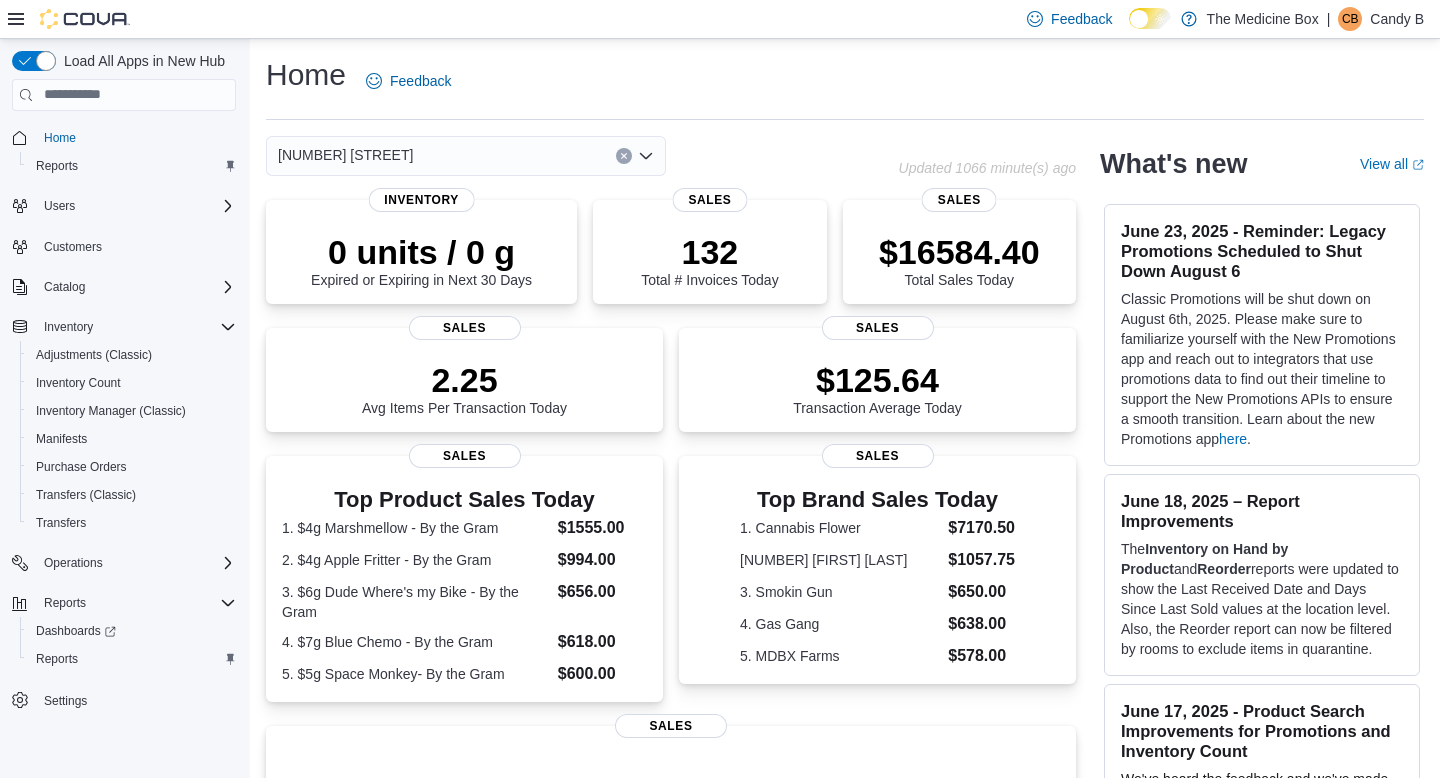scroll, scrollTop: 0, scrollLeft: 0, axis: both 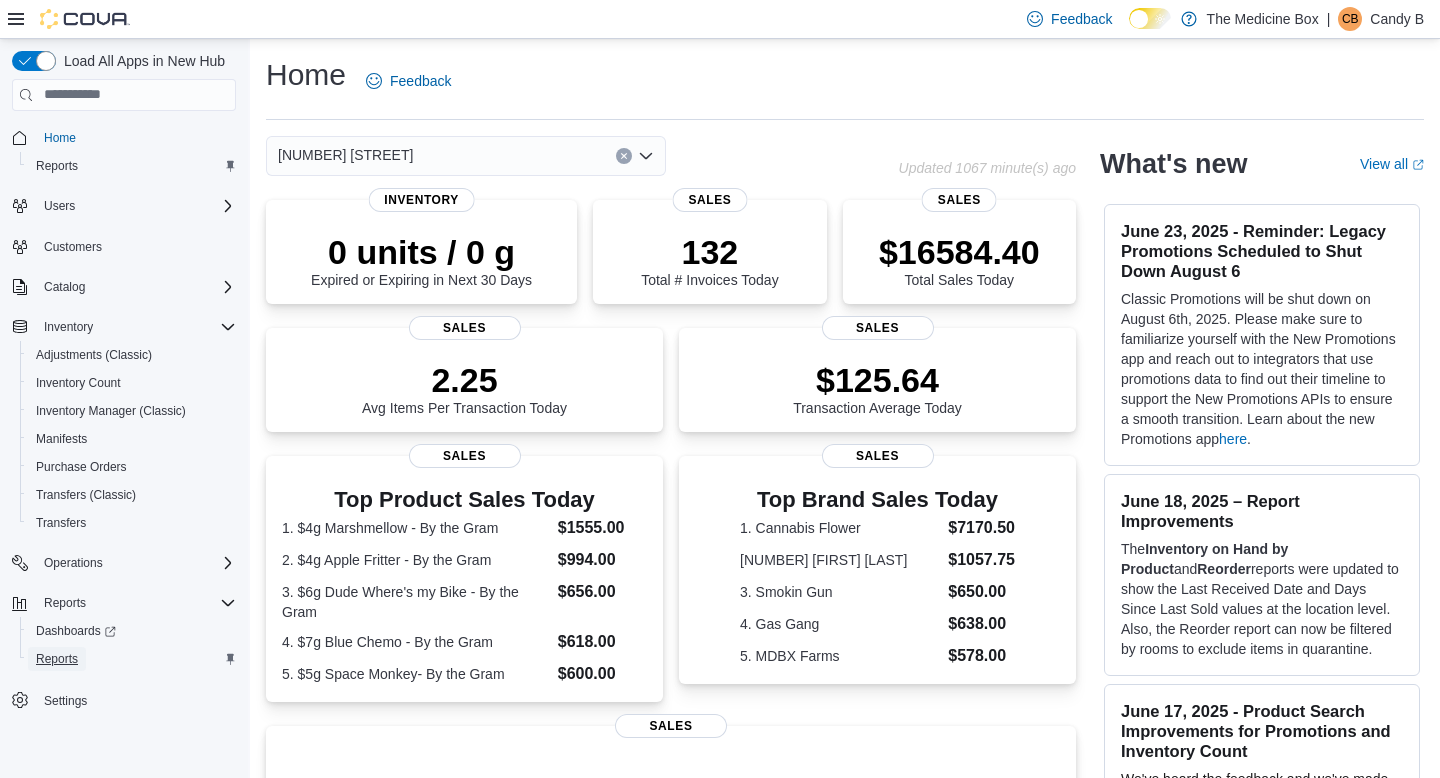 click on "Reports" at bounding box center (57, 659) 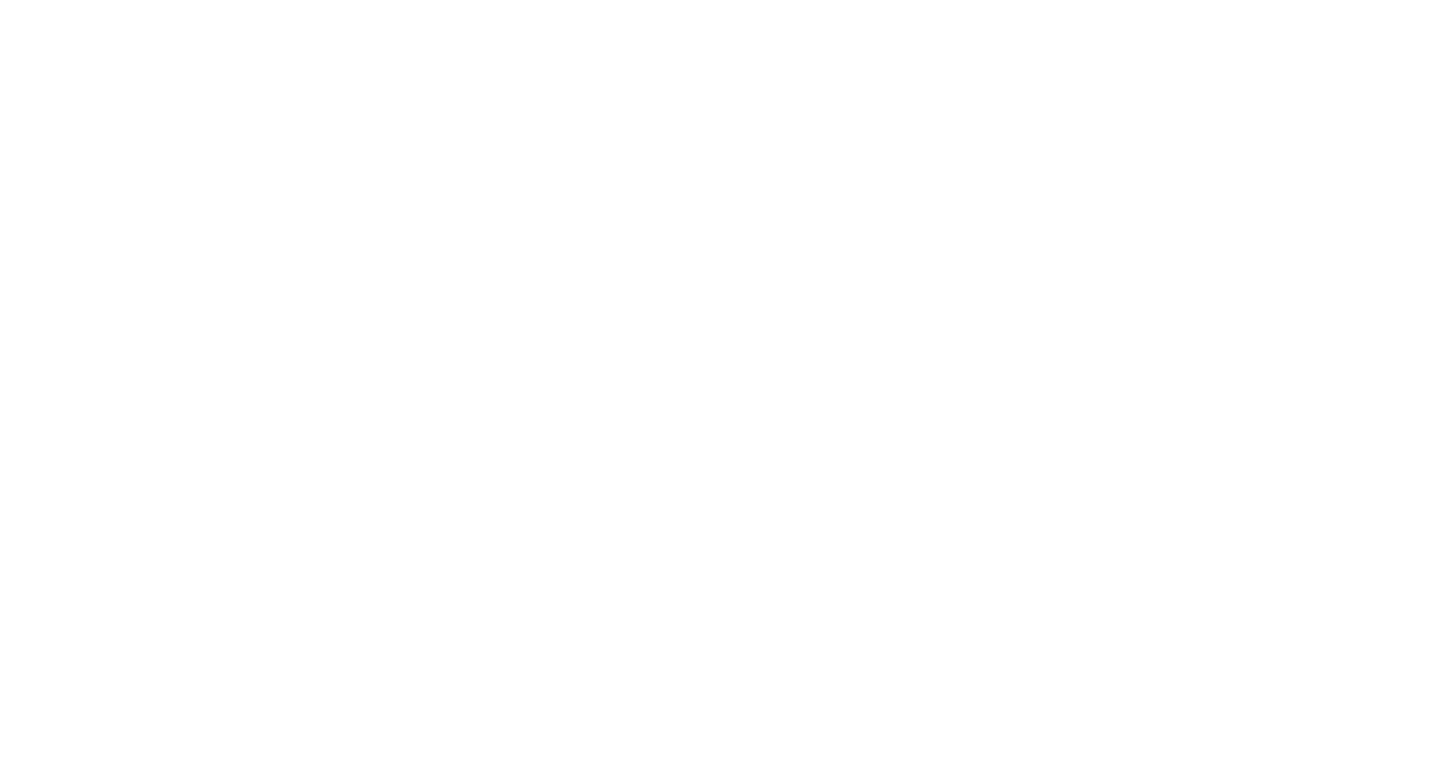 scroll, scrollTop: 0, scrollLeft: 0, axis: both 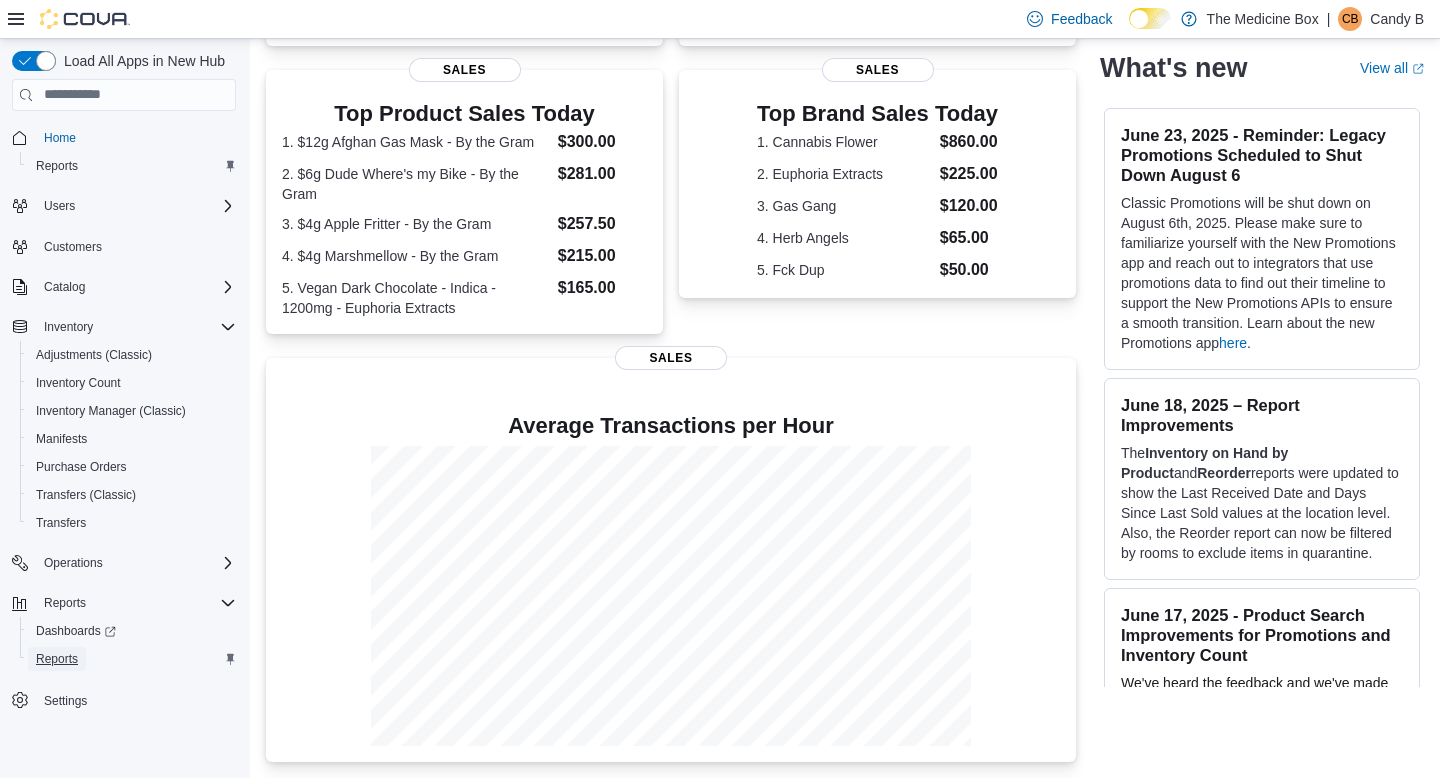 click on "Reports" at bounding box center [57, 659] 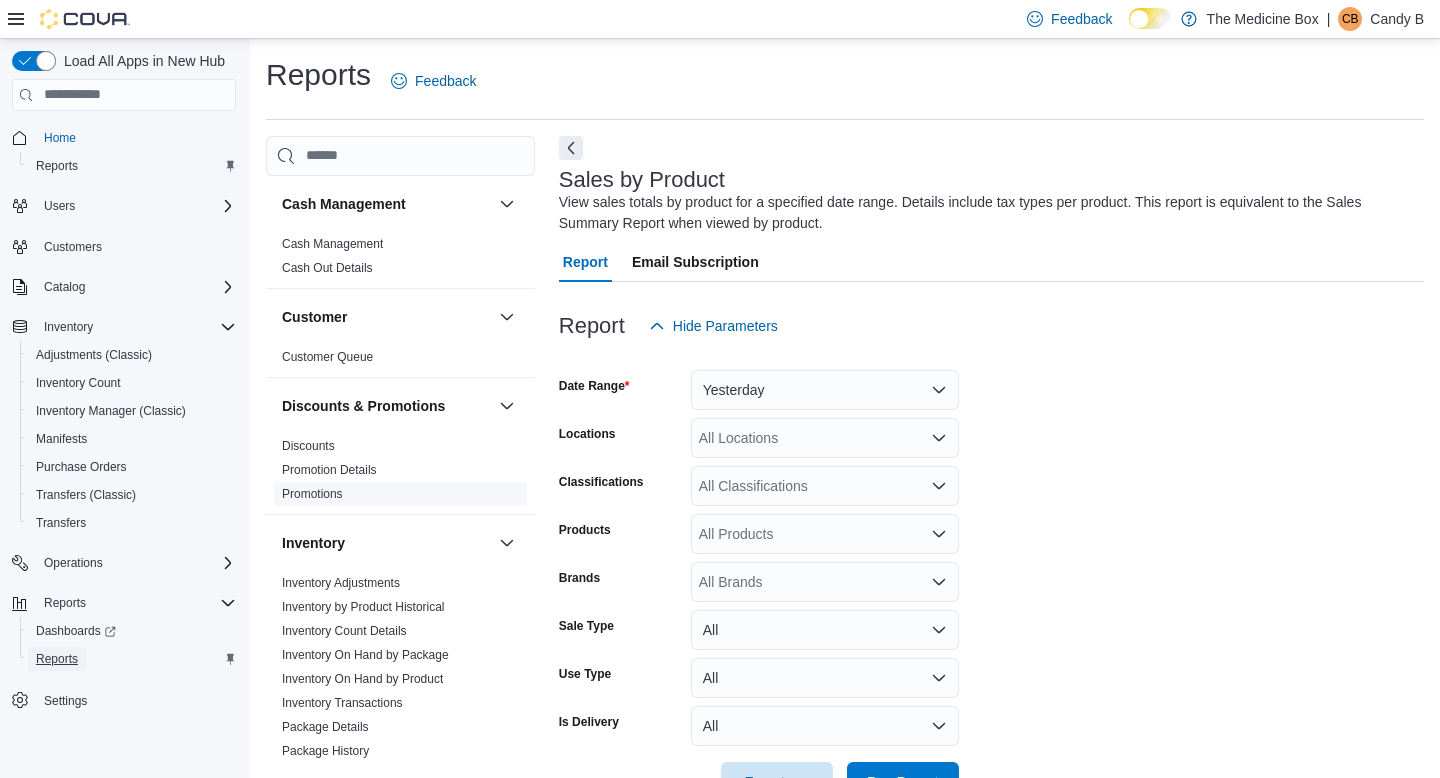 scroll, scrollTop: 64, scrollLeft: 0, axis: vertical 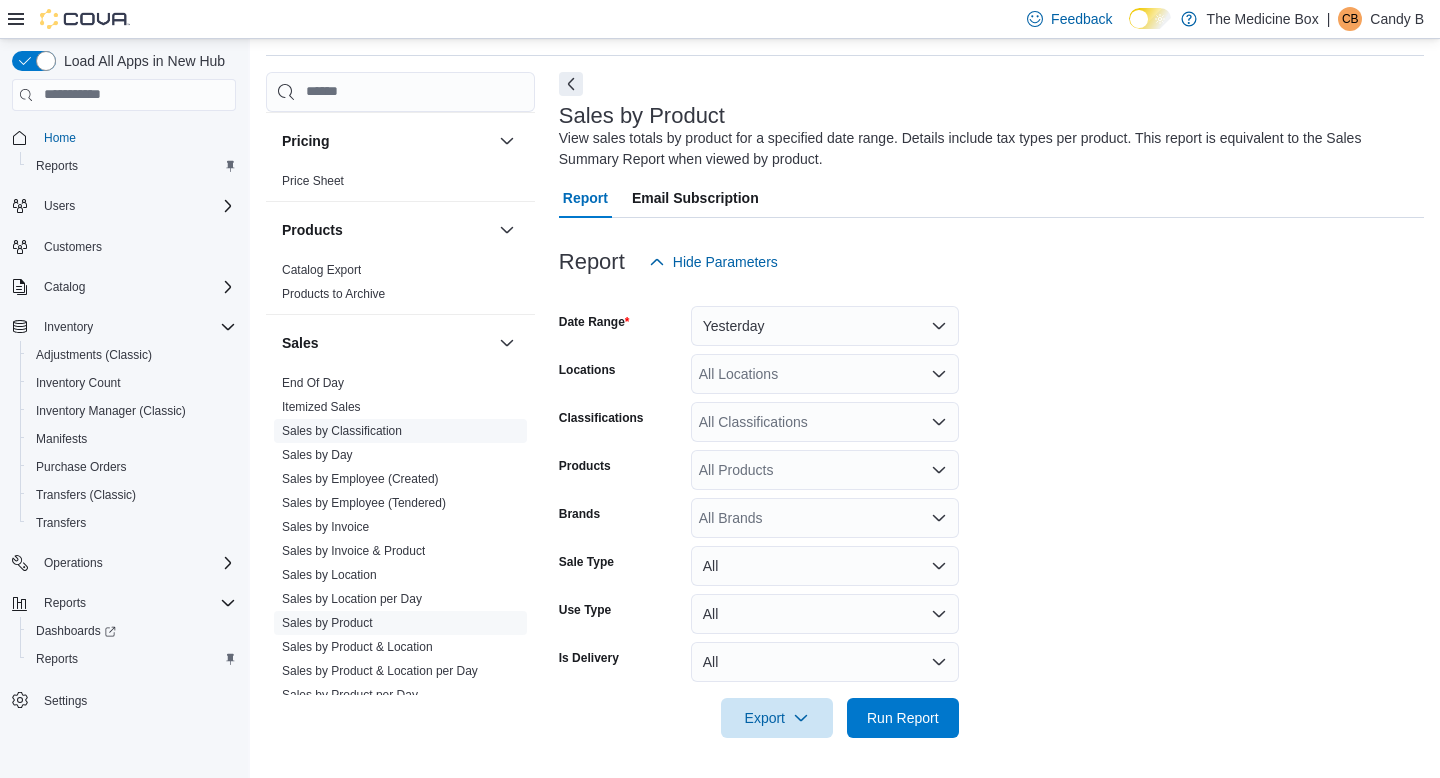 click on "Sales by Classification" at bounding box center [342, 431] 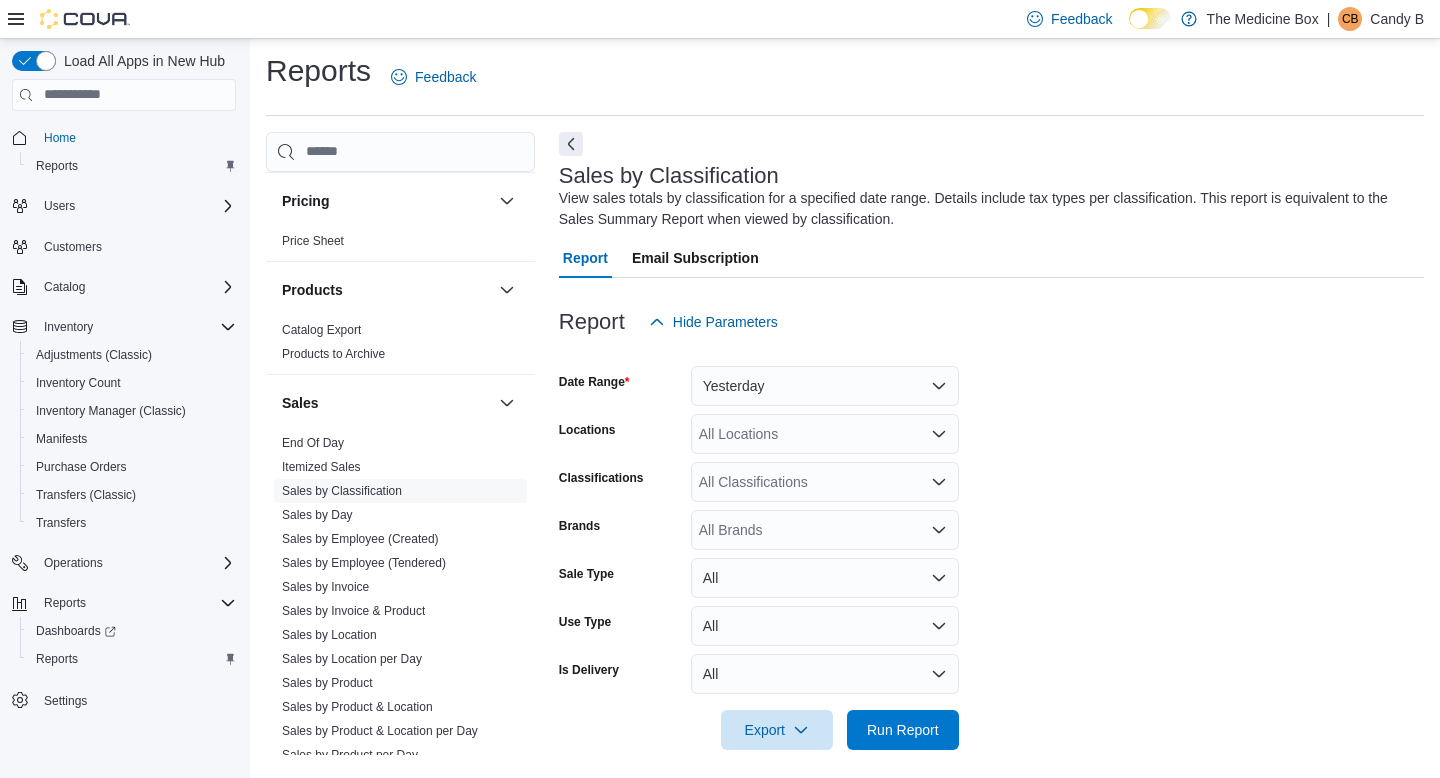 scroll, scrollTop: 16, scrollLeft: 0, axis: vertical 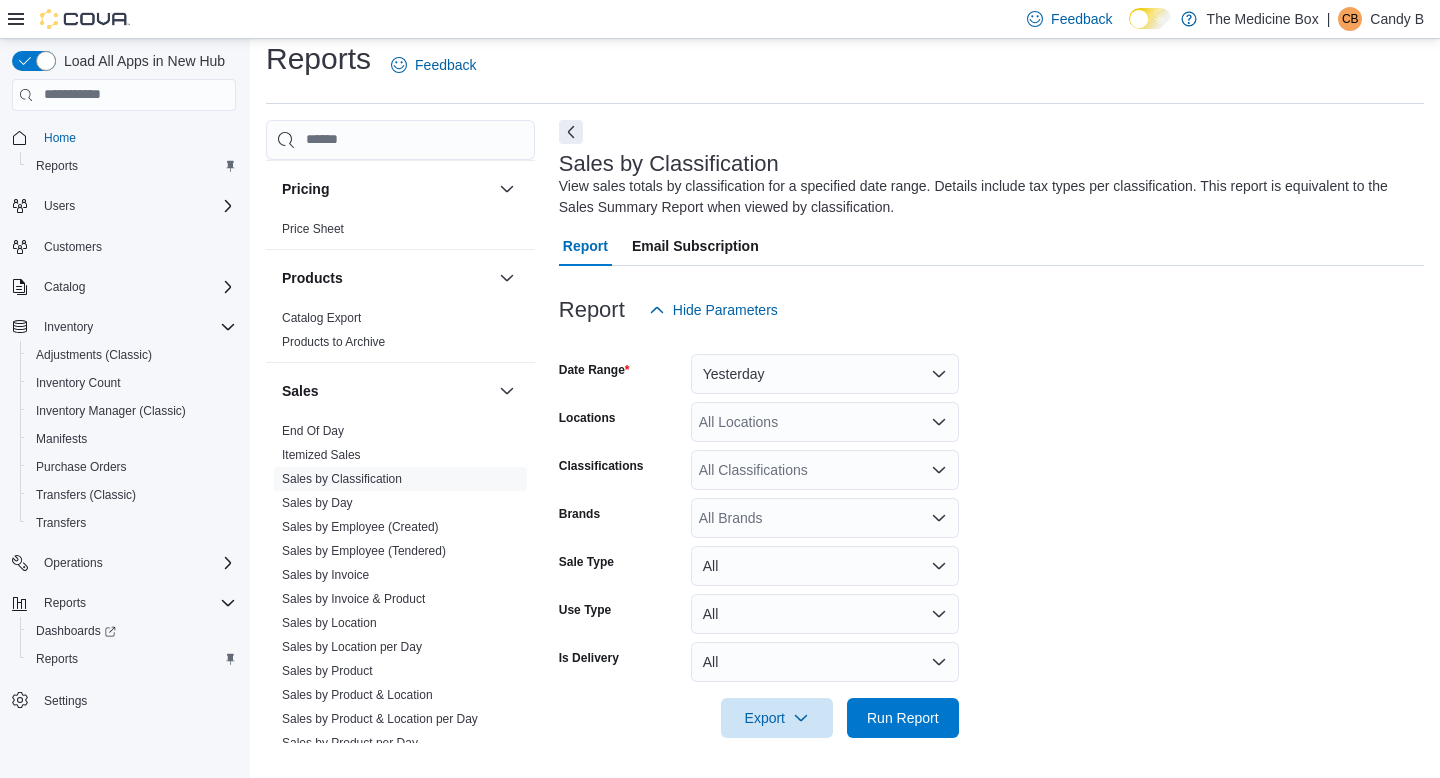 click at bounding box center [991, 342] 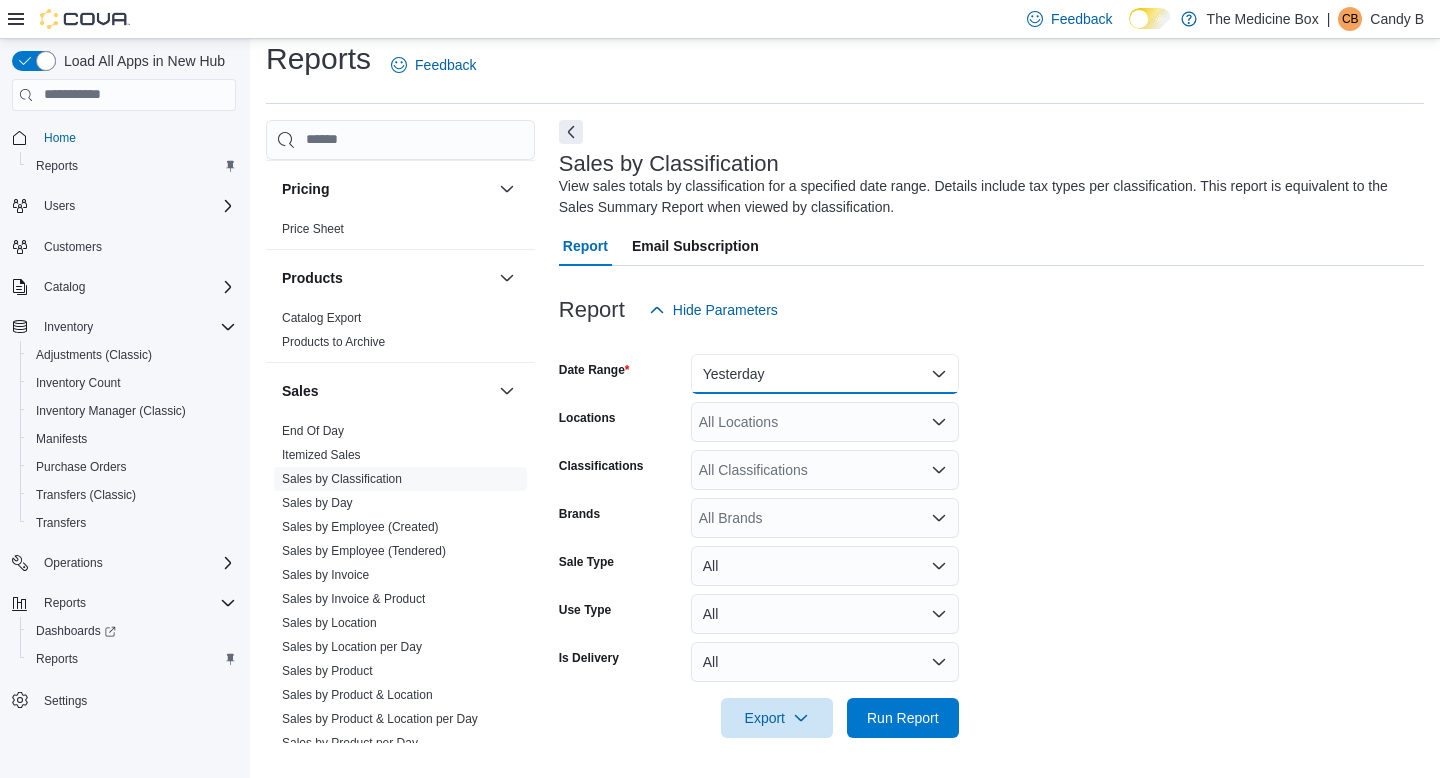 click on "Yesterday" at bounding box center (825, 374) 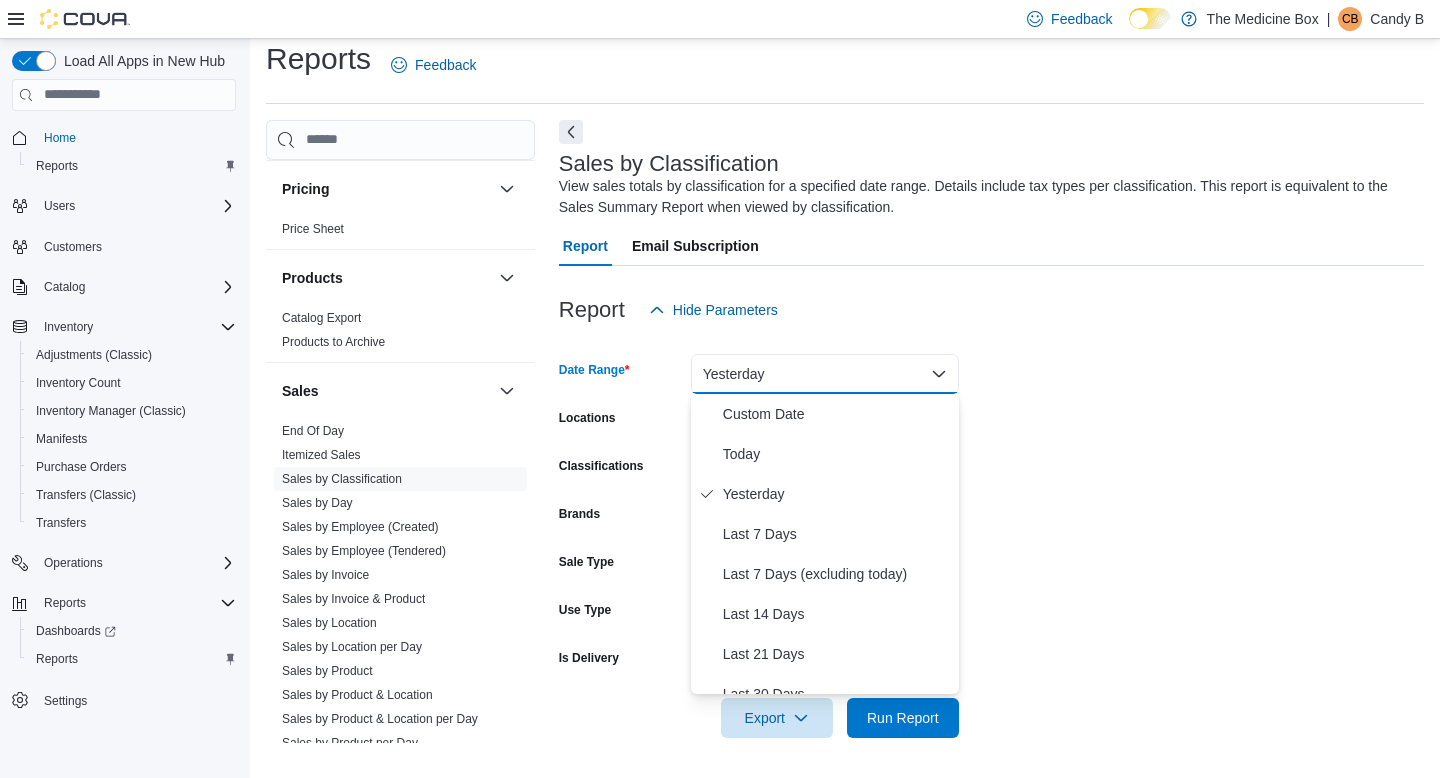 click on "Date Range Yesterday Locations All Locations Classifications All Classifications Brands All Brands Sale Type All Use Type All Is Delivery All Export  Run Report" at bounding box center [991, 534] 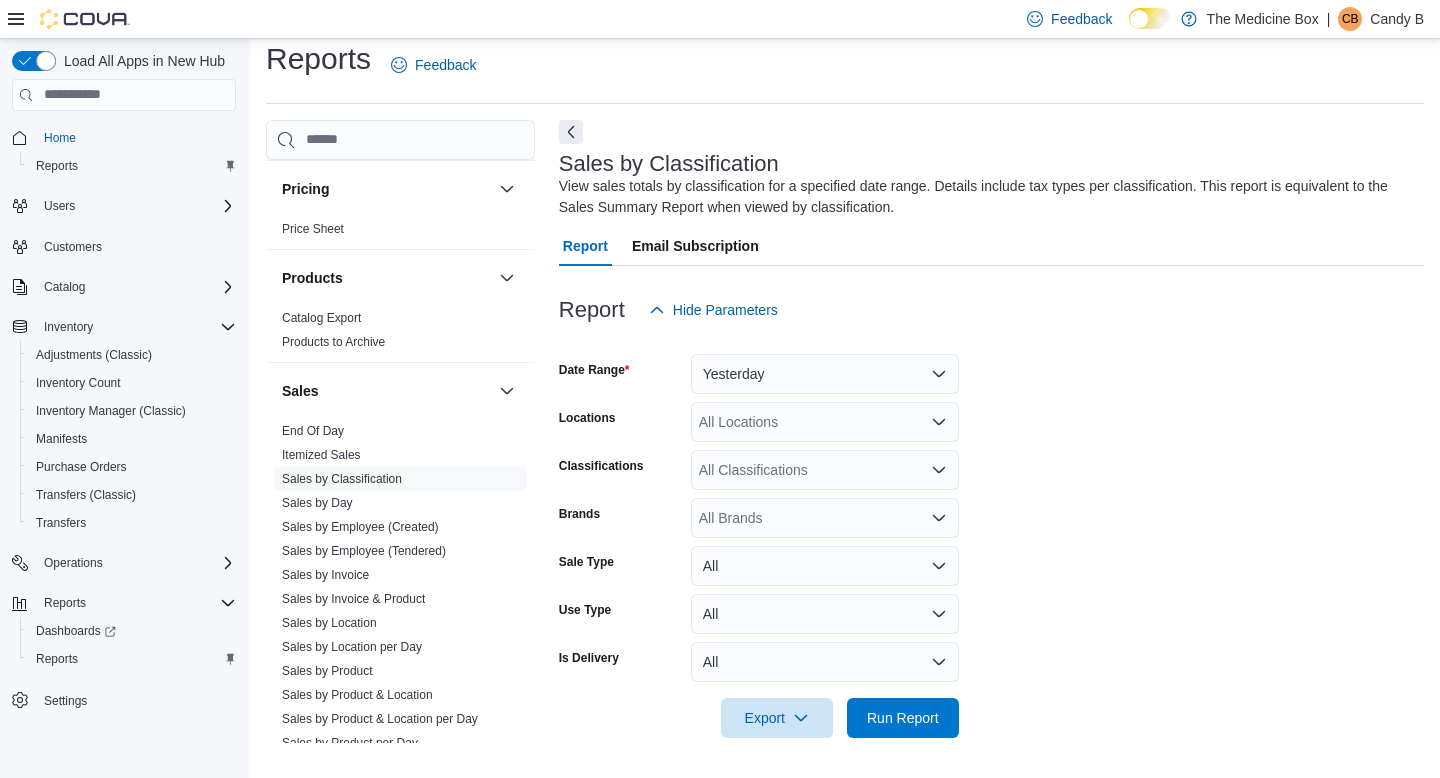 click on "All Locations" at bounding box center (825, 422) 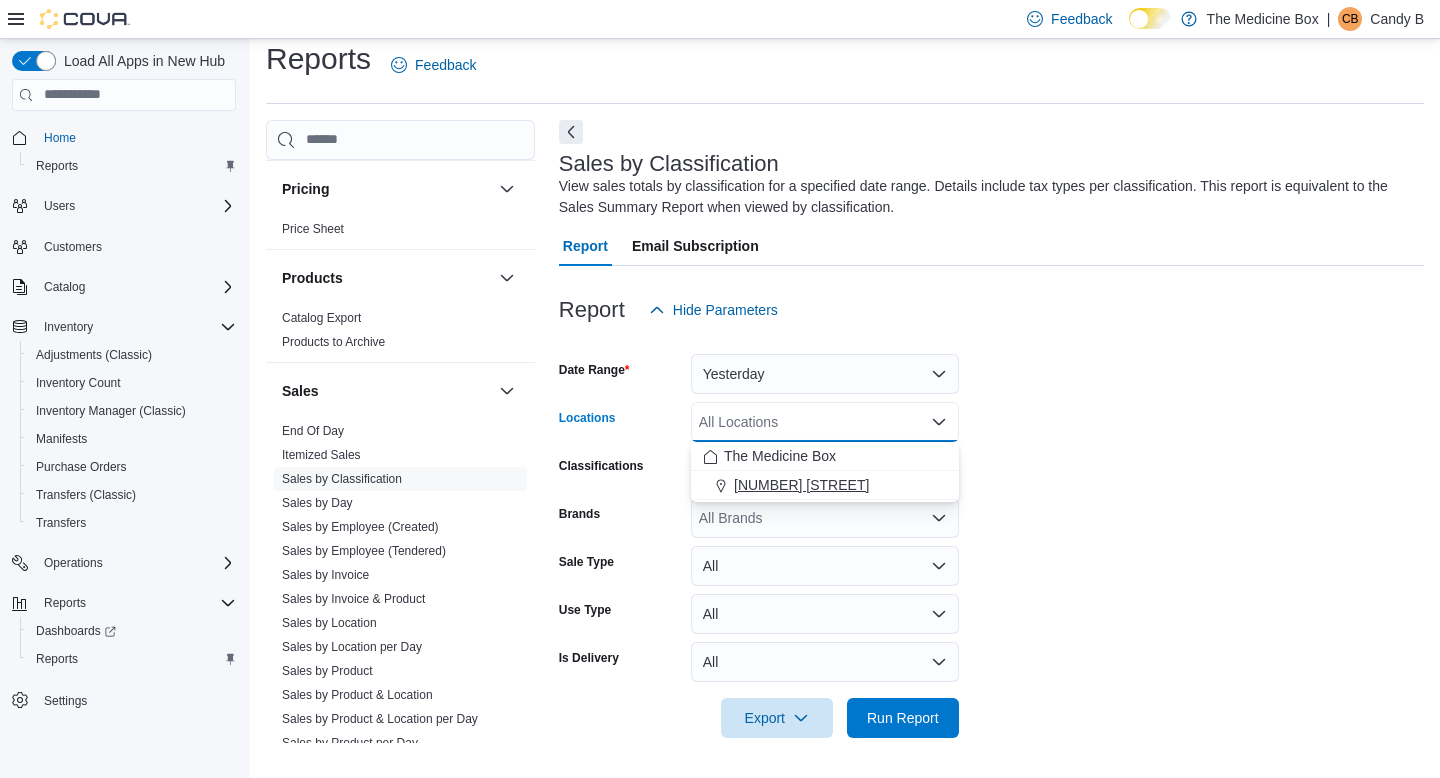 click on "[NUMBER] [STREET]" at bounding box center (825, 485) 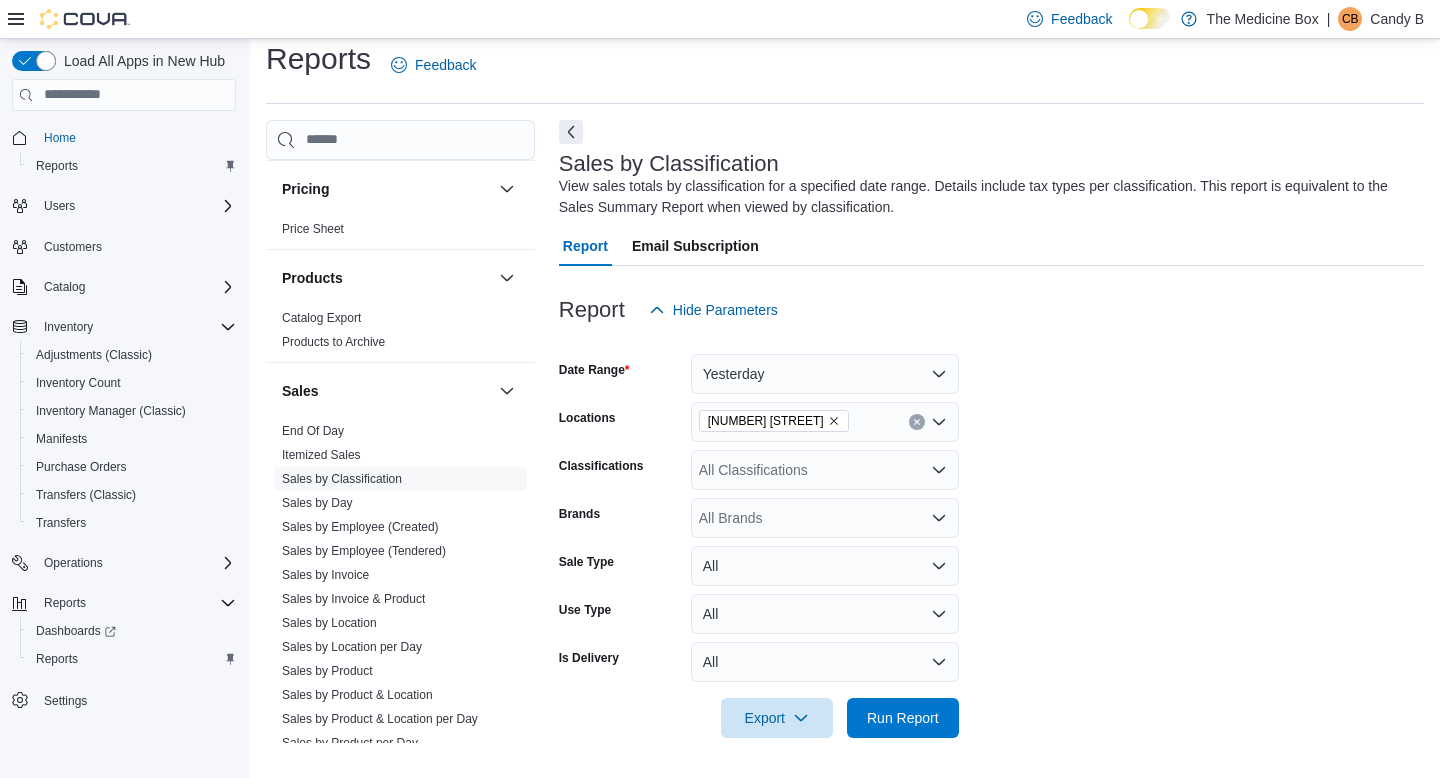click on "Date Range Yesterday Locations [NUMBER] [STREET] Classifications All Classifications Brands All Brands Sale Type All Use Type All Is Delivery All Export  Run Report" at bounding box center [991, 534] 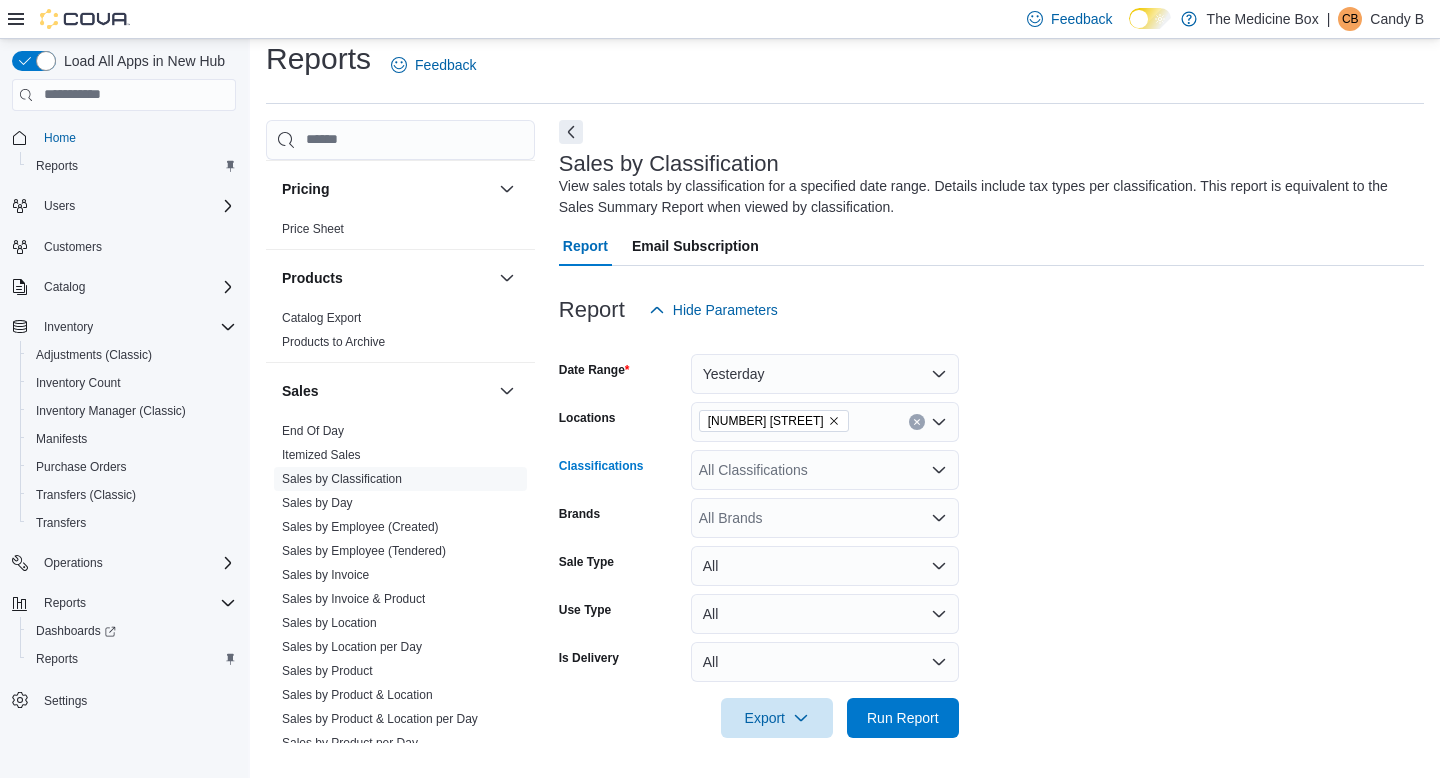 click on "All Classifications" at bounding box center (825, 470) 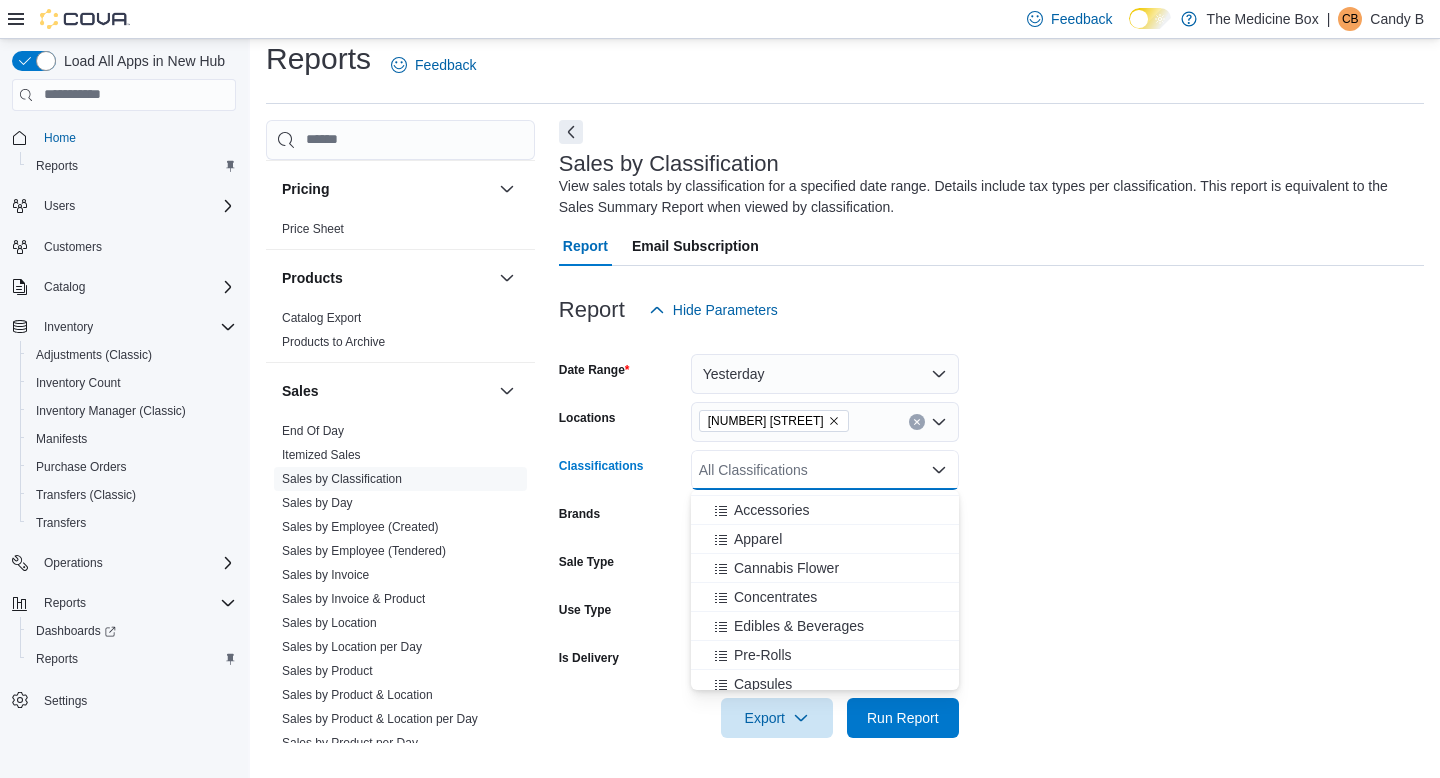 scroll, scrollTop: 199, scrollLeft: 0, axis: vertical 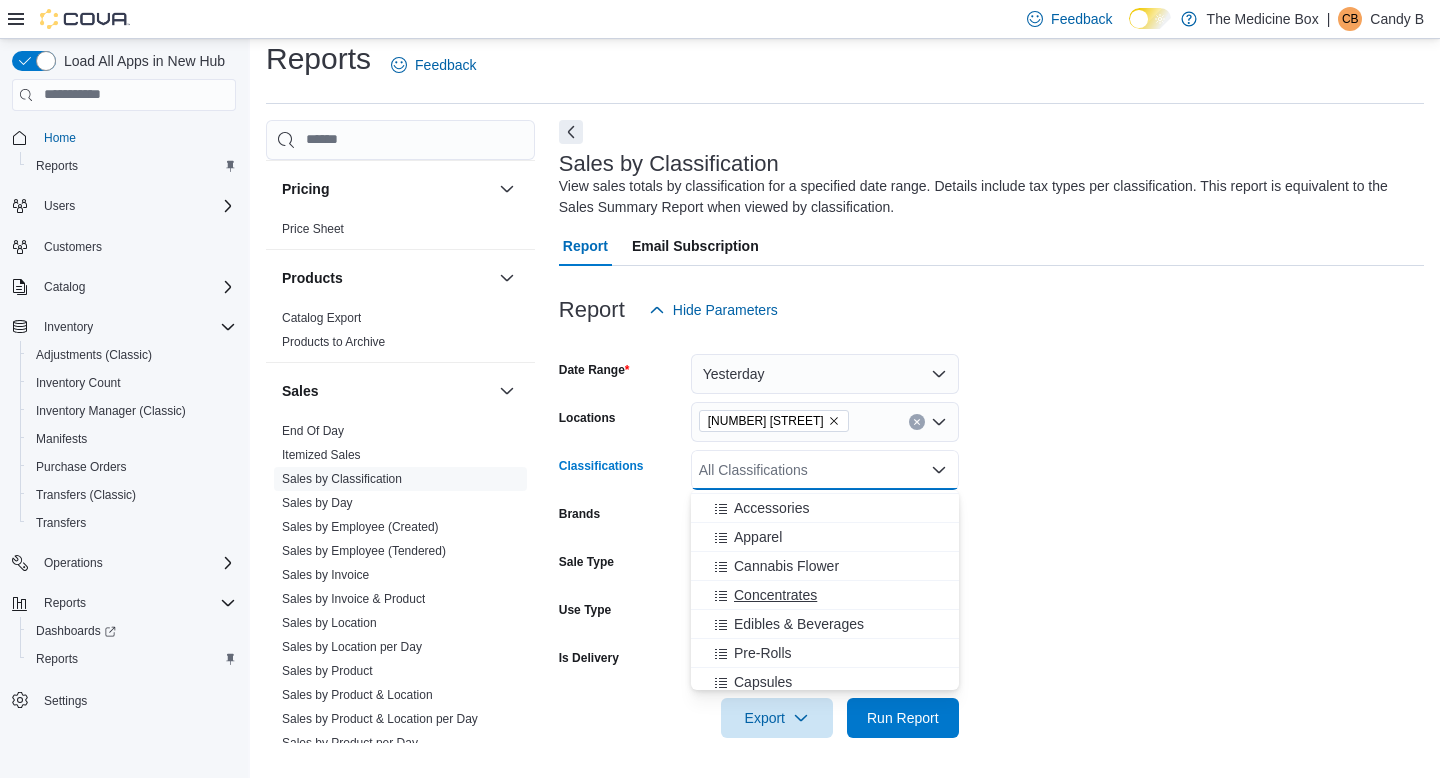 click on "Concentrates" at bounding box center [775, 595] 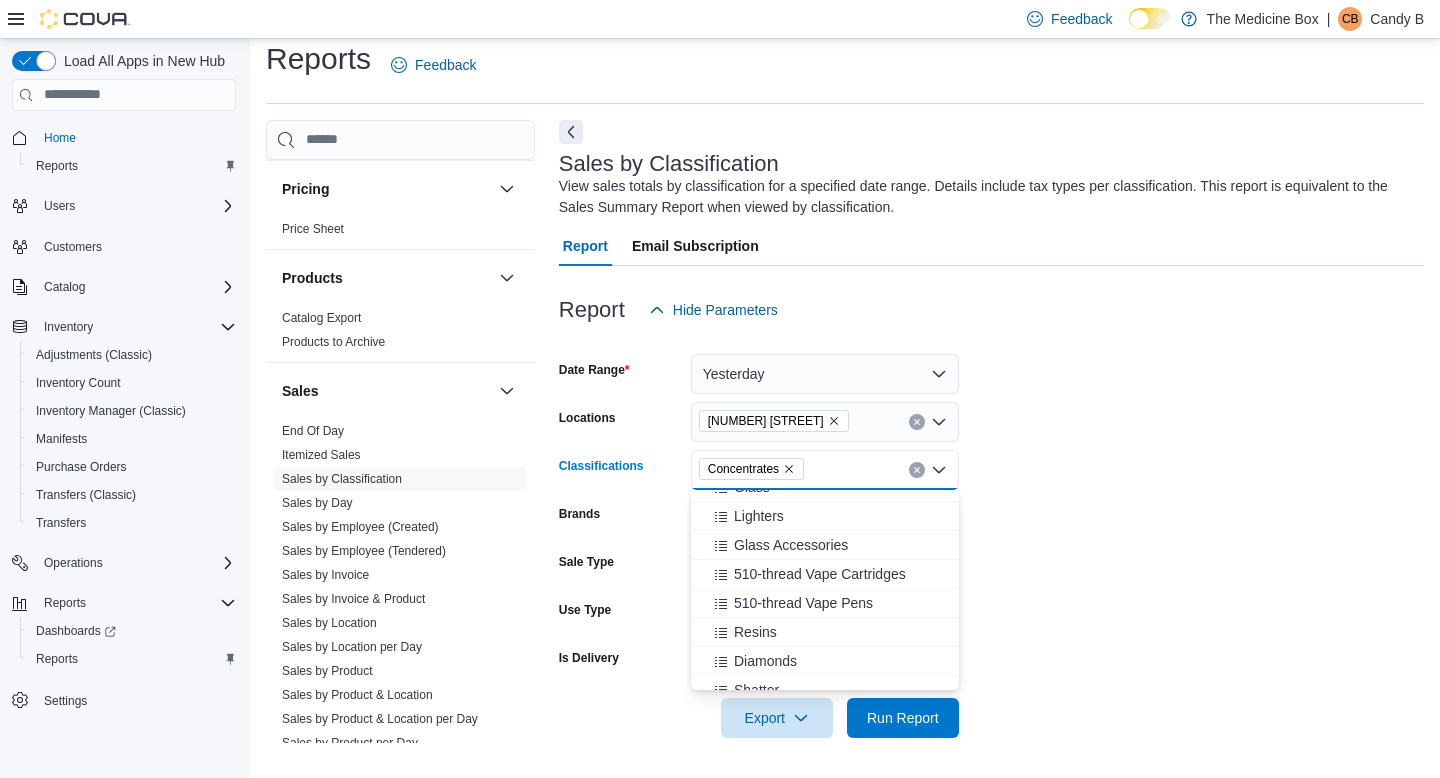 scroll, scrollTop: 691, scrollLeft: 0, axis: vertical 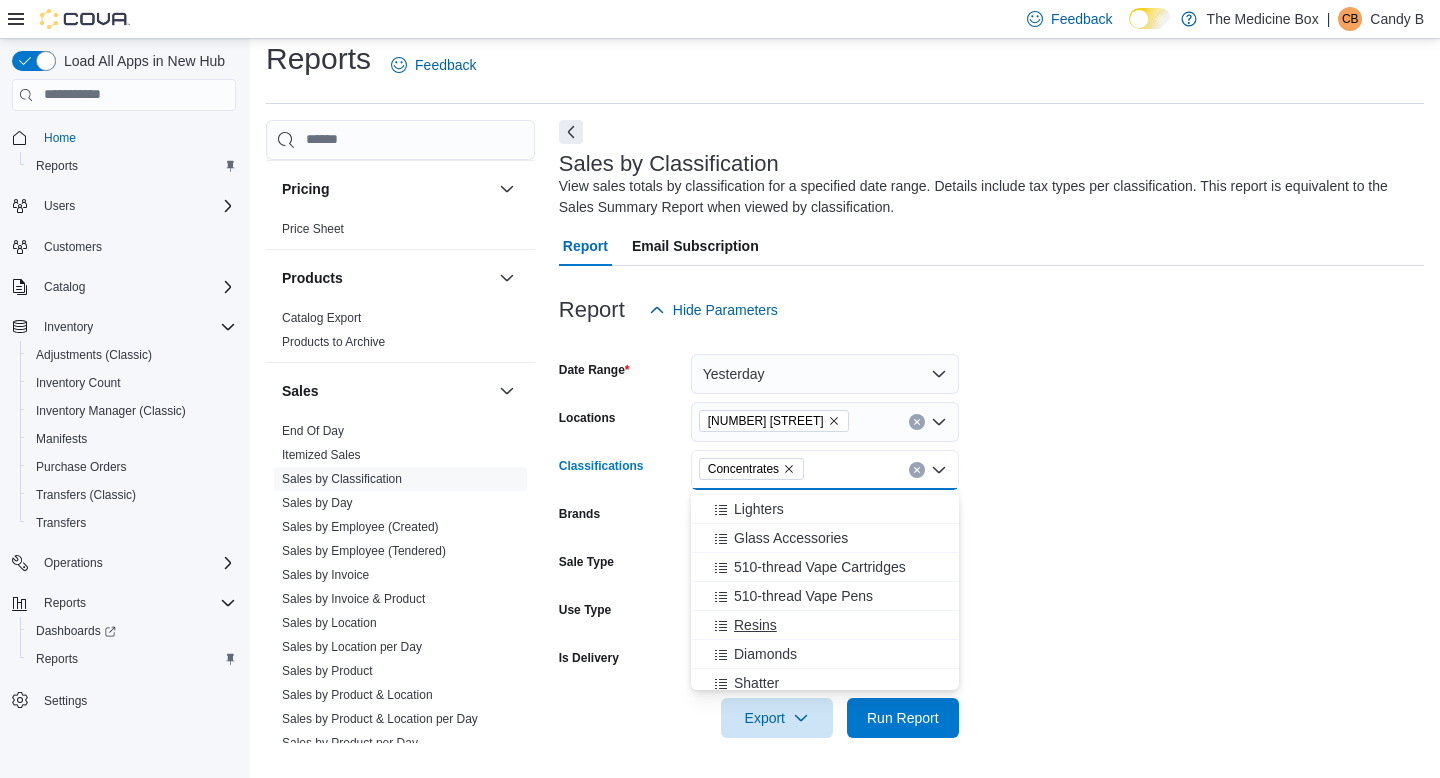 click on "Resins" at bounding box center (755, 625) 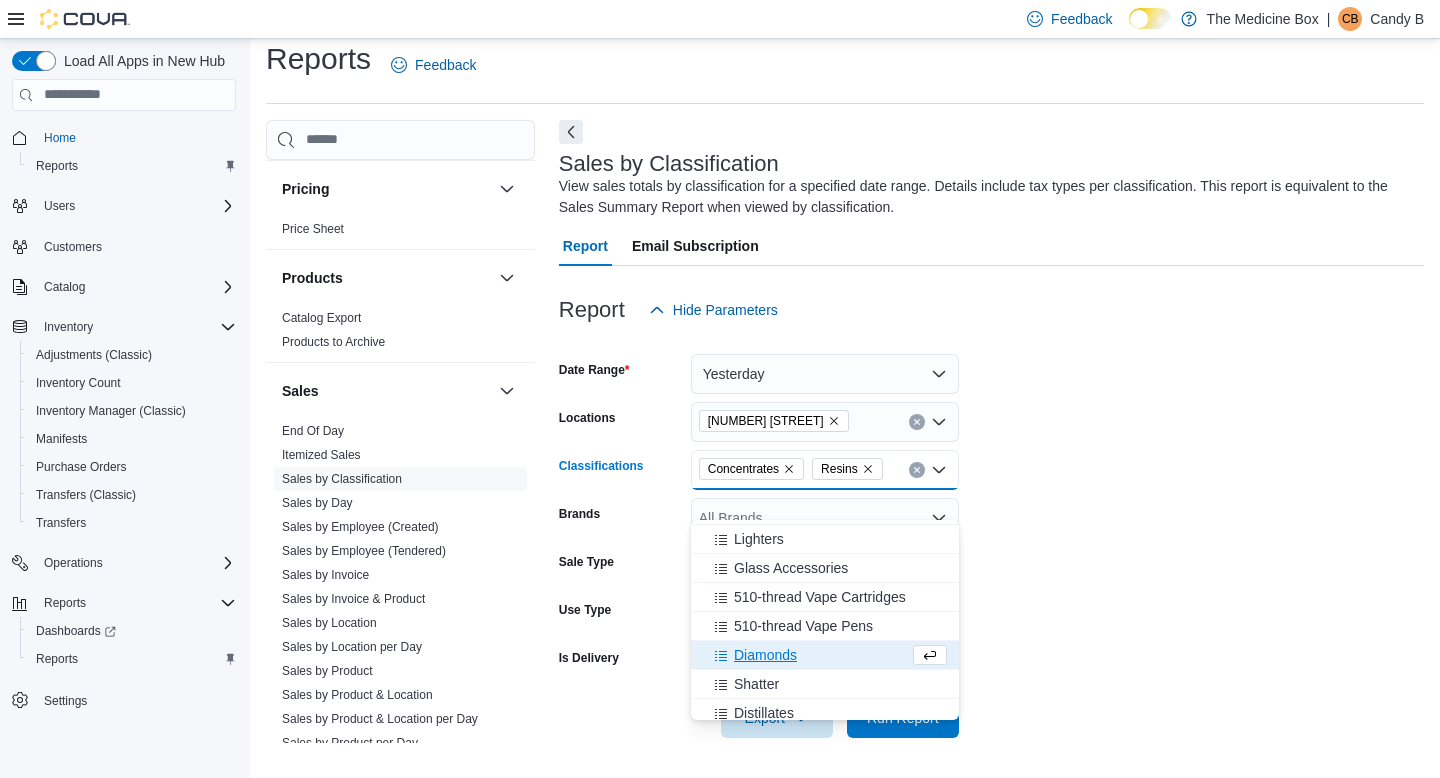 click on "Diamonds" at bounding box center [765, 655] 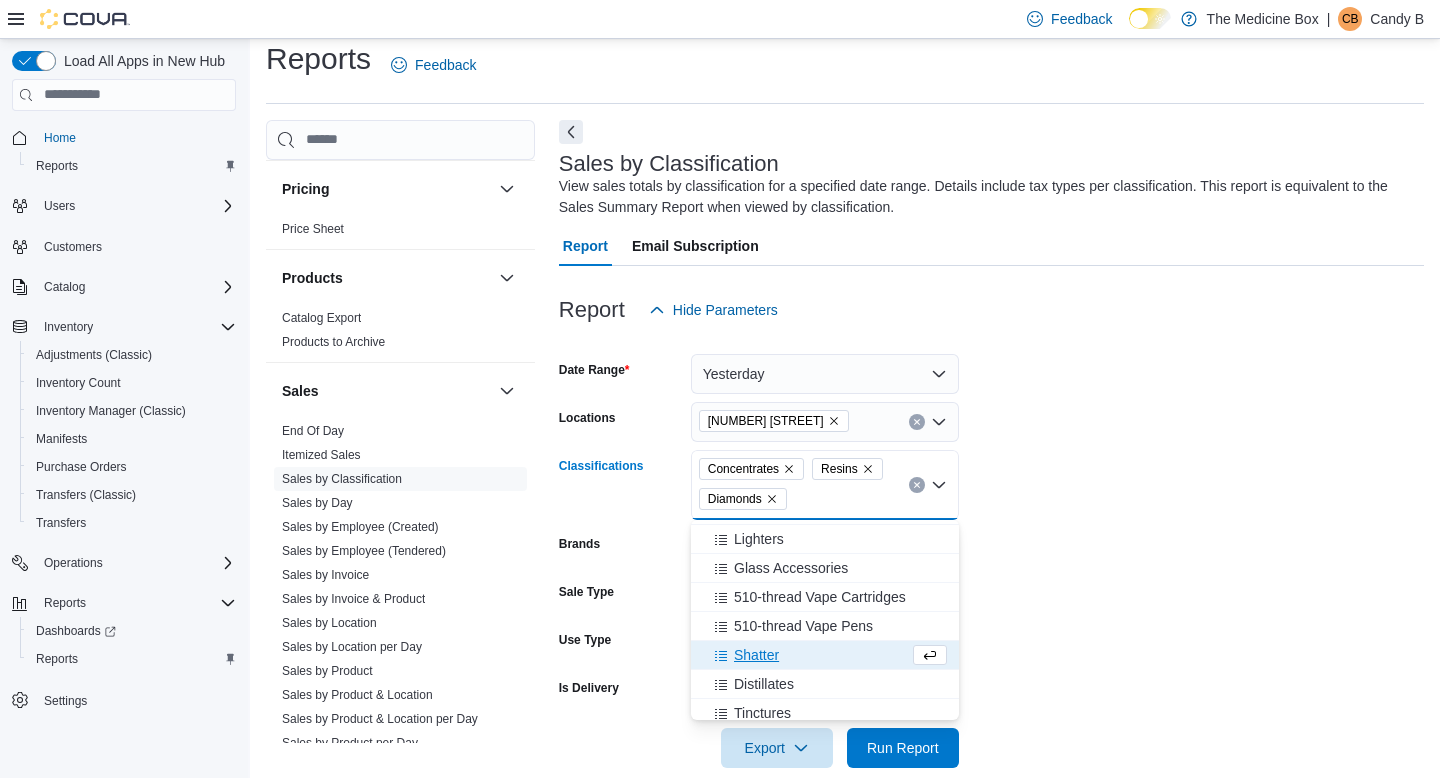click on "Shatter" at bounding box center [756, 655] 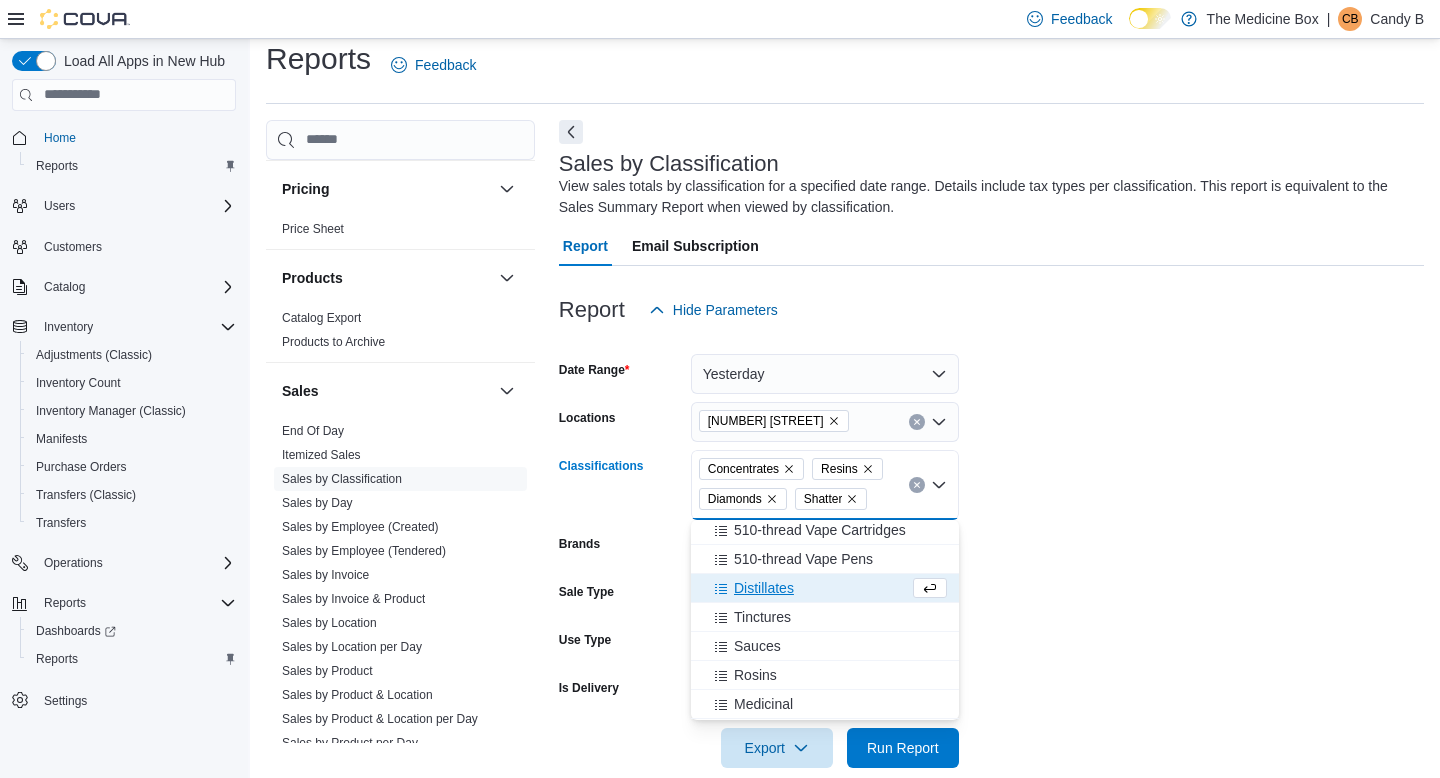 scroll, scrollTop: 767, scrollLeft: 0, axis: vertical 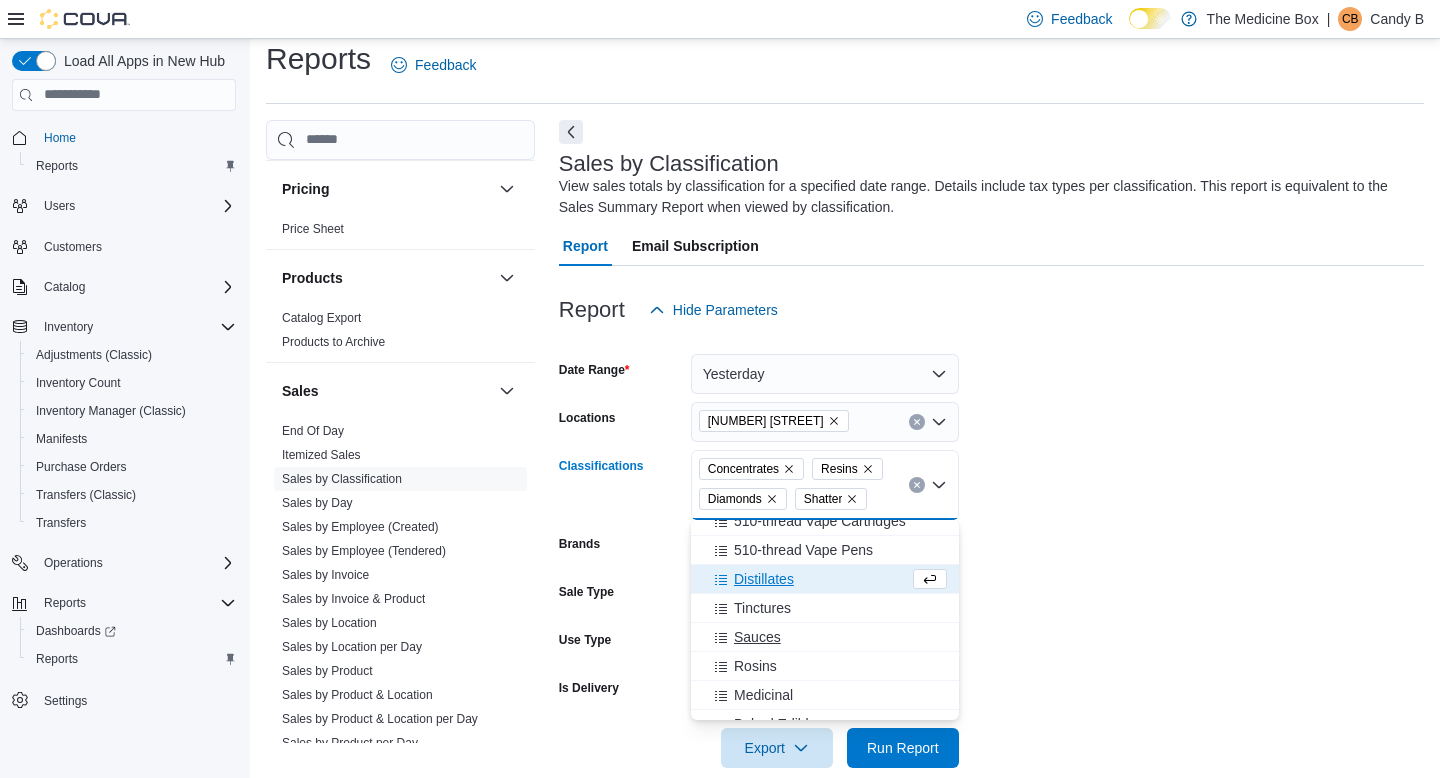 click on "Sauces" at bounding box center [757, 637] 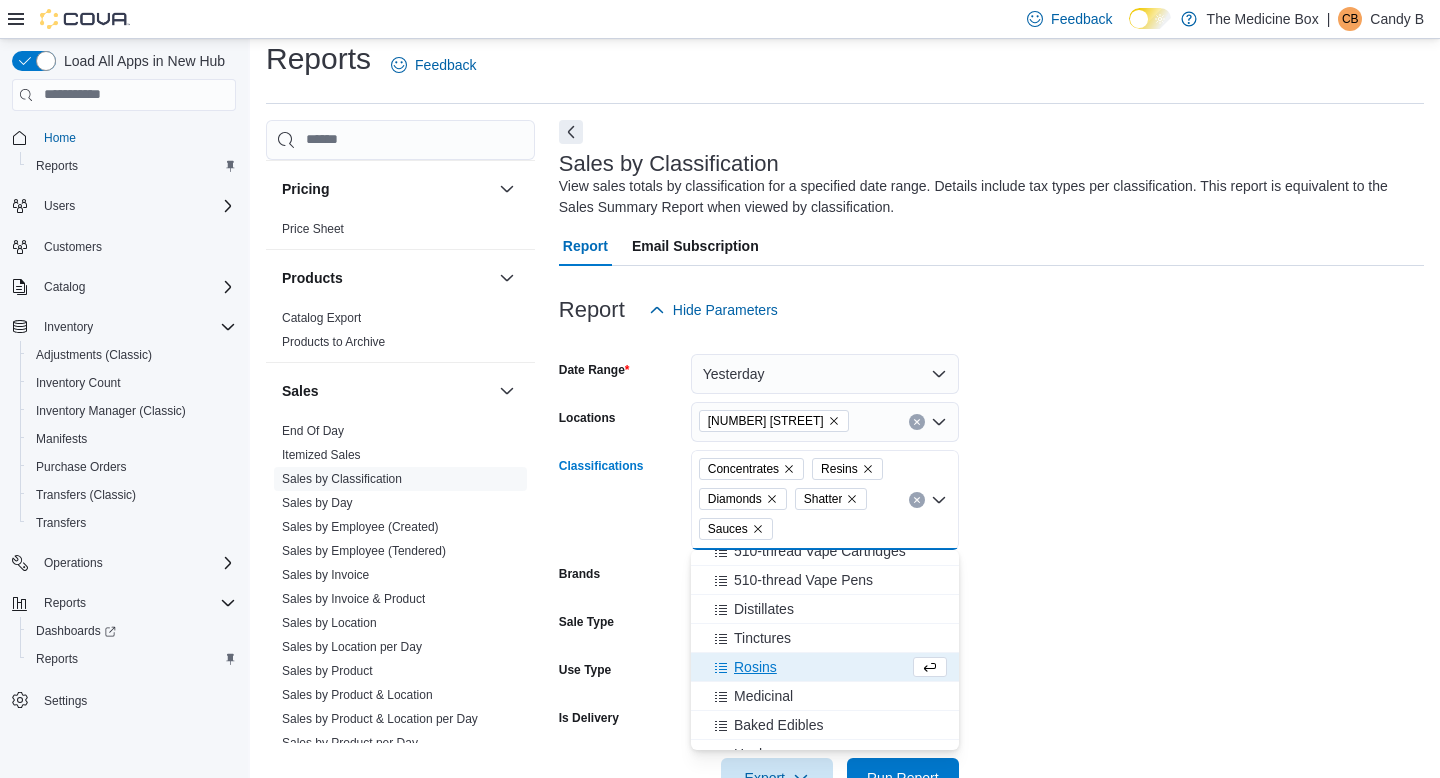 click on "Rosins" at bounding box center [755, 667] 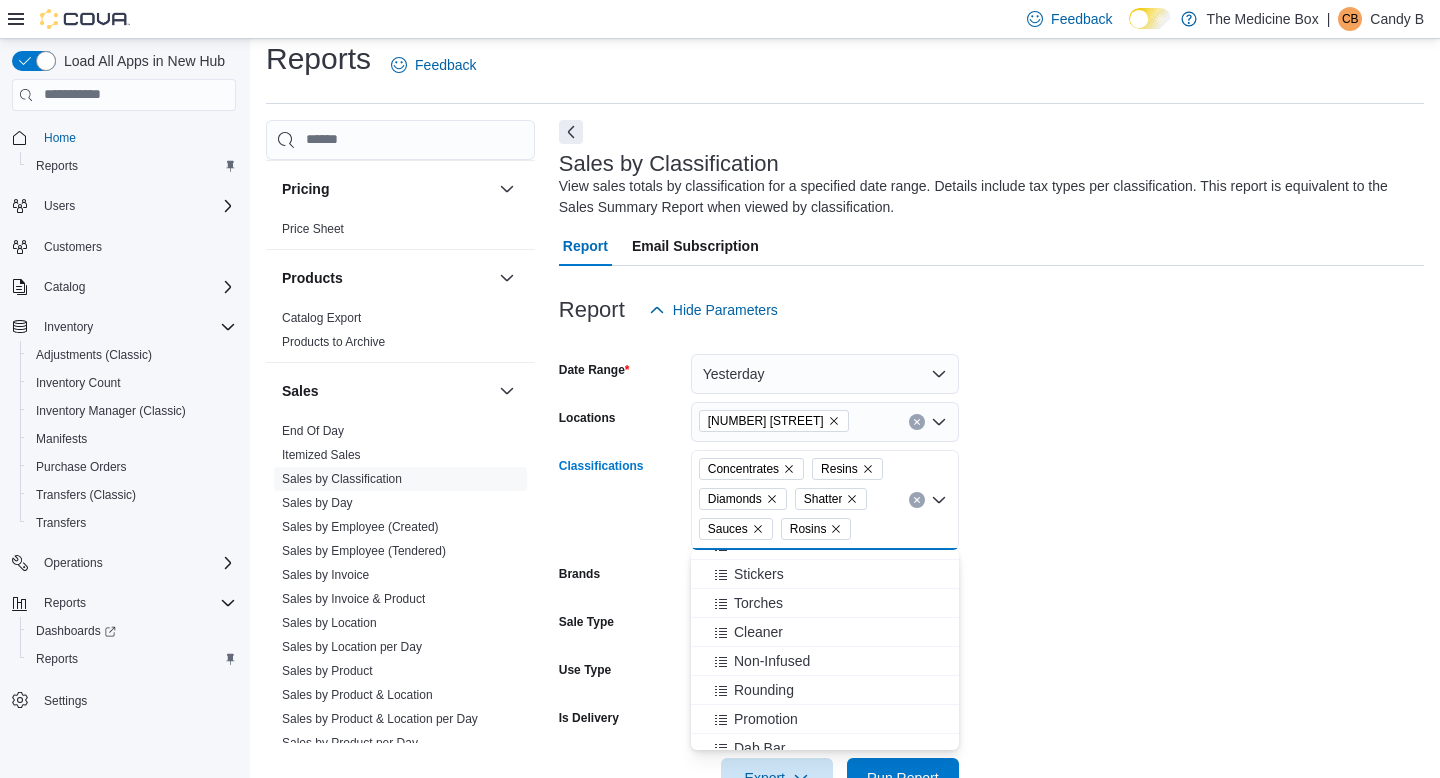 scroll, scrollTop: 1105, scrollLeft: 0, axis: vertical 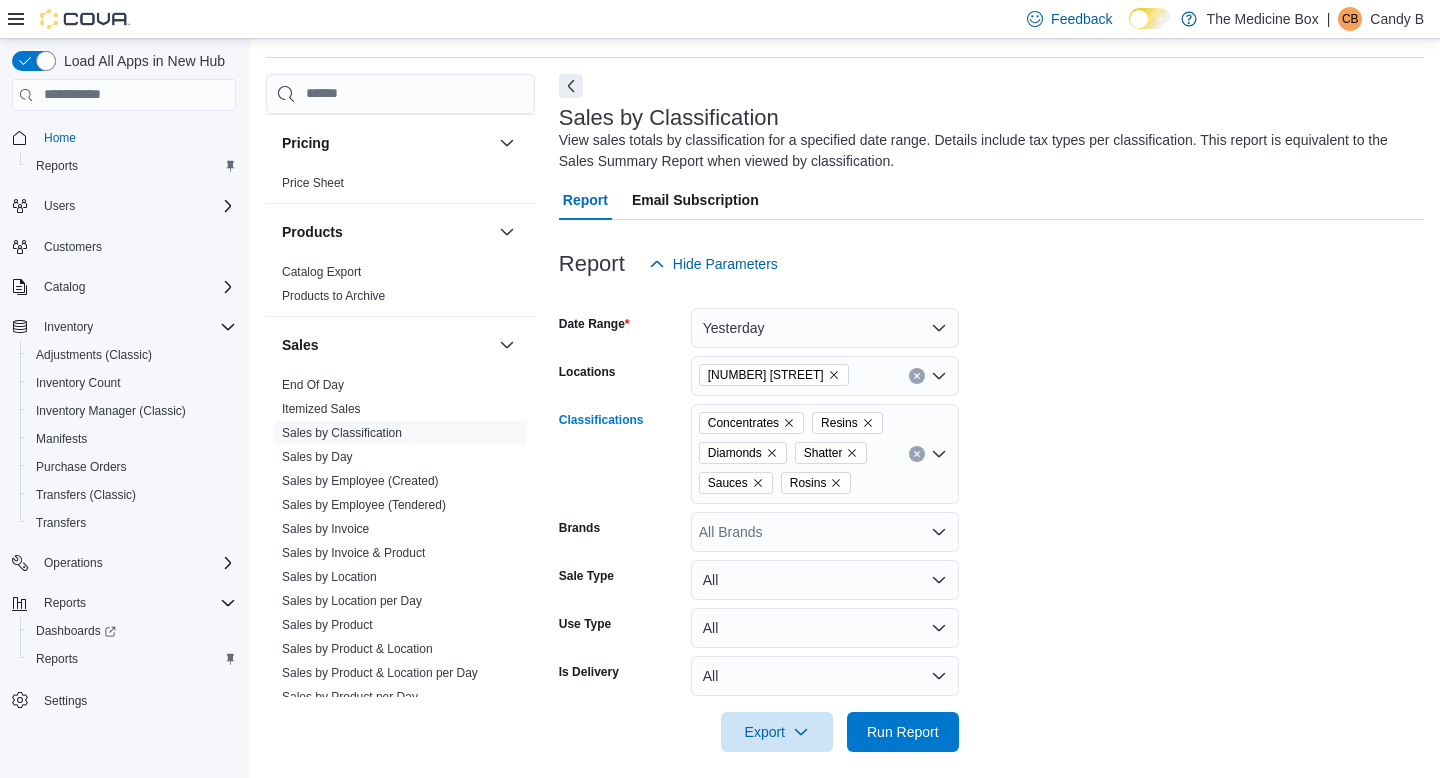 click at bounding box center (991, 764) 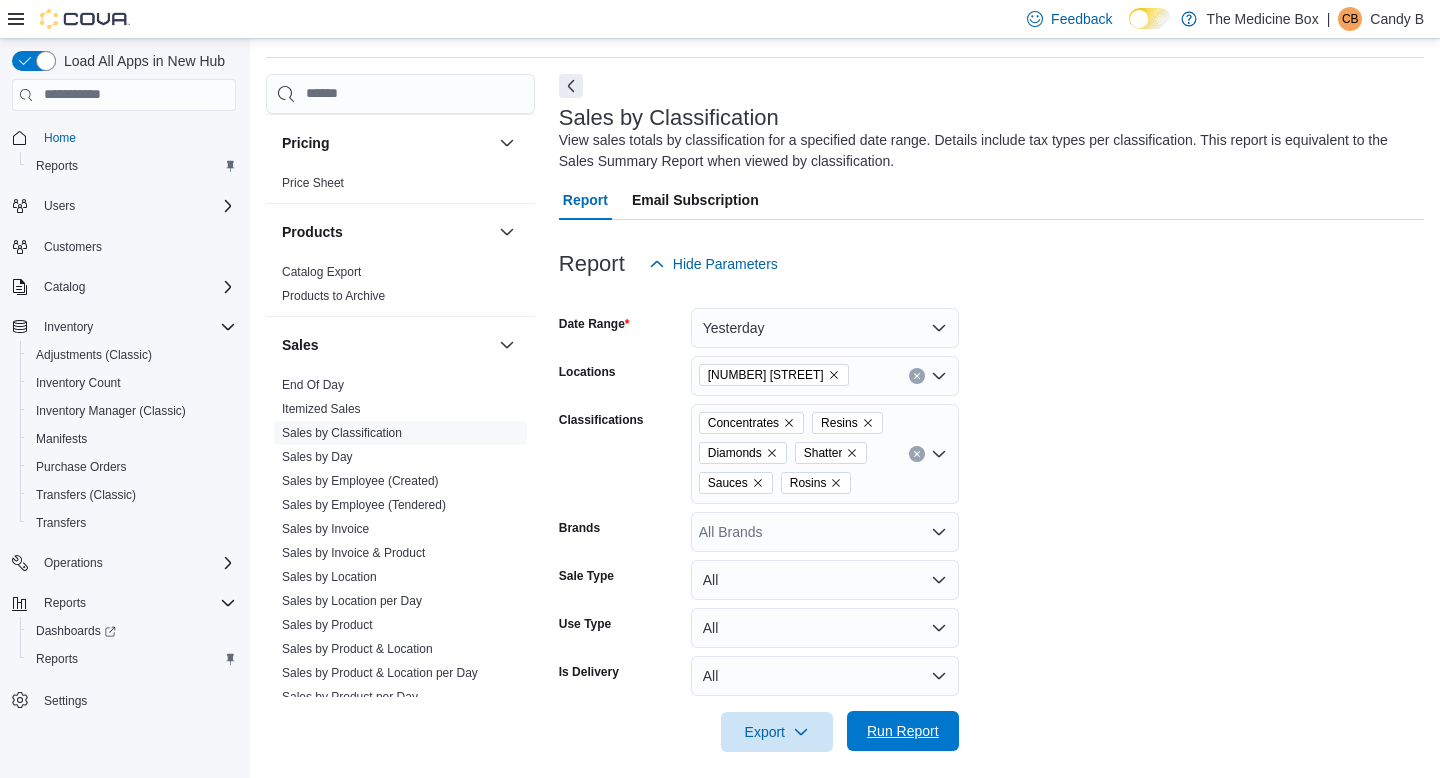 click on "Run Report" at bounding box center (903, 731) 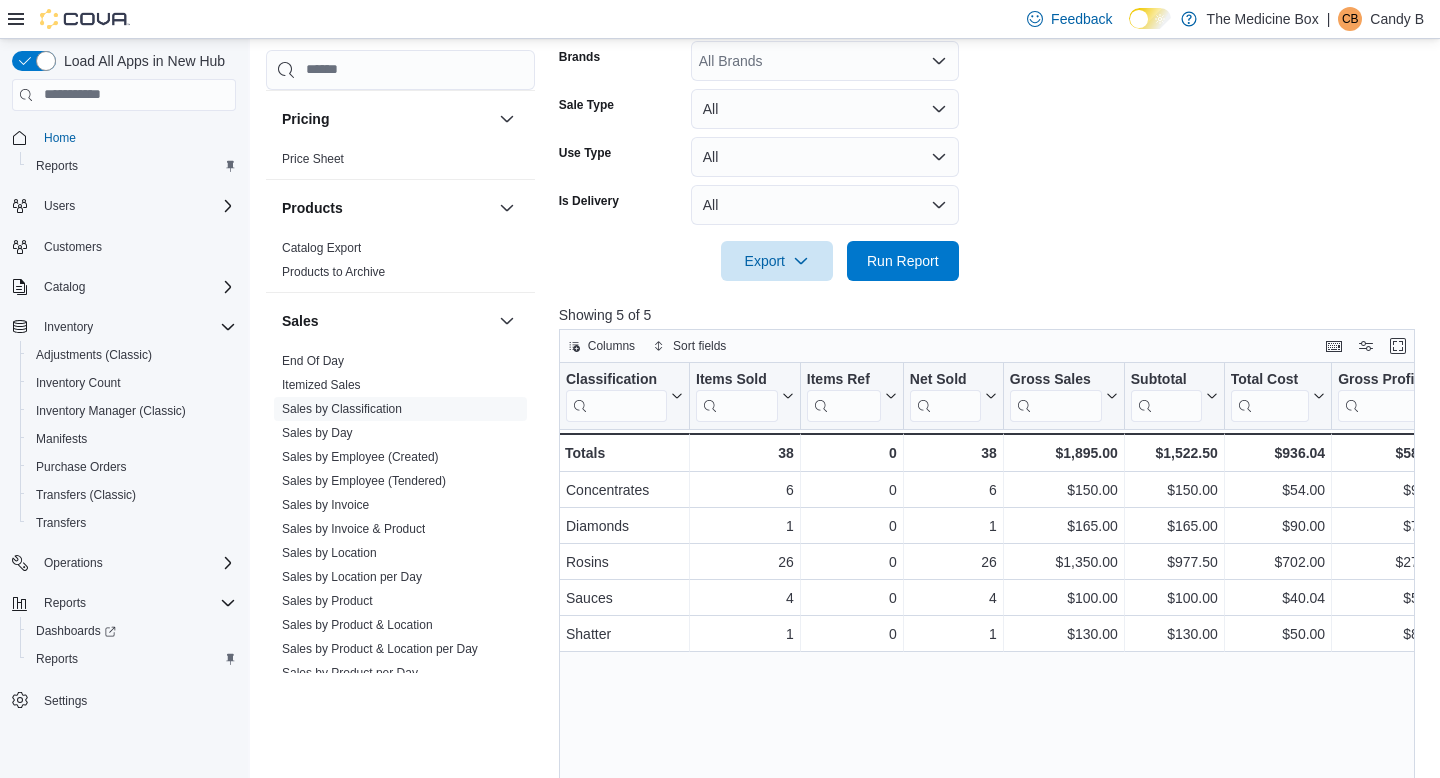 scroll, scrollTop: 552, scrollLeft: 0, axis: vertical 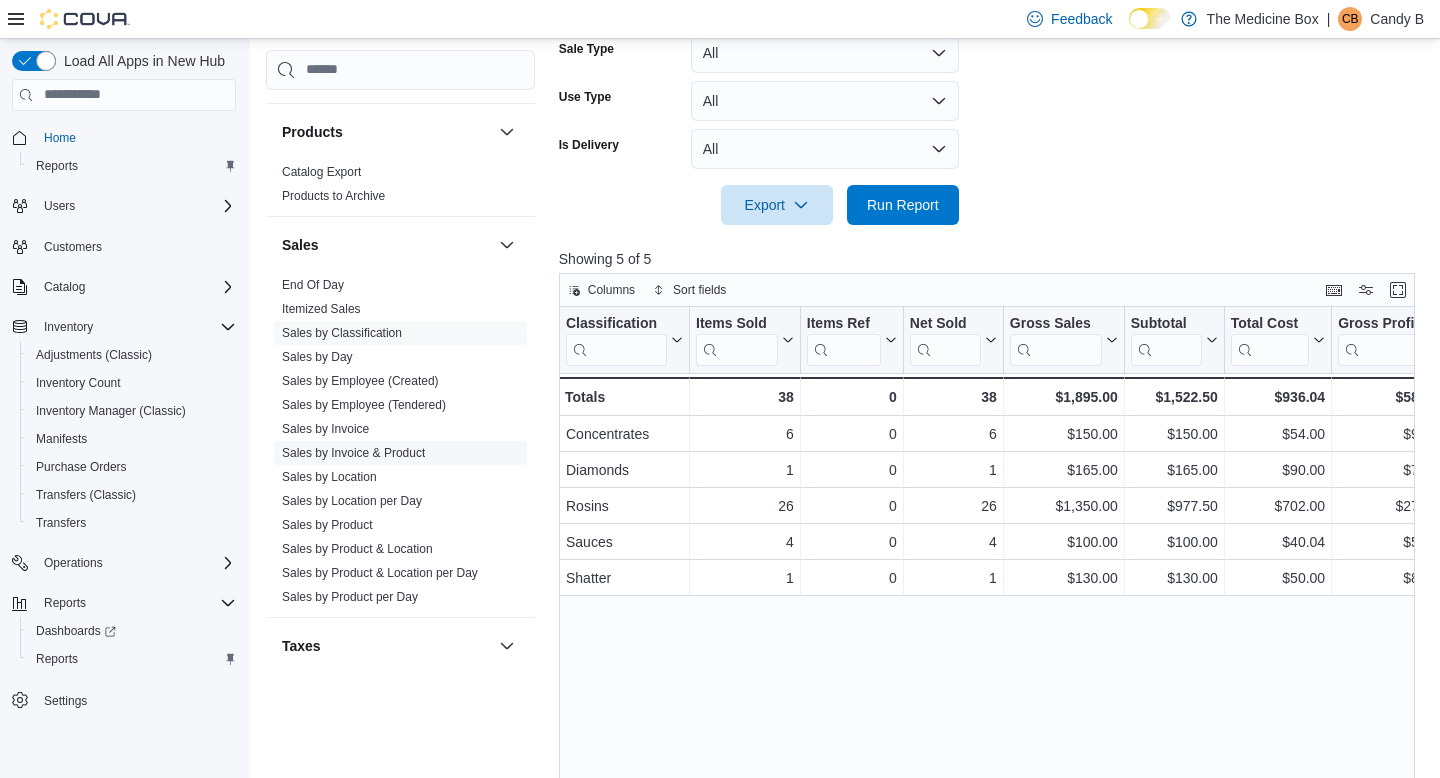 click on "Sales by Invoice & Product" at bounding box center (353, 453) 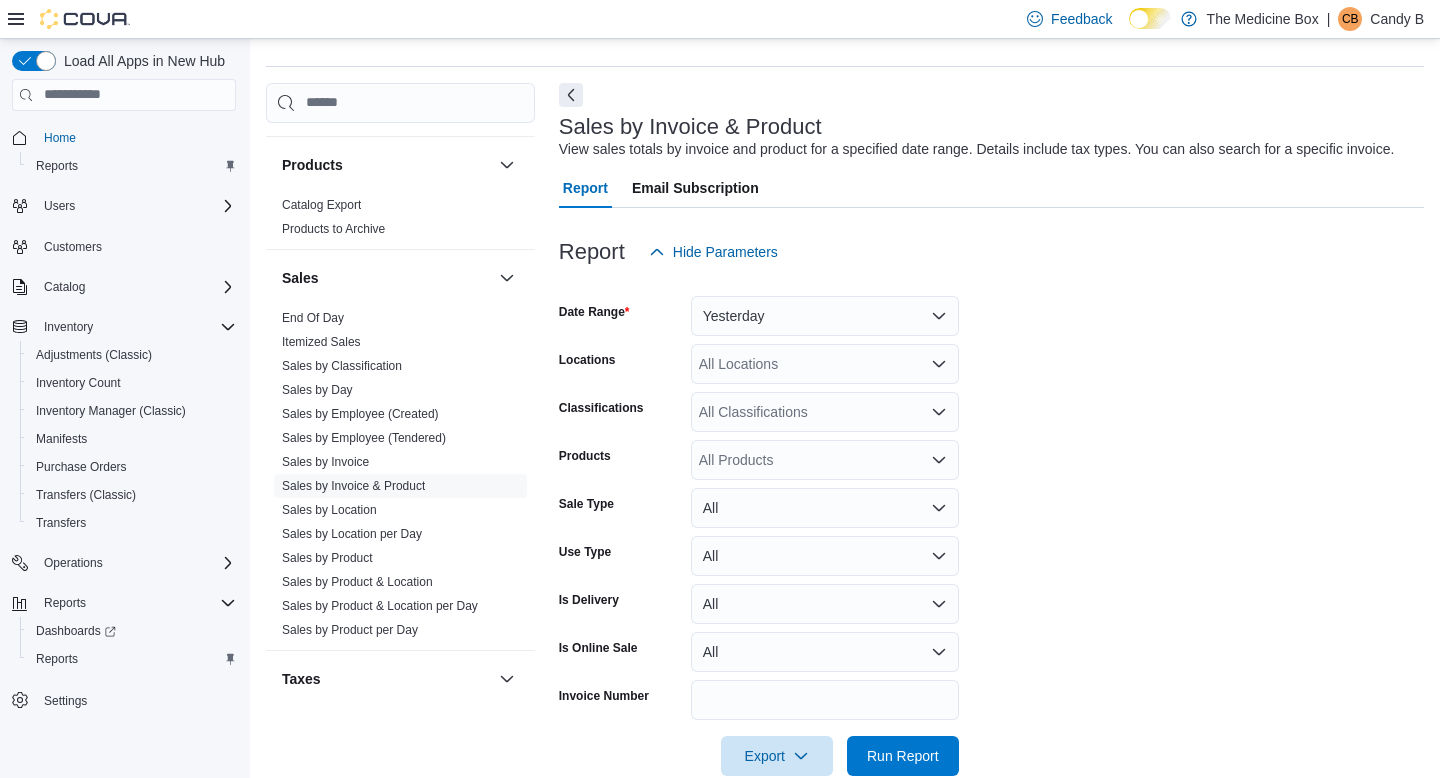 scroll, scrollTop: 67, scrollLeft: 0, axis: vertical 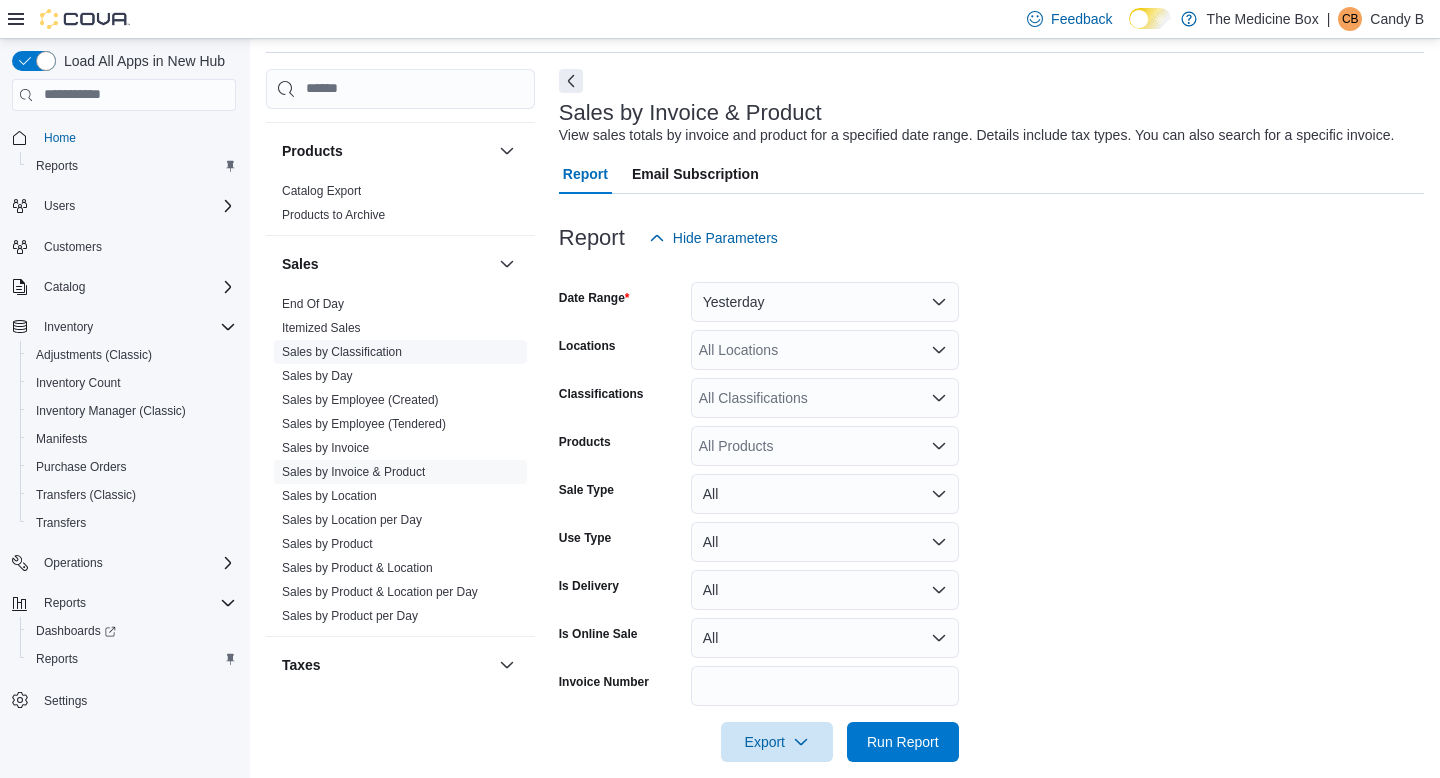 click on "Sales by Classification" at bounding box center (342, 352) 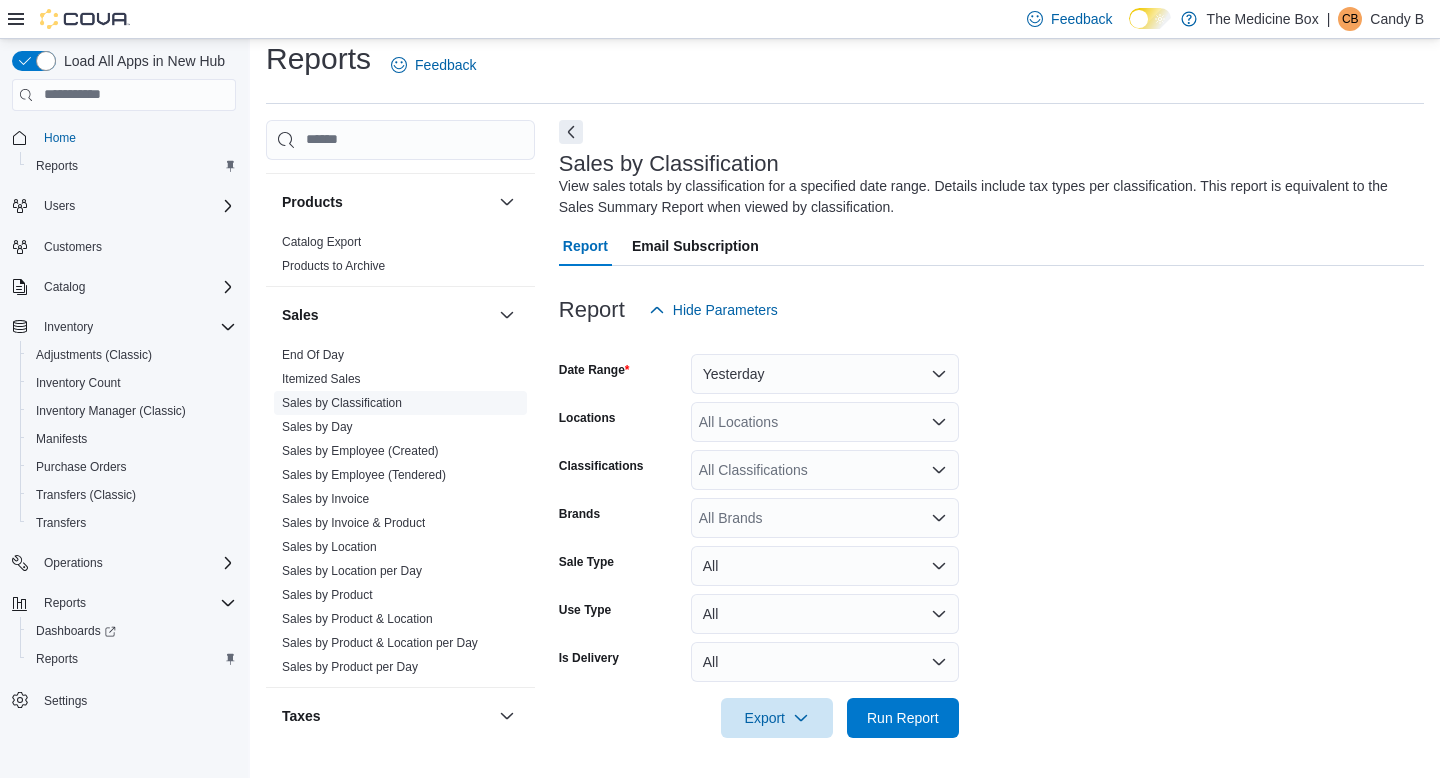 scroll, scrollTop: 16, scrollLeft: 0, axis: vertical 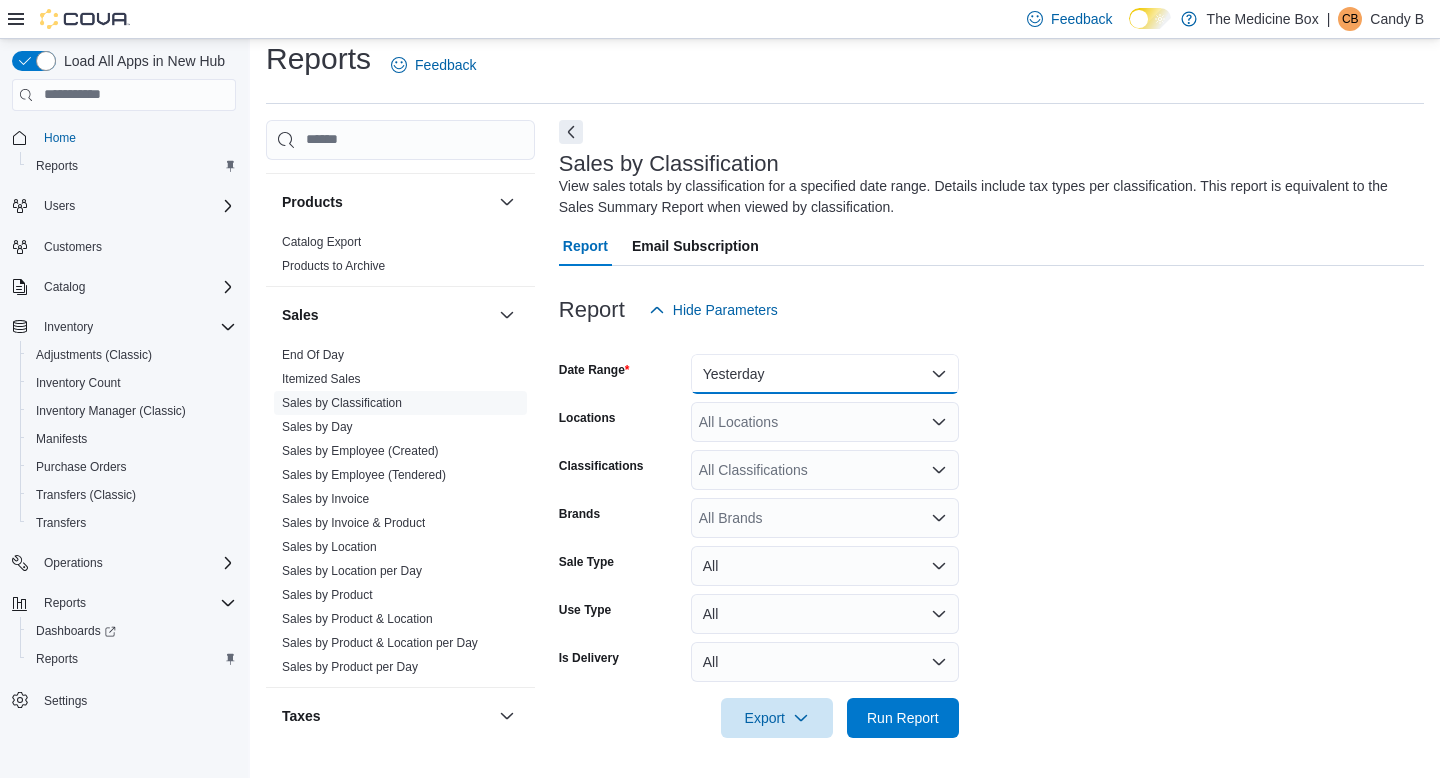click on "Yesterday" at bounding box center (825, 374) 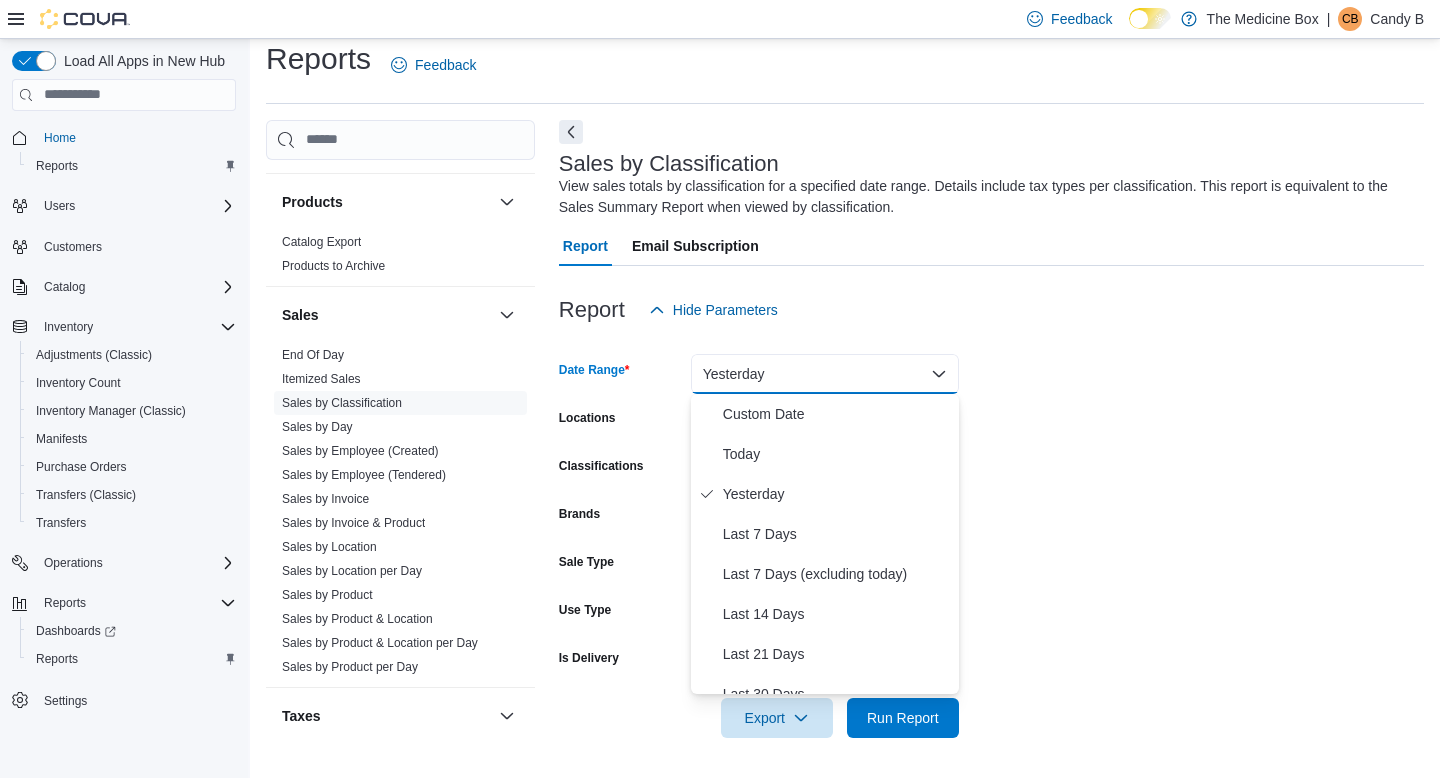 click on "Date Range Yesterday Locations All Locations Classifications All Classifications Brands All Brands Sale Type All Use Type All Is Delivery All Export  Run Report" at bounding box center (991, 534) 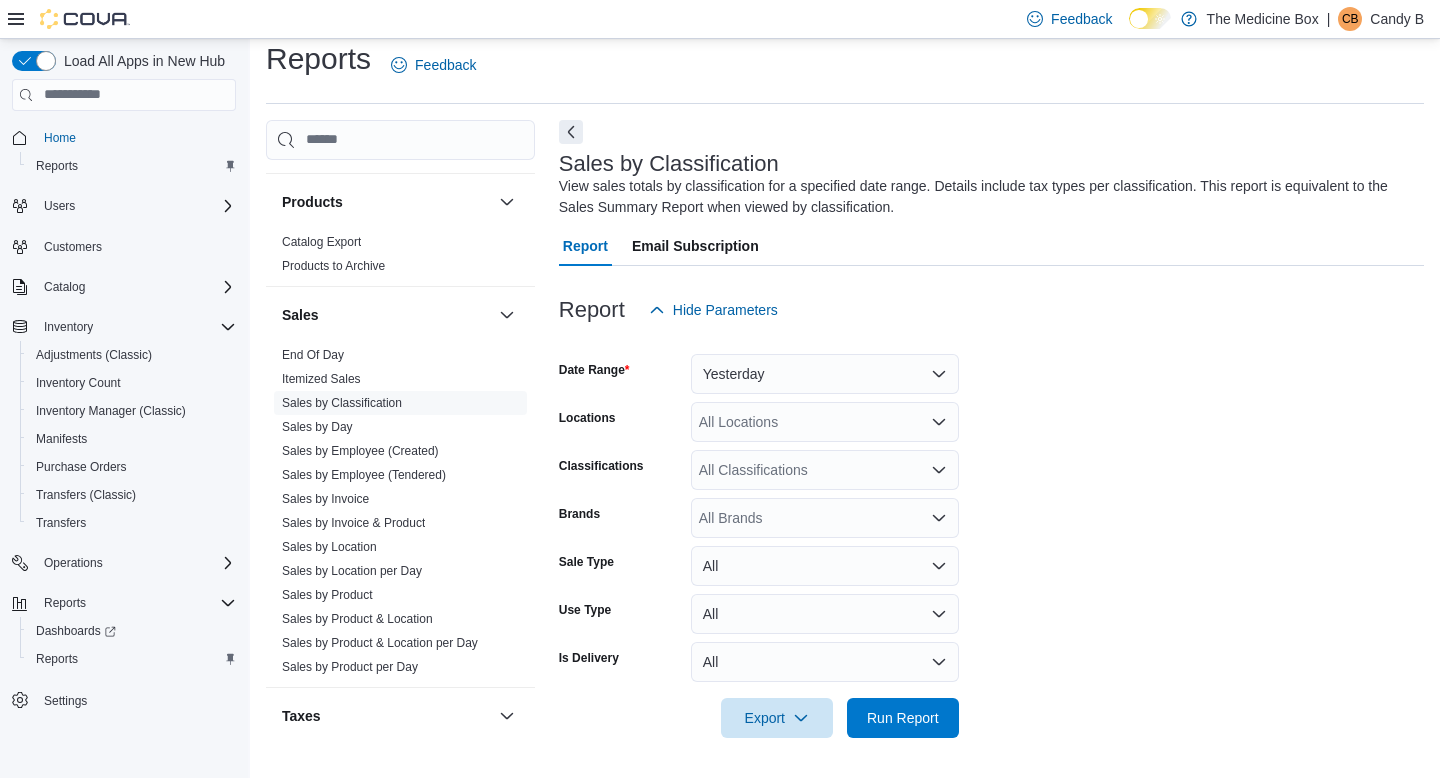 click on "All Locations" at bounding box center (825, 422) 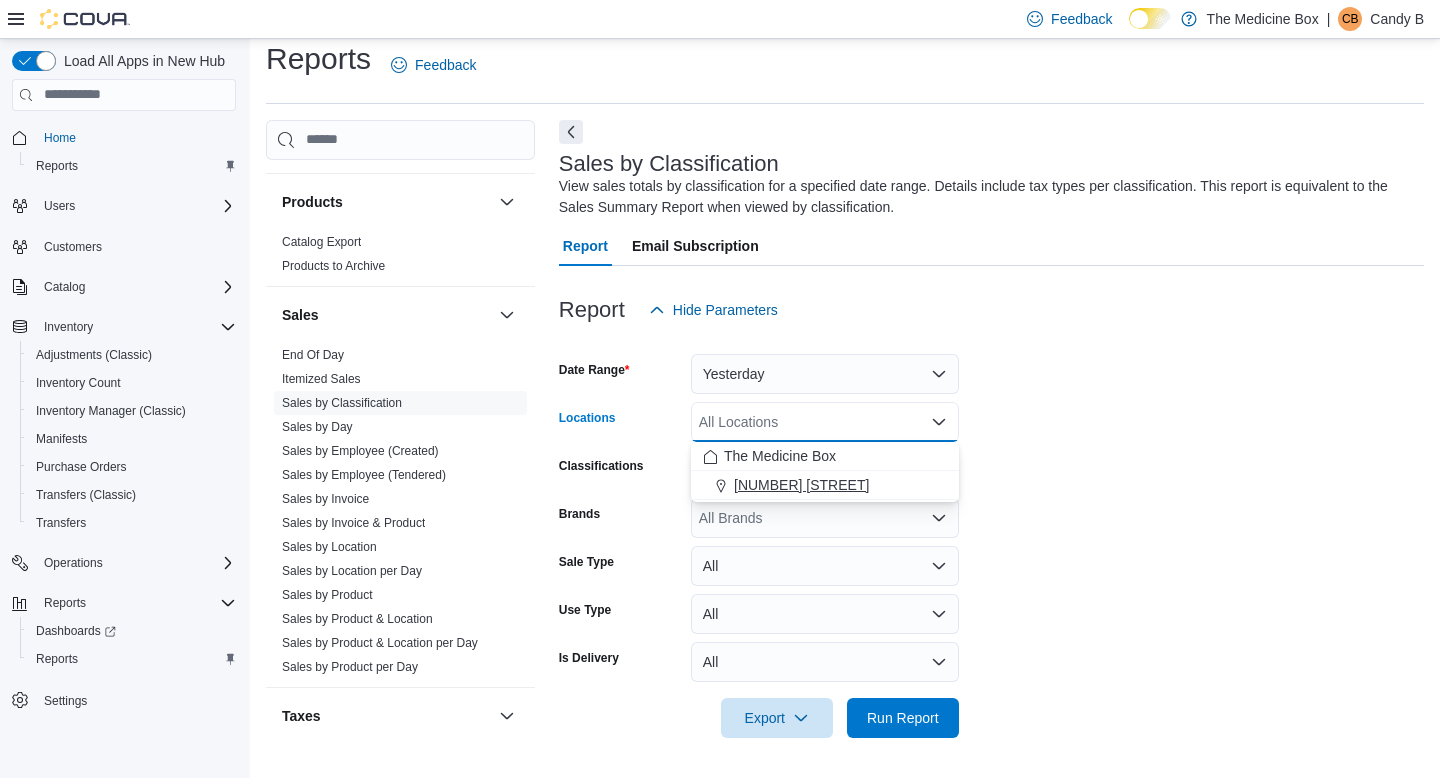 click on "[NUMBER] [STREET]" at bounding box center (801, 485) 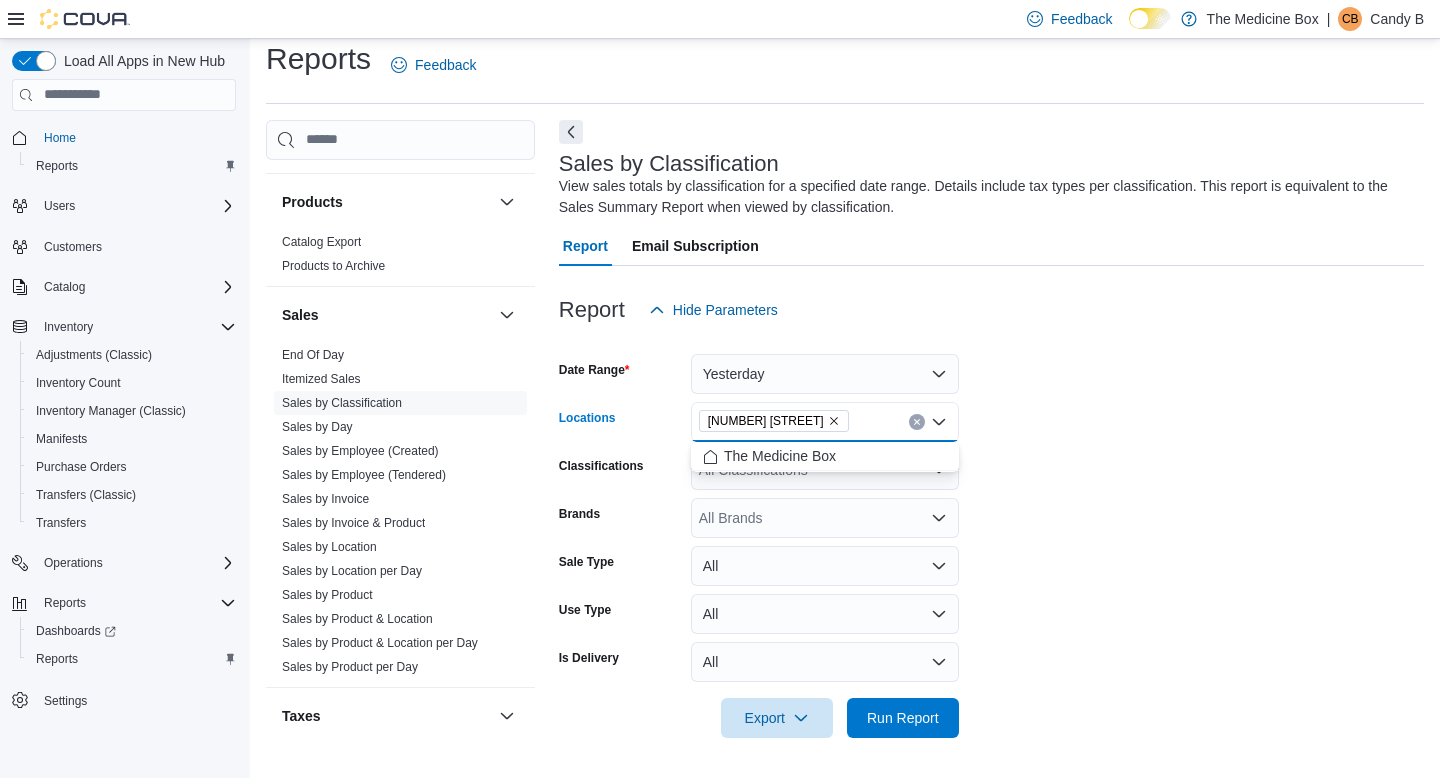 click on "Date Range Yesterday Locations [NUMBER] [STREET] Combo box. Selected. [NUMBER] [STREET]. Press Backspace to delete [NUMBER] [STREET]. Combo box input. All Locations. Type some text or, to display a list of choices, press Down Arrow. To exit the list of choices, press Escape. Classifications All Classifications Brands All Brands Sale Type All Use Type All Is Delivery All Export  Run Report" at bounding box center (991, 534) 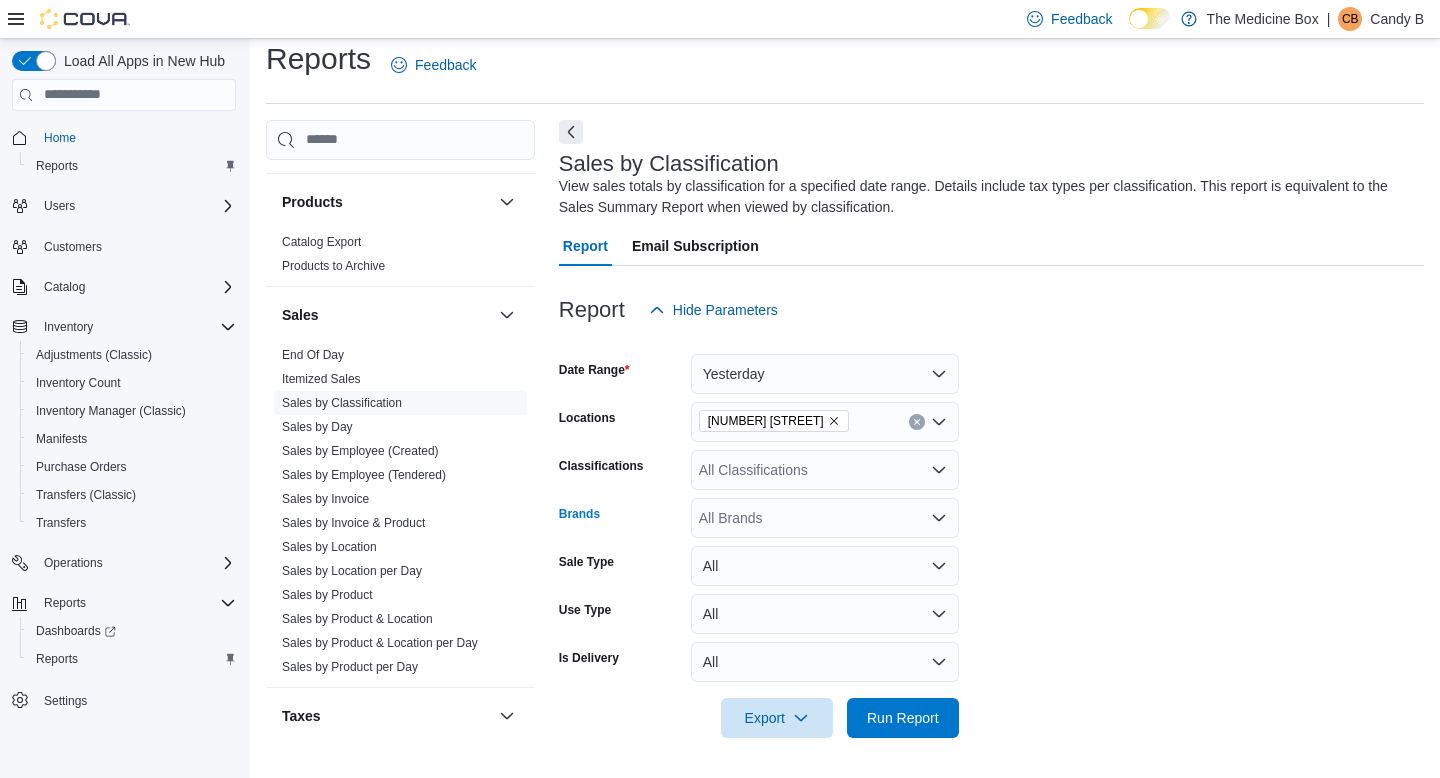 click on "All Brands" at bounding box center (825, 518) 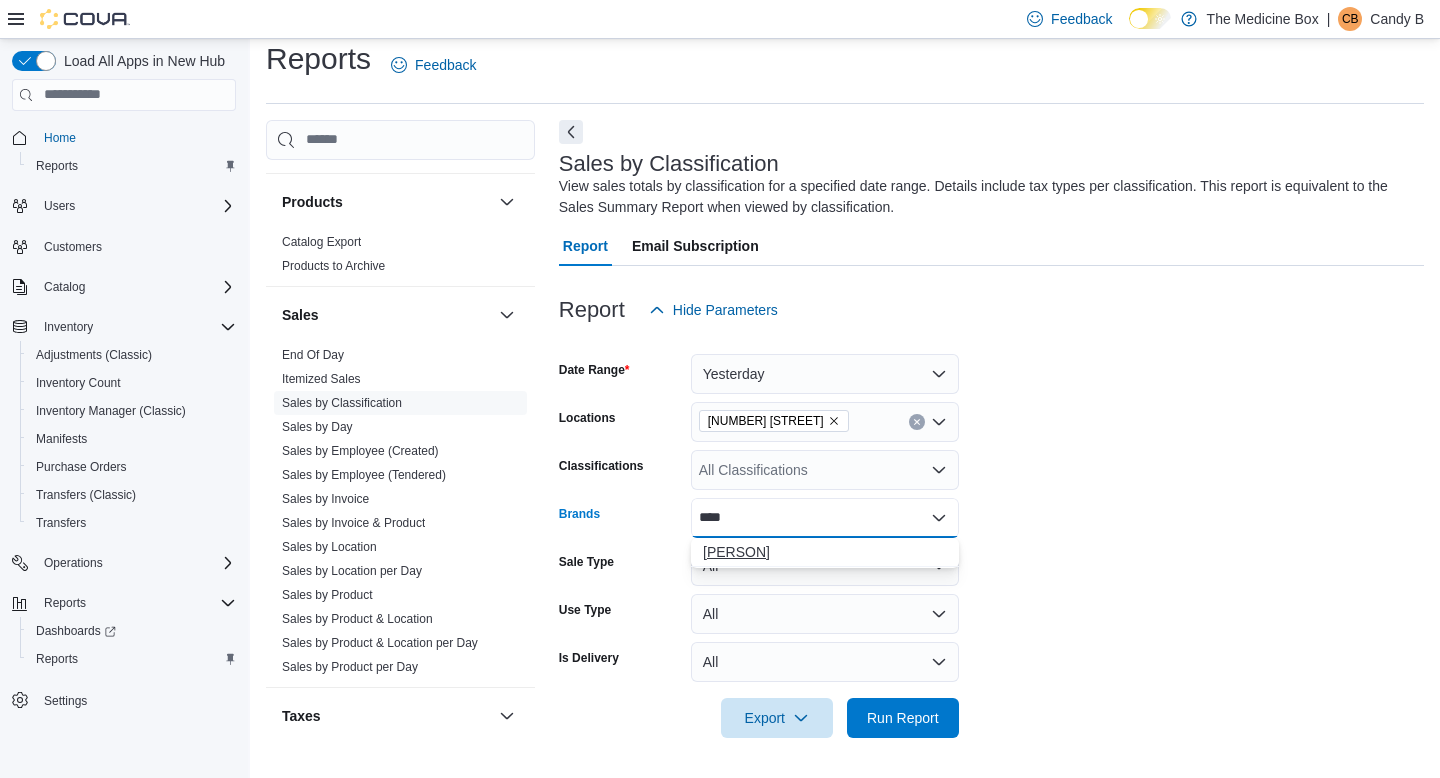 type on "****" 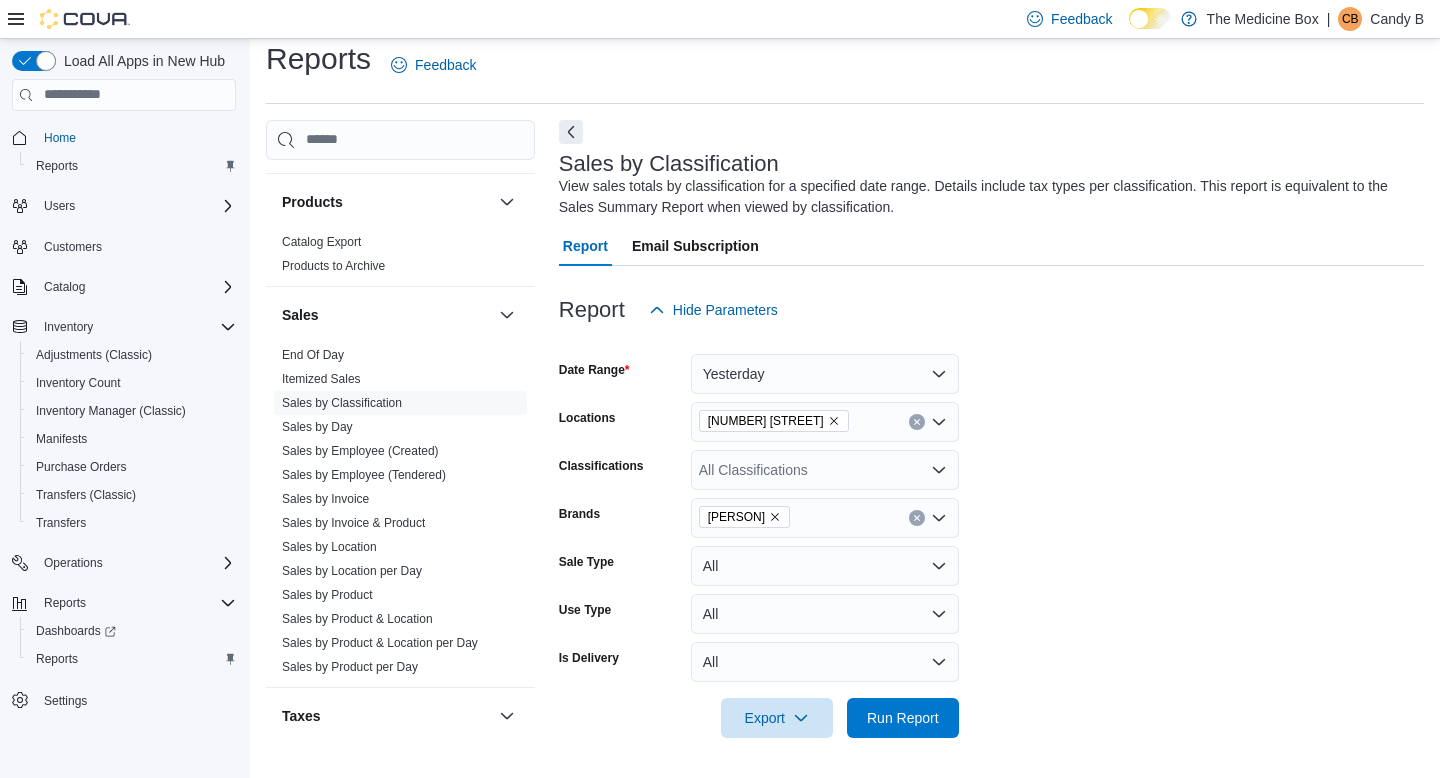 click on "Date Range Yesterday Locations [NUMBER] [STREET] Classifications All Classifications Brands [PERSON] Sale Type All Use Type All Is Delivery All Export  Run Report" at bounding box center (991, 534) 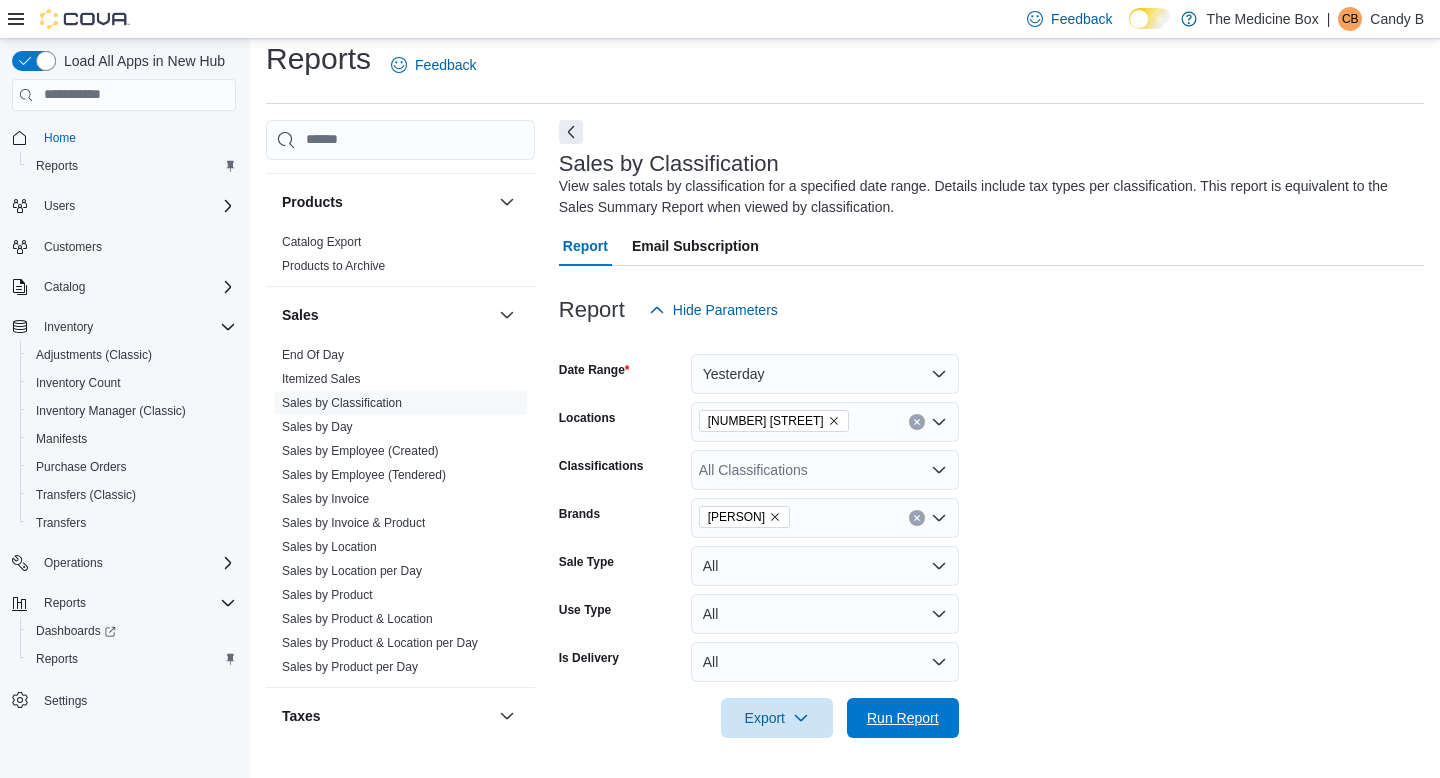 drag, startPoint x: 936, startPoint y: 724, endPoint x: 955, endPoint y: 689, distance: 39.824615 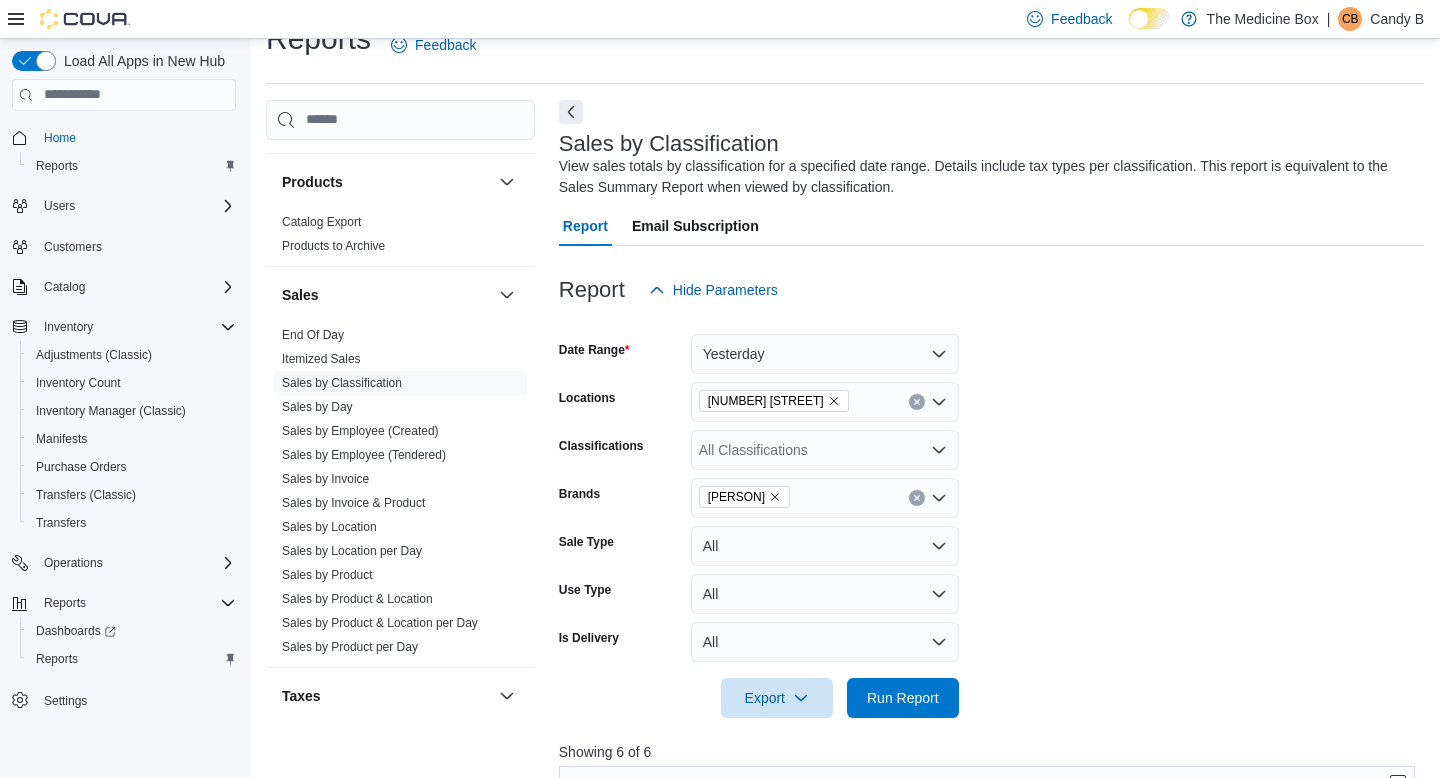scroll, scrollTop: 0, scrollLeft: 0, axis: both 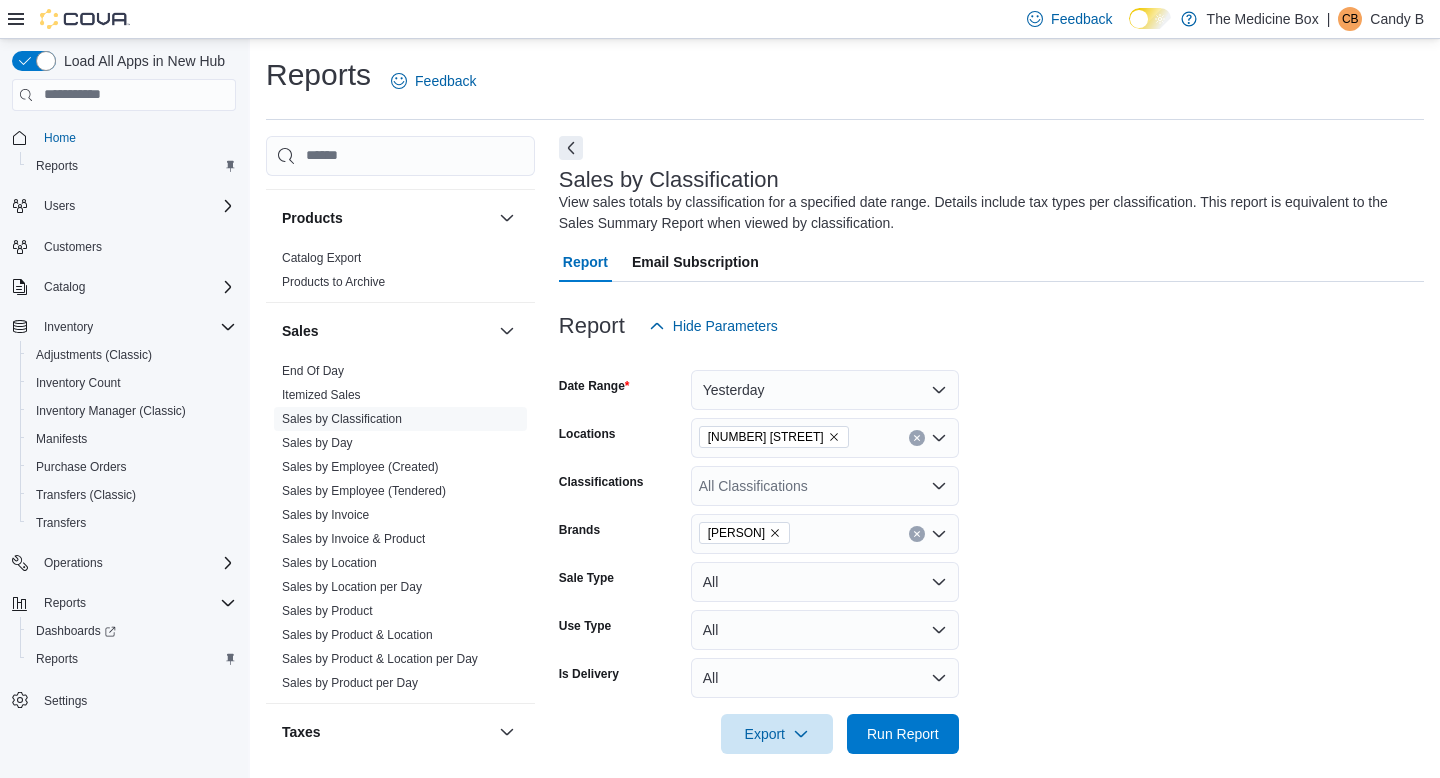 click on "[PERSON]" at bounding box center [744, 533] 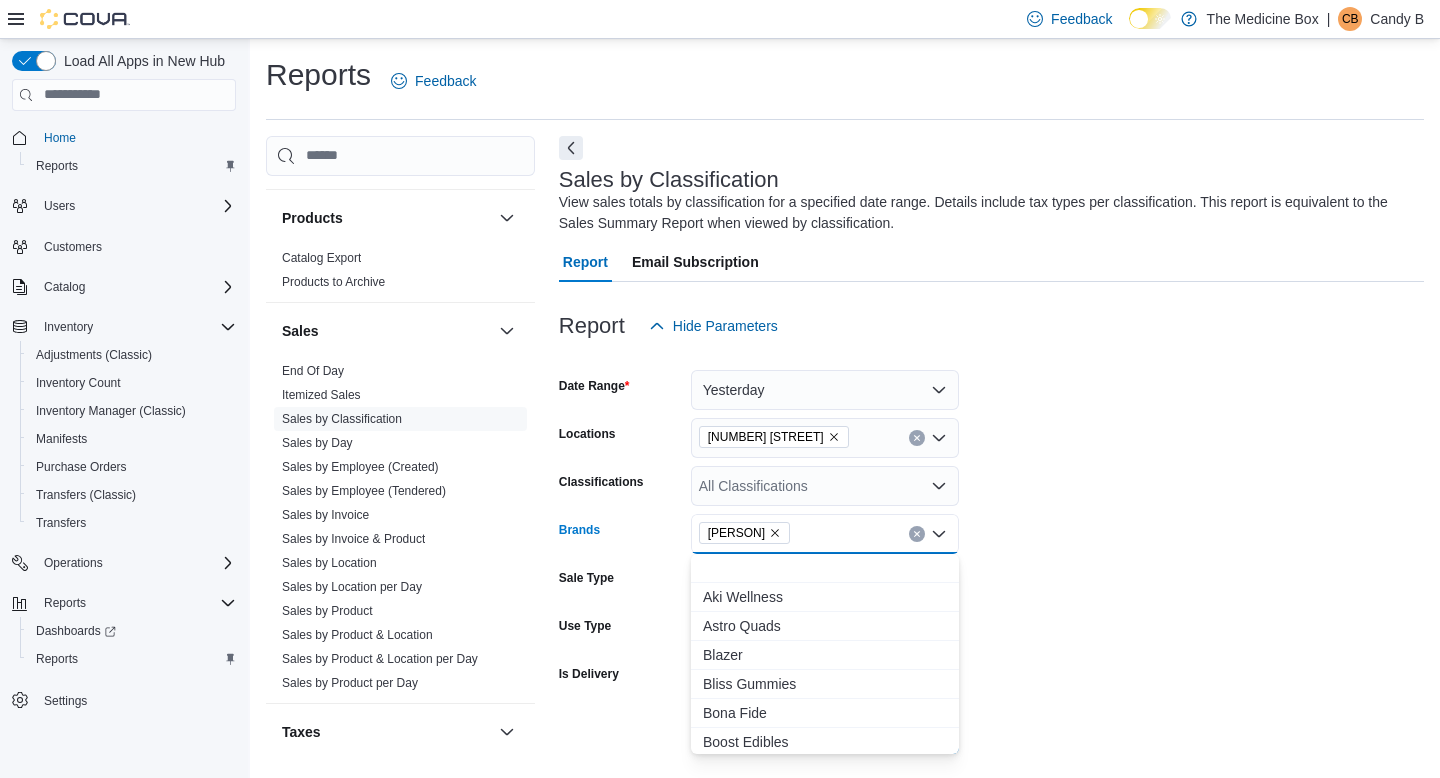 click 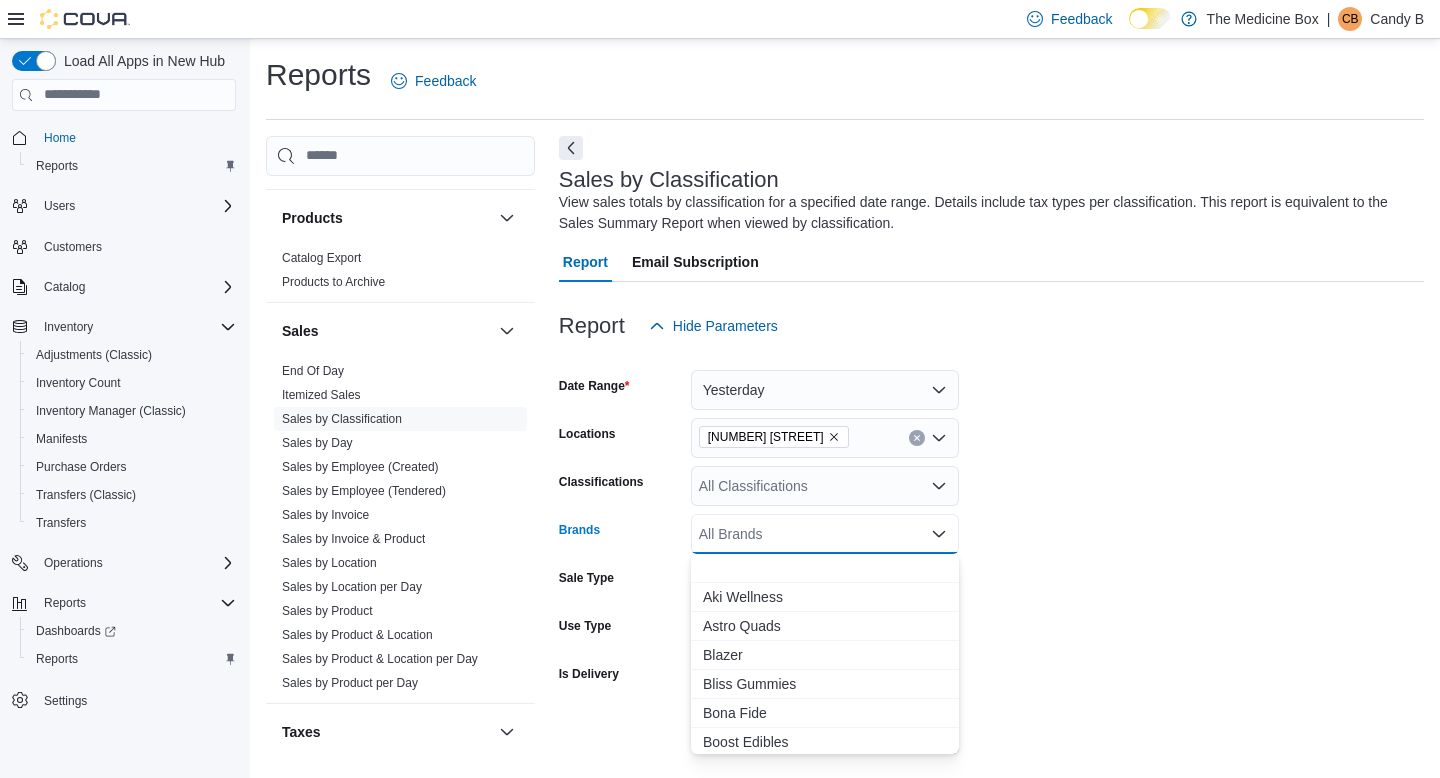 click on "All Brands Combo box. Selected. Combo box input. All Brands. Type some text or, to display a list of choices, press Down Arrow. To exit the list of choices, press Escape." at bounding box center (825, 534) 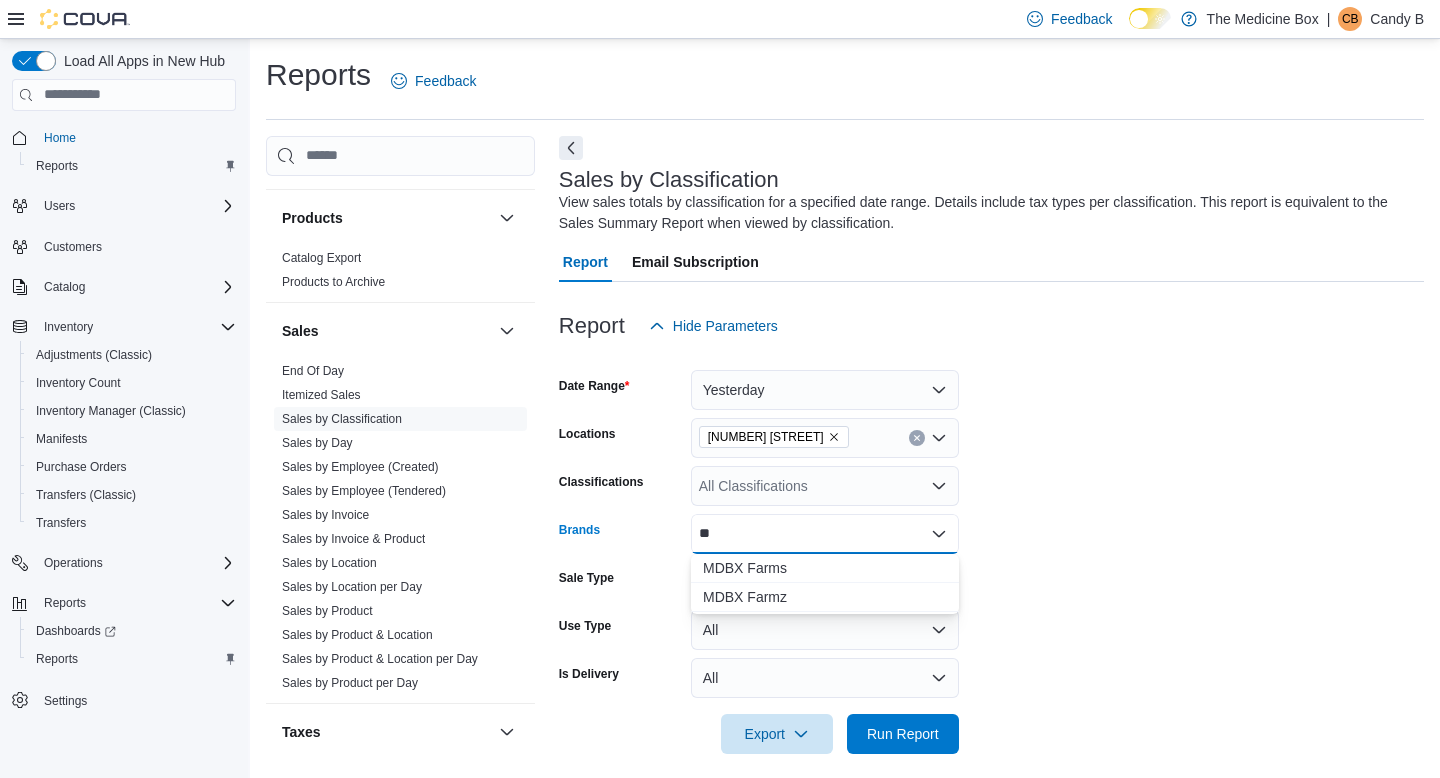 type on "*" 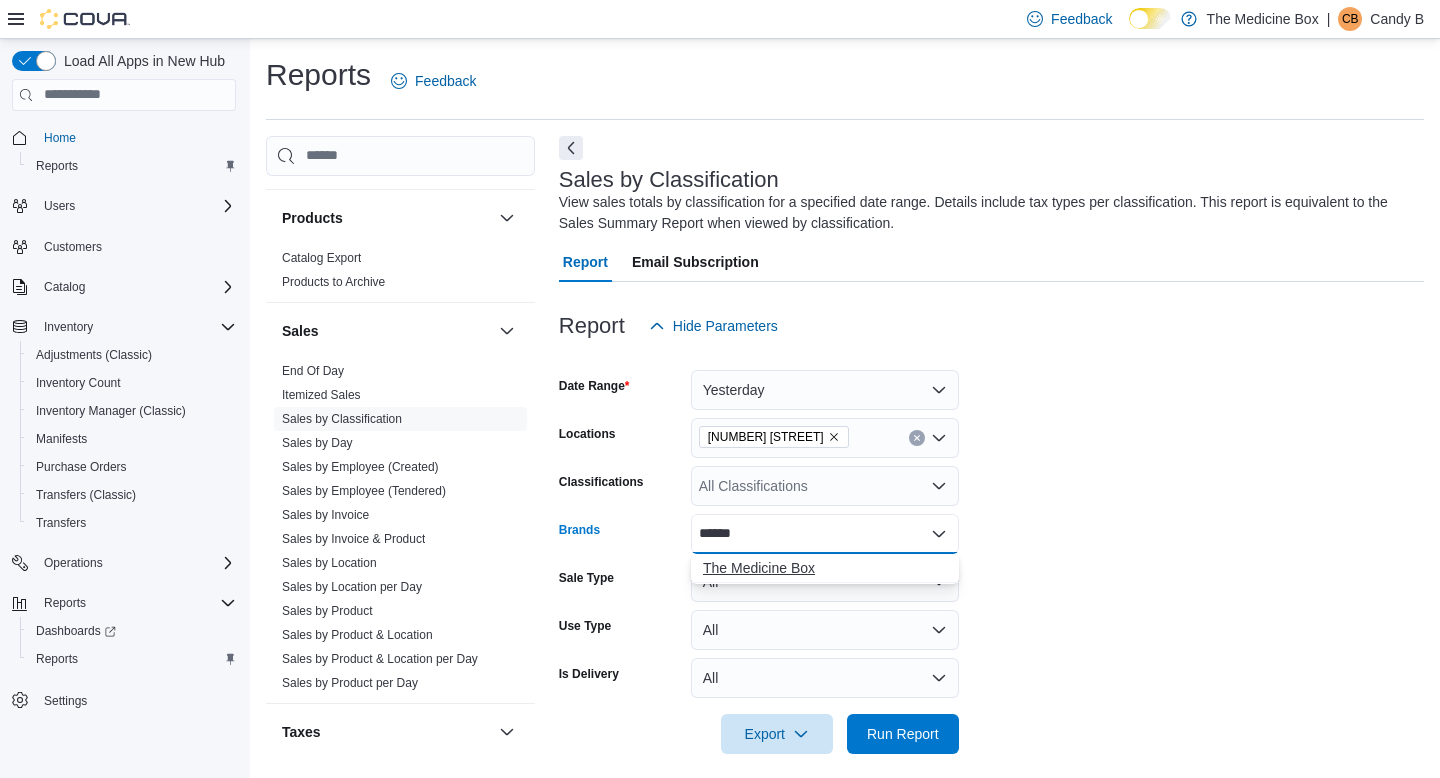 type on "******" 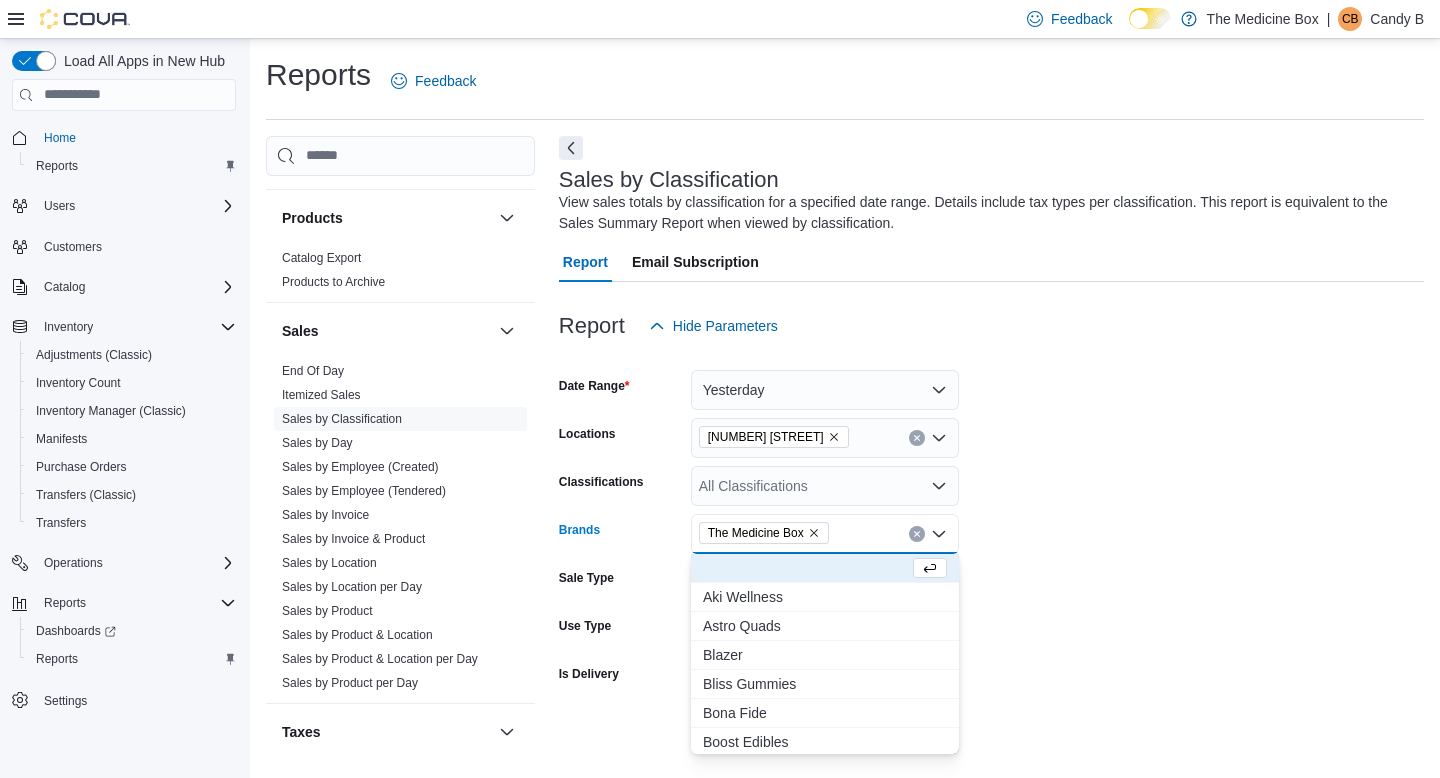 click on "Date Range Yesterday Locations [NUMBER] [STREET] Classifications All Classifications Brands The Medicine Box Combo box. Selected. The Medicine Box. Press Backspace to delete The Medicine Box. Combo box input. All Brands. Type some text or, to display a list of choices, press Down Arrow. To exit the list of choices, press Escape. Sale Type All Use Type All Is Delivery All Export  Run Report" at bounding box center [991, 550] 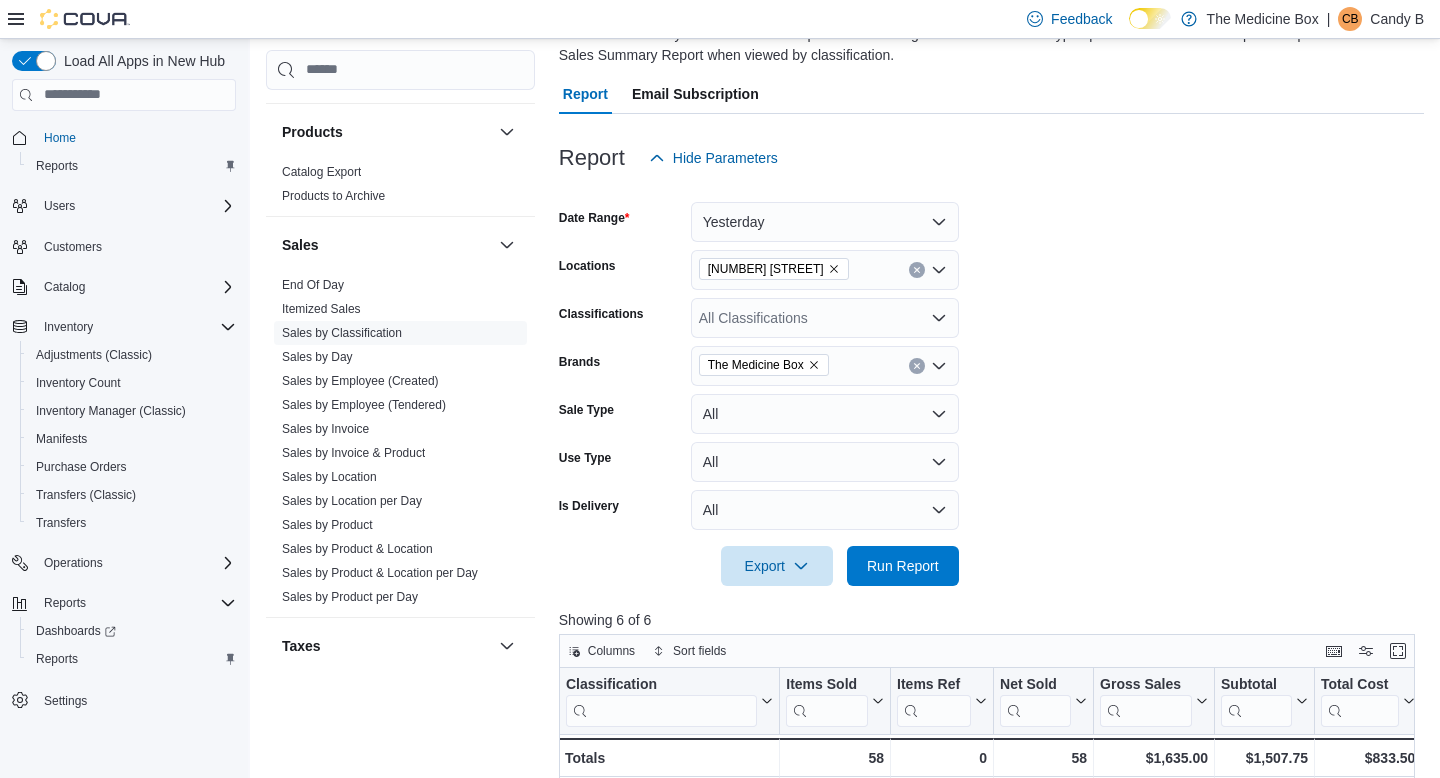 scroll, scrollTop: 232, scrollLeft: 0, axis: vertical 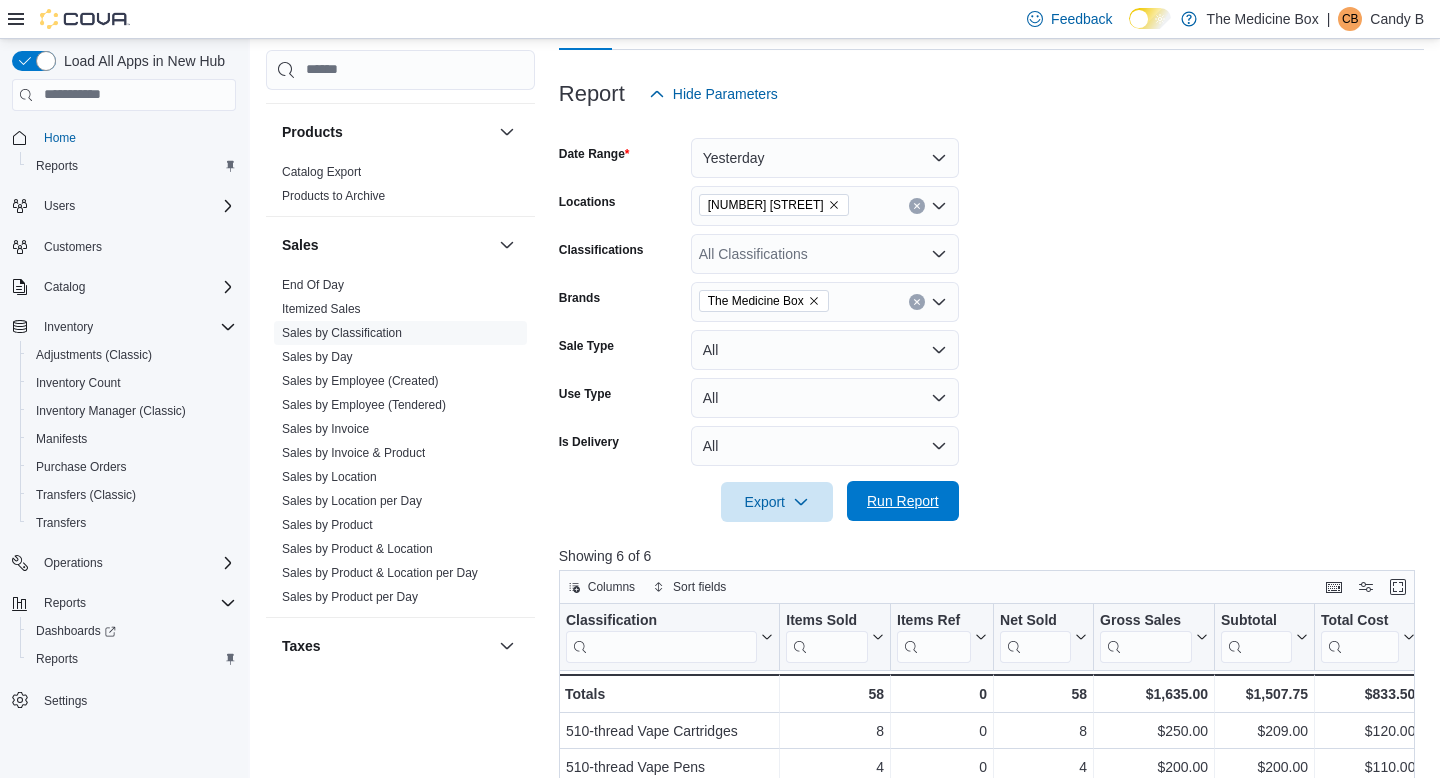 click on "Run Report" at bounding box center [903, 501] 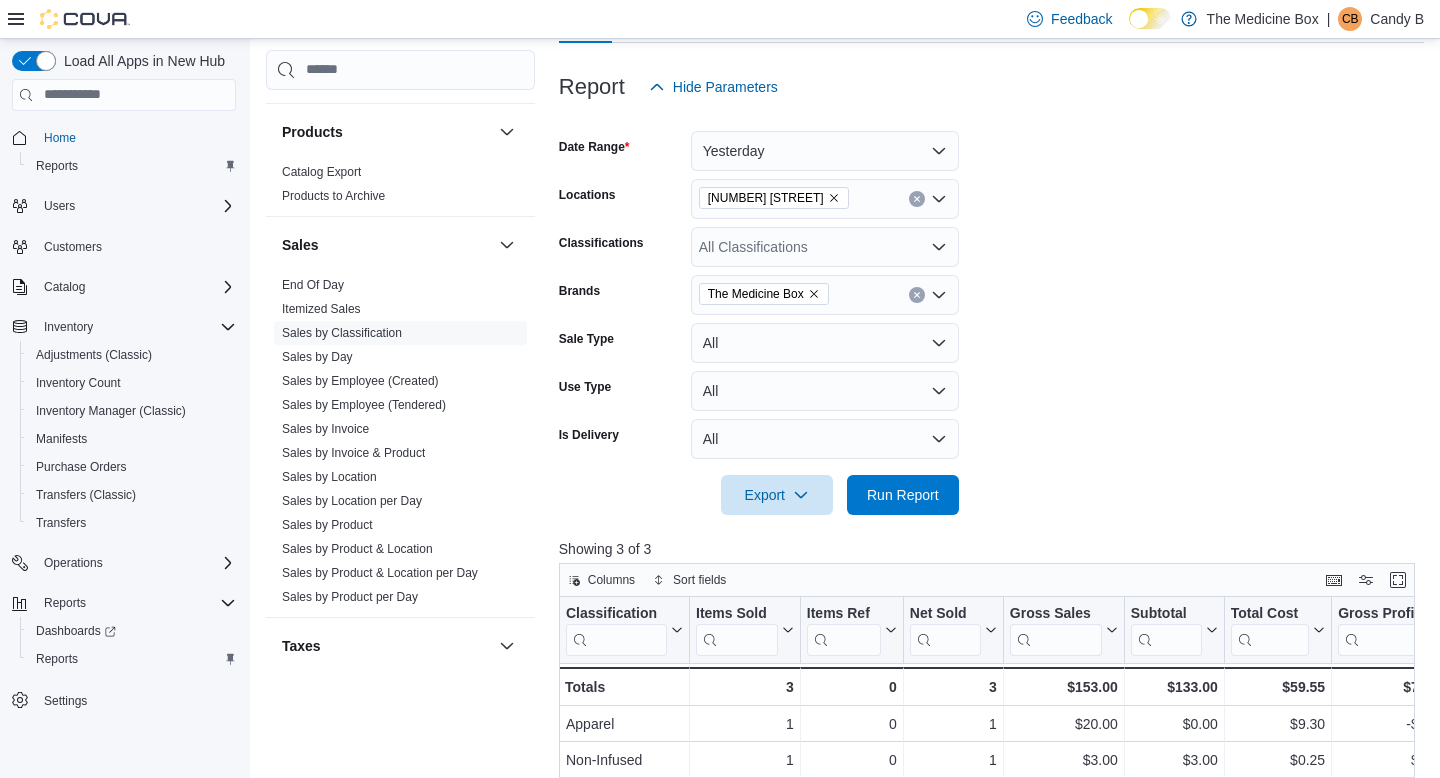 scroll, scrollTop: 240, scrollLeft: 0, axis: vertical 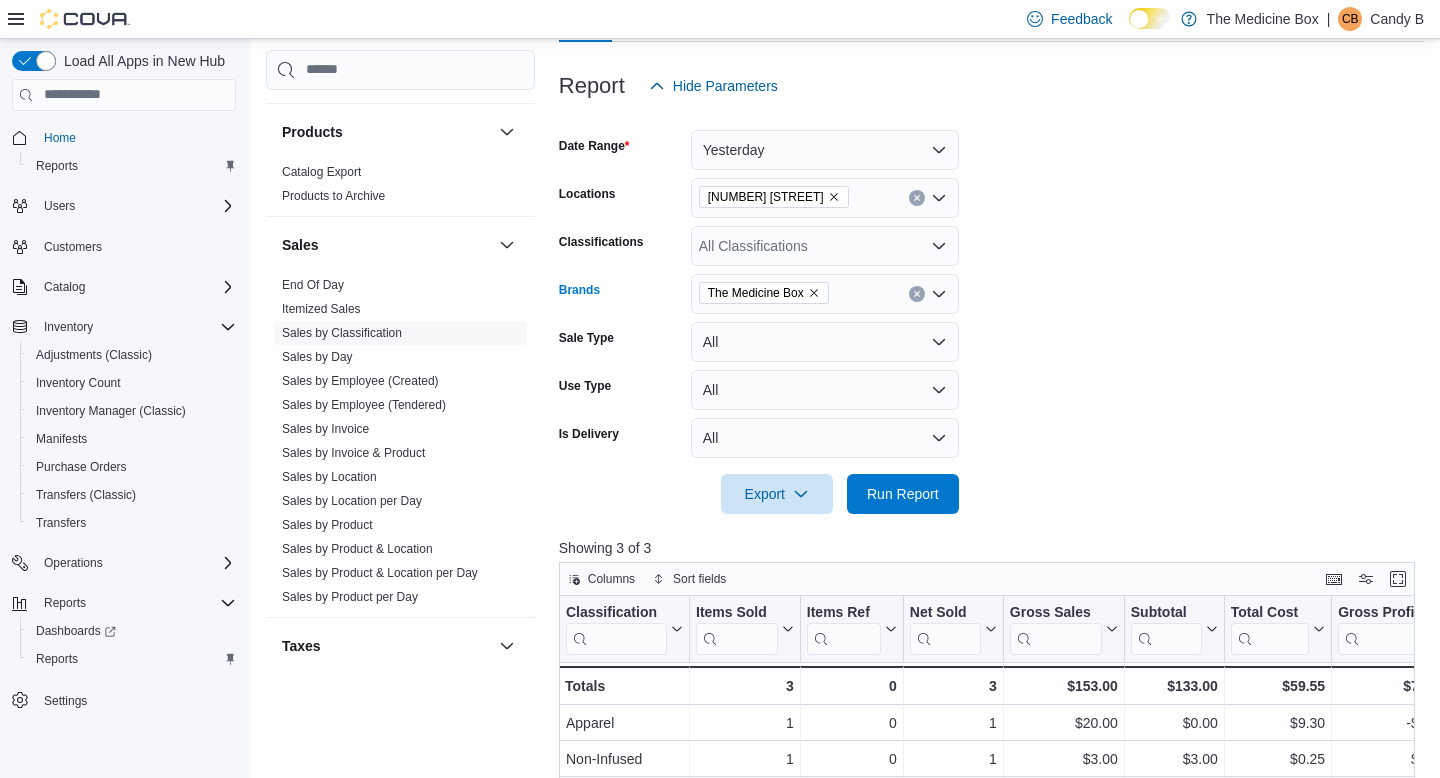 click 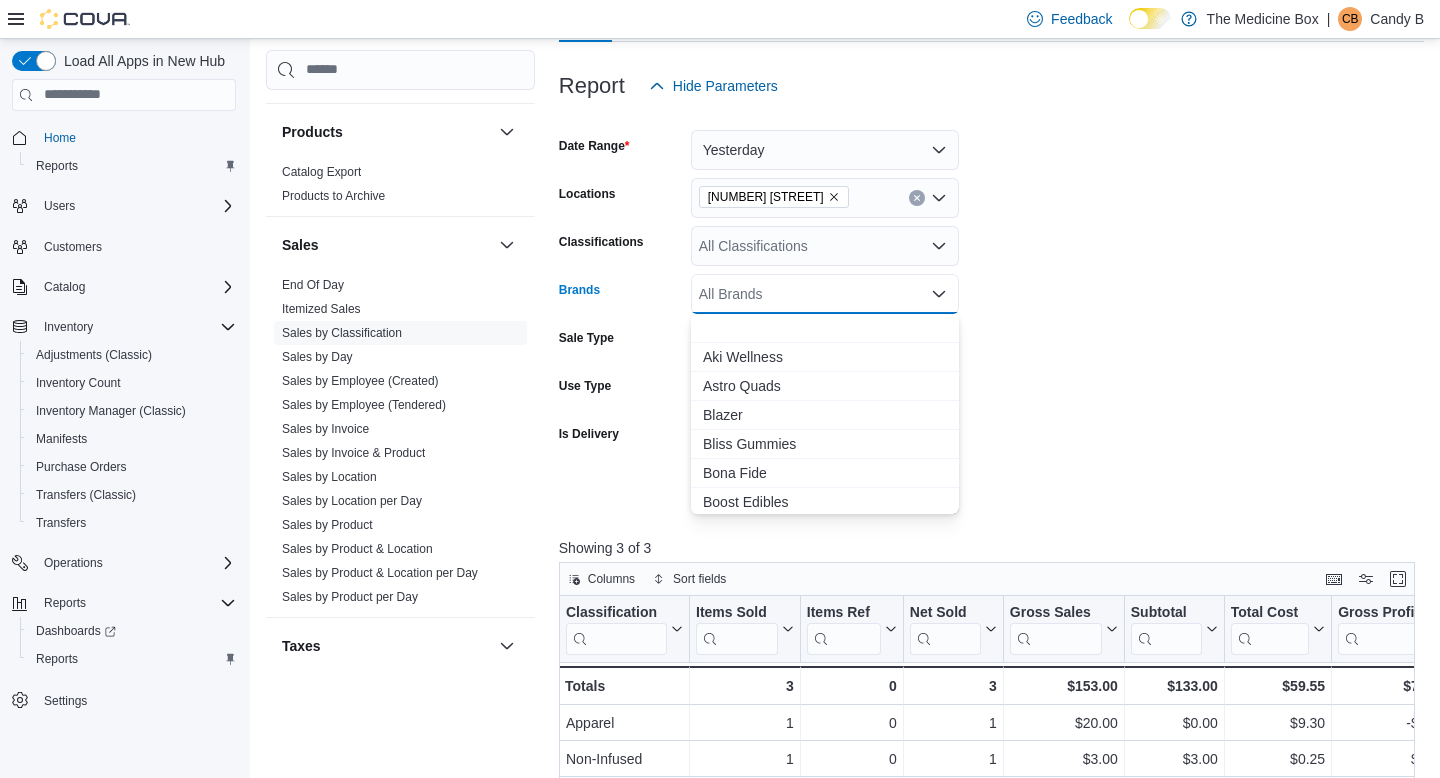 click on "All Brands Combo box. Selected. Combo box input. All Brands. Type some text or, to display a list of choices, press Down Arrow. To exit the list of choices, press Escape." at bounding box center [825, 294] 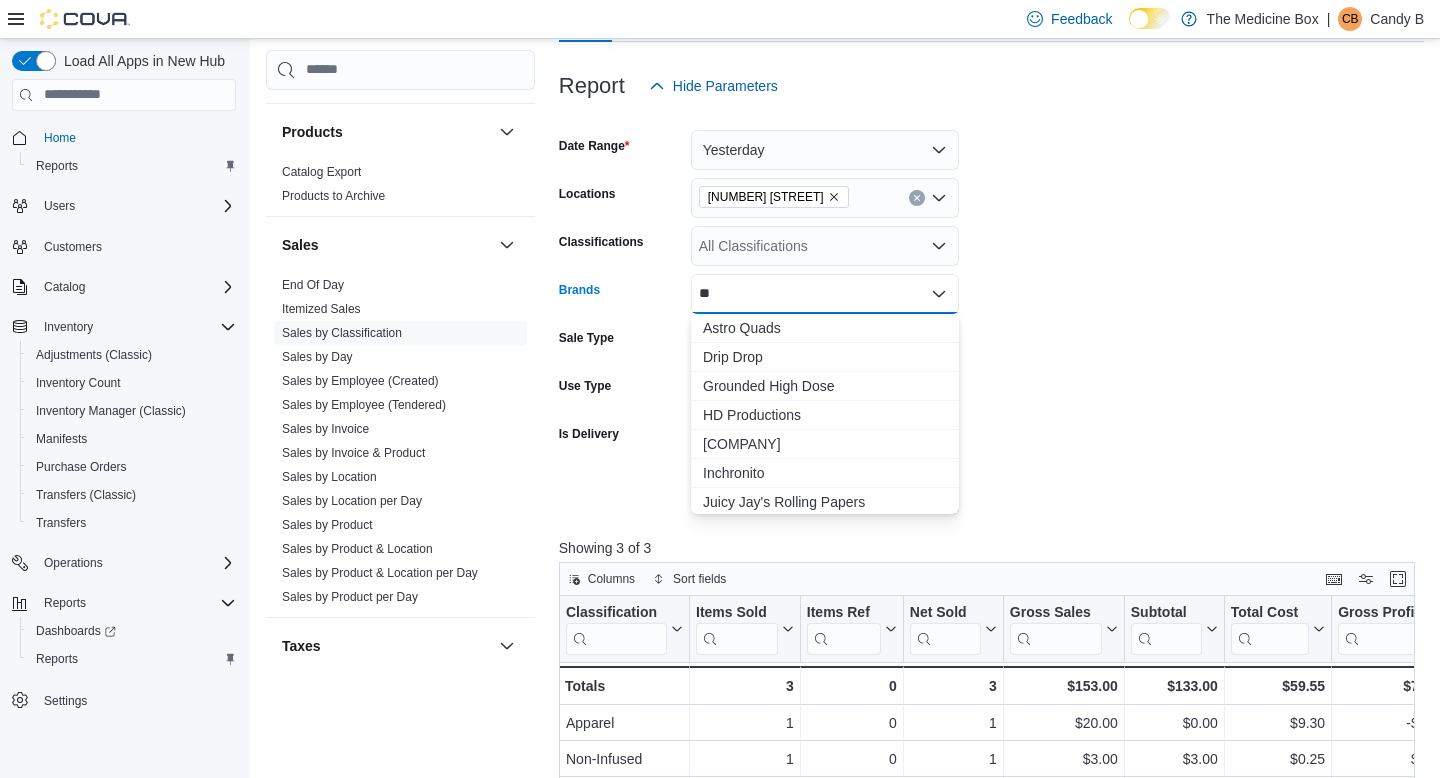 type on "*" 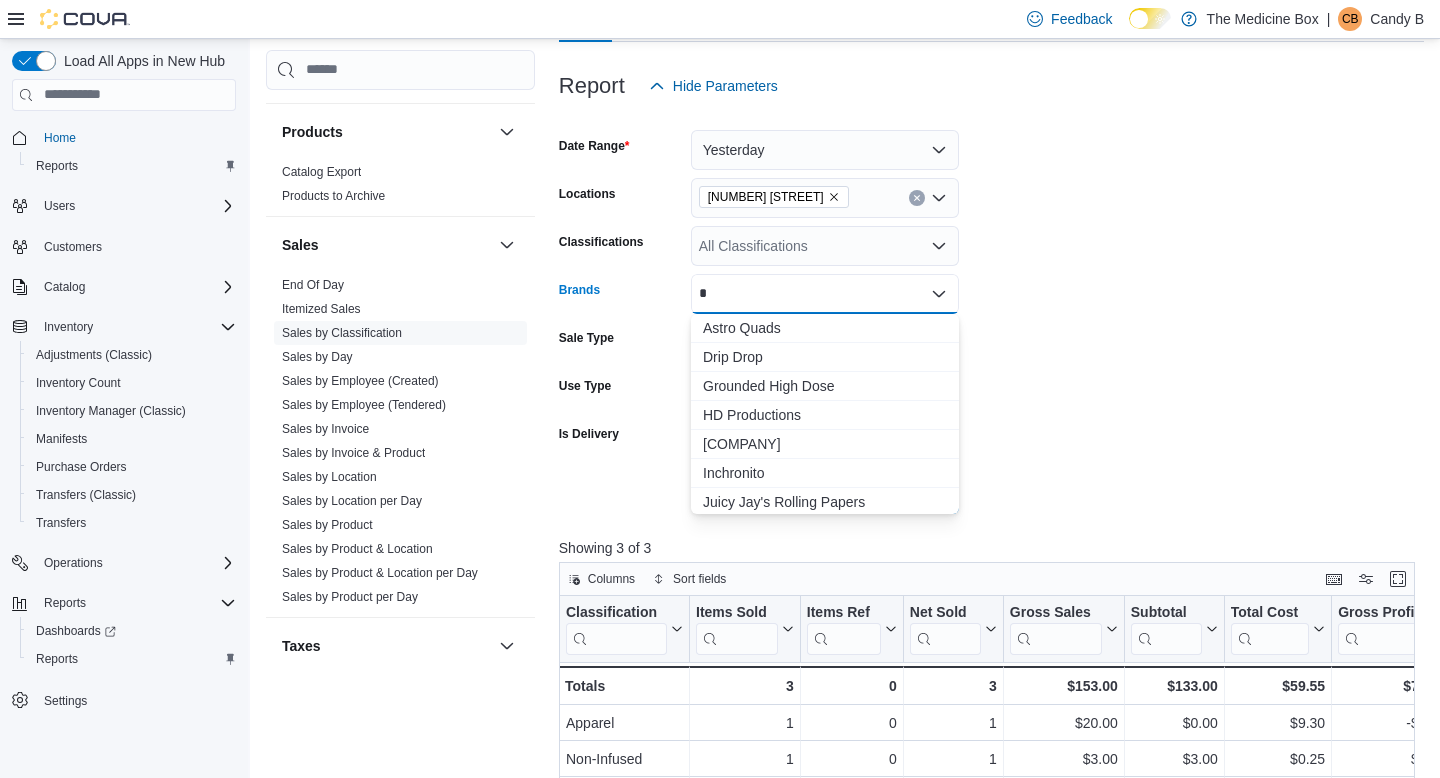 type 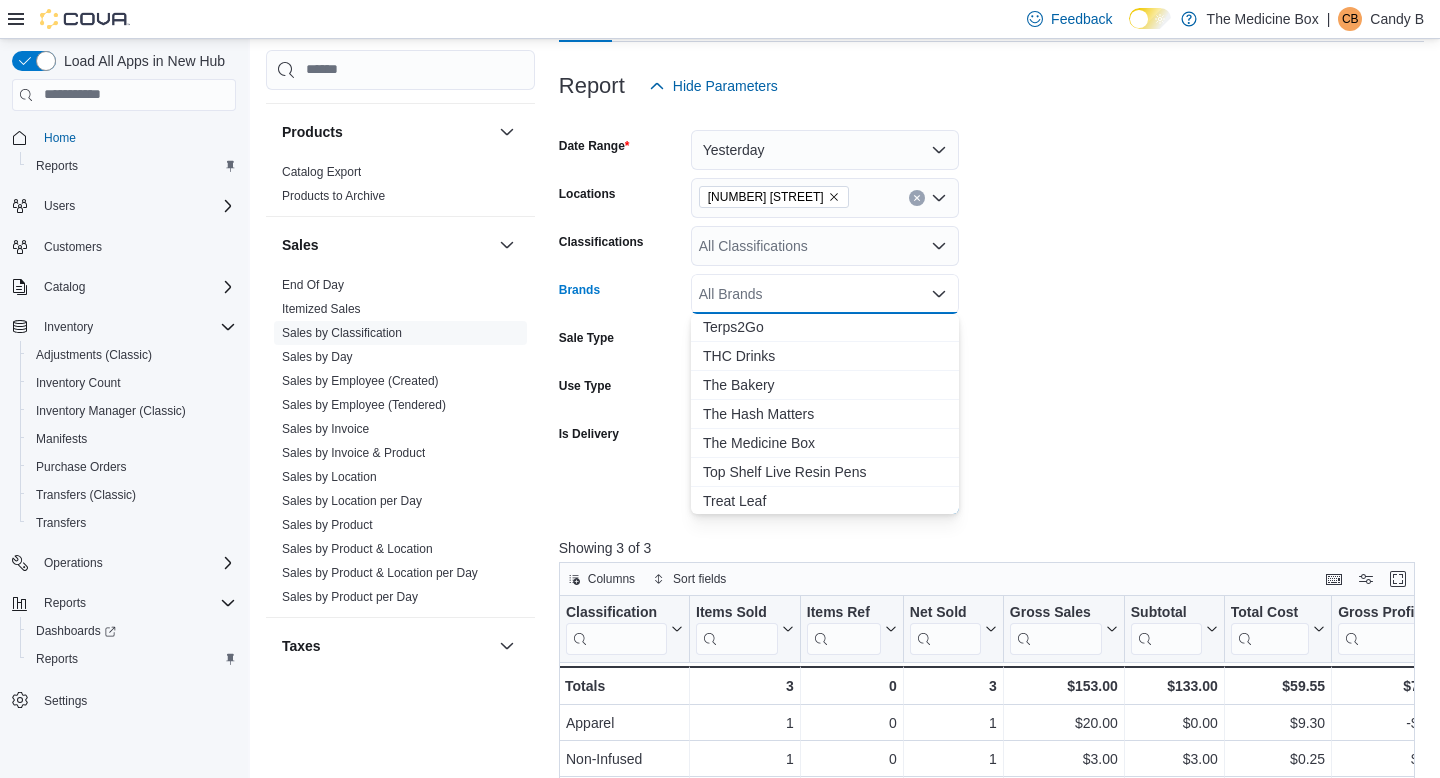scroll, scrollTop: 2303, scrollLeft: 0, axis: vertical 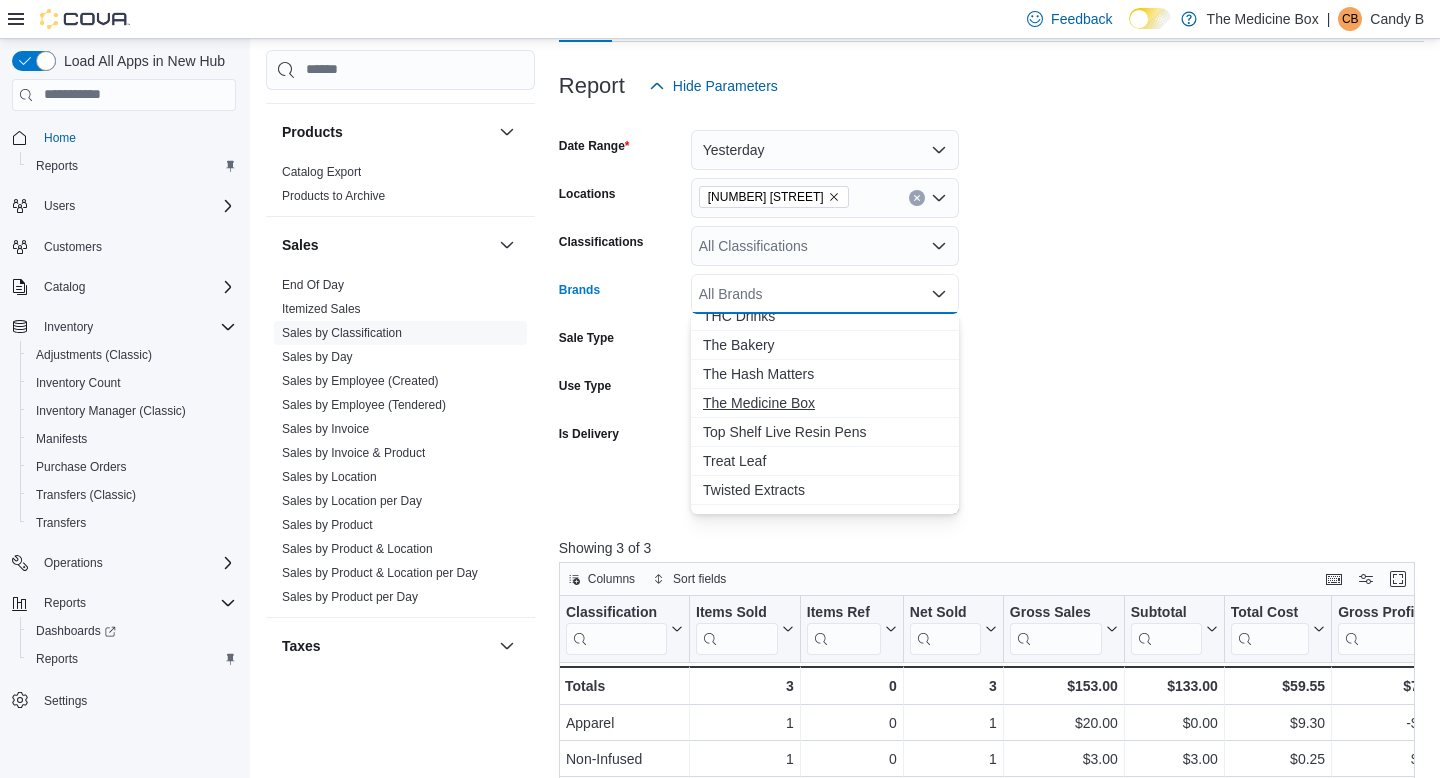 click on "The Medicine Box" at bounding box center [825, 403] 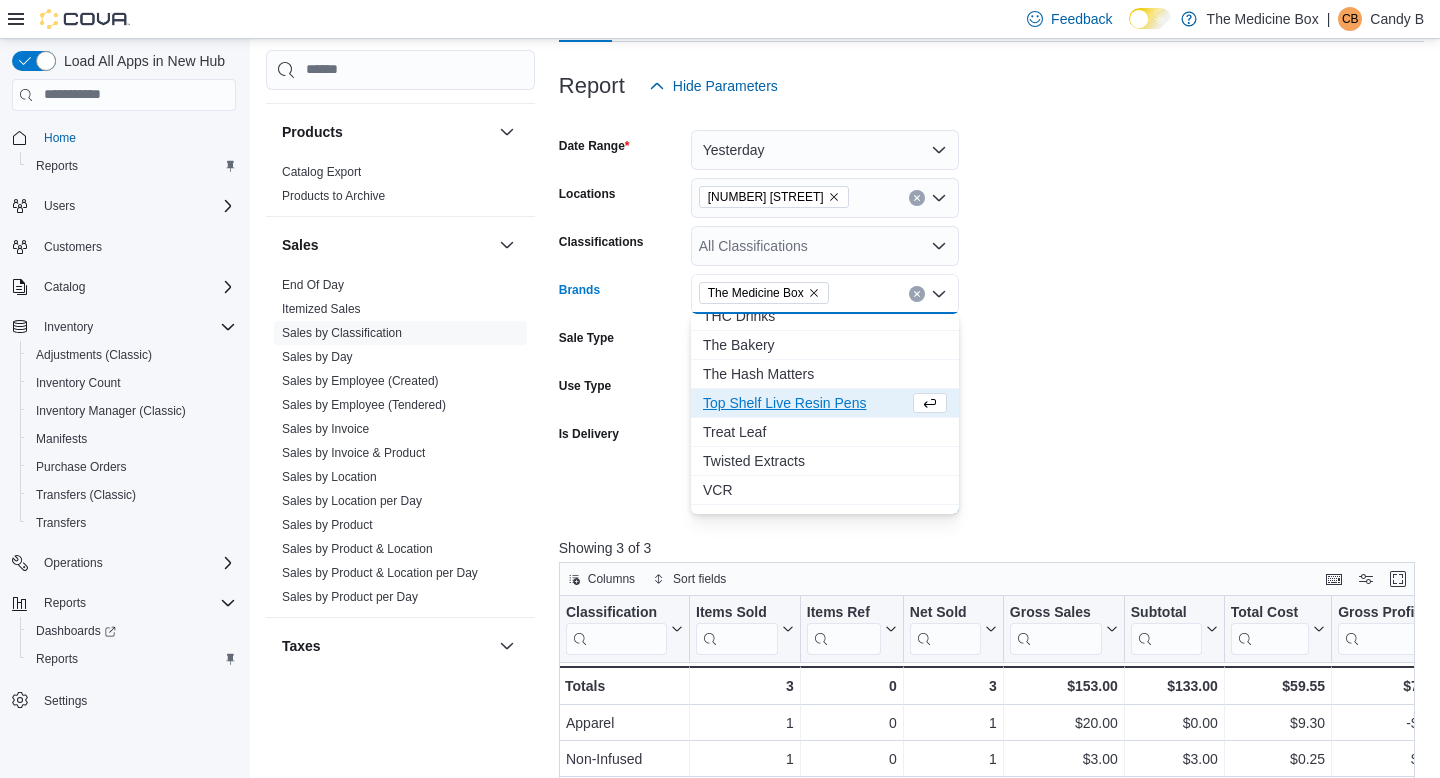click on "Date Range Yesterday Locations [NUMBER] [STREET] Classifications All Classifications Brands The Medicine Box Combo box. Selected. The Medicine Box. Press Backspace to delete The Medicine Box. Combo box input. All Brands. Type some text or, to display a list of choices, press Down Arrow. To exit the list of choices, press Escape. Sale Type All Use Type All Is Delivery All Export  Run Report" at bounding box center [991, 310] 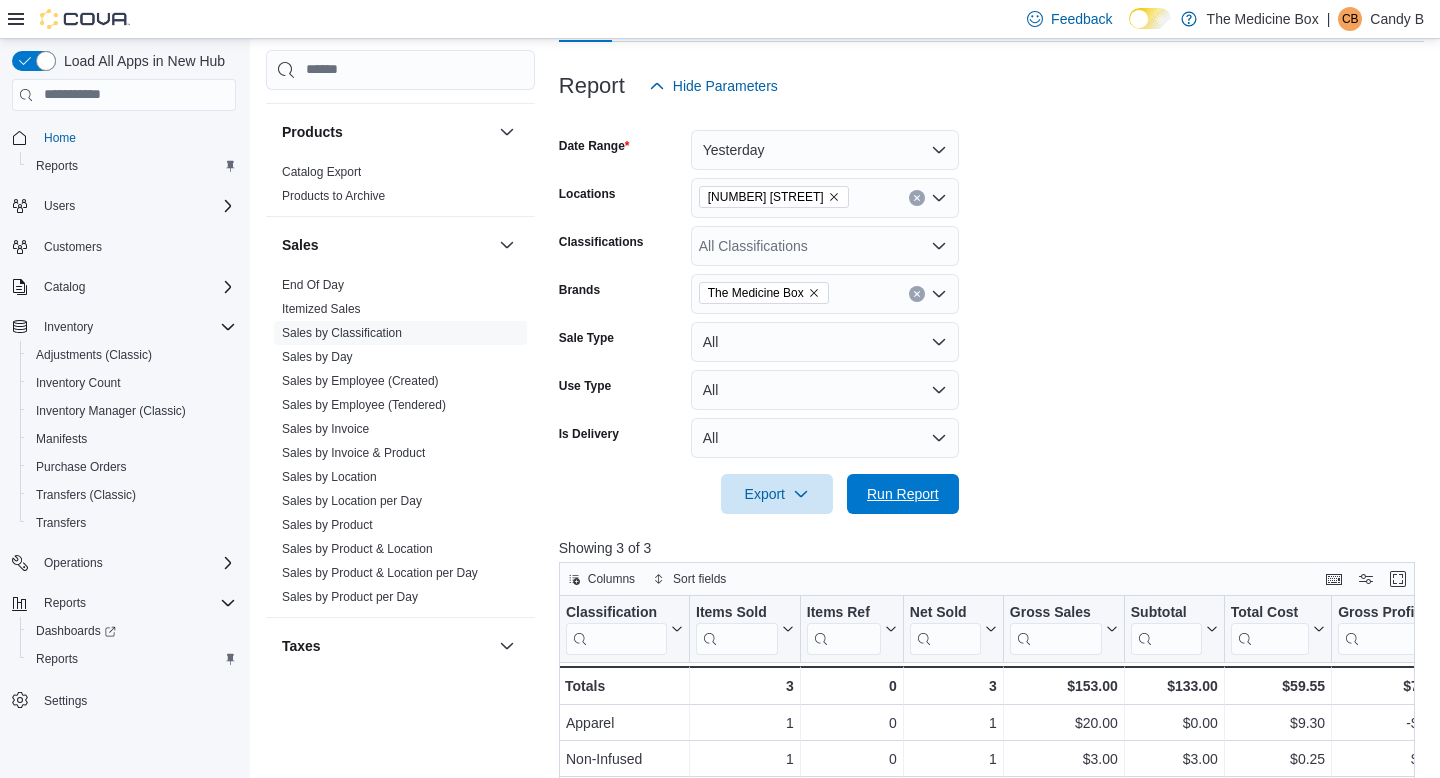 click on "Run Report" at bounding box center [903, 494] 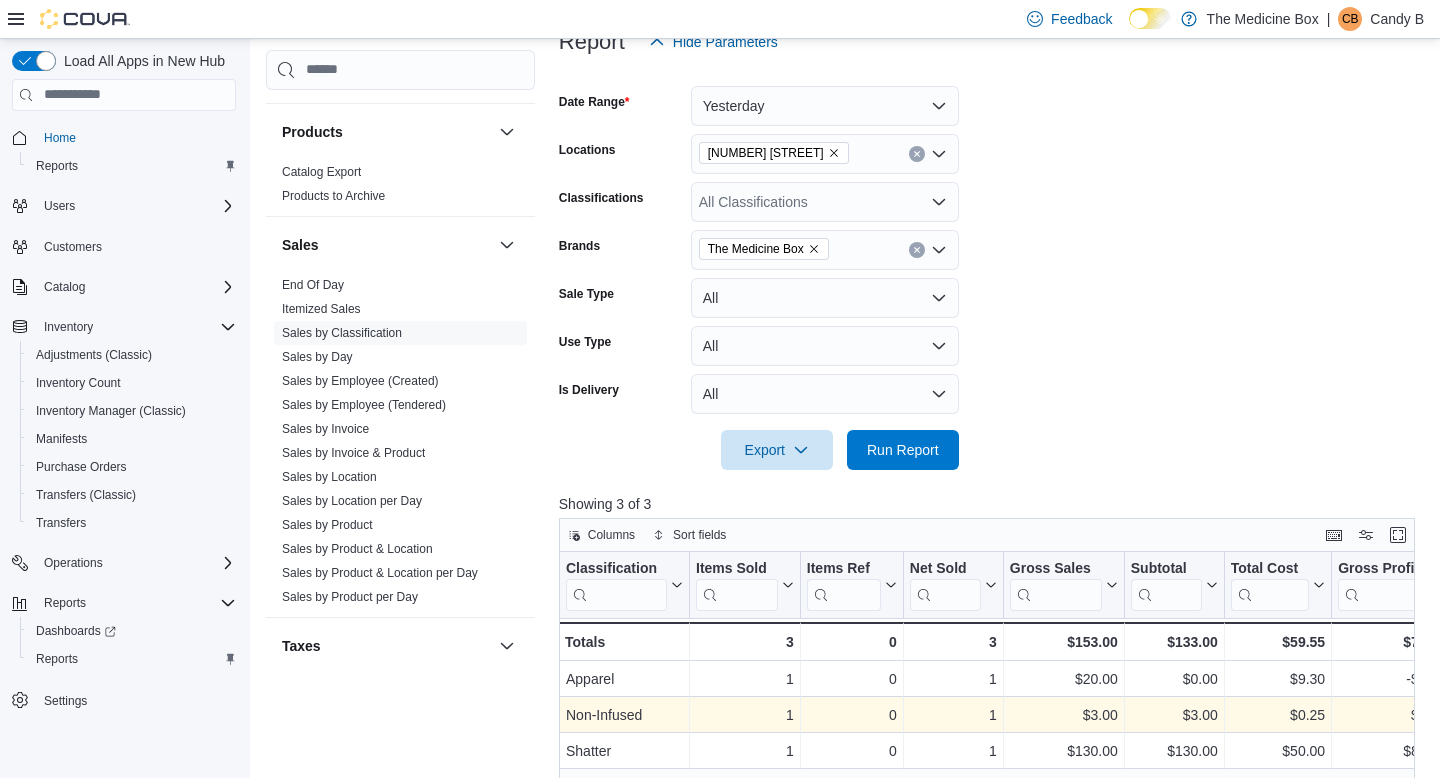 scroll, scrollTop: 258, scrollLeft: 0, axis: vertical 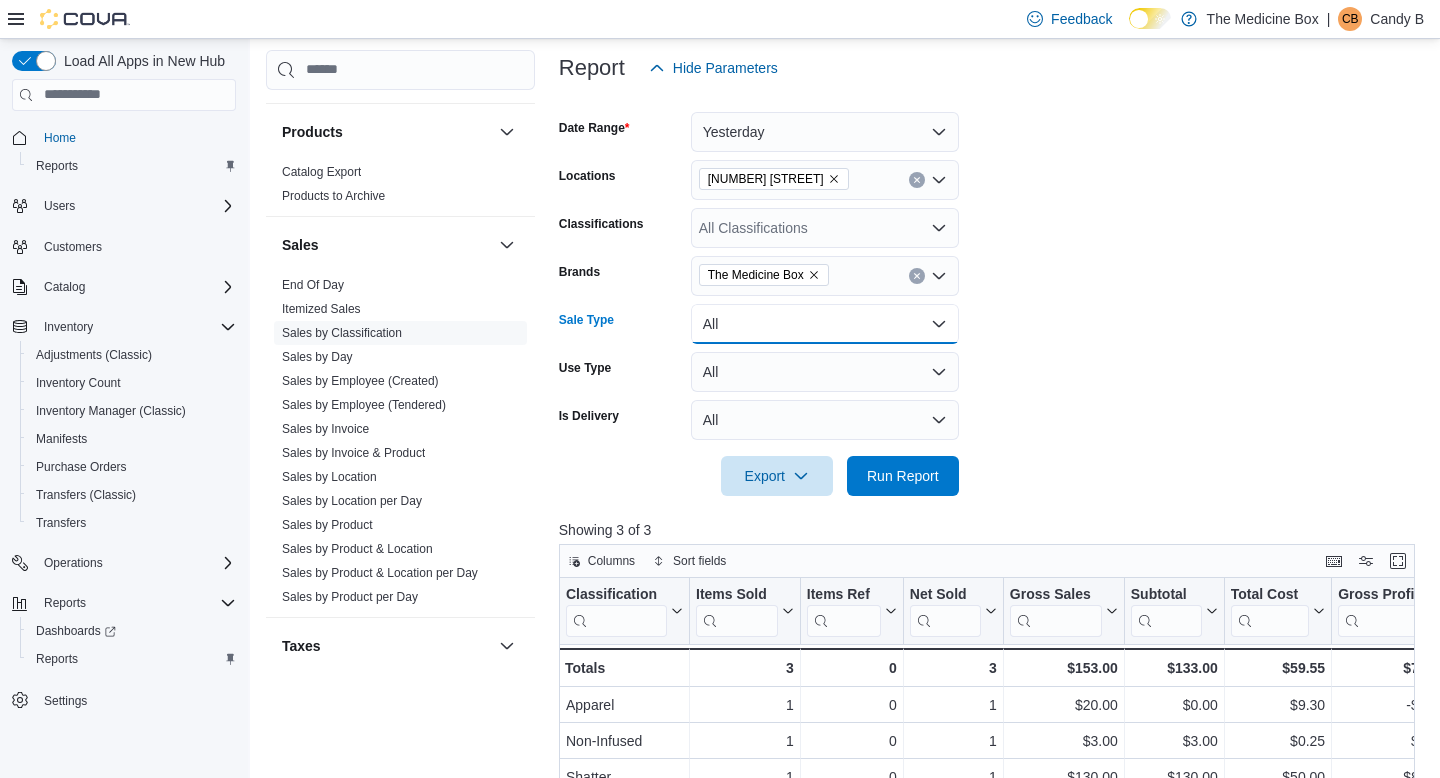 click on "All" at bounding box center (825, 324) 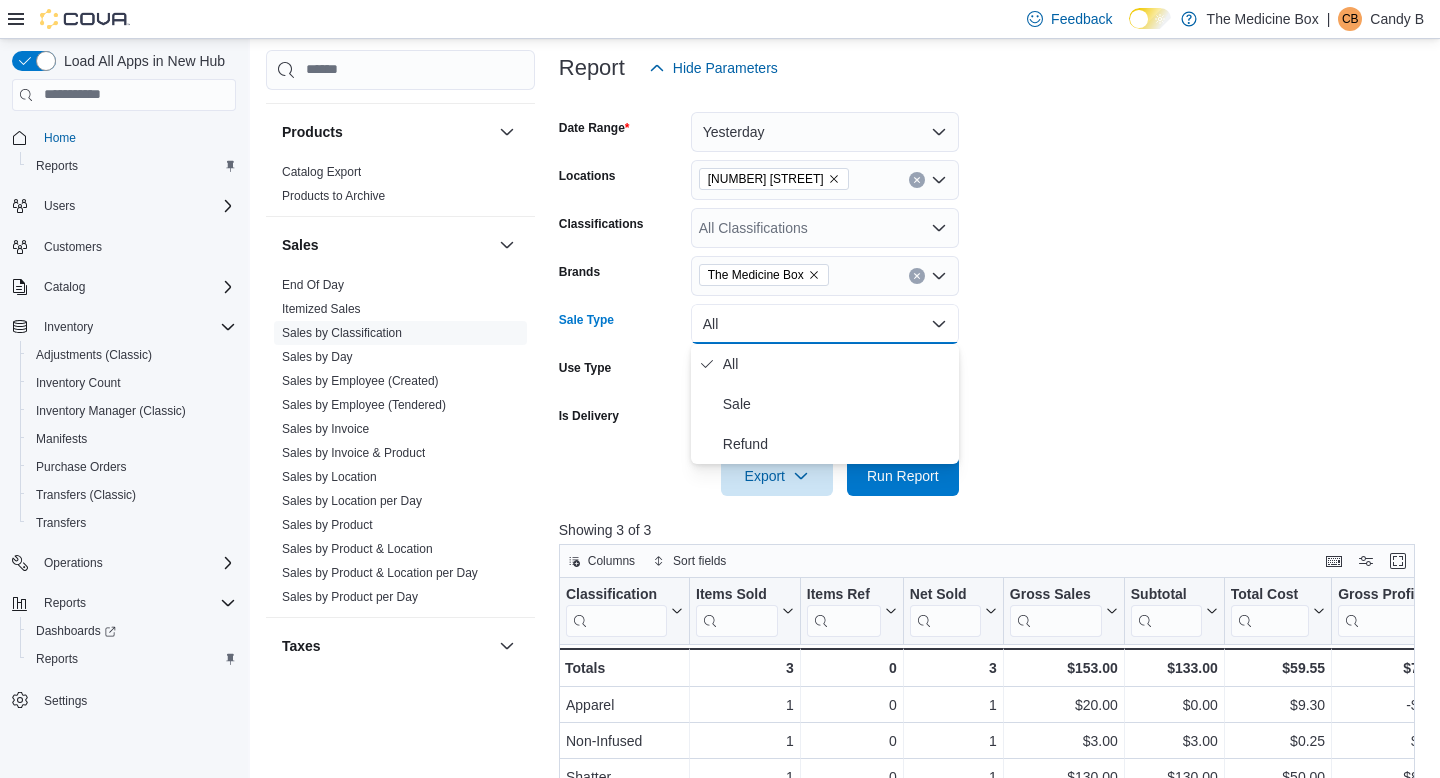 click on "All" at bounding box center [825, 324] 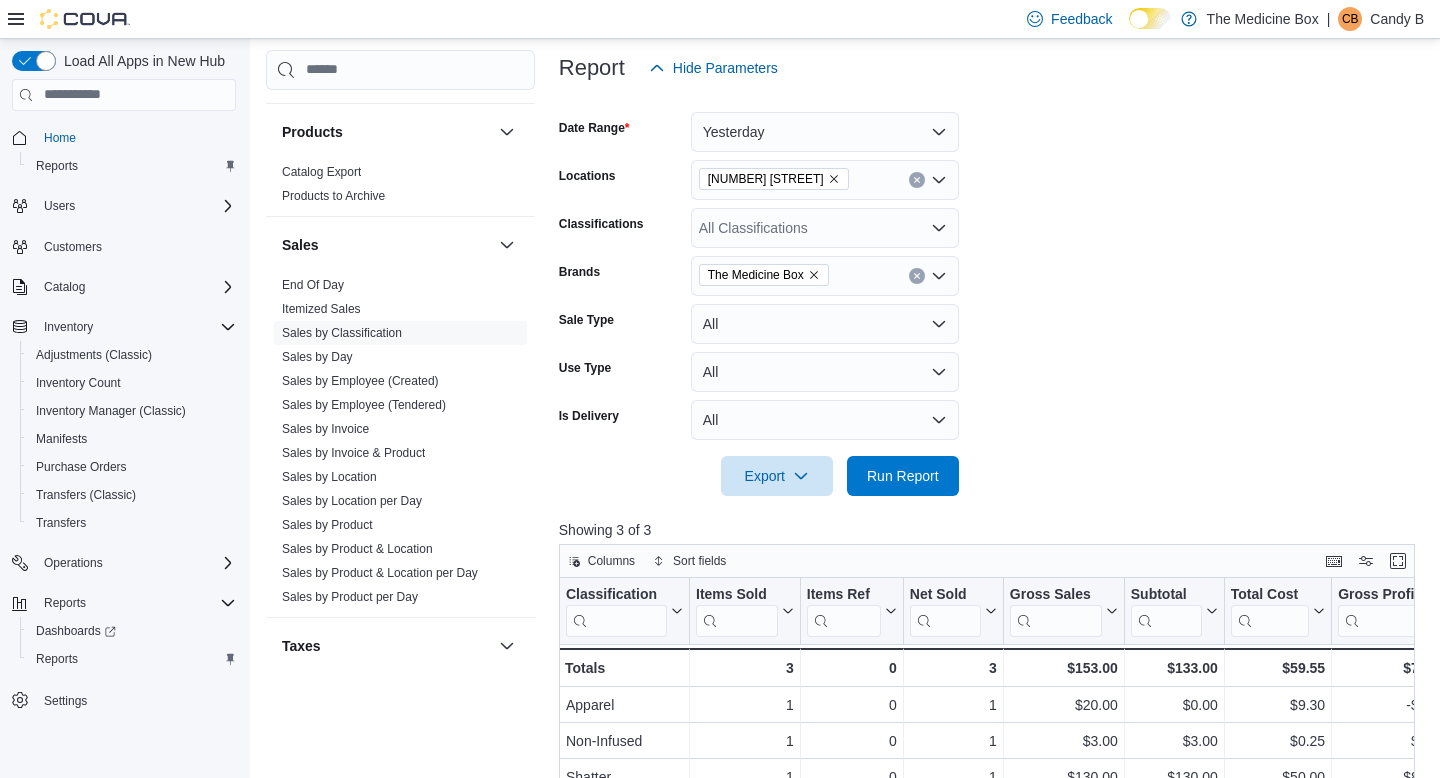 click 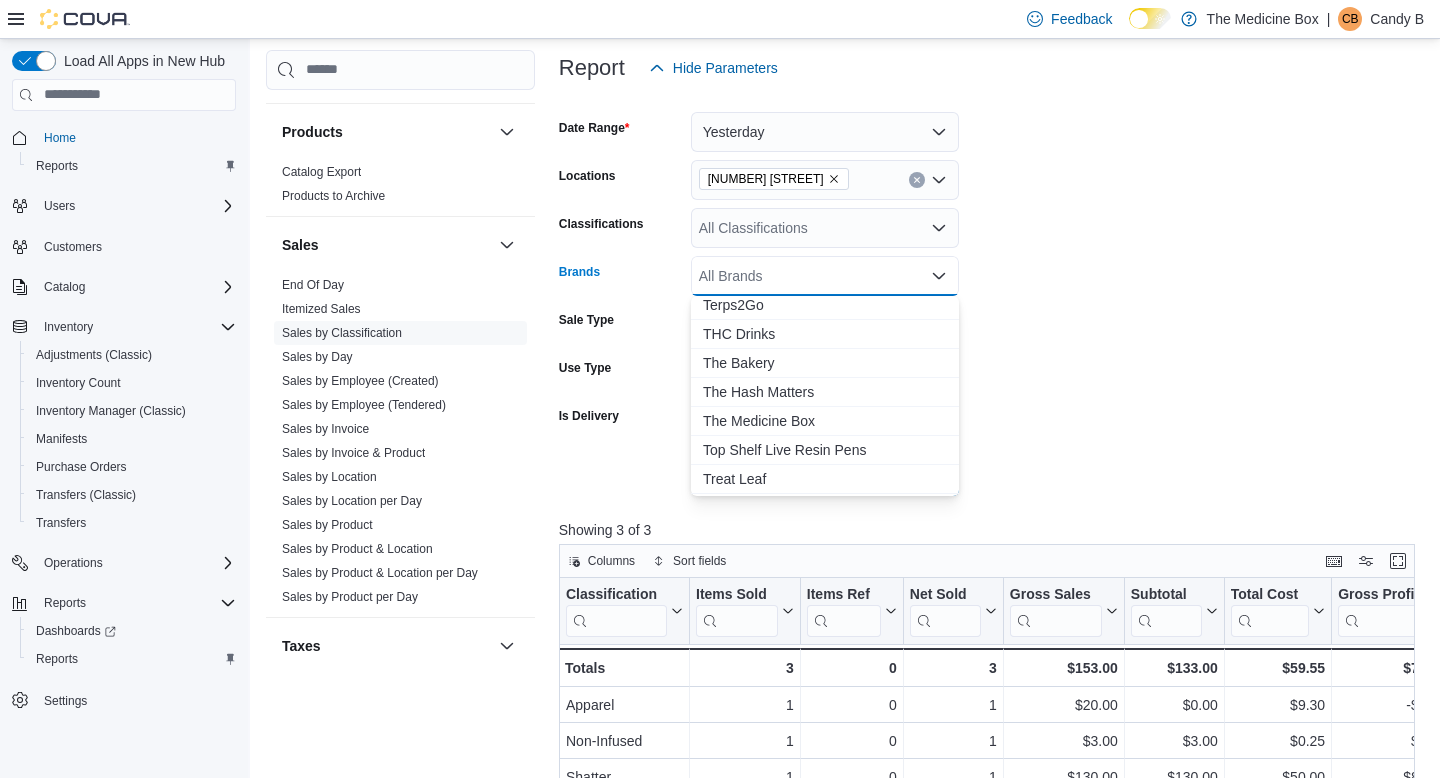 scroll, scrollTop: 2276, scrollLeft: 0, axis: vertical 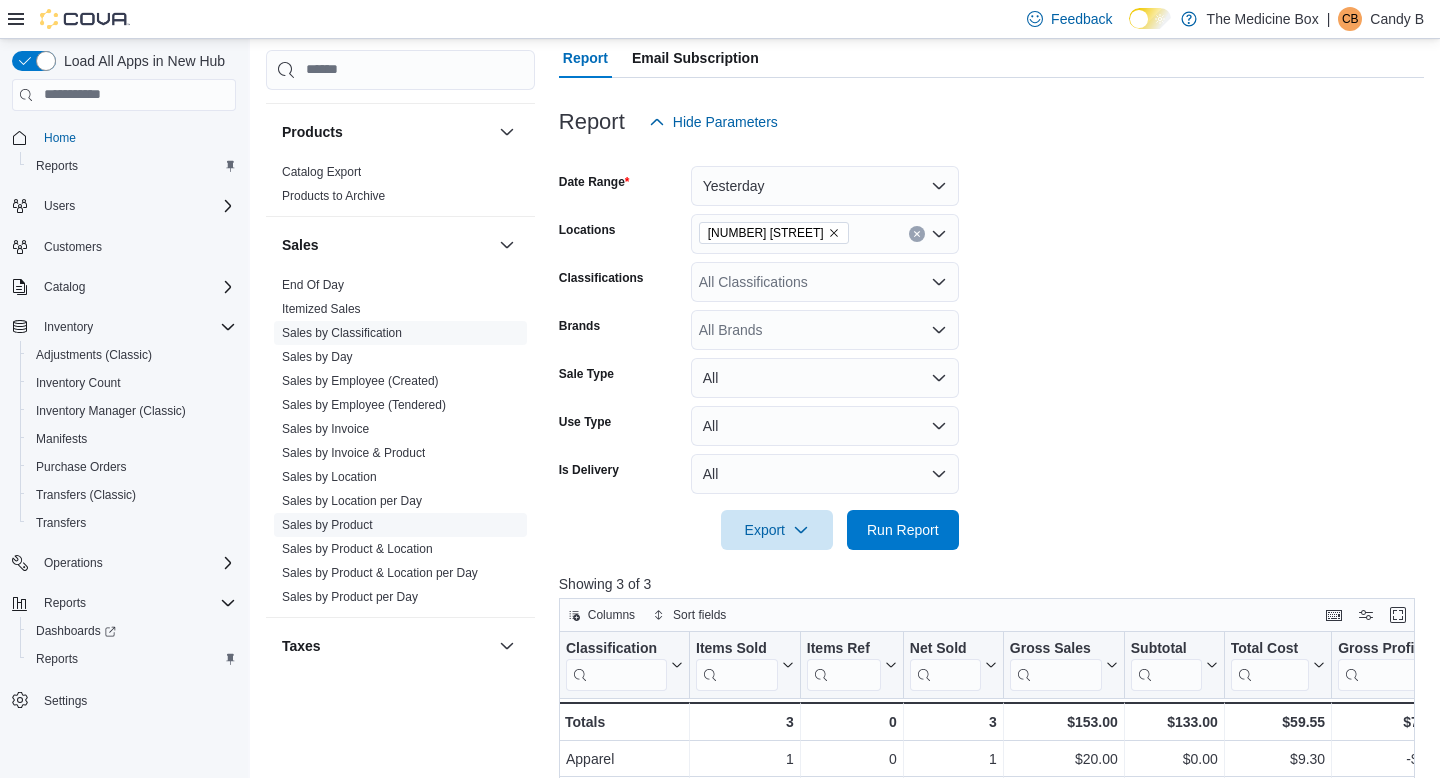 click on "Sales by Product" at bounding box center [327, 525] 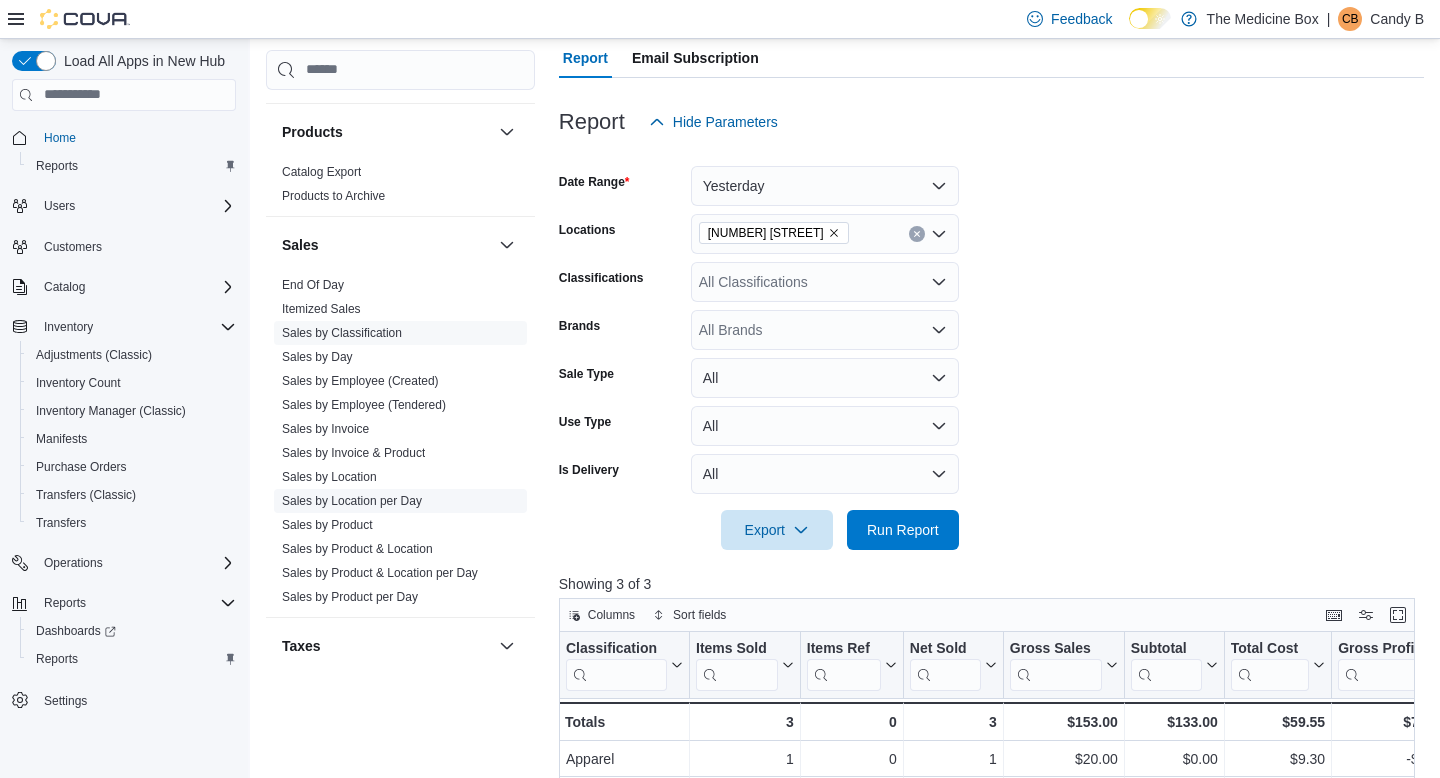 scroll, scrollTop: 64, scrollLeft: 0, axis: vertical 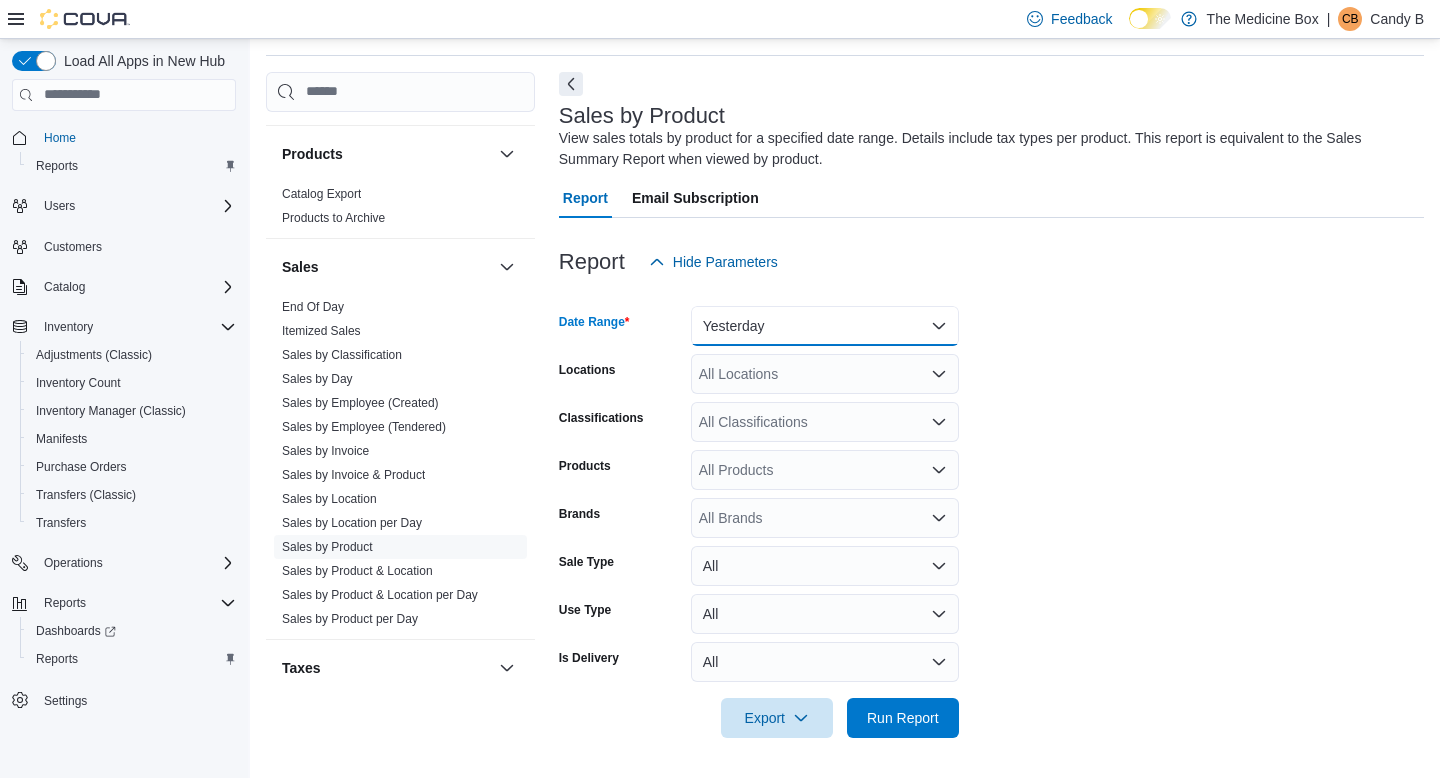 click on "Yesterday" at bounding box center [825, 326] 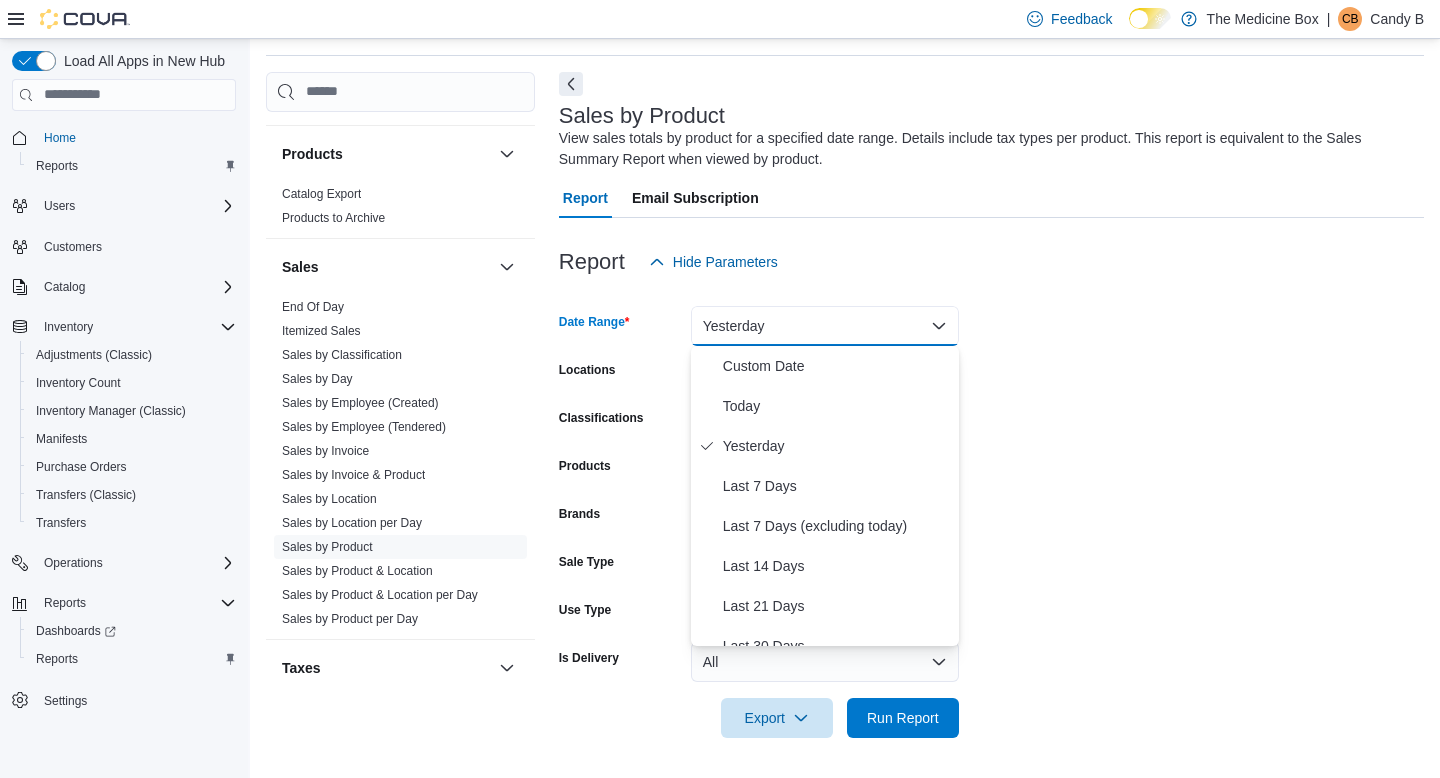 click on "Report Hide Parameters" at bounding box center [991, 262] 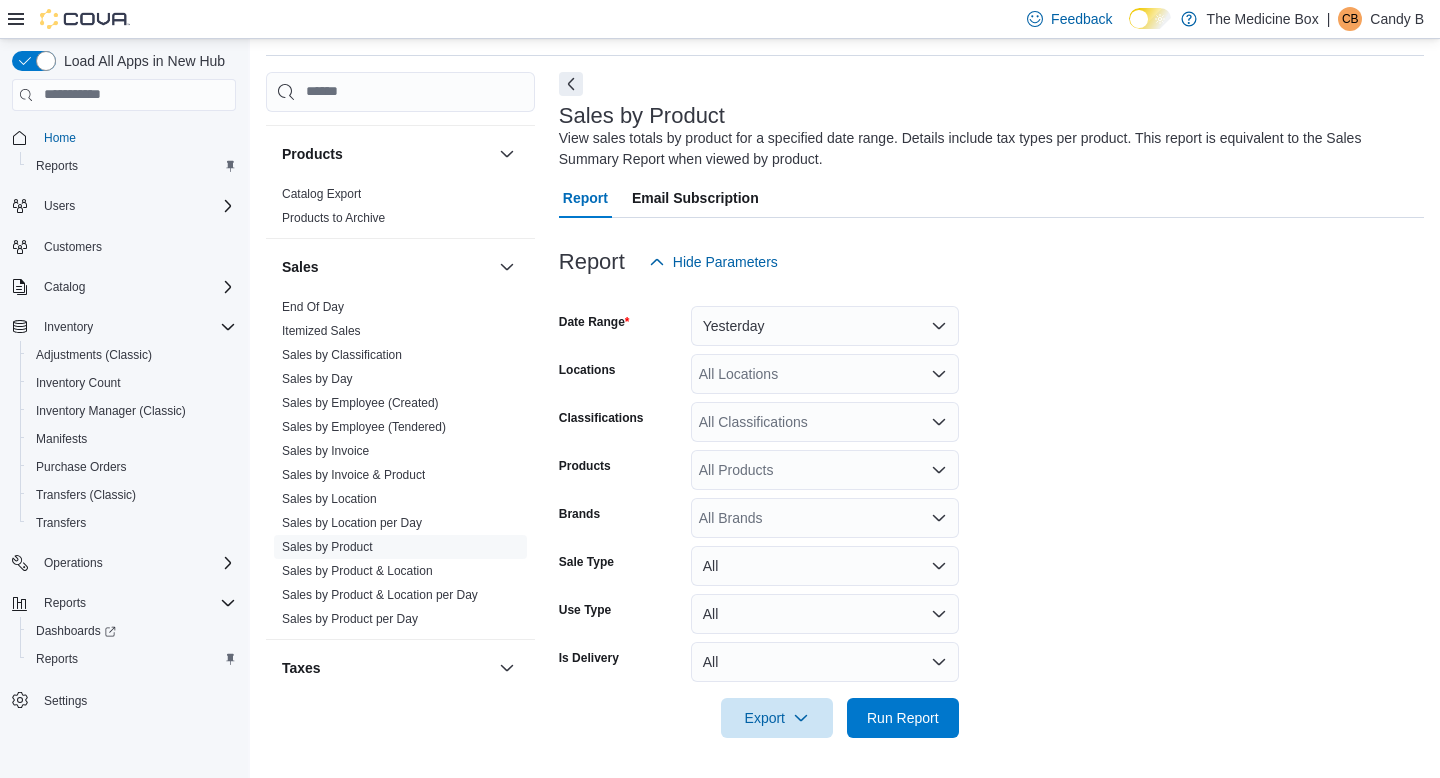 click on "All Locations" at bounding box center [825, 374] 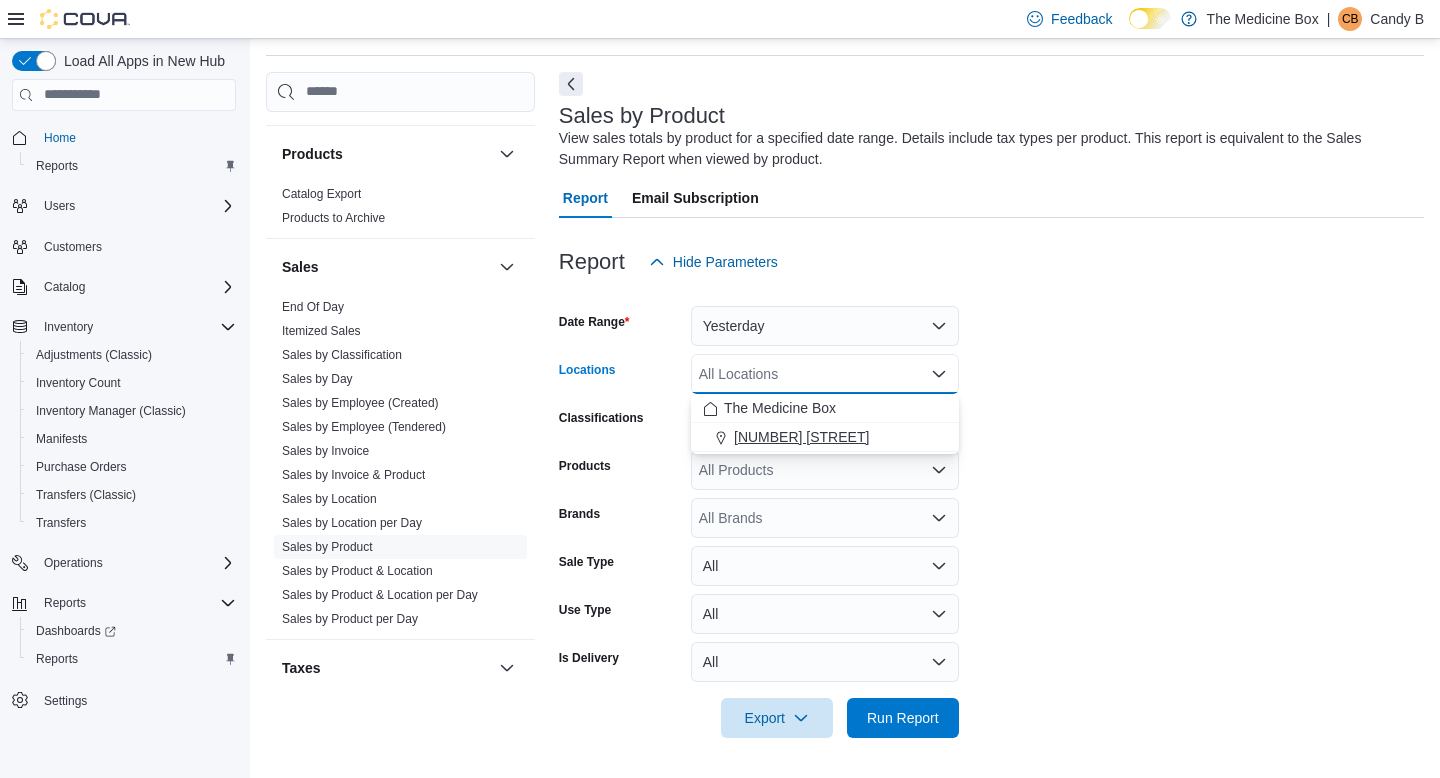 click on "[NUMBER] [STREET]" at bounding box center [825, 437] 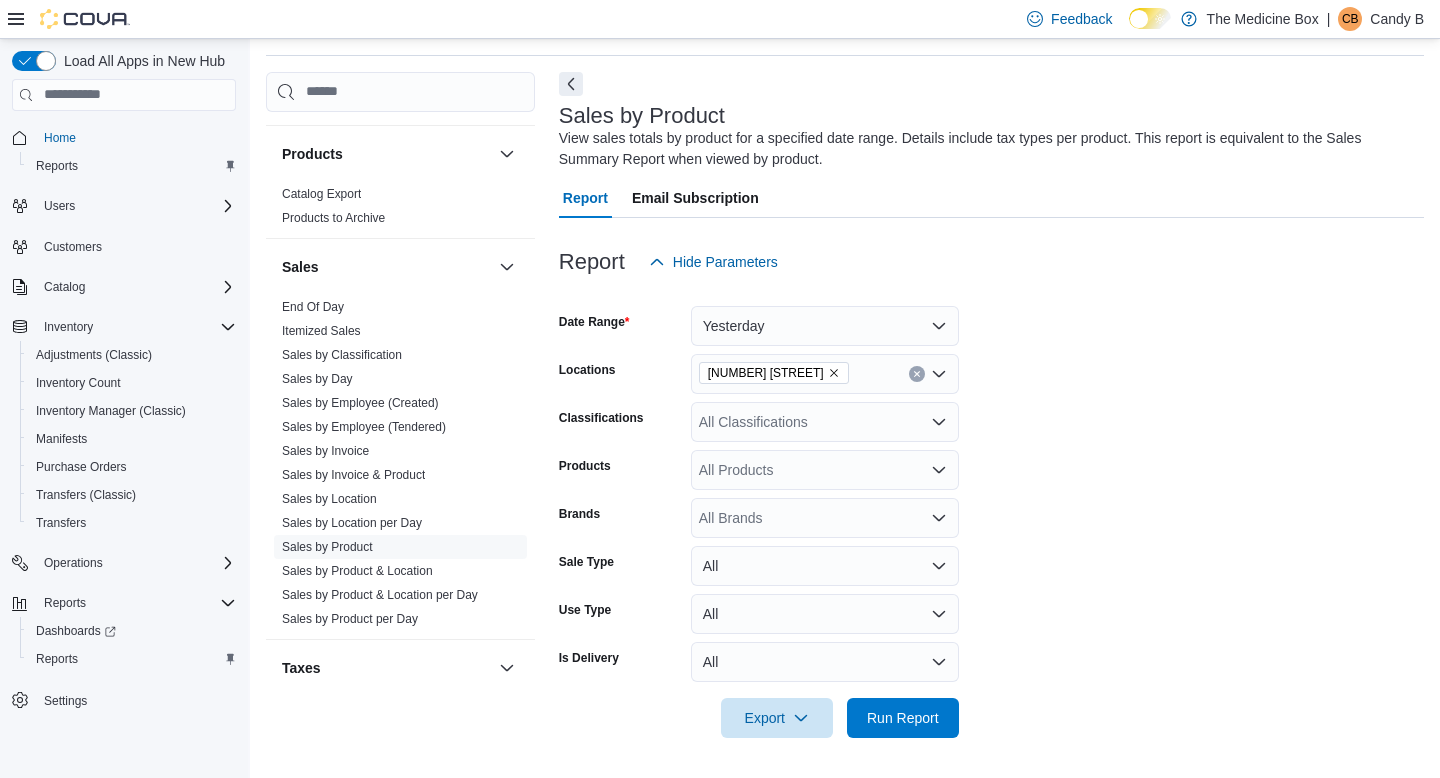 click on "Date Range Yesterday Locations 433 St-Michel Street Classifications All Classifications Products All Products Brands All Brands Sale Type All Use Type All Is Delivery All Export  Run Report" at bounding box center [991, 510] 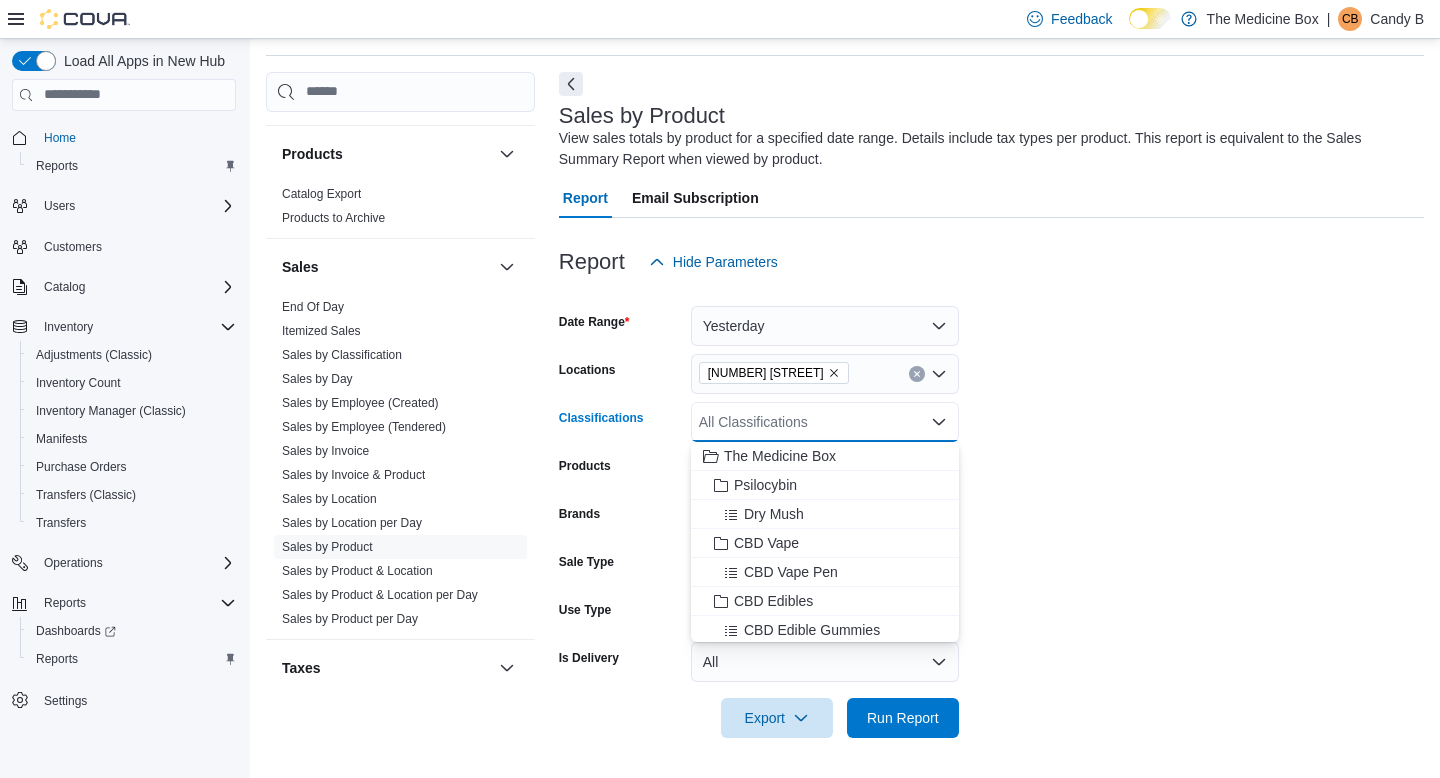 click on "Date Range Yesterday Locations [NUMBER] [STREET] Classifications All Classifications Combo box. Selected. Combo box input. All Classifications. Type some text or, to display a list of choices, press Down Arrow. To exit the list of choices, press Escape. Products All Products Brands All Brands Sale Type All Use Type All Is Delivery All Export  Run Report" at bounding box center (991, 510) 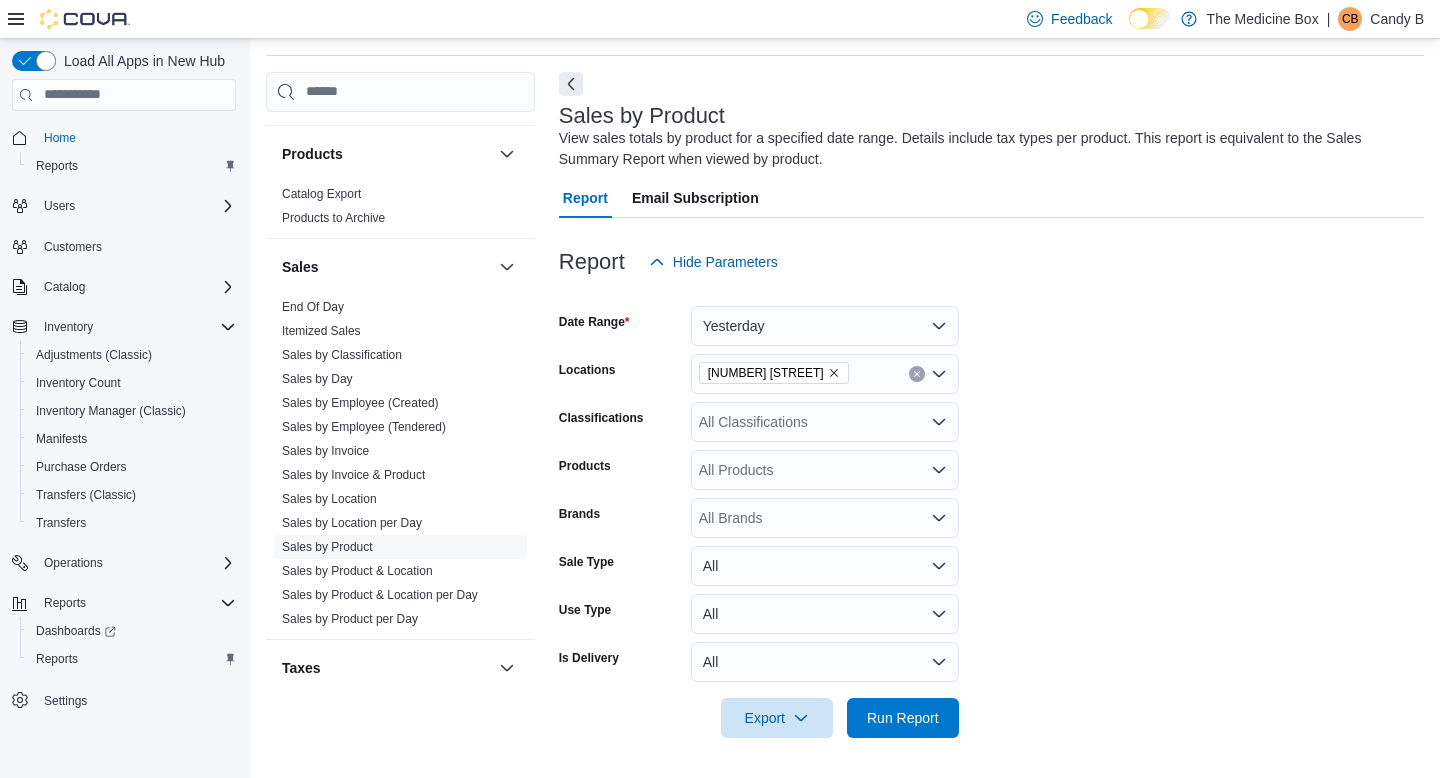 click on "All Classifications" at bounding box center (825, 422) 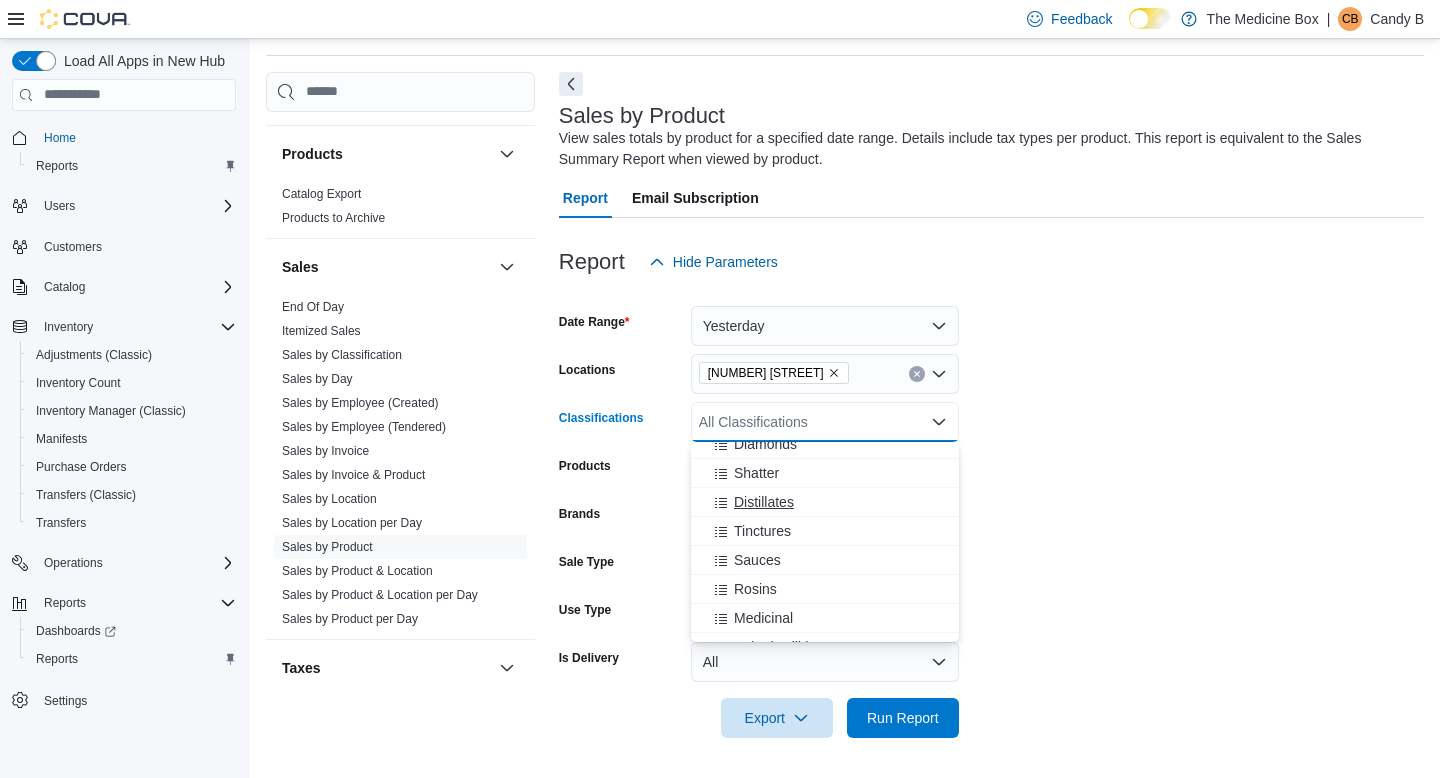 scroll, scrollTop: 886, scrollLeft: 0, axis: vertical 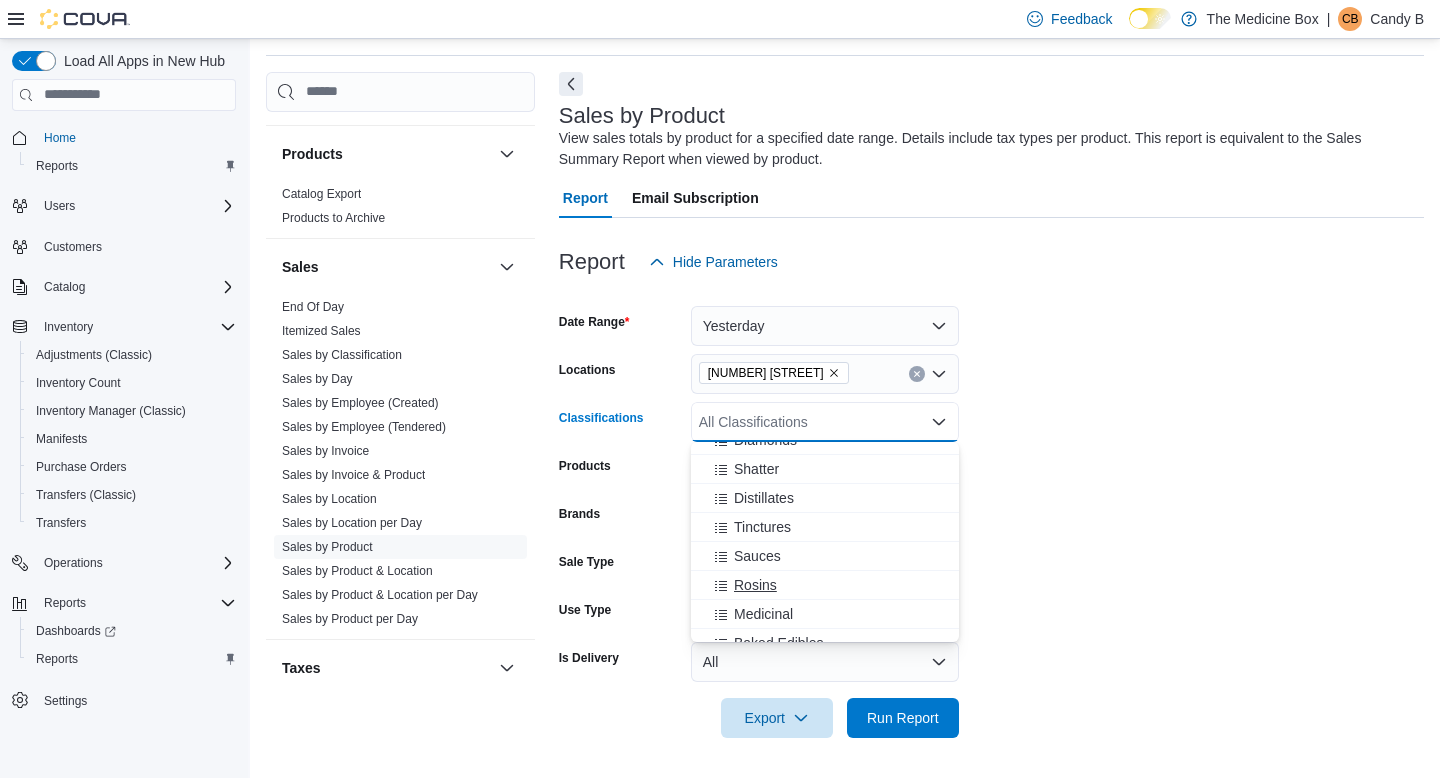 click on "Rosins" at bounding box center (755, 585) 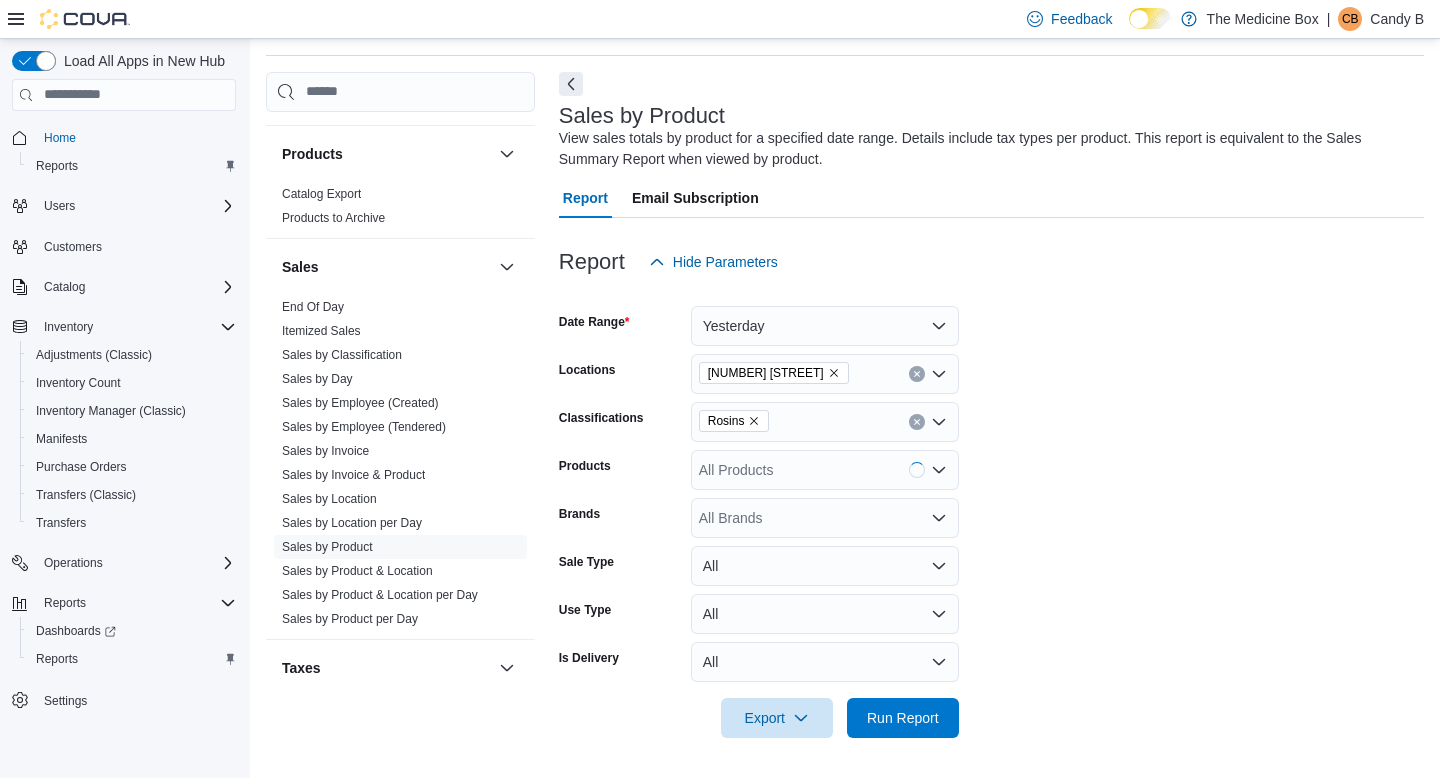click on "Date Range Yesterday Locations [NUMBER] [STREET] Classifications Rosins Products All Products Brands All Brands Sale Type All Use Type All Is Delivery All Export  Run Report" at bounding box center (991, 510) 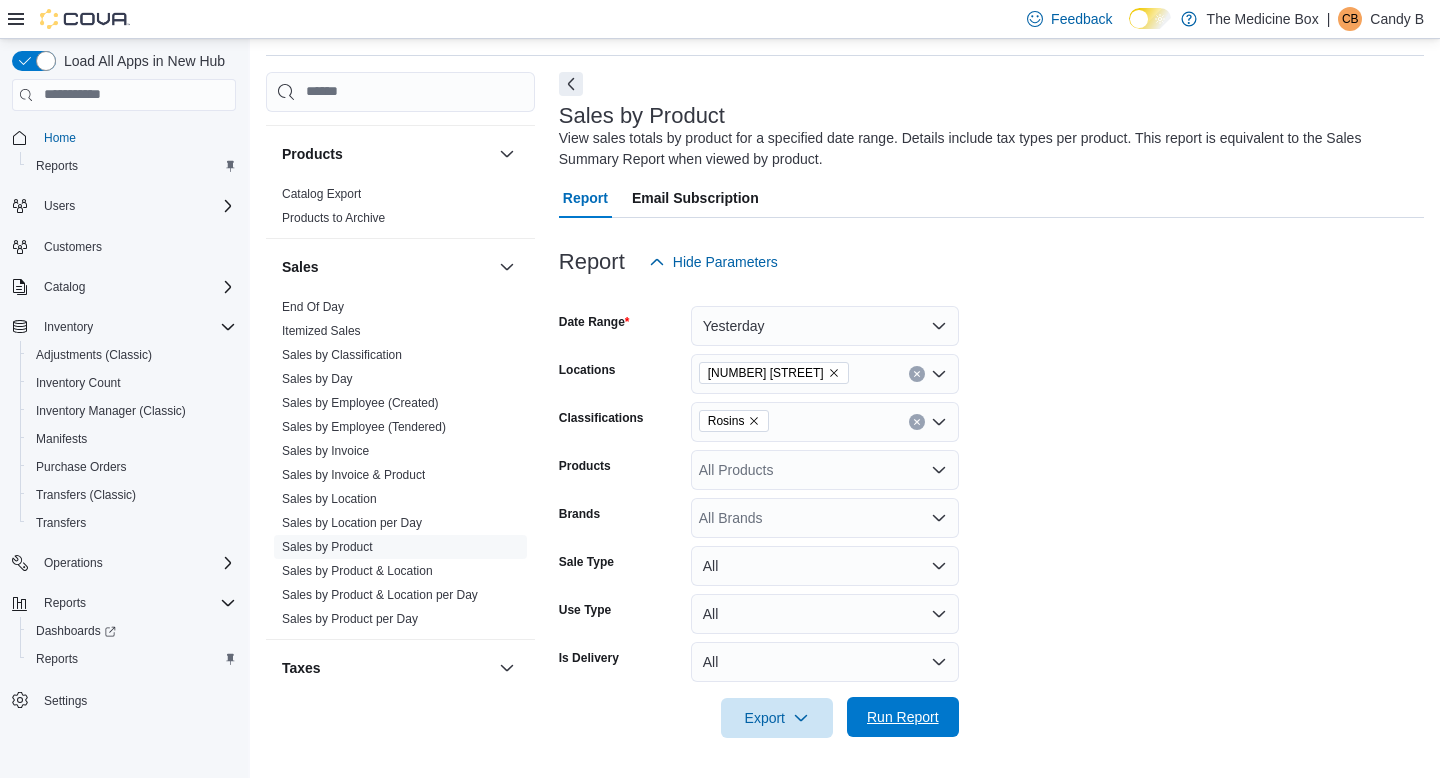 click on "Run Report" at bounding box center (903, 717) 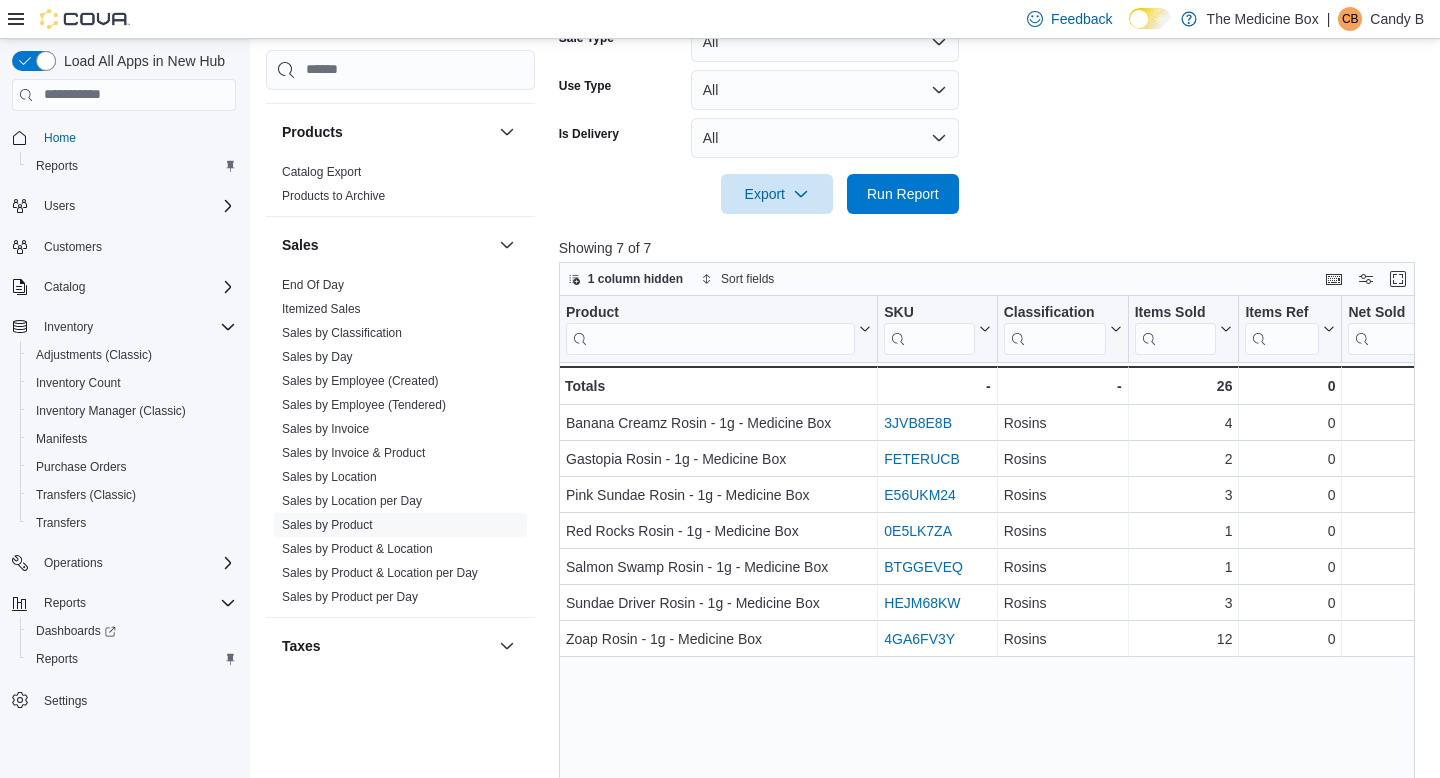 scroll, scrollTop: 621, scrollLeft: 0, axis: vertical 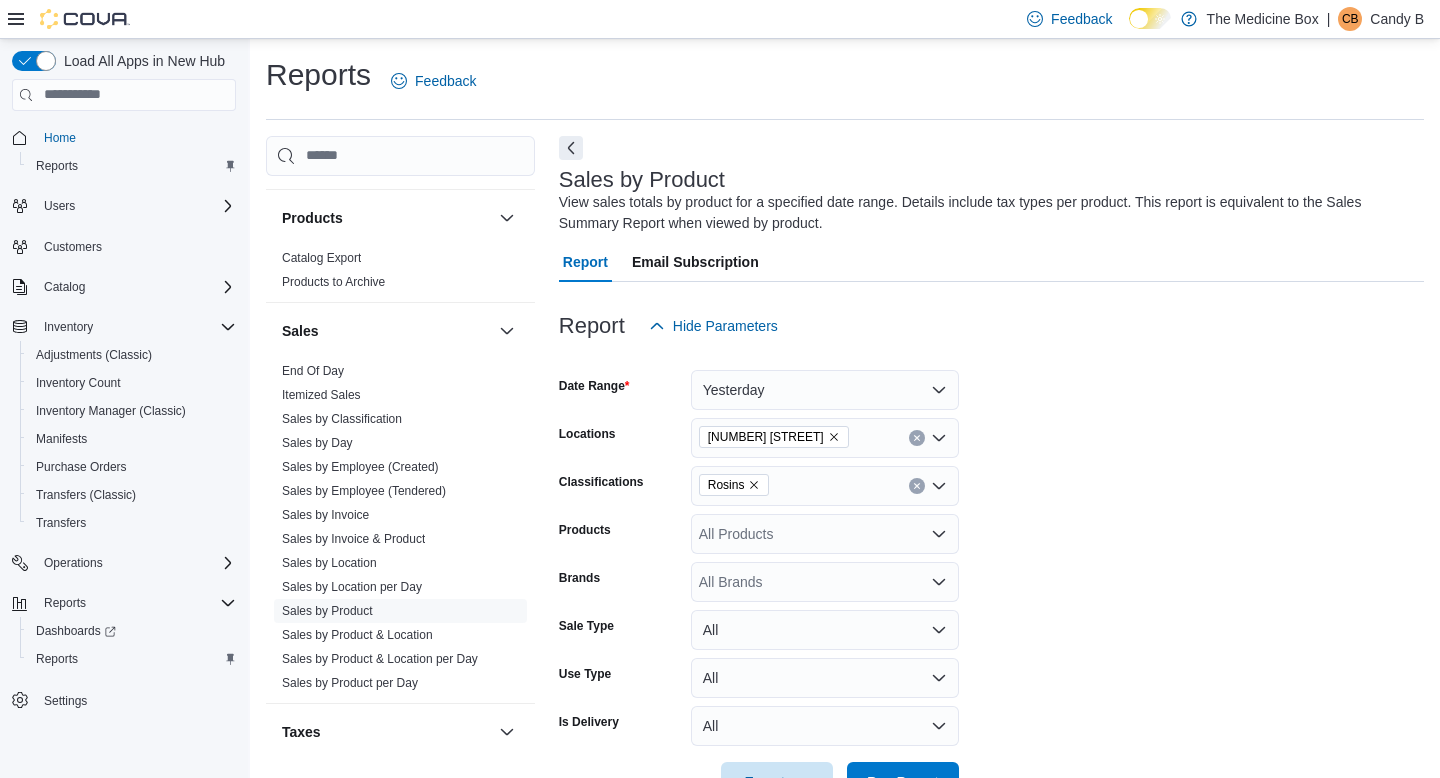 click 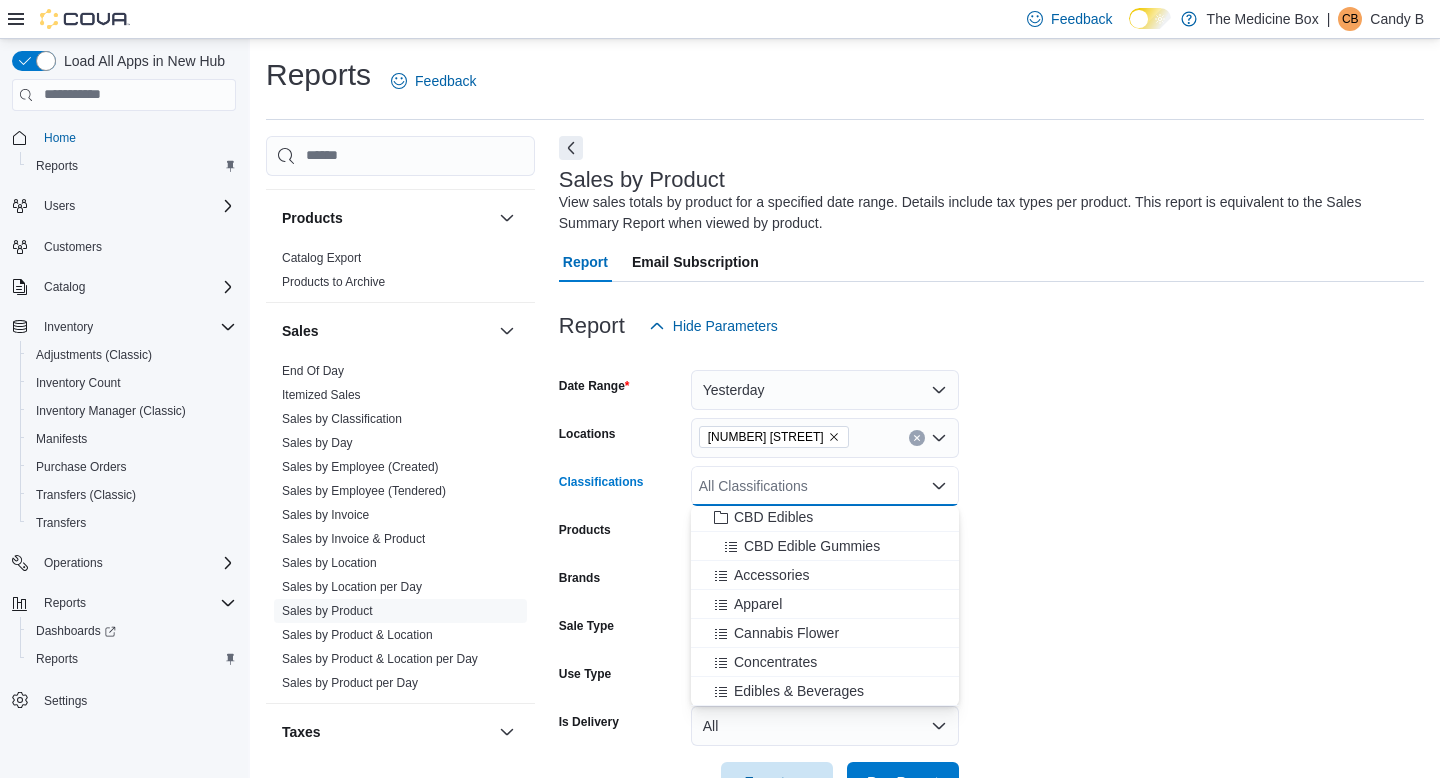 scroll, scrollTop: 197, scrollLeft: 0, axis: vertical 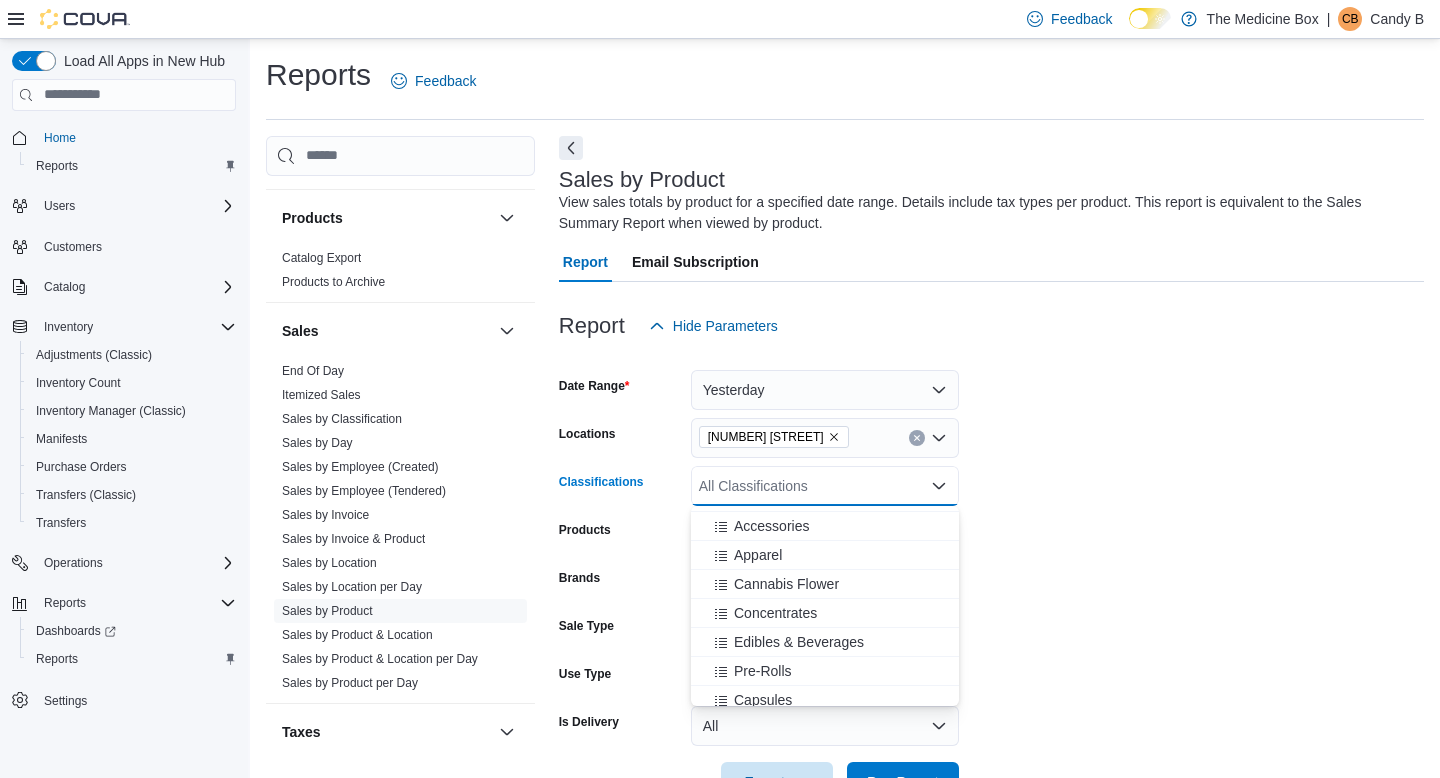 click on "Date Range Yesterday Locations [NUMBER] [STREET] Classifications All Classifications Combo box. Selected. Combo box input. All Classifications. Type some text or, to display a list of choices, press Down Arrow. To exit the list of choices, press Escape. Products All Products Brands All Brands Sale Type All Use Type All Is Delivery All Export  Run Report" at bounding box center [991, 574] 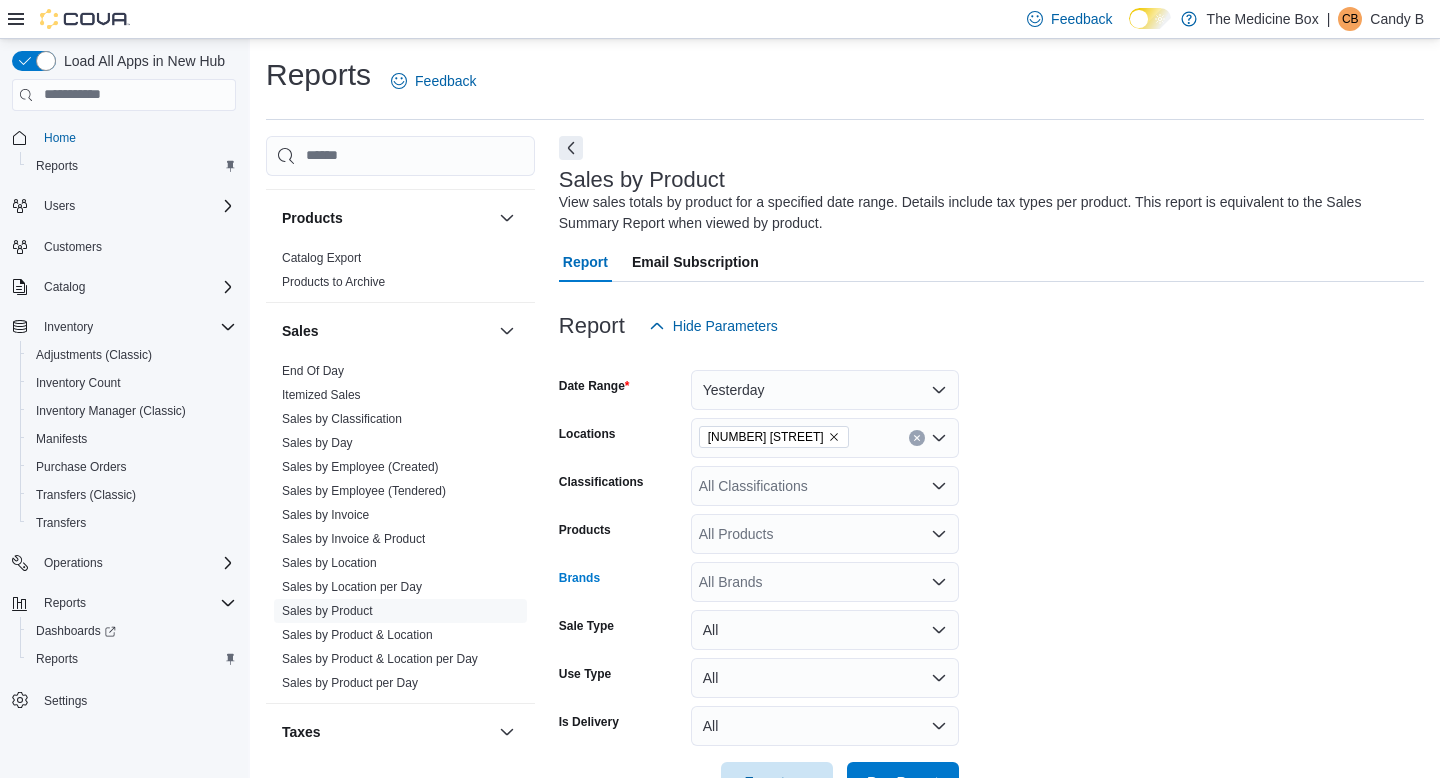 click on "All Brands" at bounding box center (825, 582) 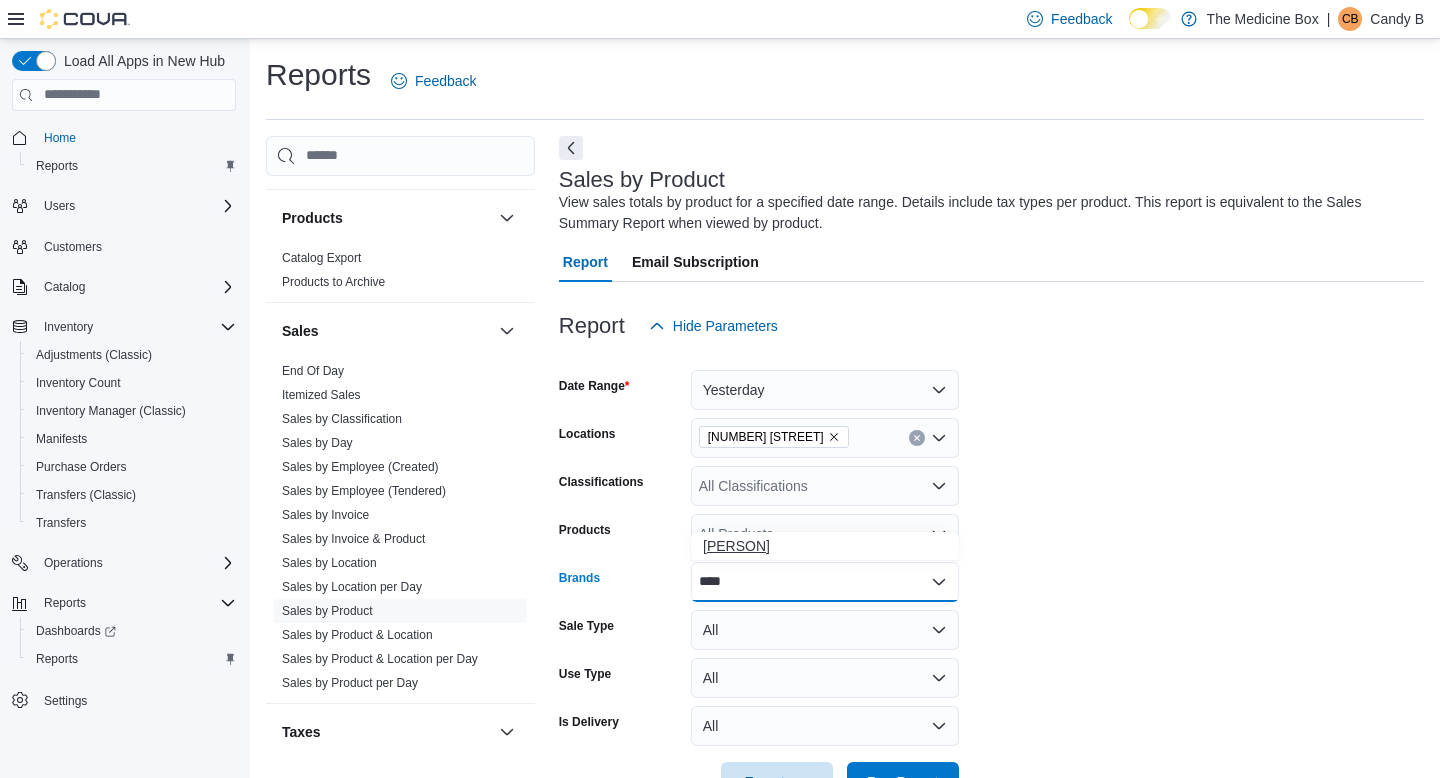 type on "****" 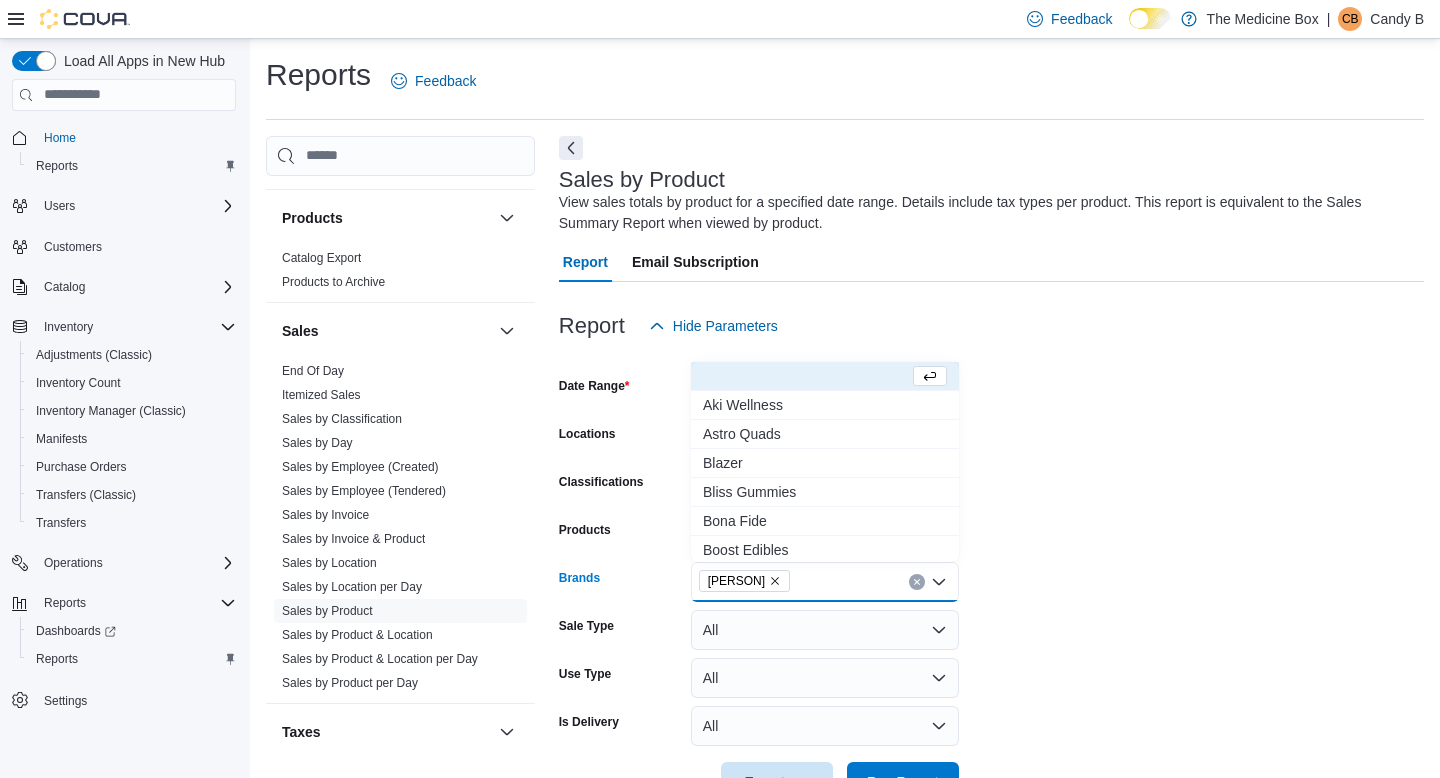click on "Date Range Yesterday Locations [NUMBER] [STREET] Classifications All Classifications Products All Products Brands [PERSON] Combo box. Selected. [PERSON]. Press Backspace to delete [PERSON]. Combo box input. All Brands. Type some text or, to display a list of choices, press Down Arrow. To exit the list of choices, press Escape. Sale Type All Use Type All Is Delivery All Export  Run Report" at bounding box center (991, 574) 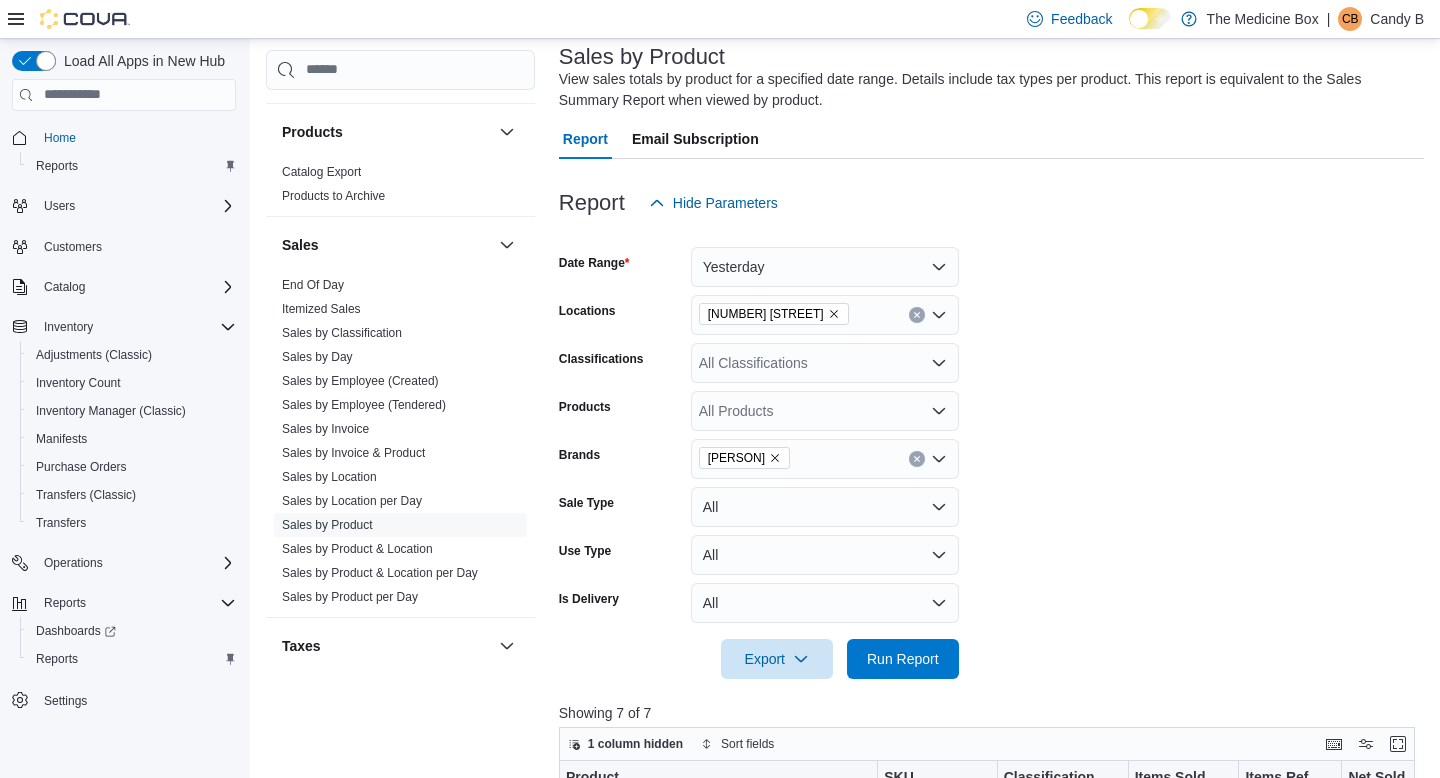 scroll, scrollTop: 148, scrollLeft: 0, axis: vertical 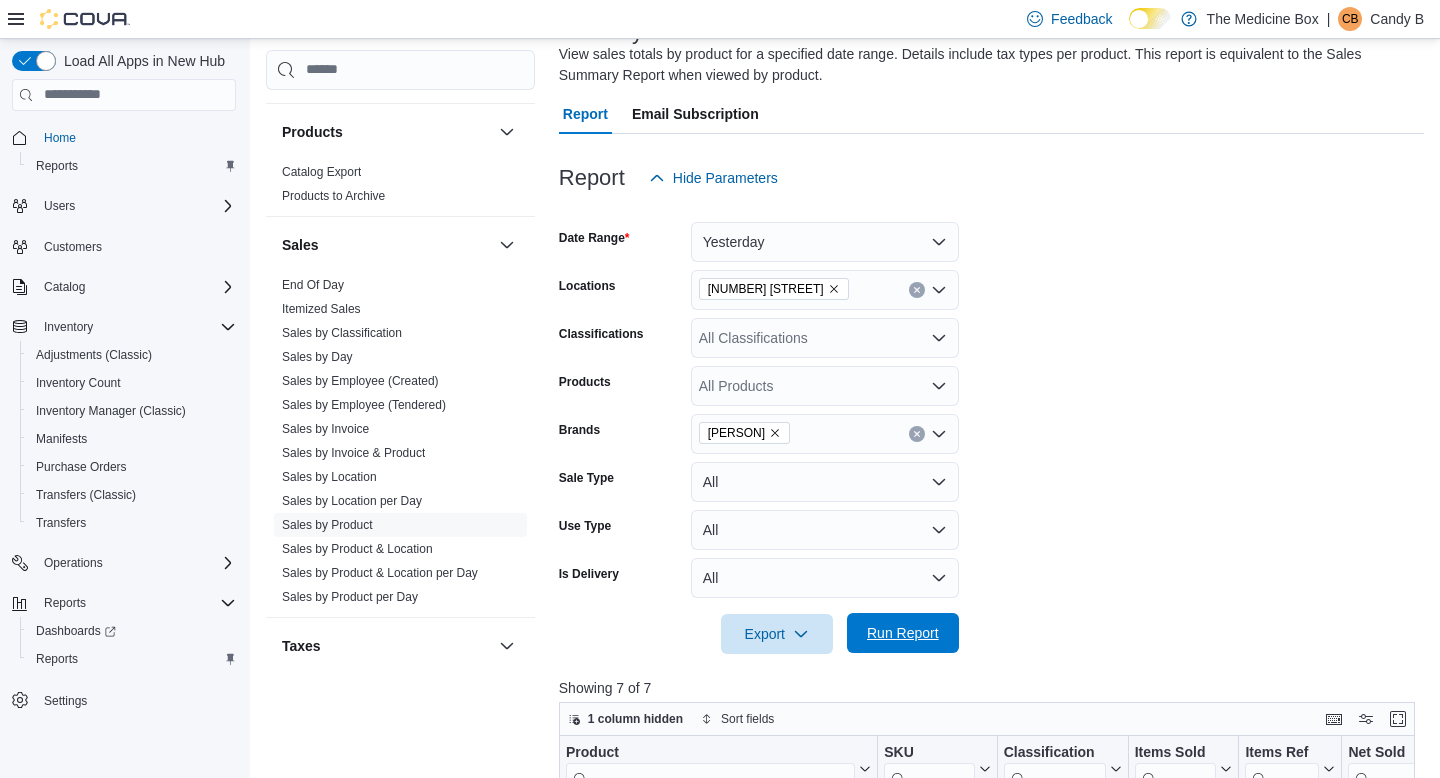click on "Run Report" at bounding box center [903, 633] 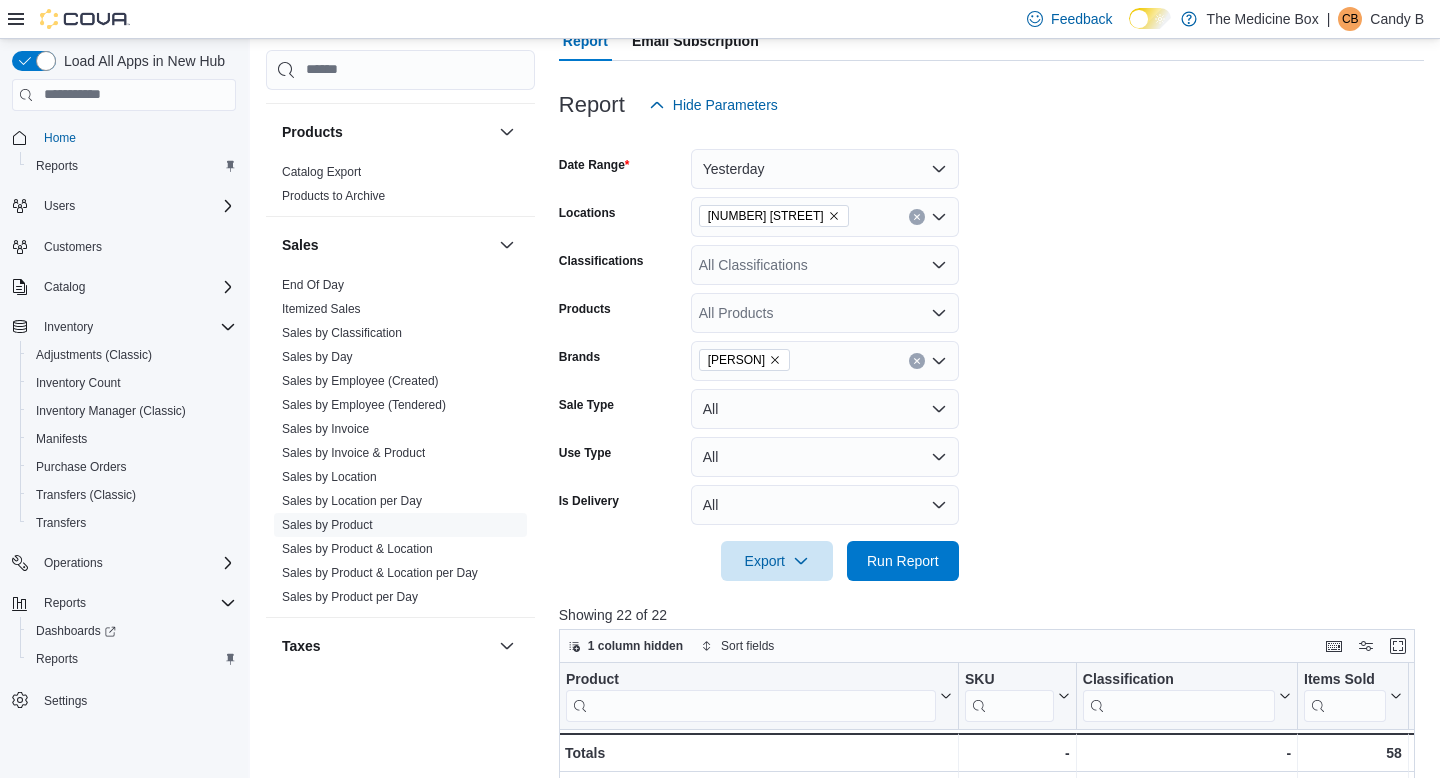 scroll, scrollTop: 622, scrollLeft: 0, axis: vertical 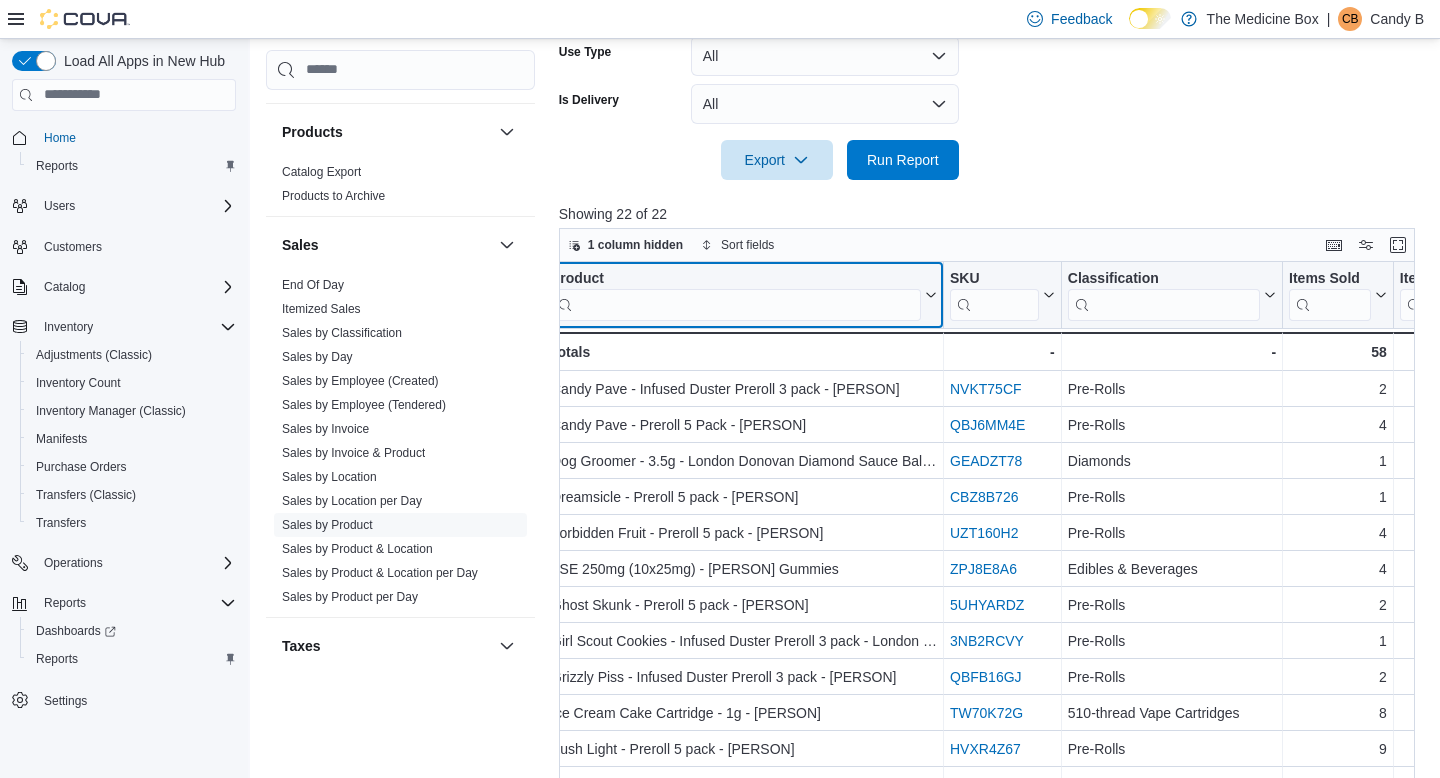 click at bounding box center [736, 304] 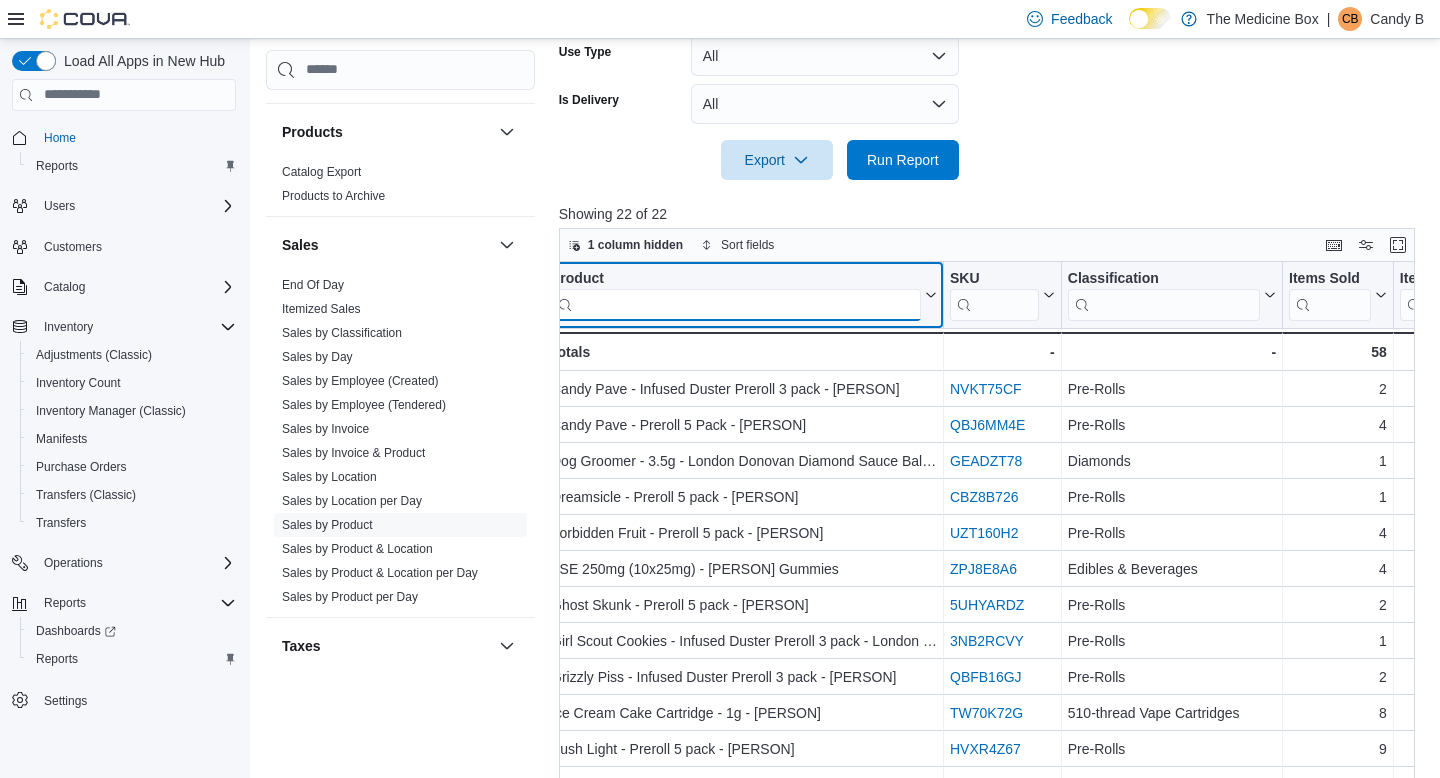 scroll, scrollTop: 0, scrollLeft: 0, axis: both 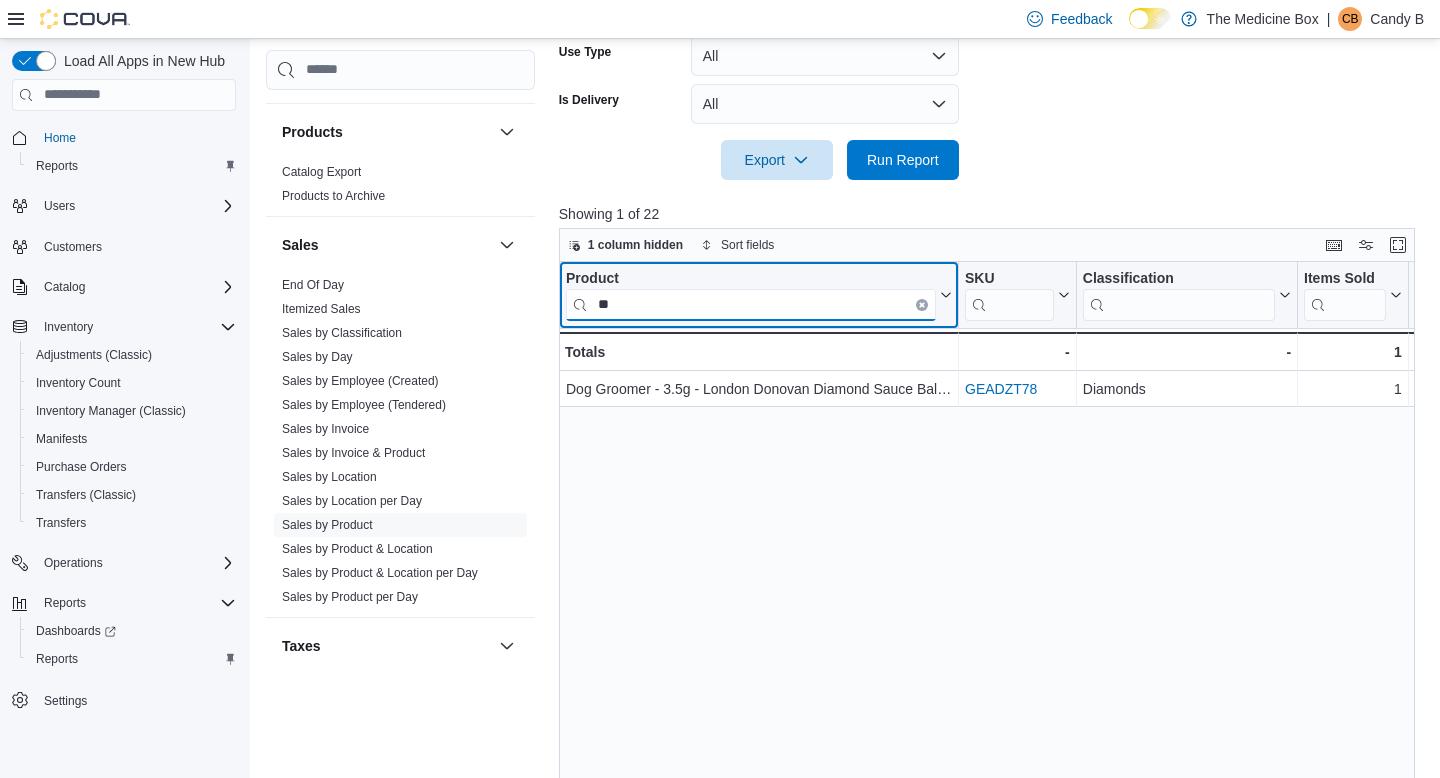 type on "*" 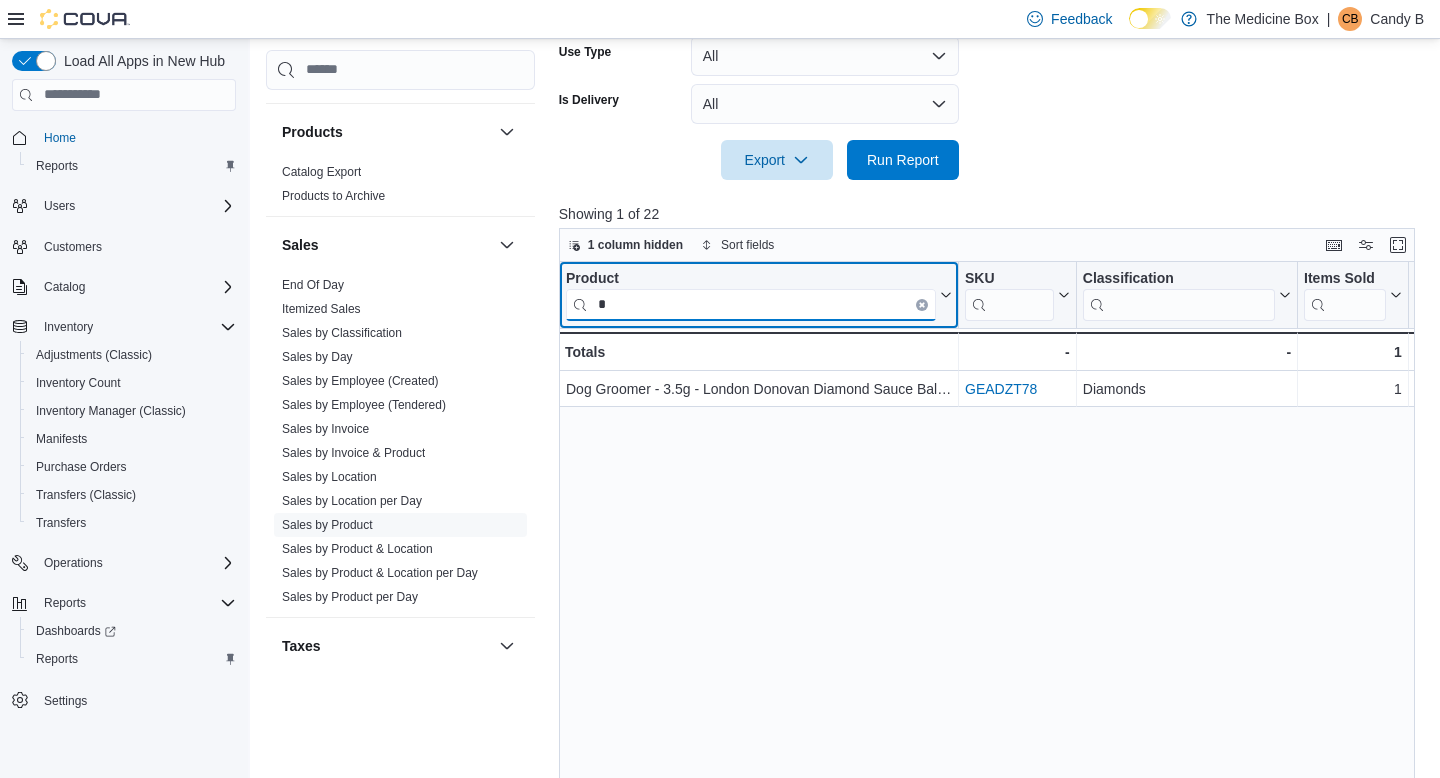 type 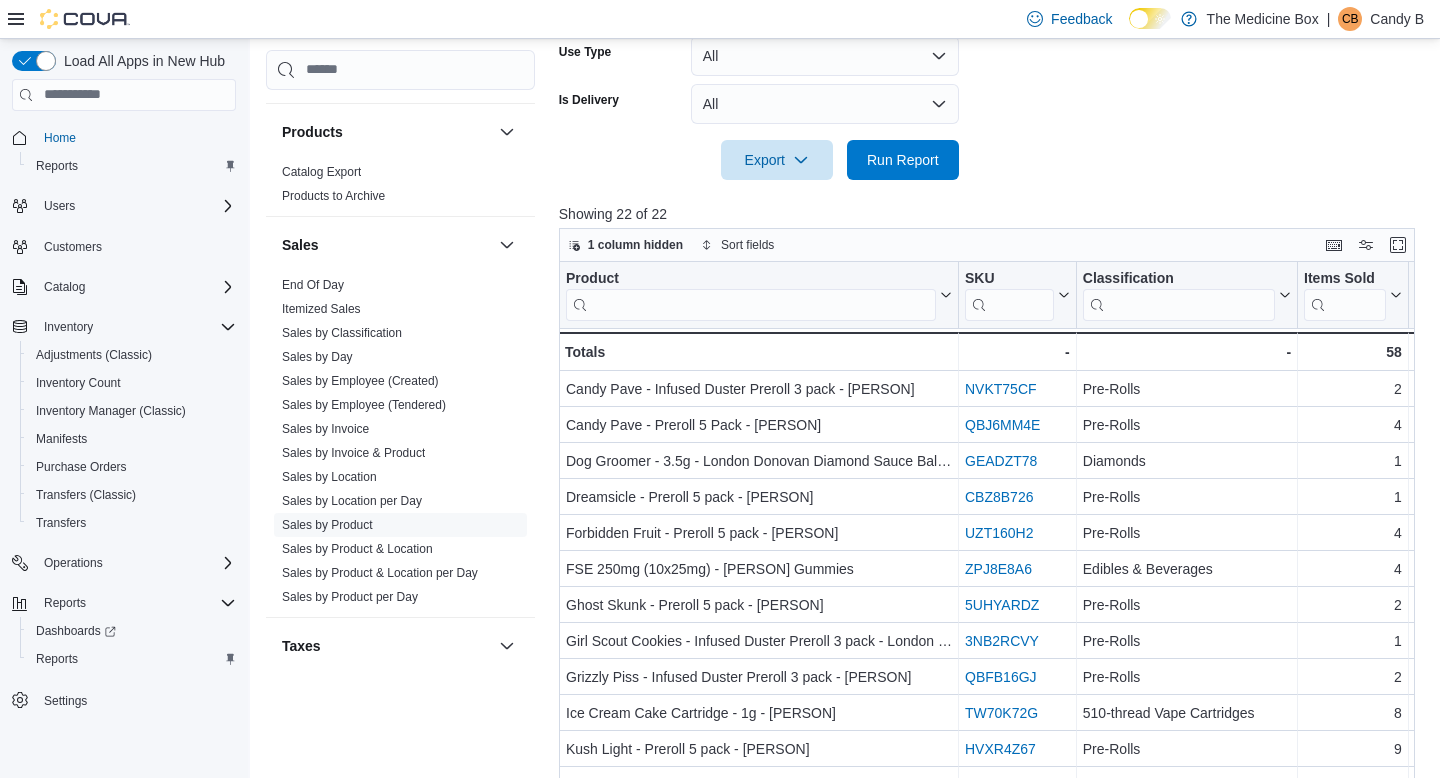 click at bounding box center (991, 192) 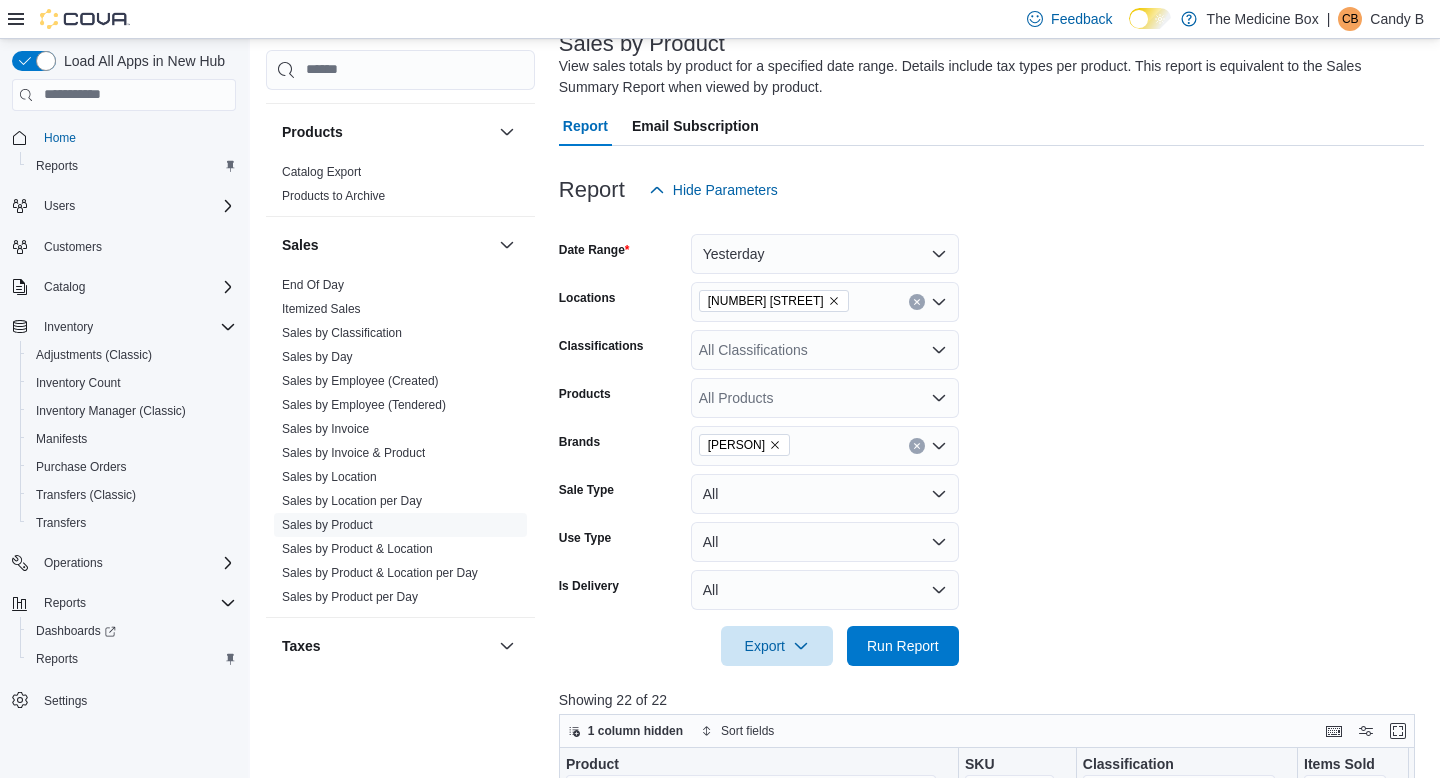 scroll, scrollTop: 173, scrollLeft: 0, axis: vertical 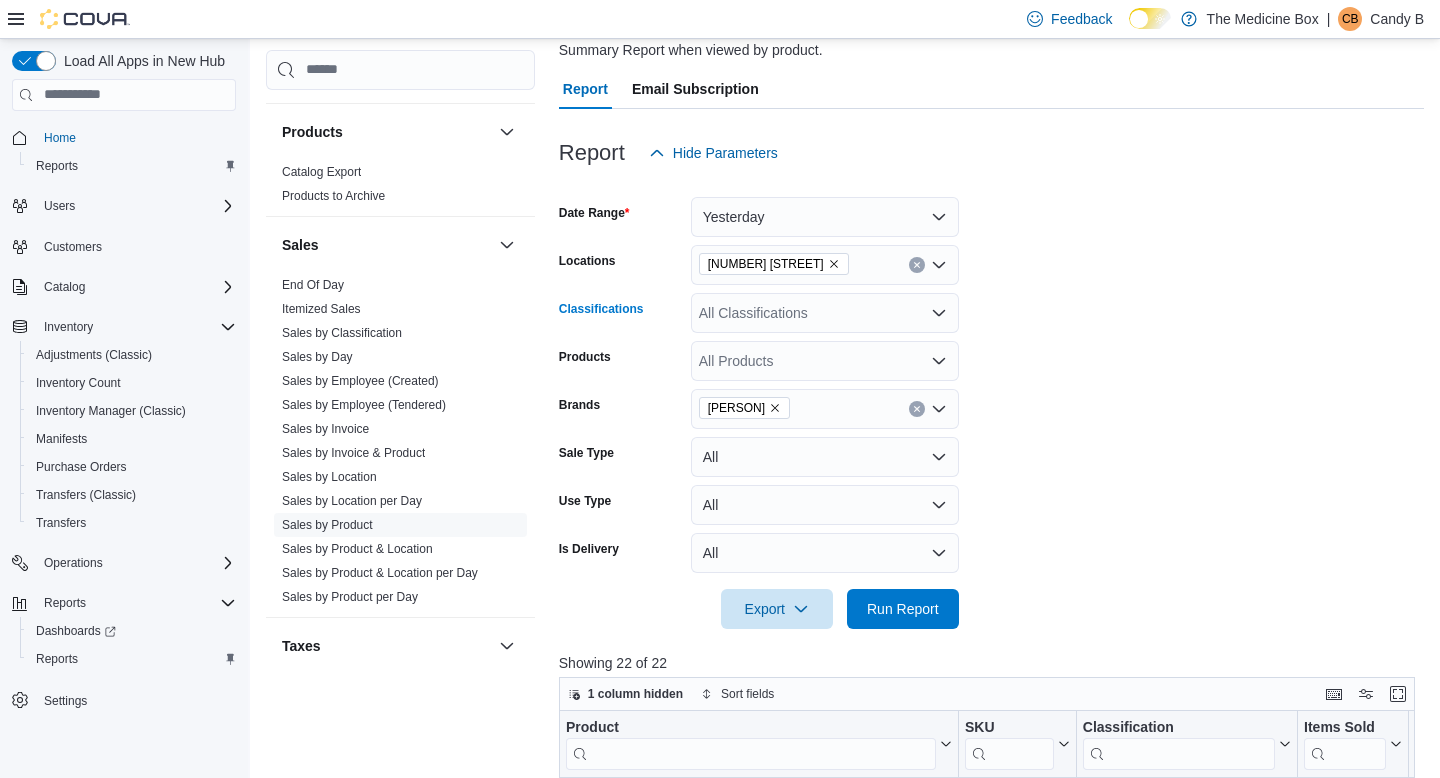 click on "All Classifications" at bounding box center [825, 313] 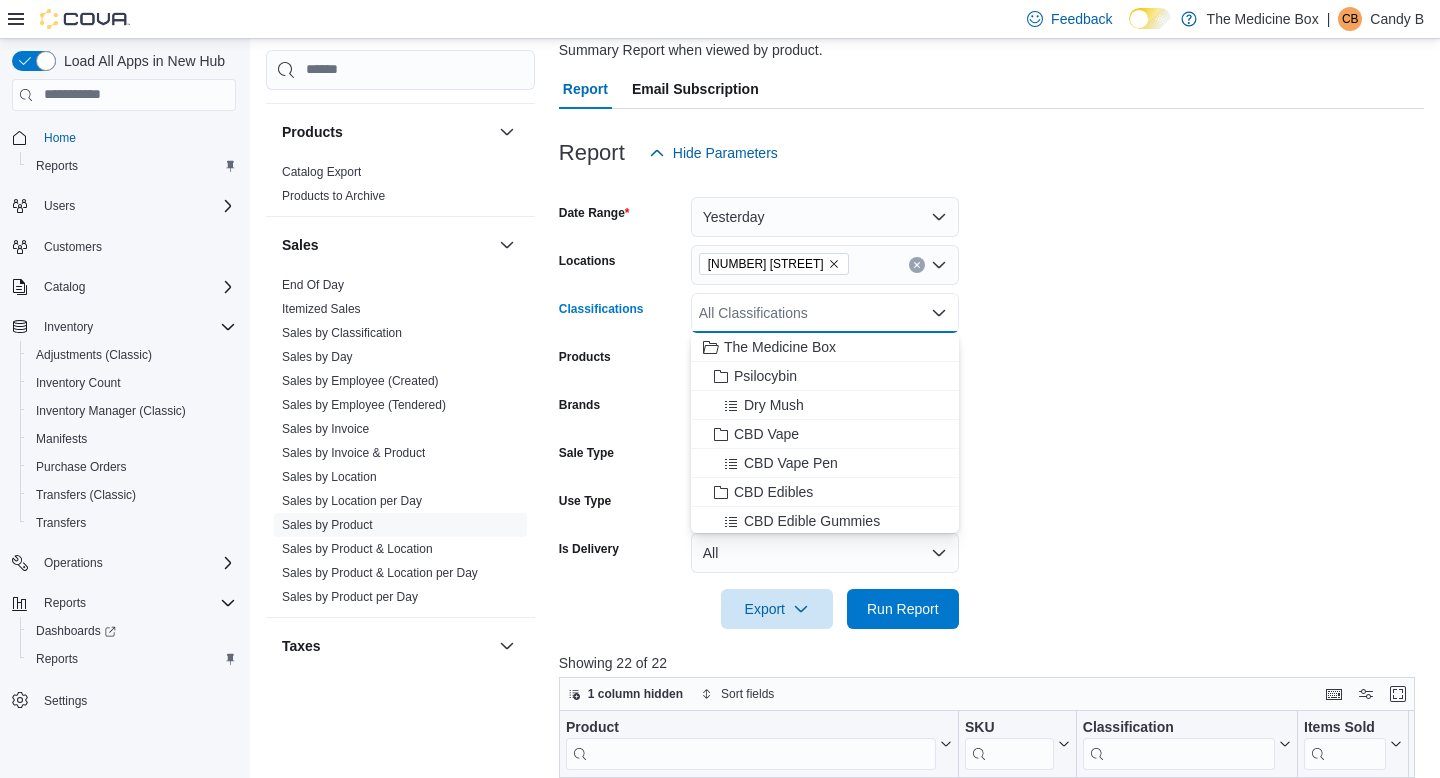 click on "Date Range Yesterday Locations [NUMBER] [STREET] Classifications All Classifications Combo box. Selected. Combo box input. All Classifications. Type some text or, to display a list of choices, press Down Arrow. To exit the list of choices, press Escape. Products All Products Brands [PERSON] Sale Type All Use Type All Is Delivery All Export  Run Report" at bounding box center [991, 401] 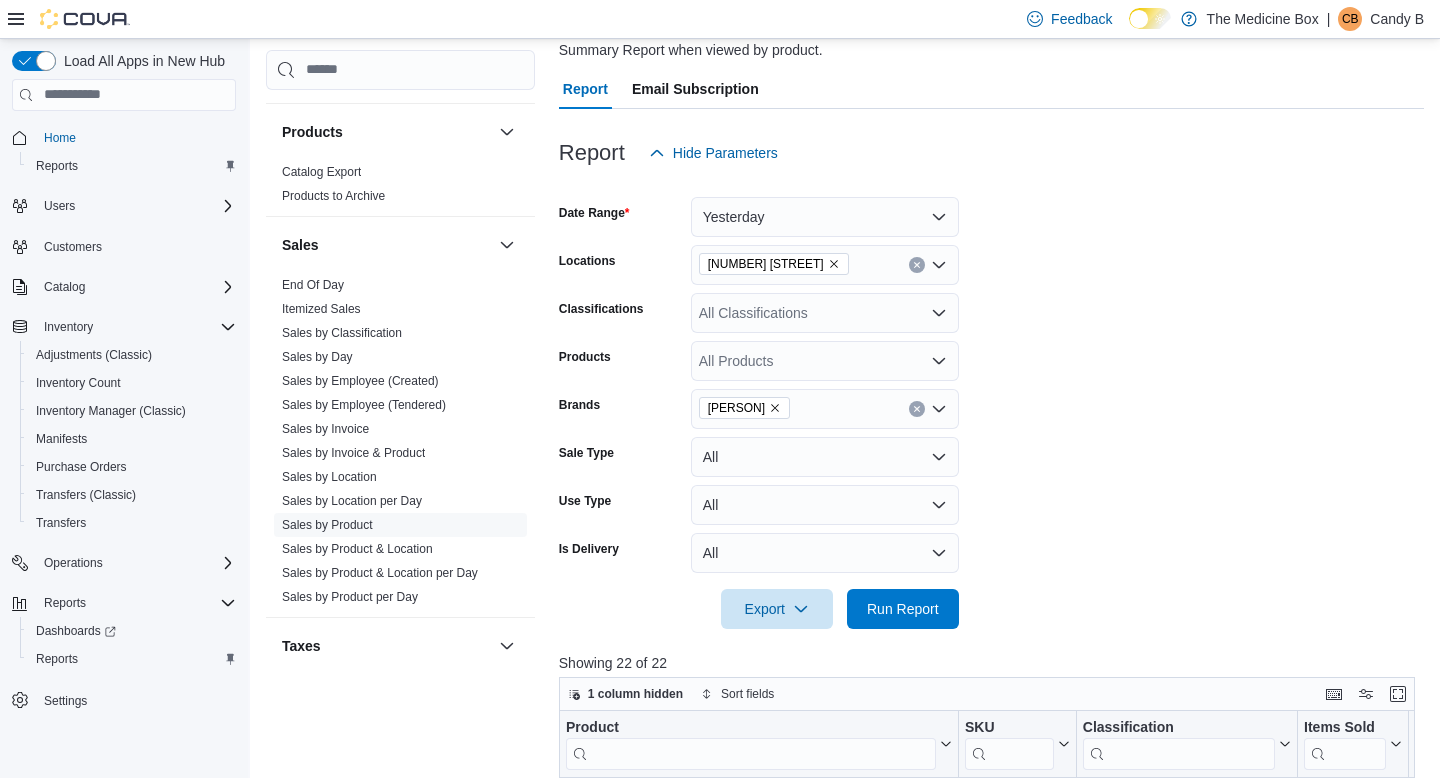 click on "All Products" at bounding box center [825, 361] 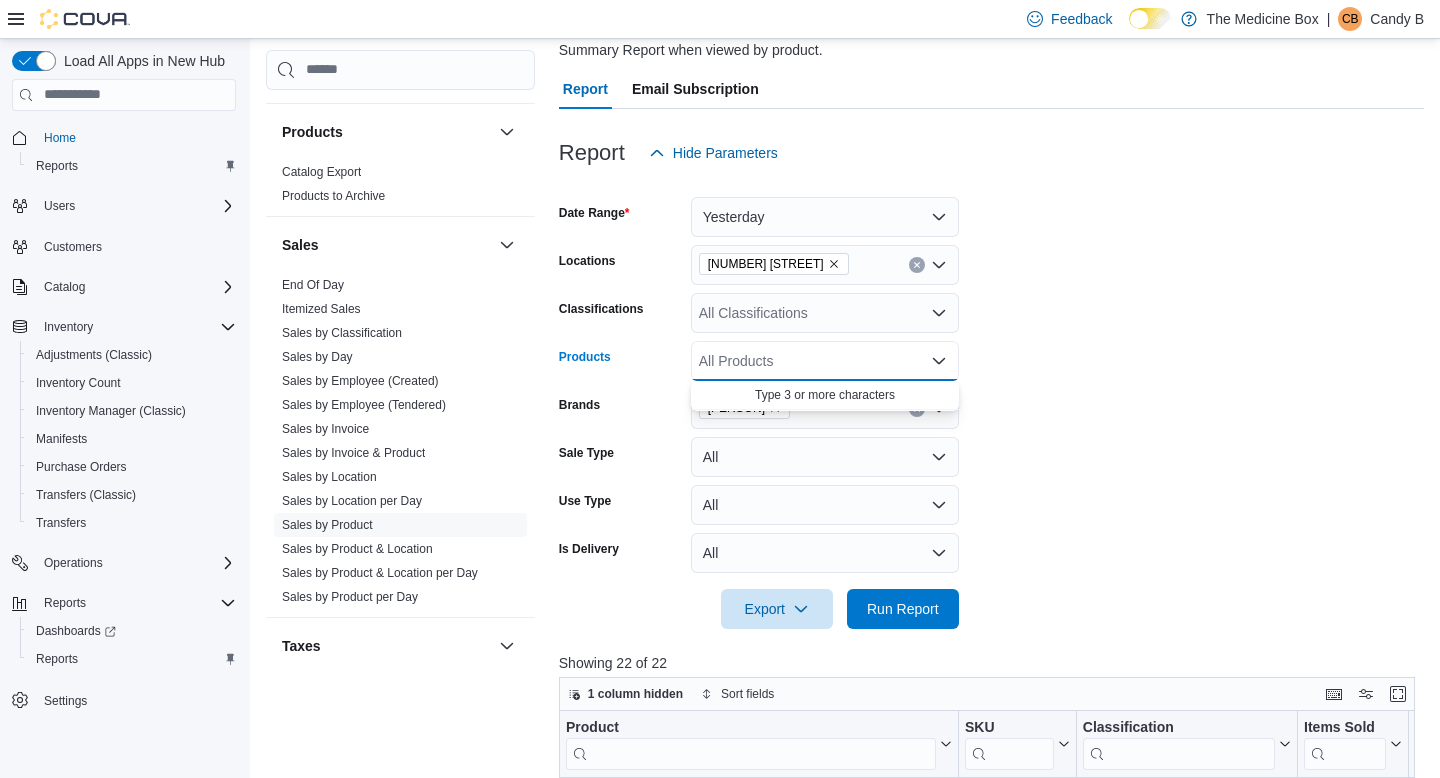 click on "All Products Combo box. Selected. Combo box input. All Products. Type some text or, to display a list of choices, press Down Arrow. To exit the list of choices, press Escape." at bounding box center [825, 361] 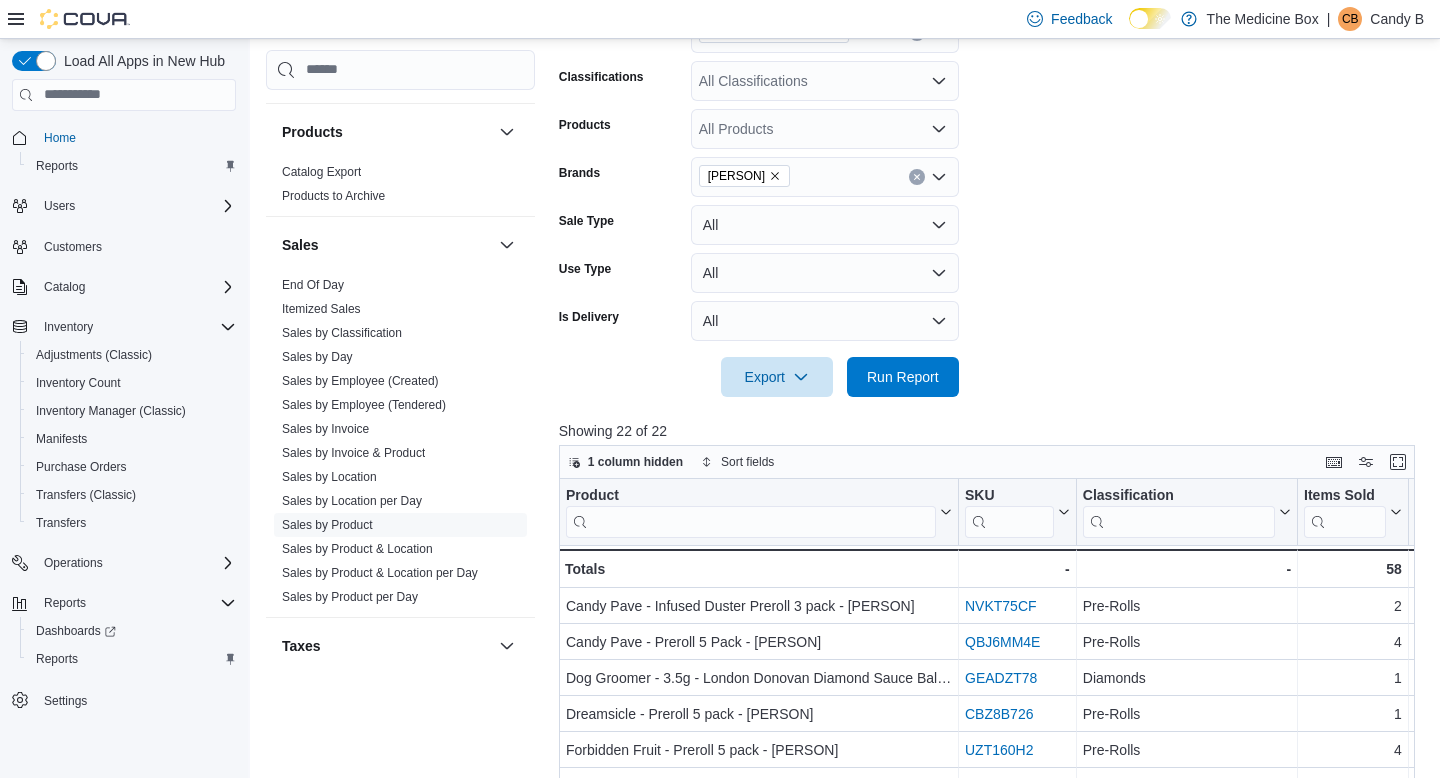 scroll, scrollTop: 429, scrollLeft: 0, axis: vertical 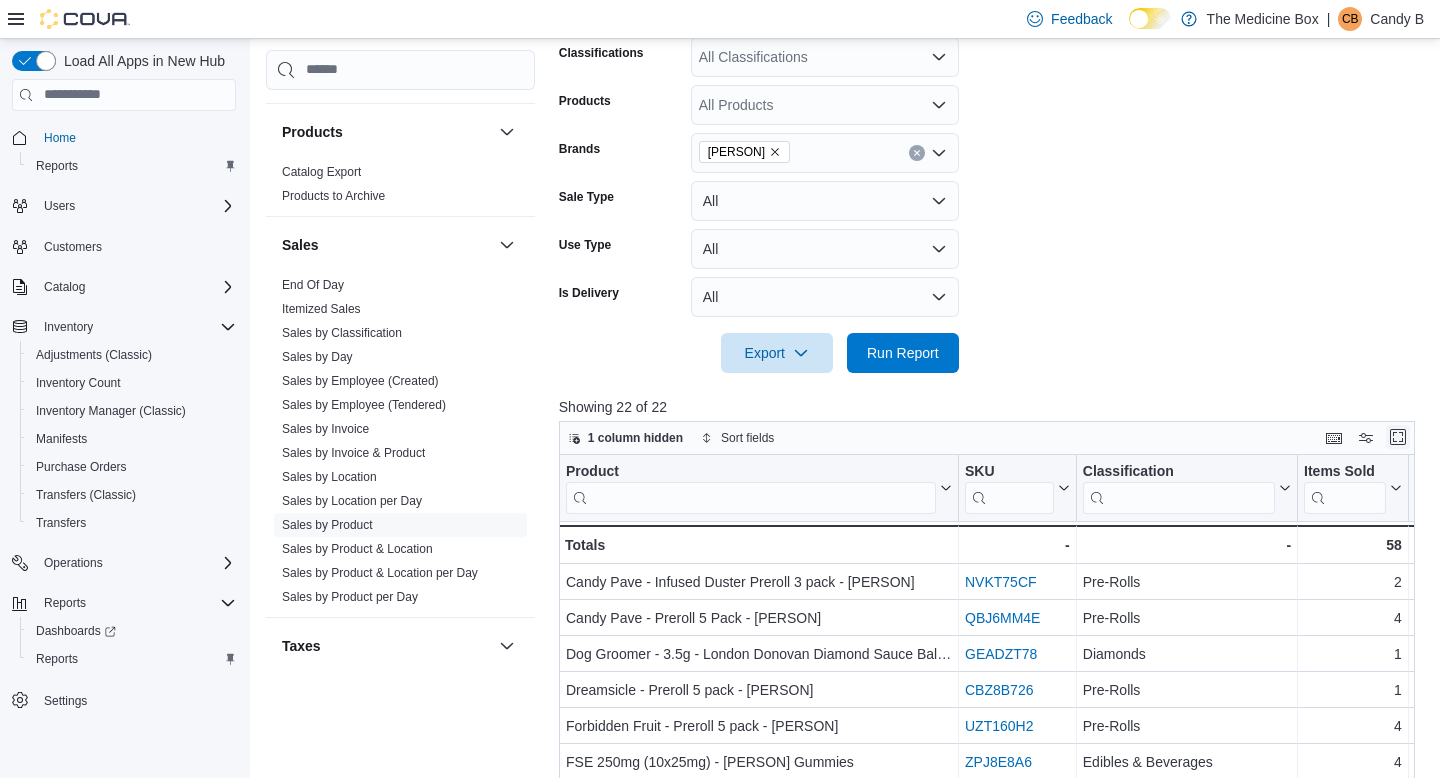 click at bounding box center (1398, 437) 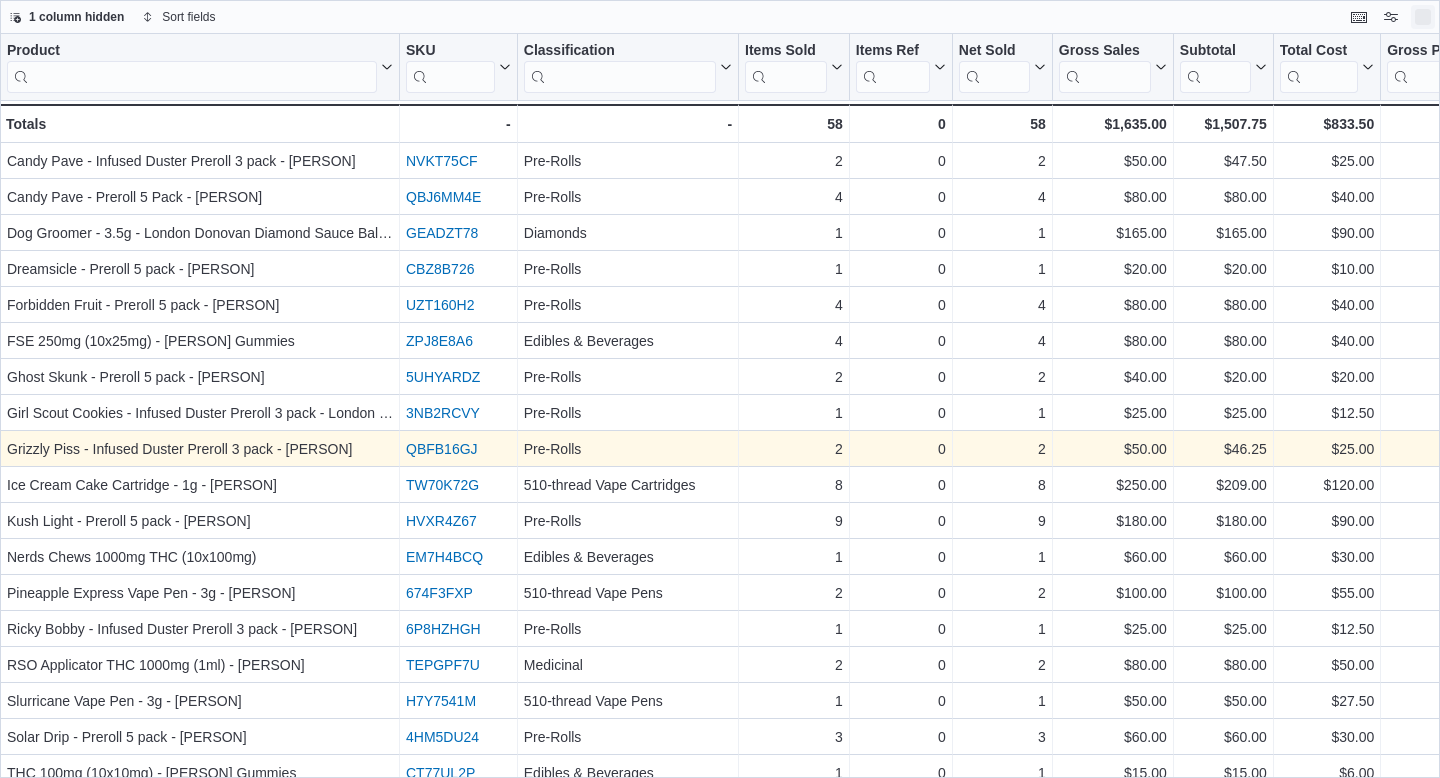 scroll, scrollTop: 0, scrollLeft: 0, axis: both 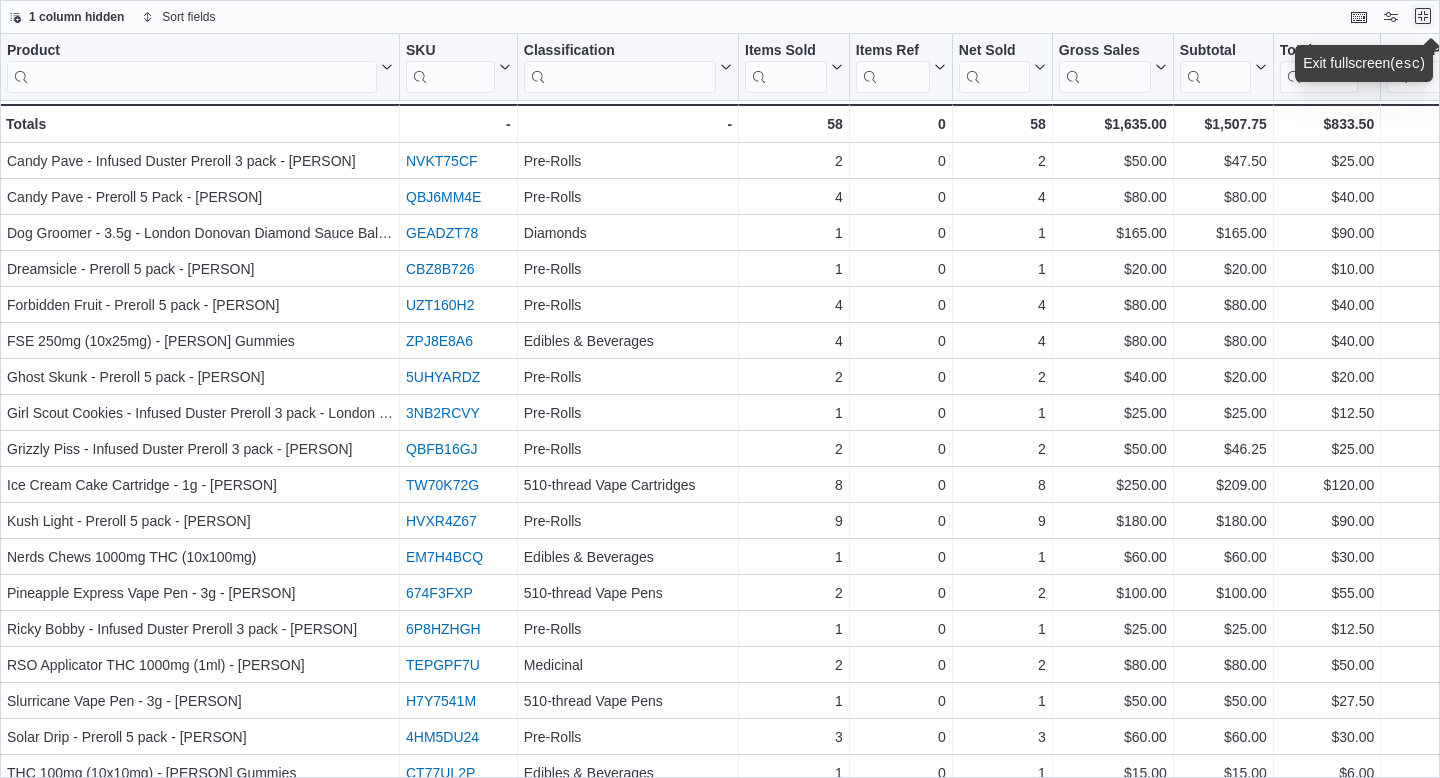 click at bounding box center (1423, 16) 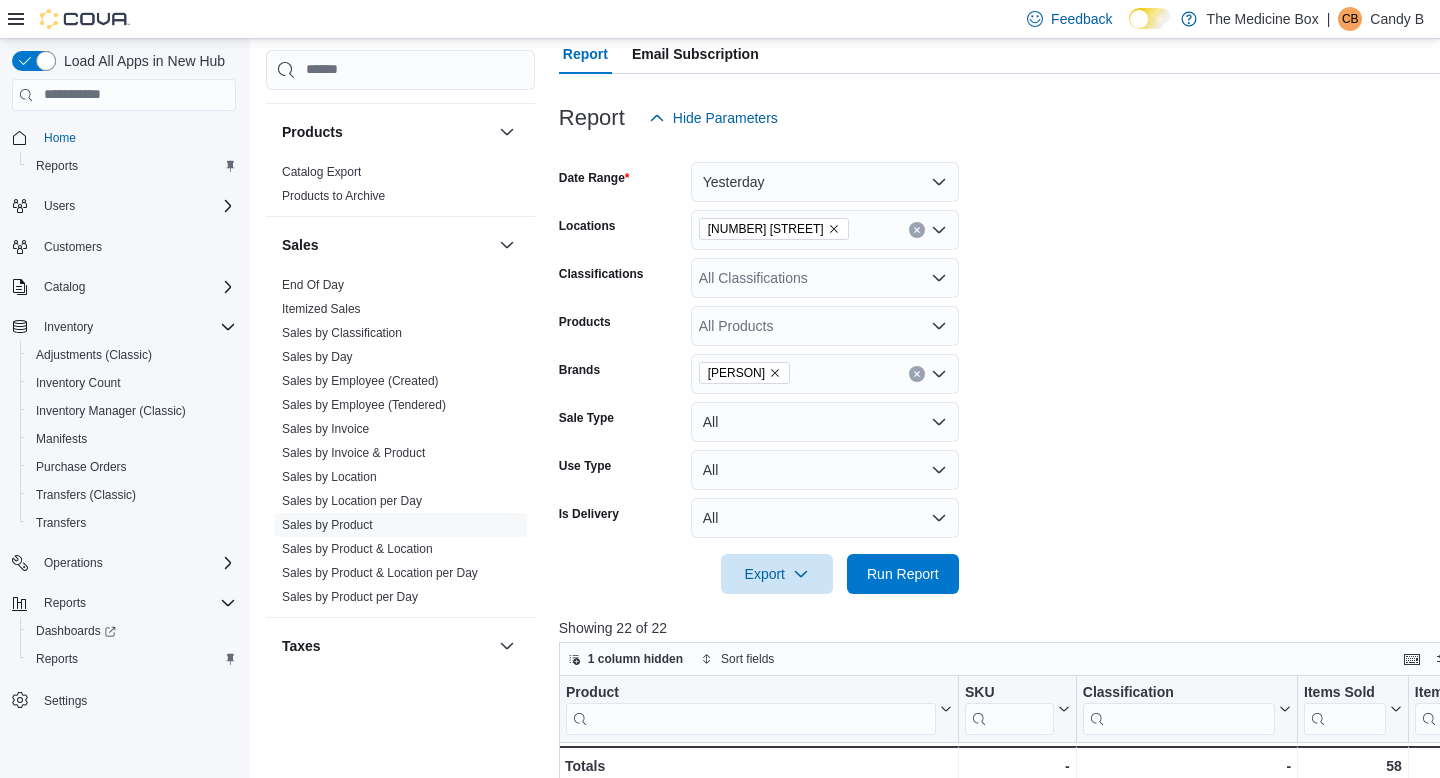 scroll, scrollTop: 272, scrollLeft: 0, axis: vertical 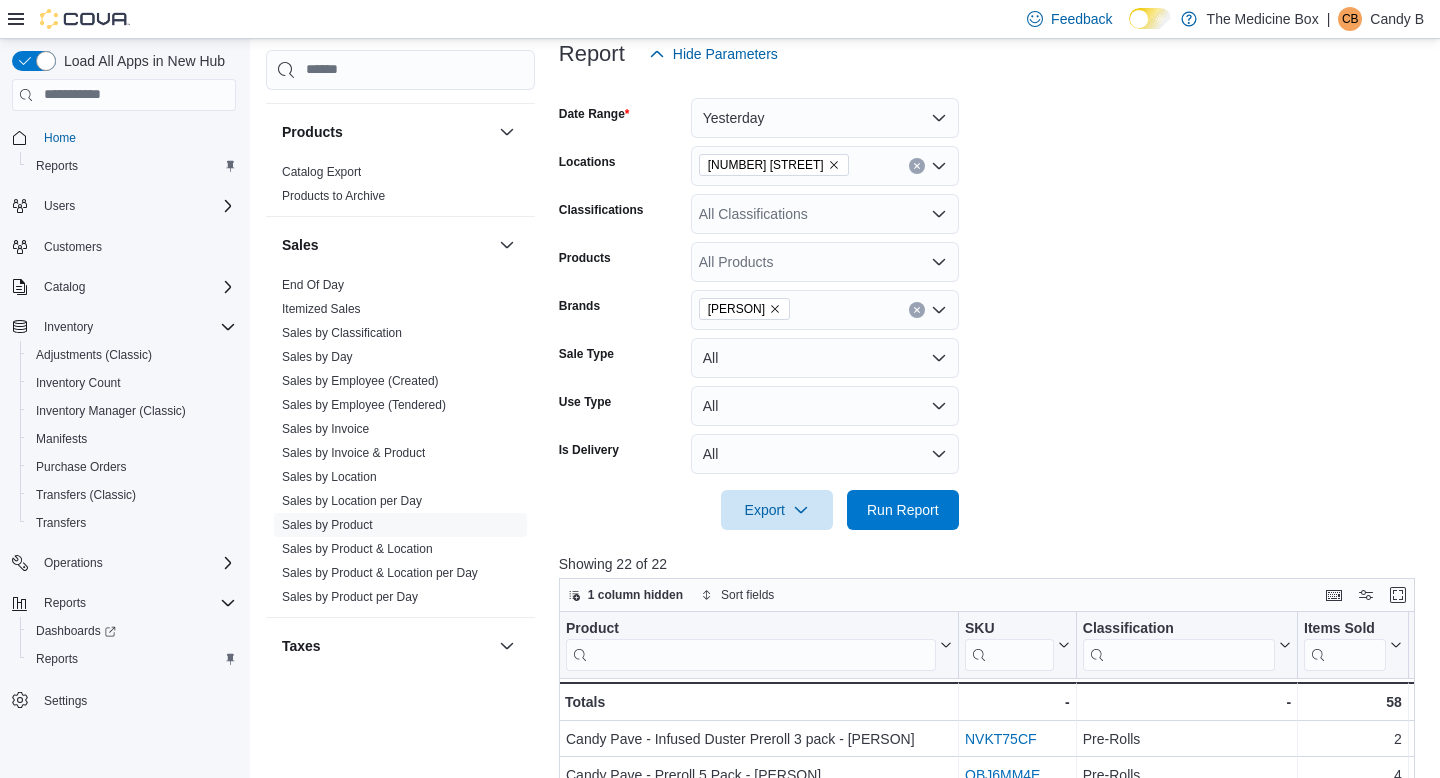 click on "All Classifications" at bounding box center [825, 214] 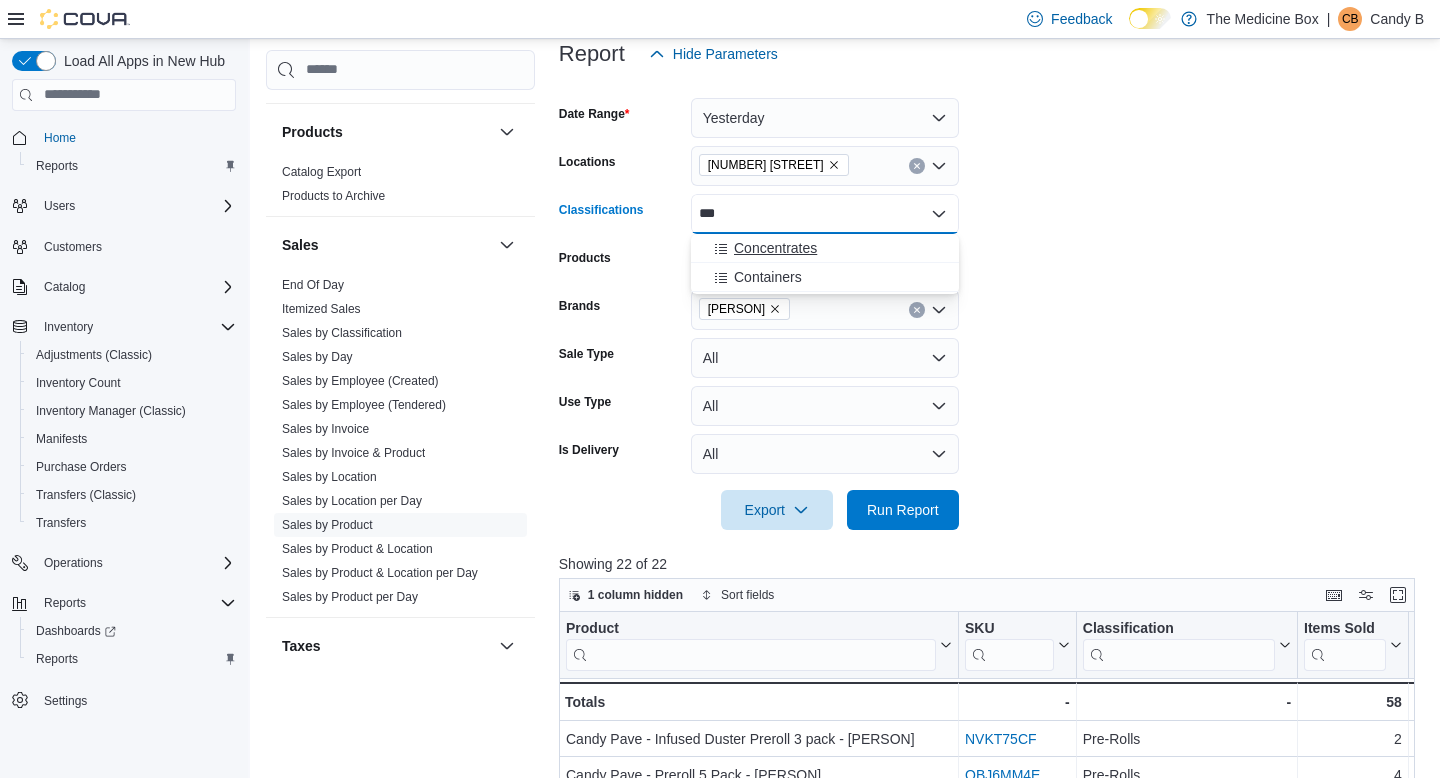 type on "***" 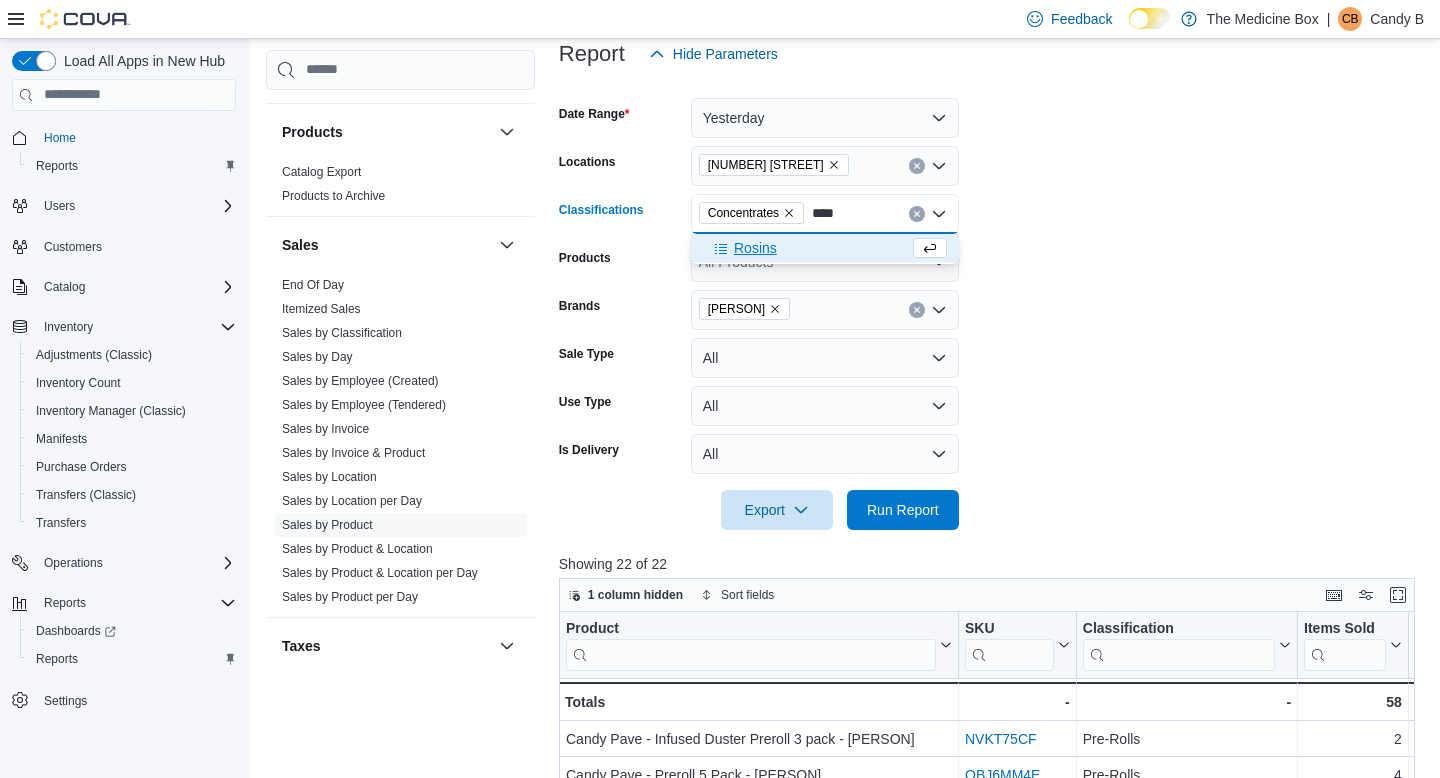 type on "****" 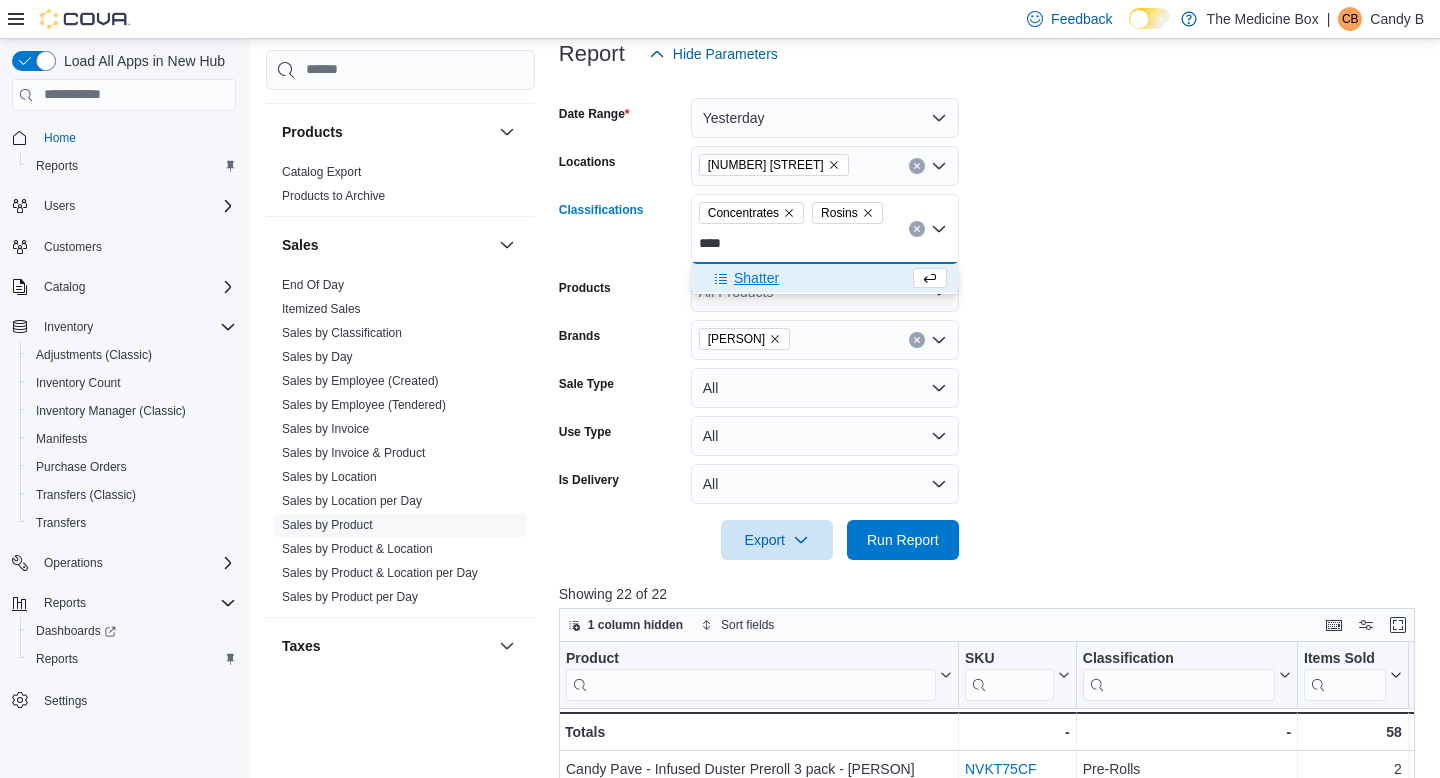 type on "****" 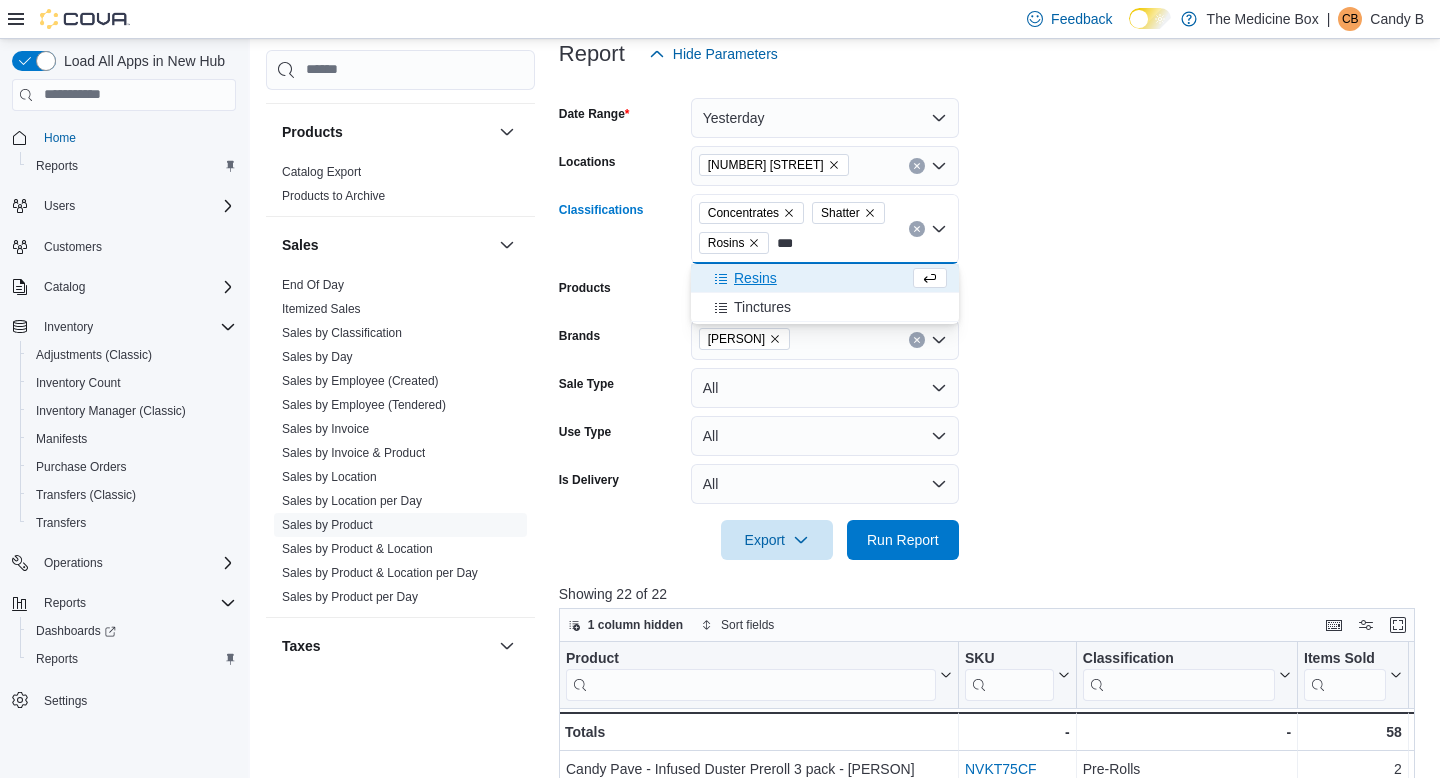 type on "***" 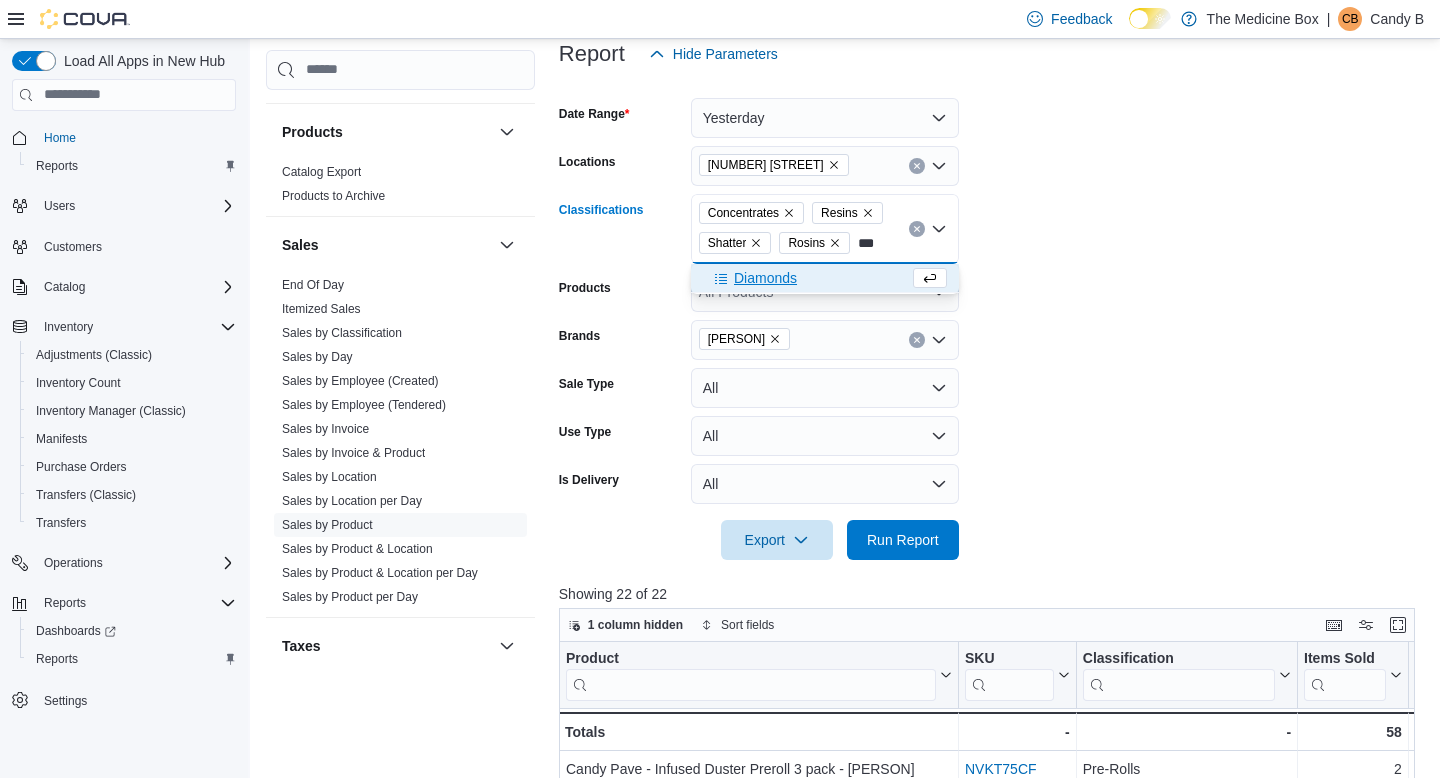type on "***" 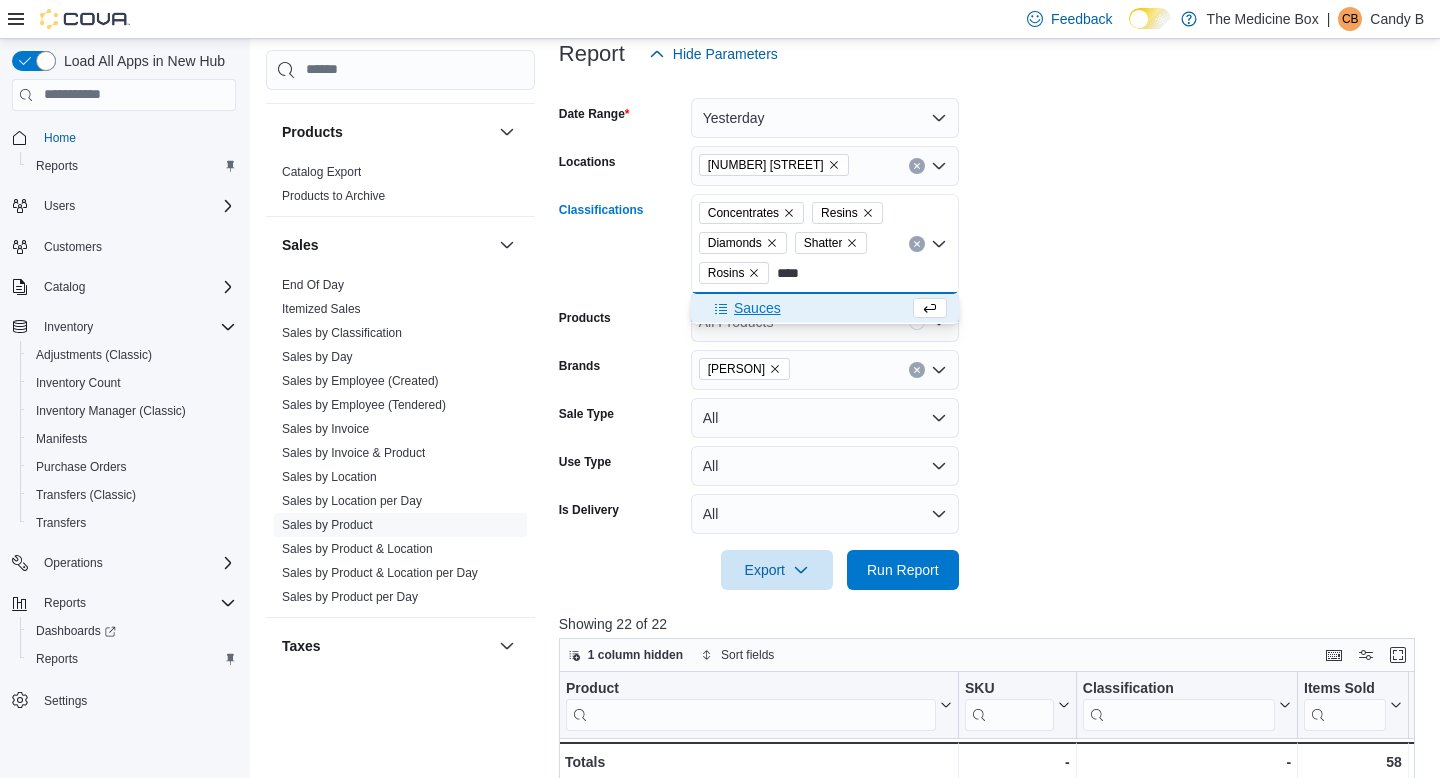 type on "****" 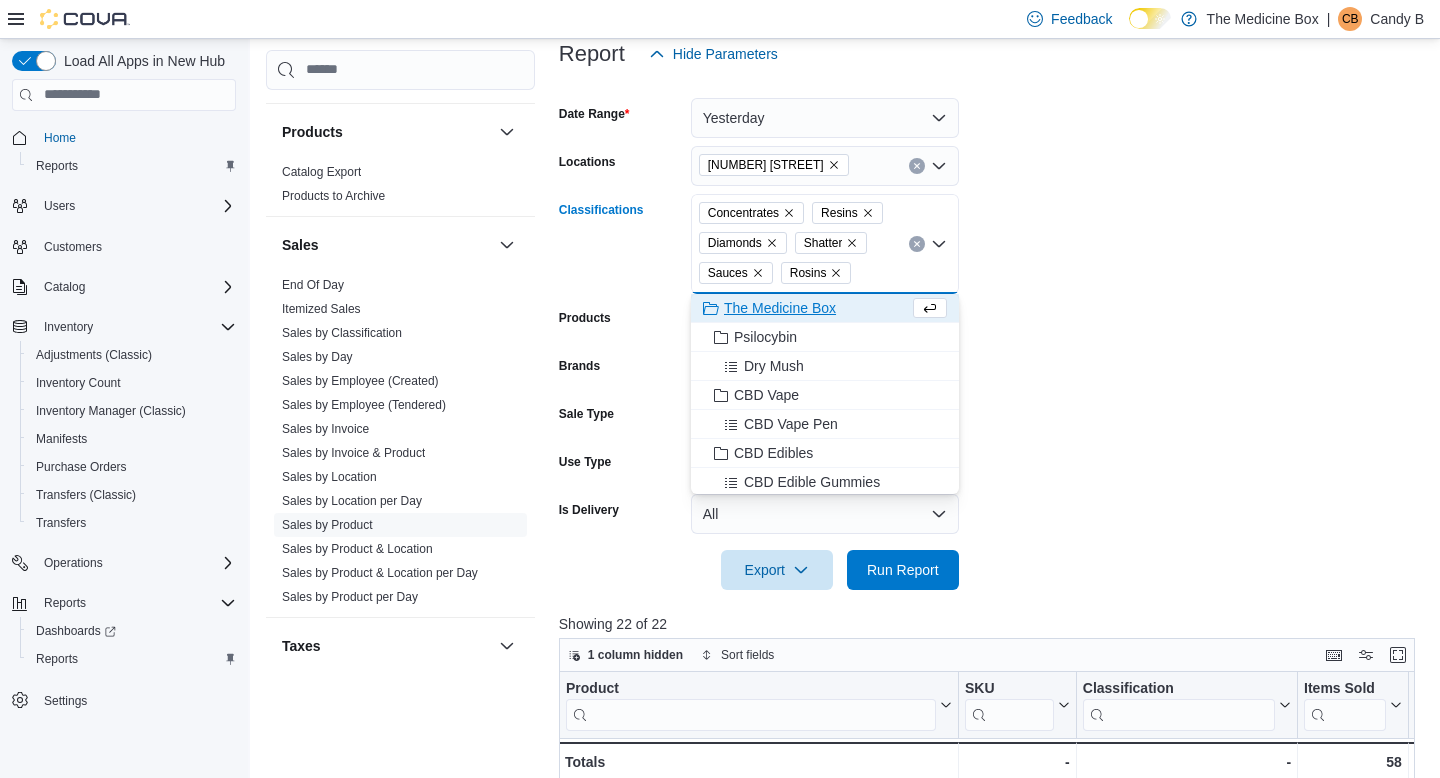 click on "Date Range Yesterday Locations [NUMBER] [STREET] Classifications Concentrates Resins Diamonds Shatter Sauces Rosins Combo box. Selected. Concentrates, Resins, Diamonds, Shatter, Sauces, Rosins. Press Backspace to delete Rosins. Combo box input. All Classifications. Type some text or, to display a list of choices, press Down Arrow. To exit the list of choices, press Escape. Products All Products Brands [PERSON] Sale Type All Use Type All Is Delivery All Export  Run Report" at bounding box center (991, 332) 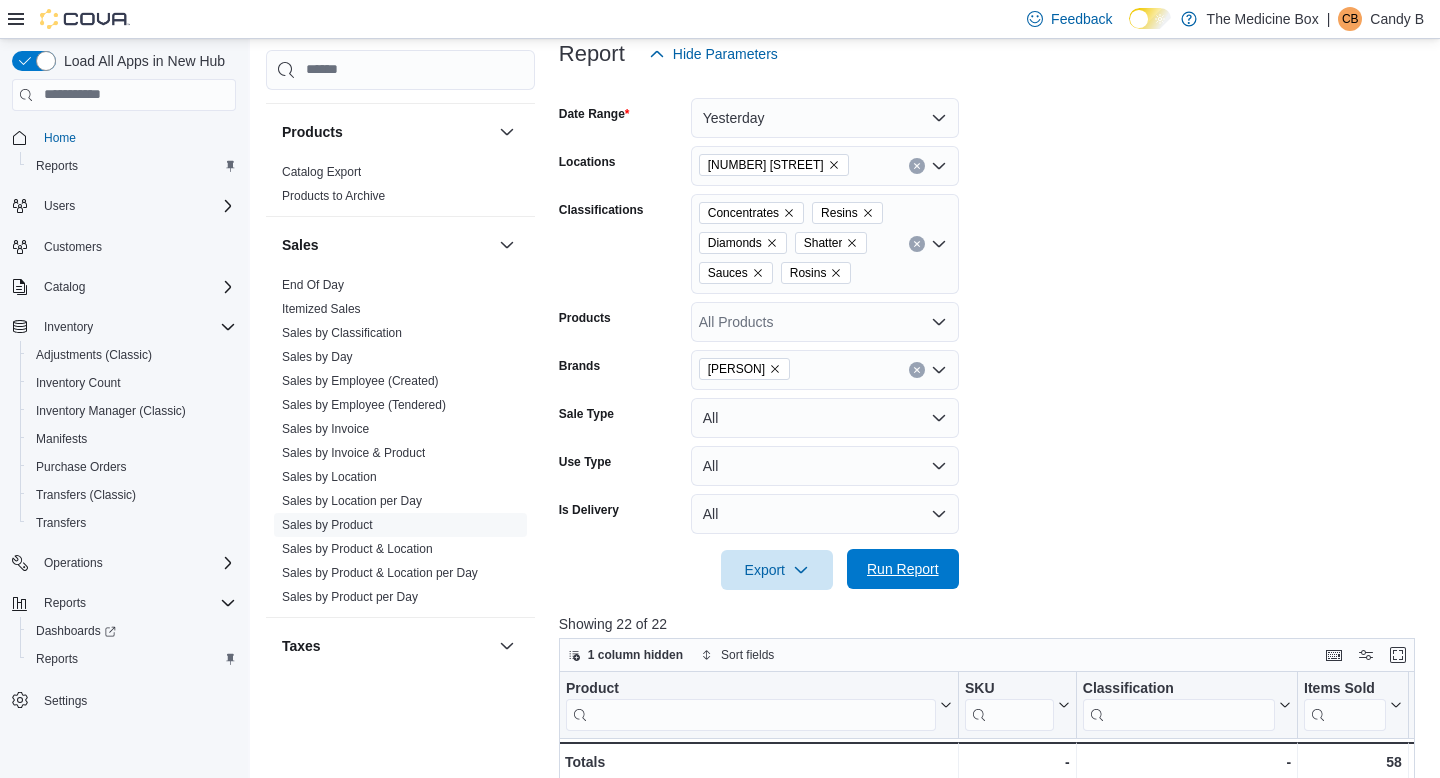 click on "Run Report" at bounding box center [903, 569] 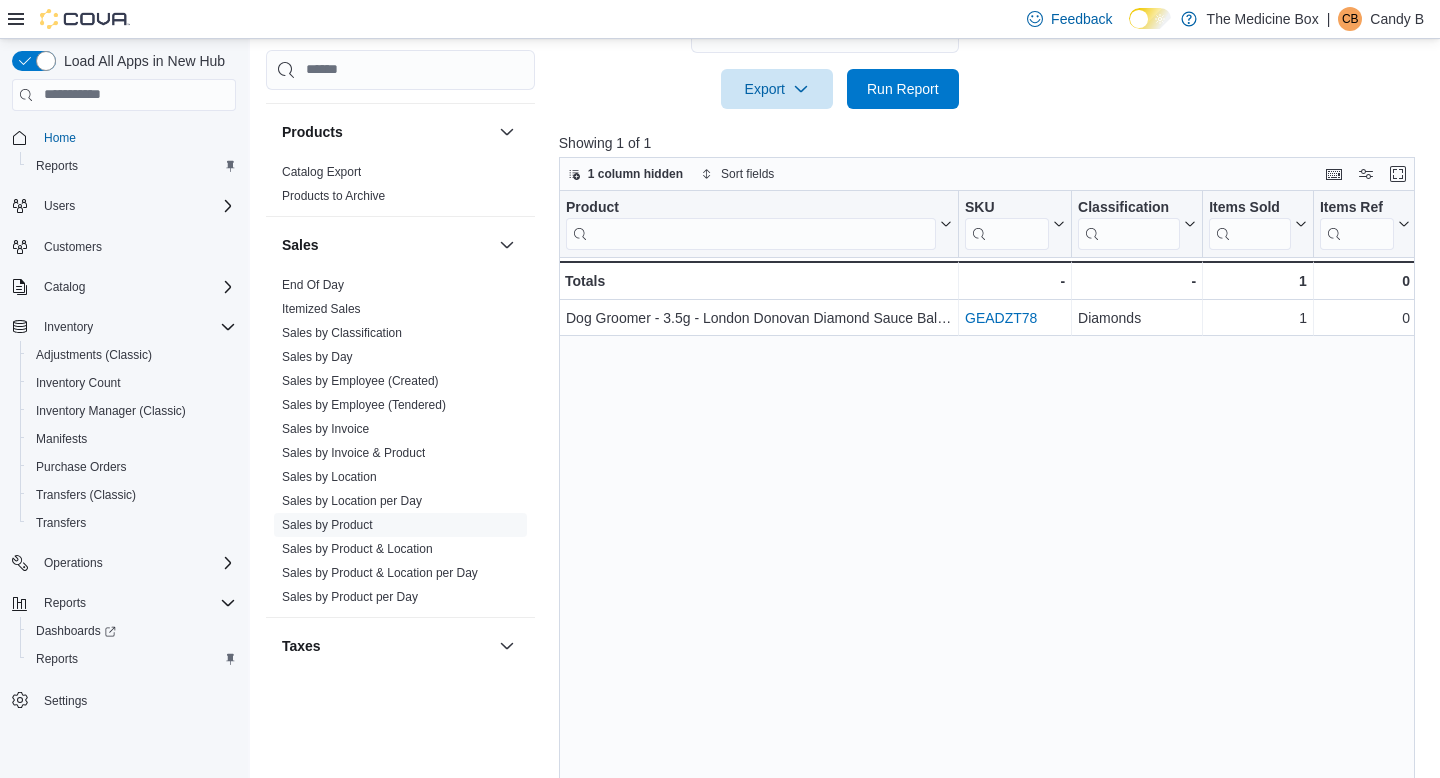 scroll, scrollTop: 754, scrollLeft: 0, axis: vertical 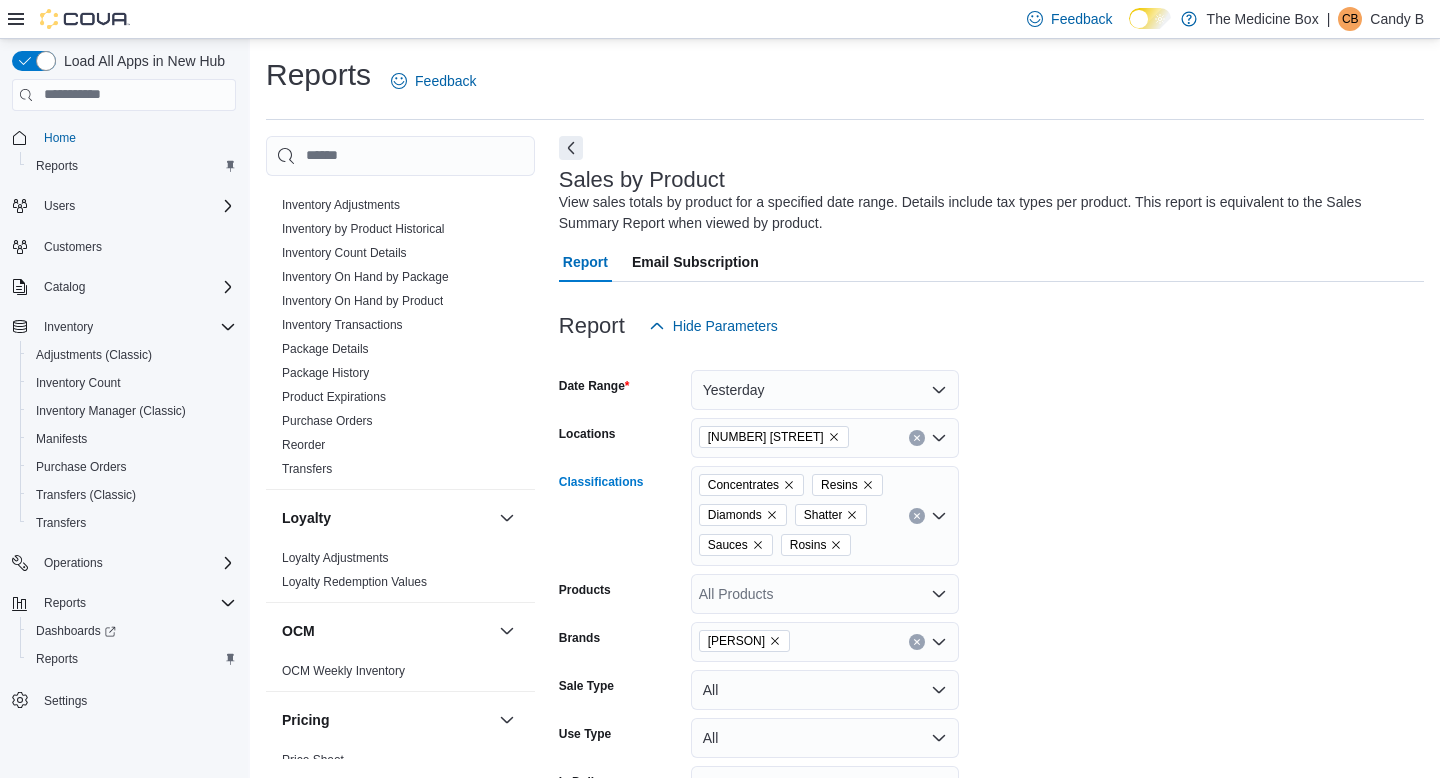 click 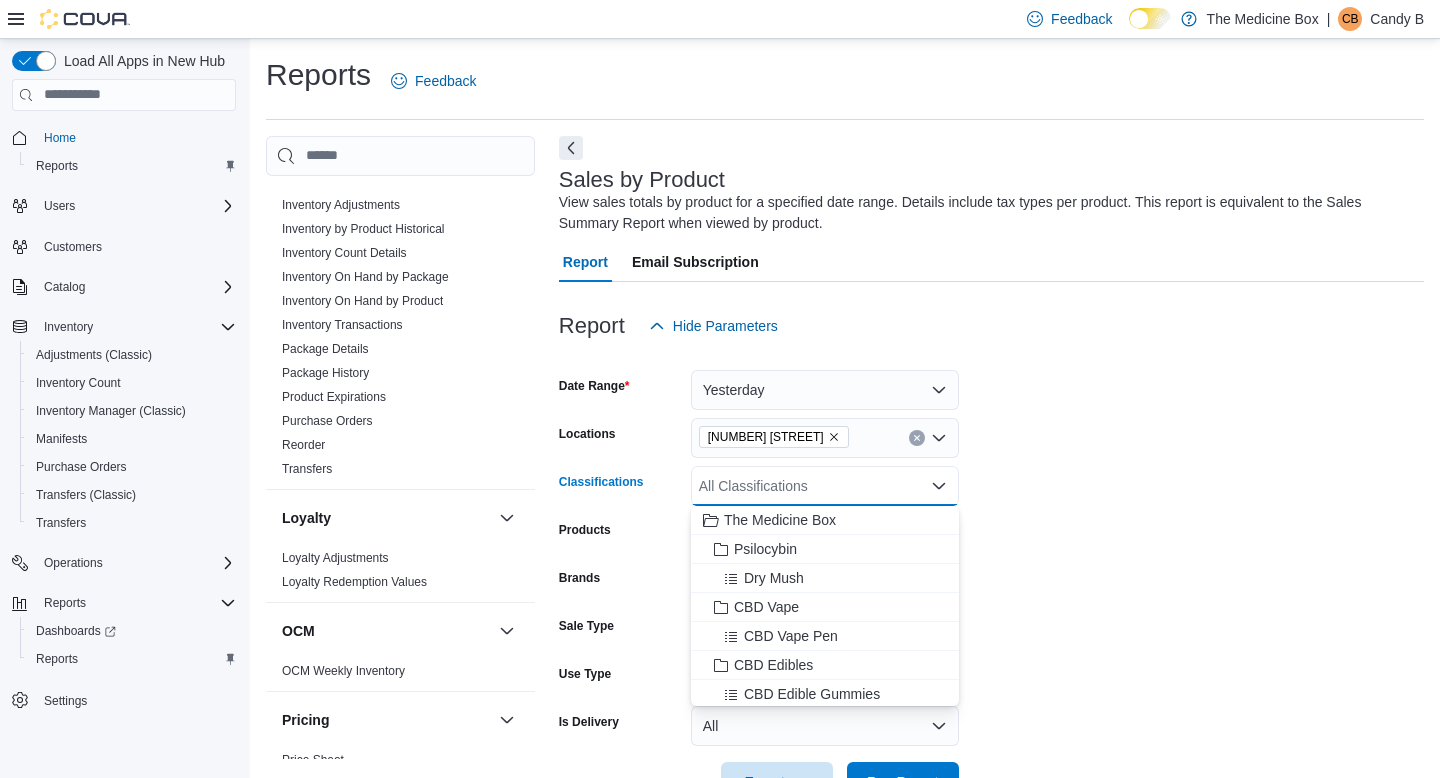 click on "Date Range Yesterday Locations [NUMBER] [STREET] Classifications All Classifications Combo box. Selected. Combo box input. All Classifications. Type some text or, to display a list of choices, press Down Arrow. To exit the list of choices, press Escape. Products All Products Brands [PERSON] Sale Type All Use Type All Is Delivery All Export  Run Report" at bounding box center (991, 574) 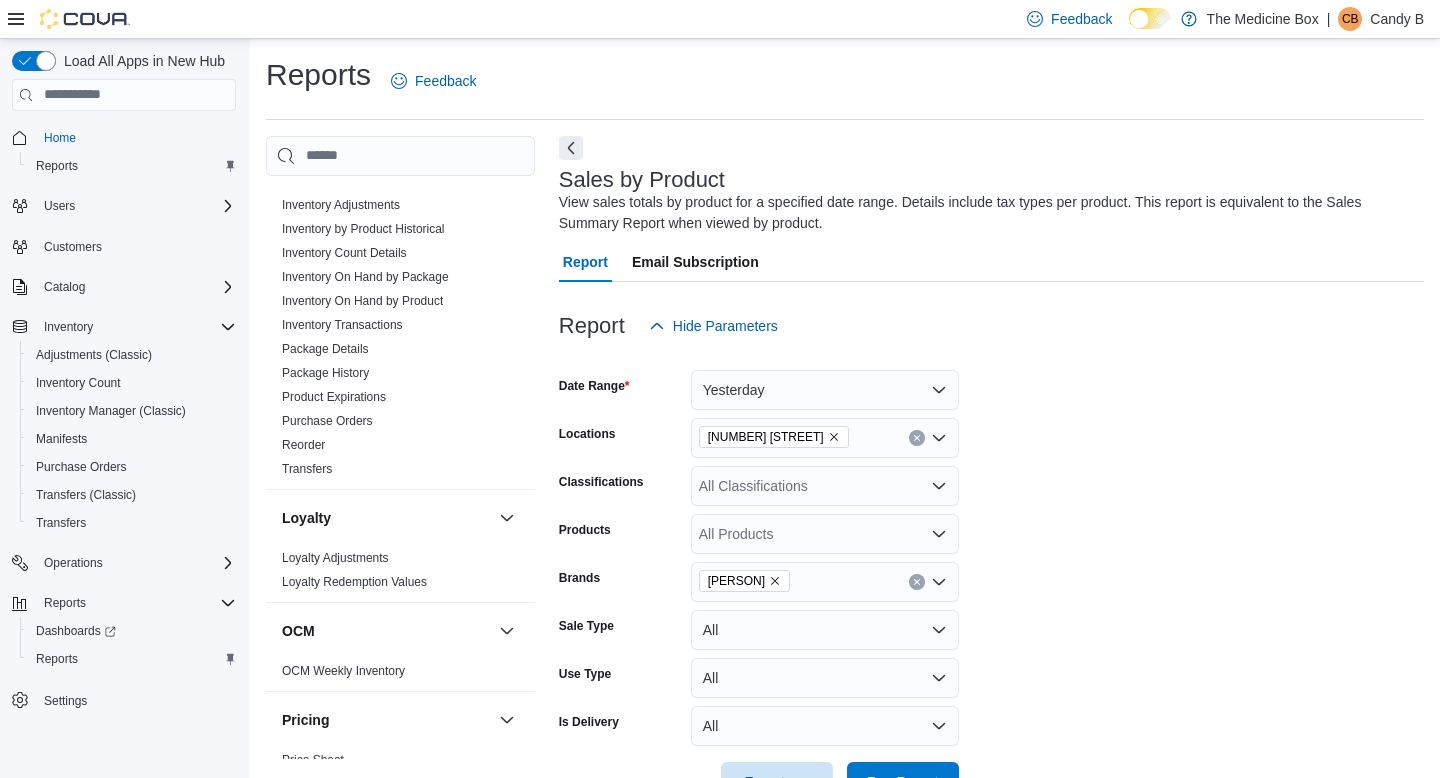 click 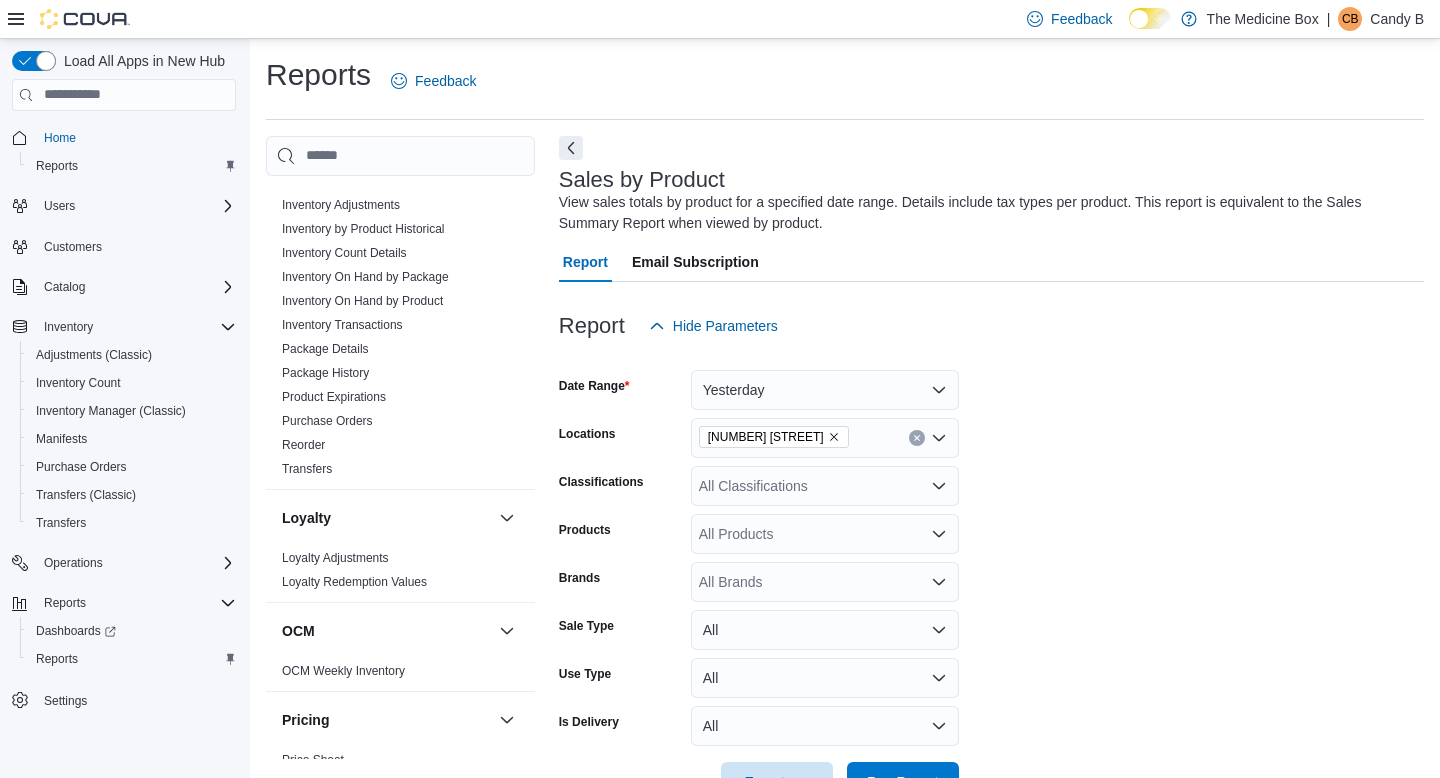 click on "Date Range Yesterday Locations 433 St-Michel Street Classifications All Classifications Products All Products Brands All Brands Sale Type All Use Type All Is Delivery All Export  Run Report" at bounding box center (991, 574) 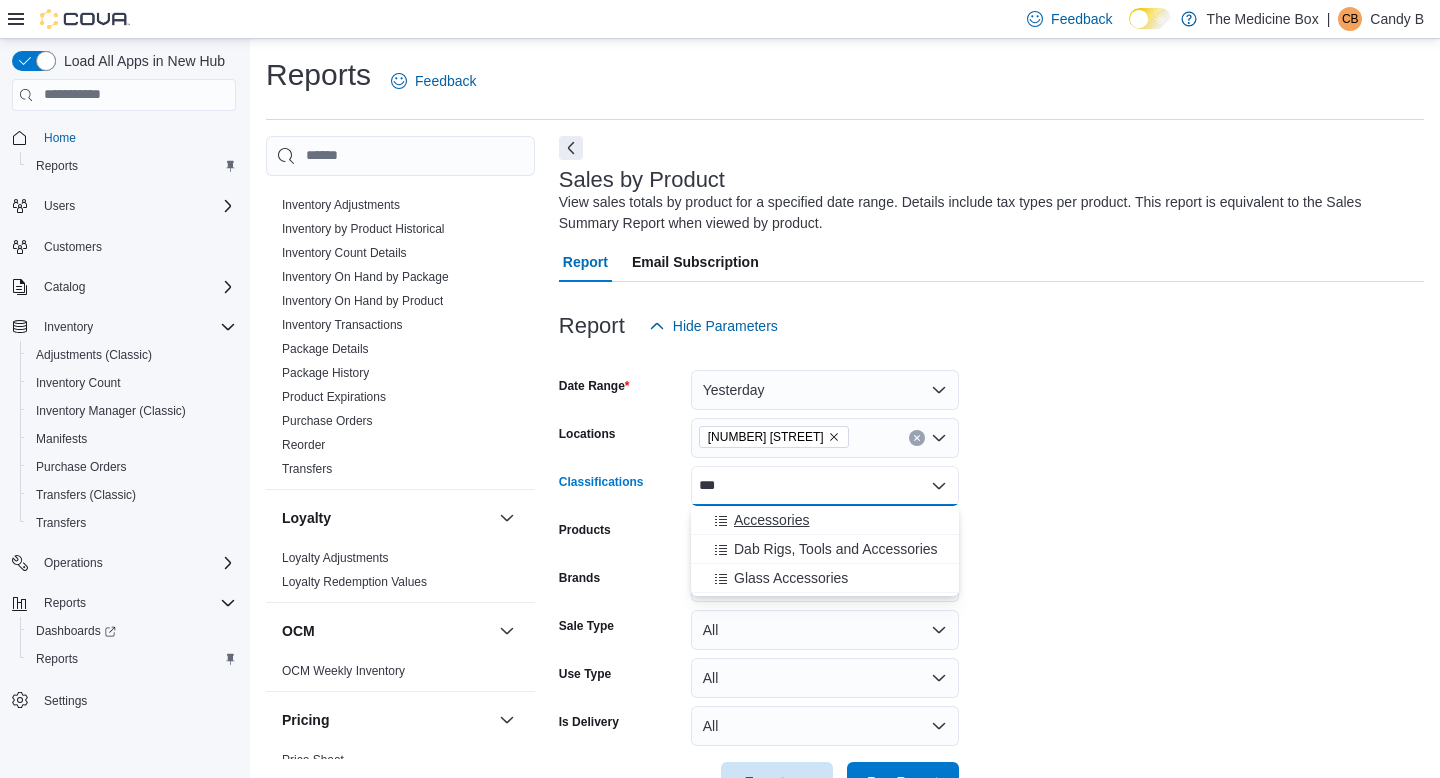 type on "***" 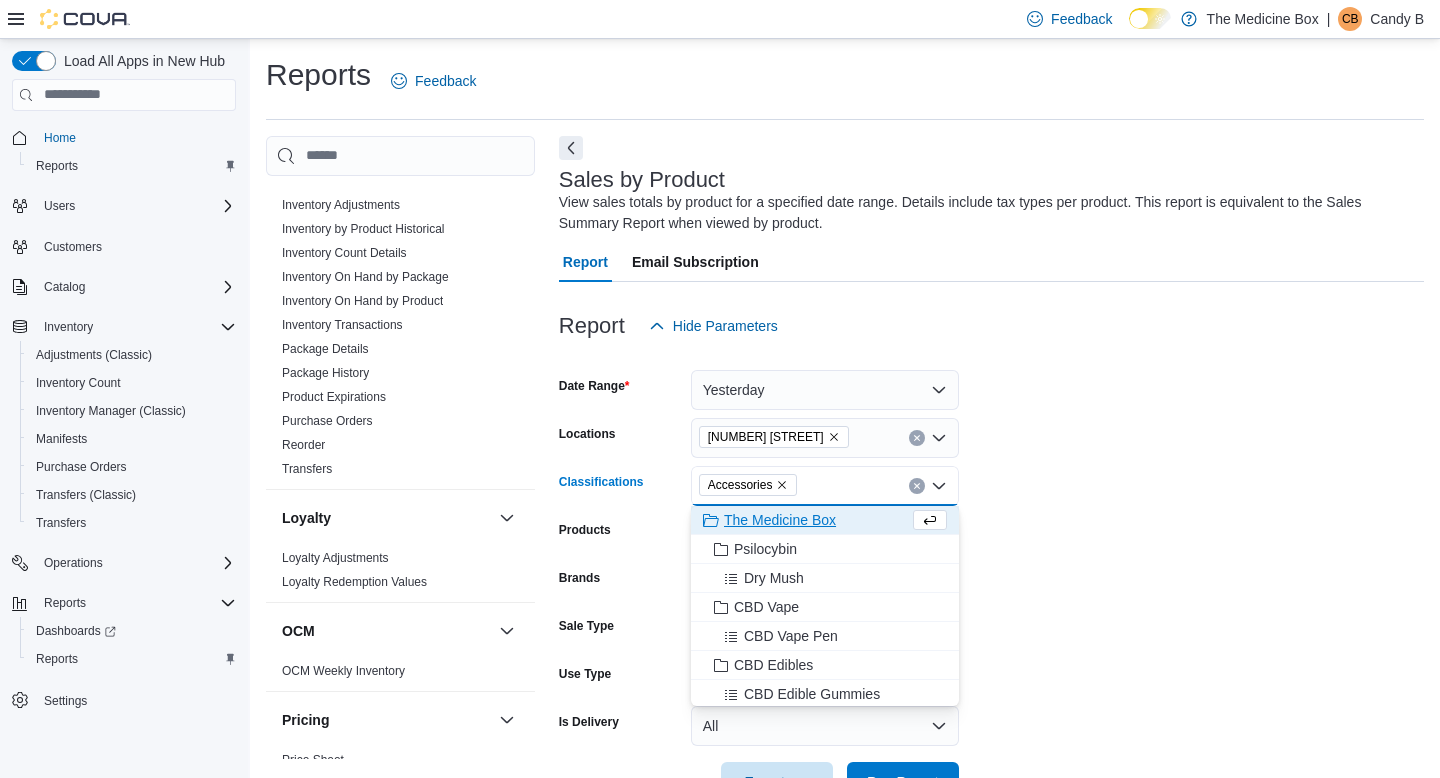 type on "*" 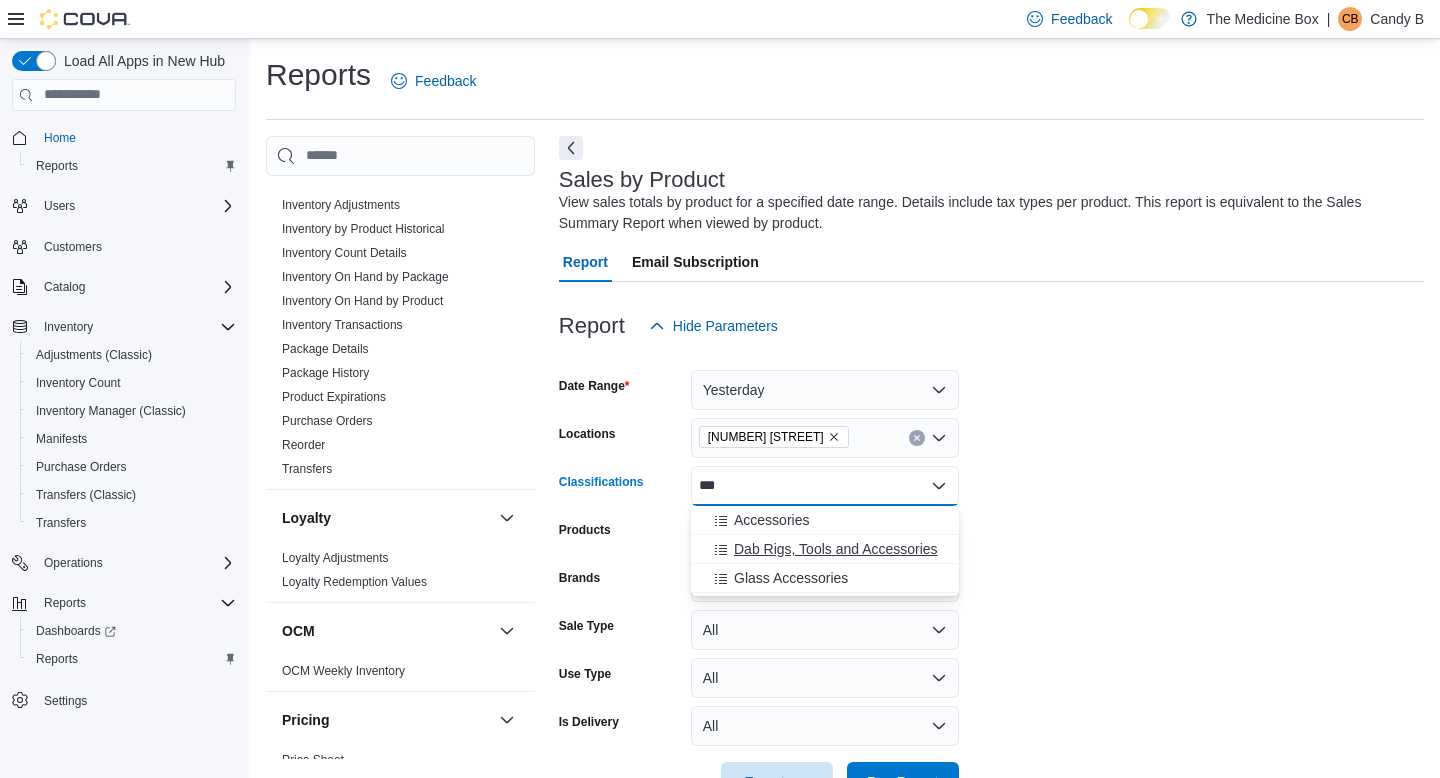 type on "***" 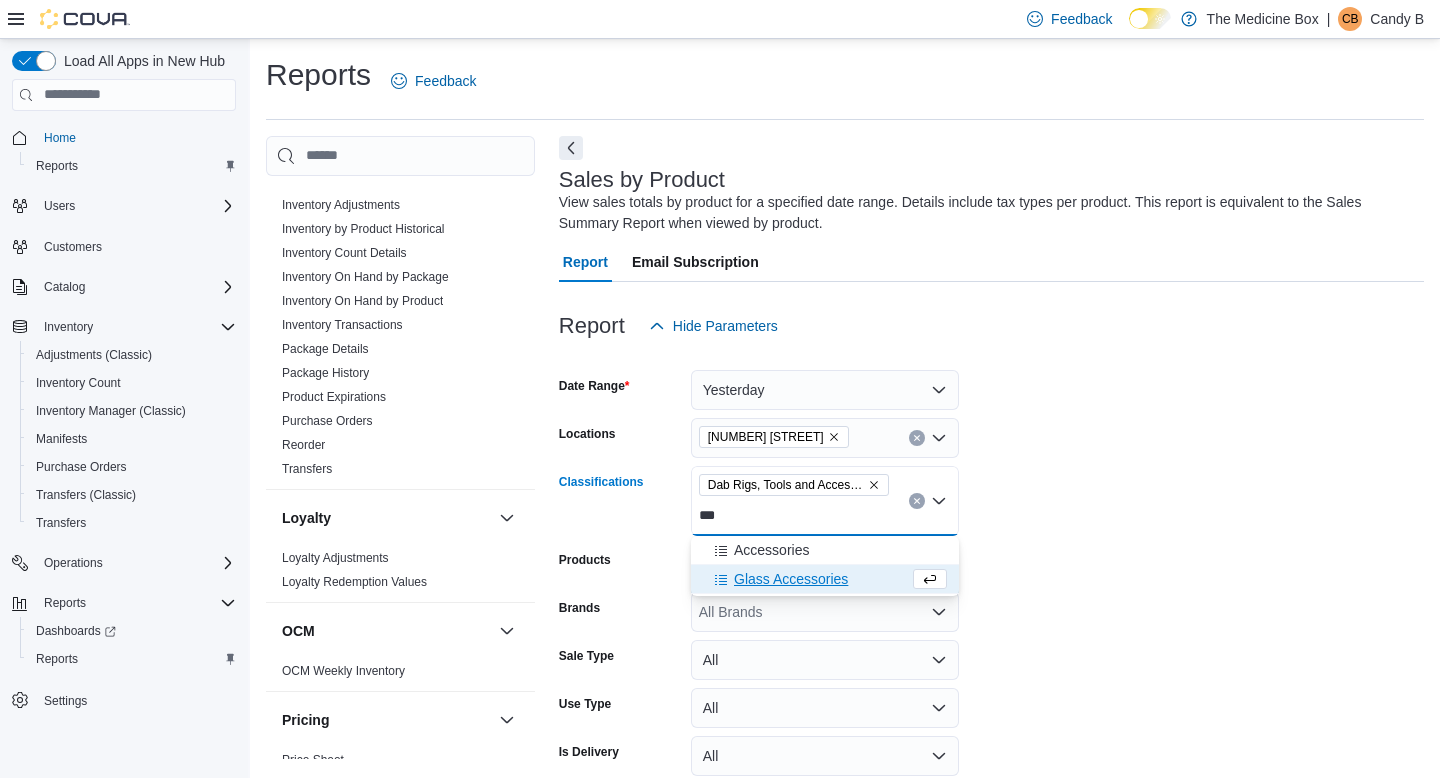 type on "***" 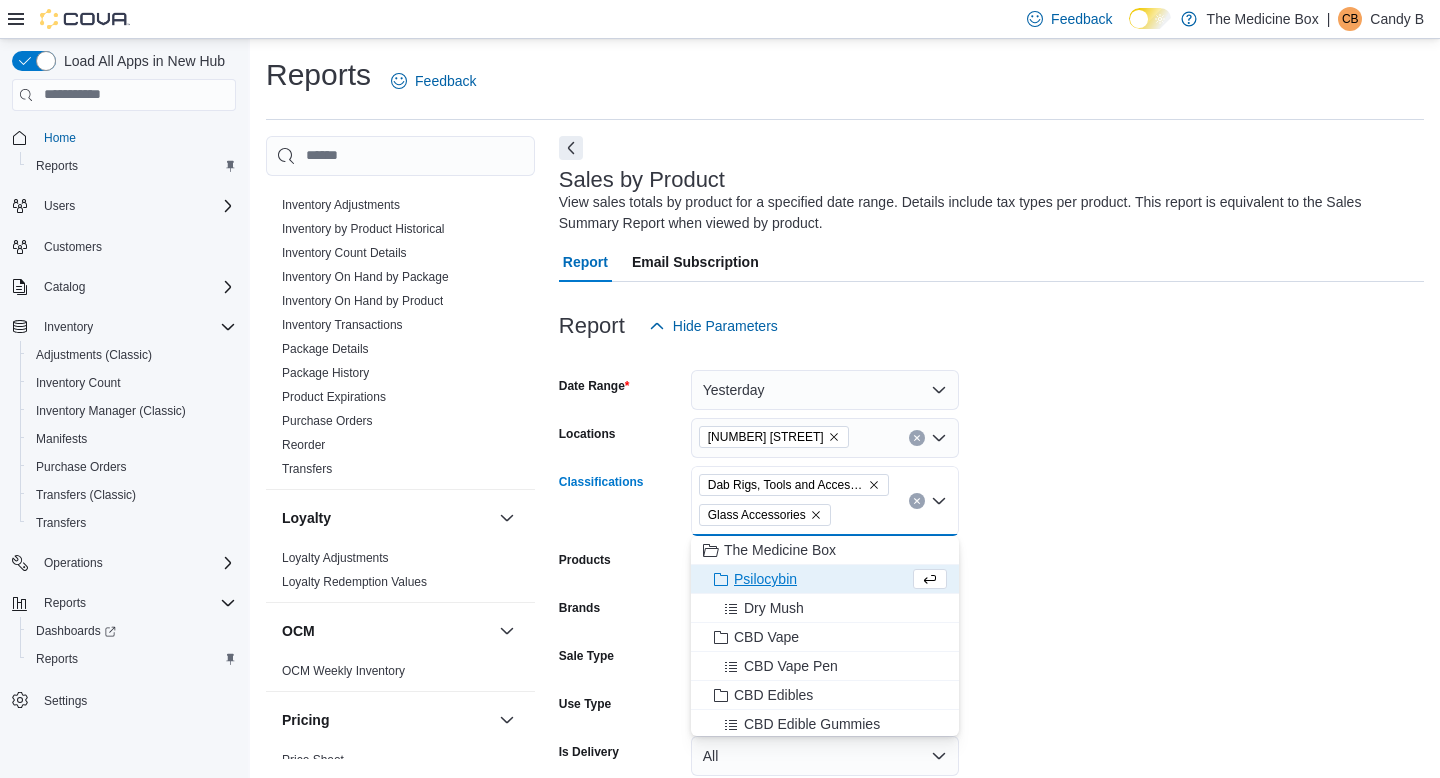 click on "Date Range Yesterday Locations [NUMBER] [STREET] Classifications Dab Rigs, Tools and Accessories Glass Accessories Combo box. Selected. Dab Rigs, Tools and Accessories, Glass Accessories. Press Backspace to delete Glass Accessories. Combo box input. All Classifications. Type some text or, to display a list of choices, press Down Arrow. To exit the list of choices, press Escape. Products All Products Brands All Brands Sale Type All Use Type All Is Delivery All Export  Run Report" at bounding box center [991, 589] 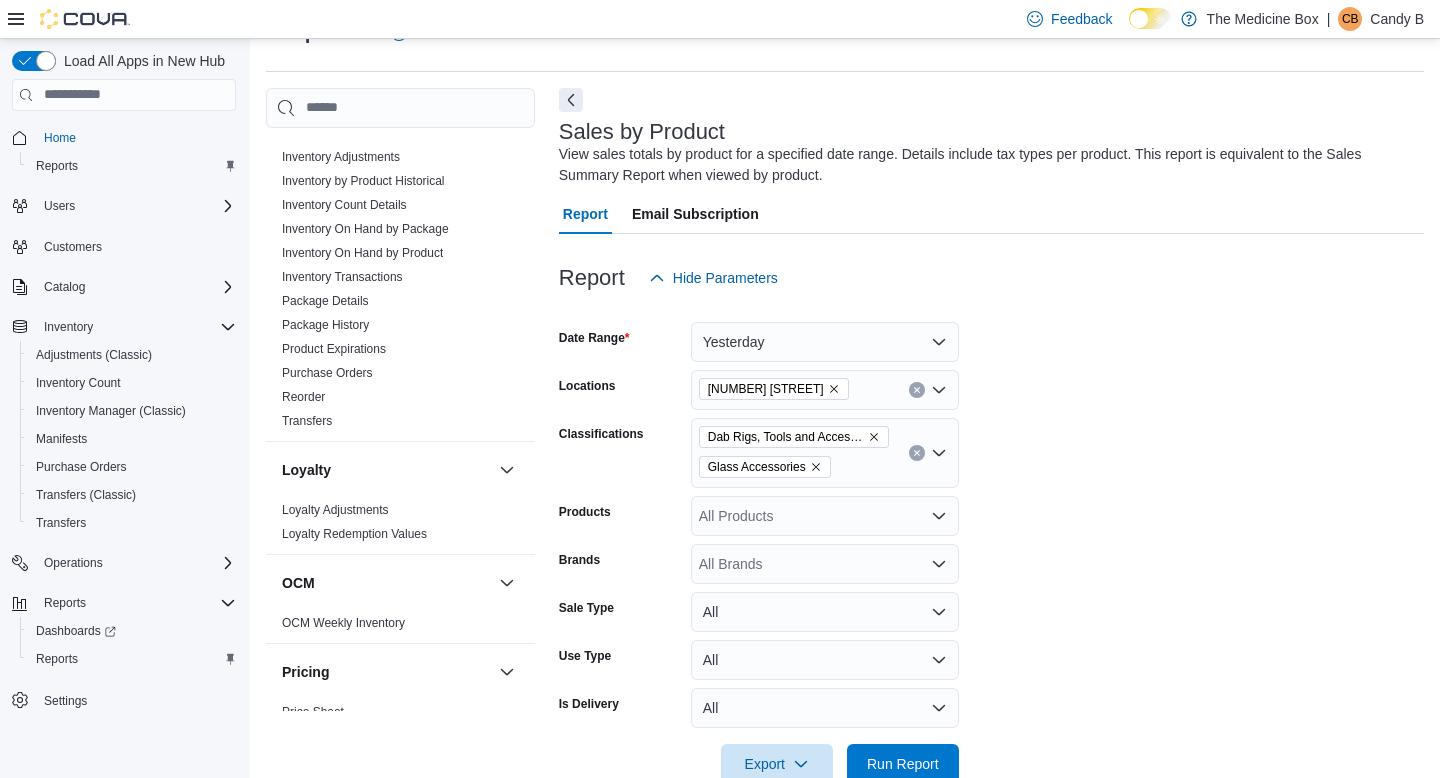 scroll, scrollTop: 13, scrollLeft: 0, axis: vertical 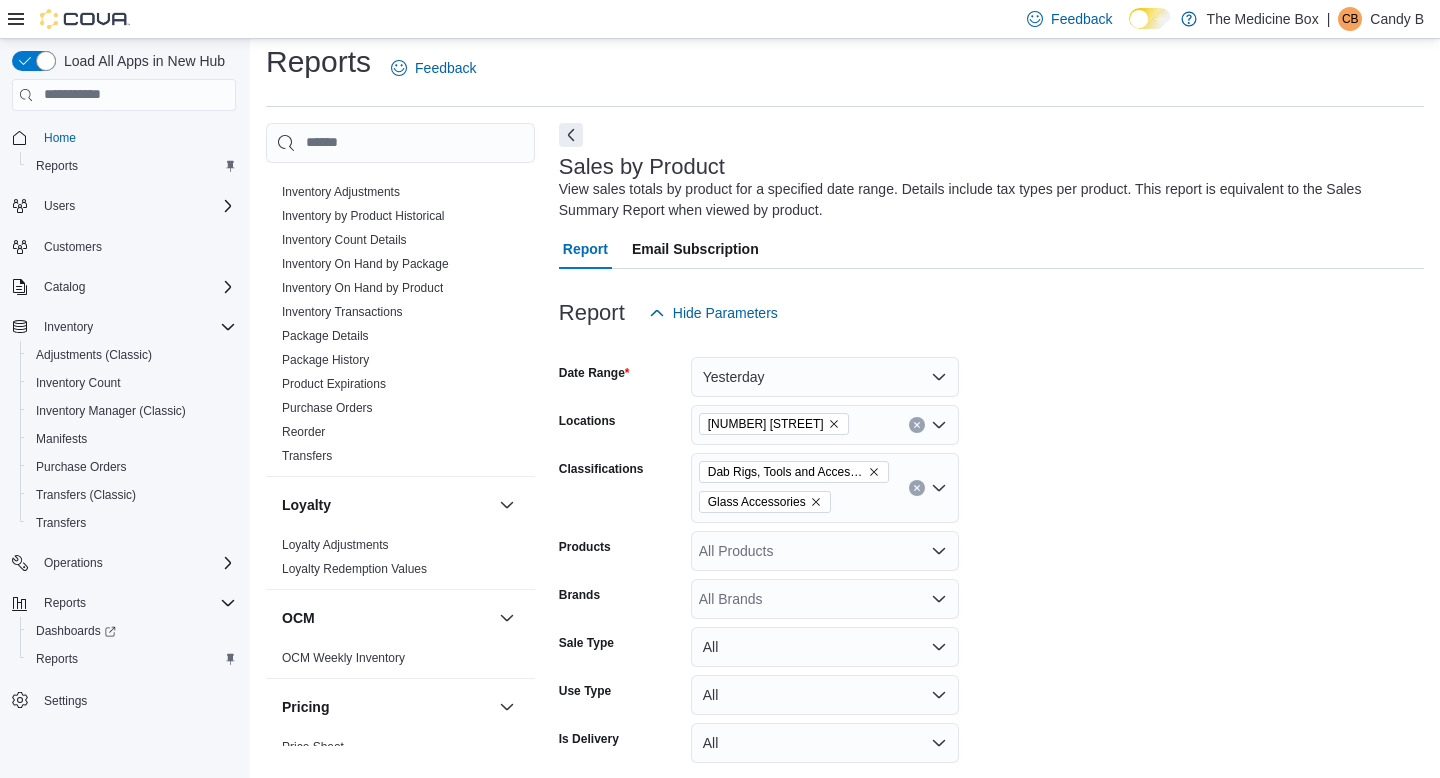 click on "Dab Rigs, Tools and Accessories Glass Accessories" at bounding box center [825, 488] 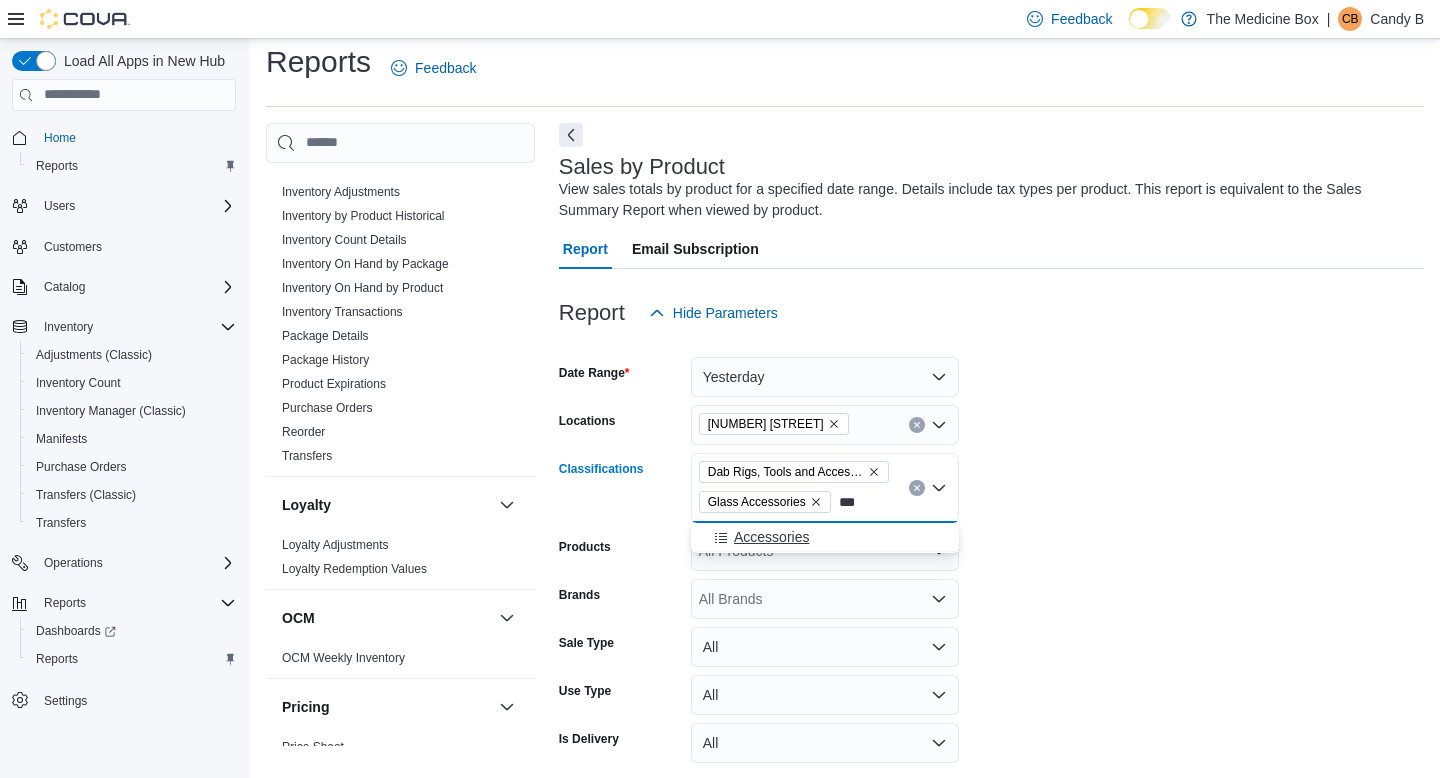 type on "***" 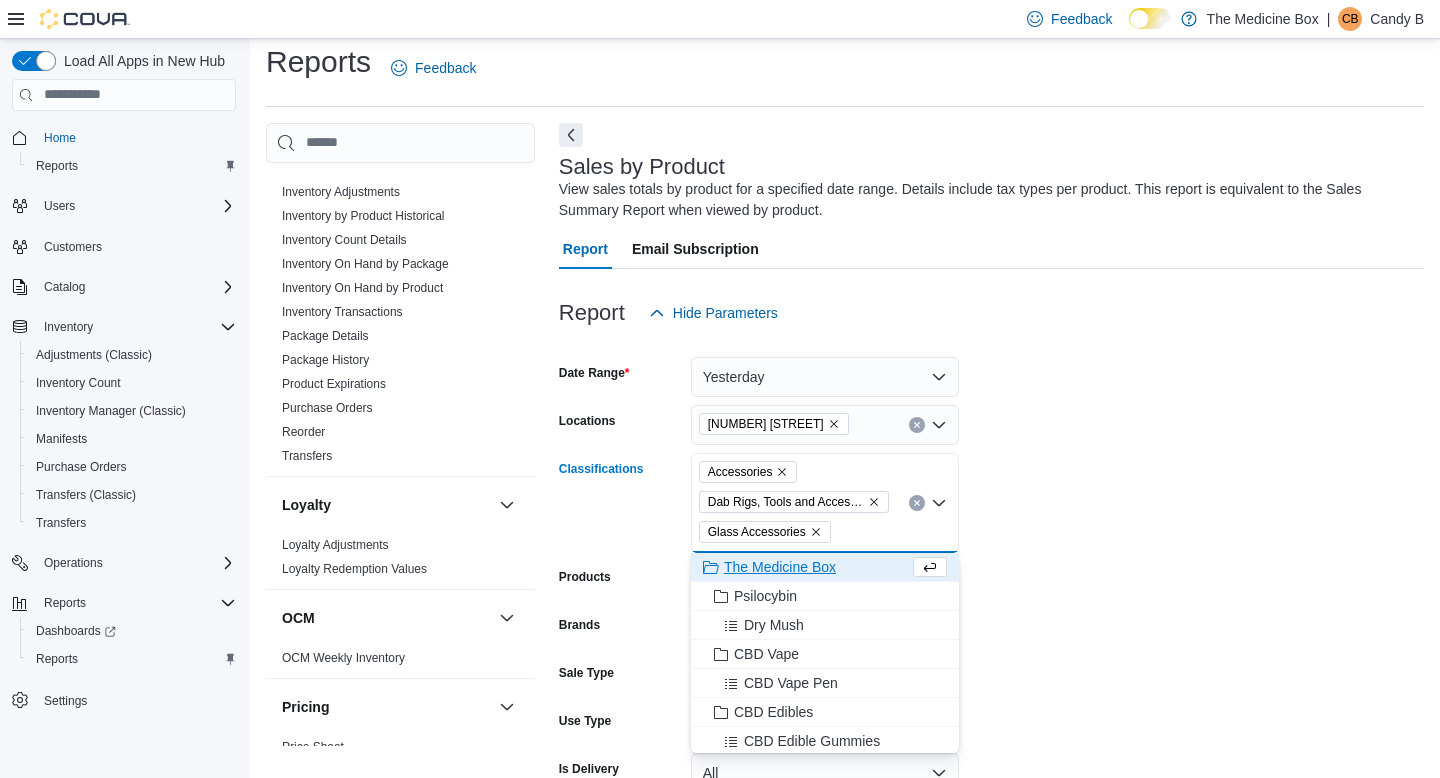 click on "Date Range Yesterday Locations 433 St-Michel Street Classifications Accessories Dab Rigs, Tools and Accessories Glass Accessories Combo box. Selected. Accessories, Dab Rigs, Tools and Accessories, Glass Accessories. Press Backspace to delete Glass Accessories. Combo box input. All Classifications. Type some text or, to display a list of choices, press Down Arrow. To exit the list of choices, press Escape. Products All Products Brands All Brands Sale Type All Use Type All Is Delivery All Export  Run Report" at bounding box center (991, 591) 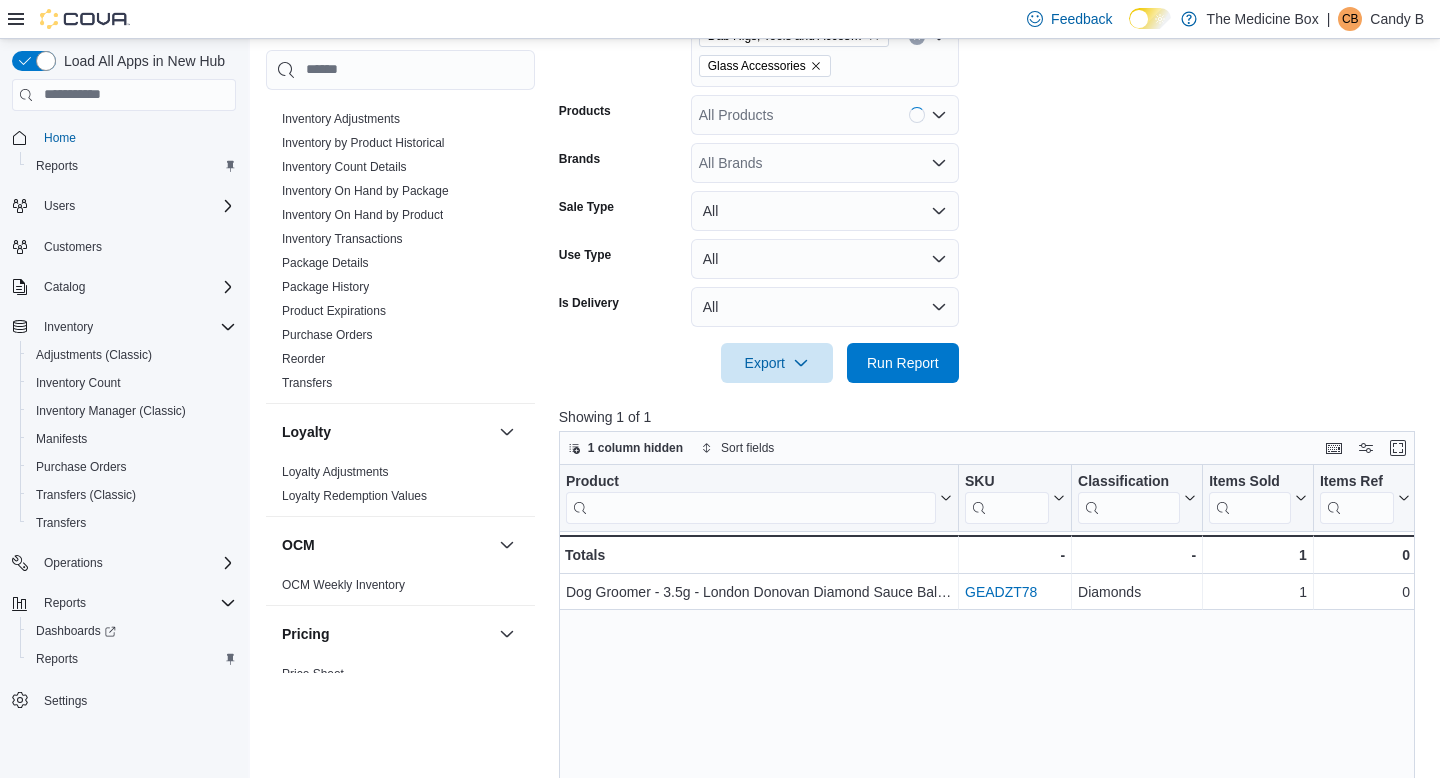 scroll, scrollTop: 631, scrollLeft: 0, axis: vertical 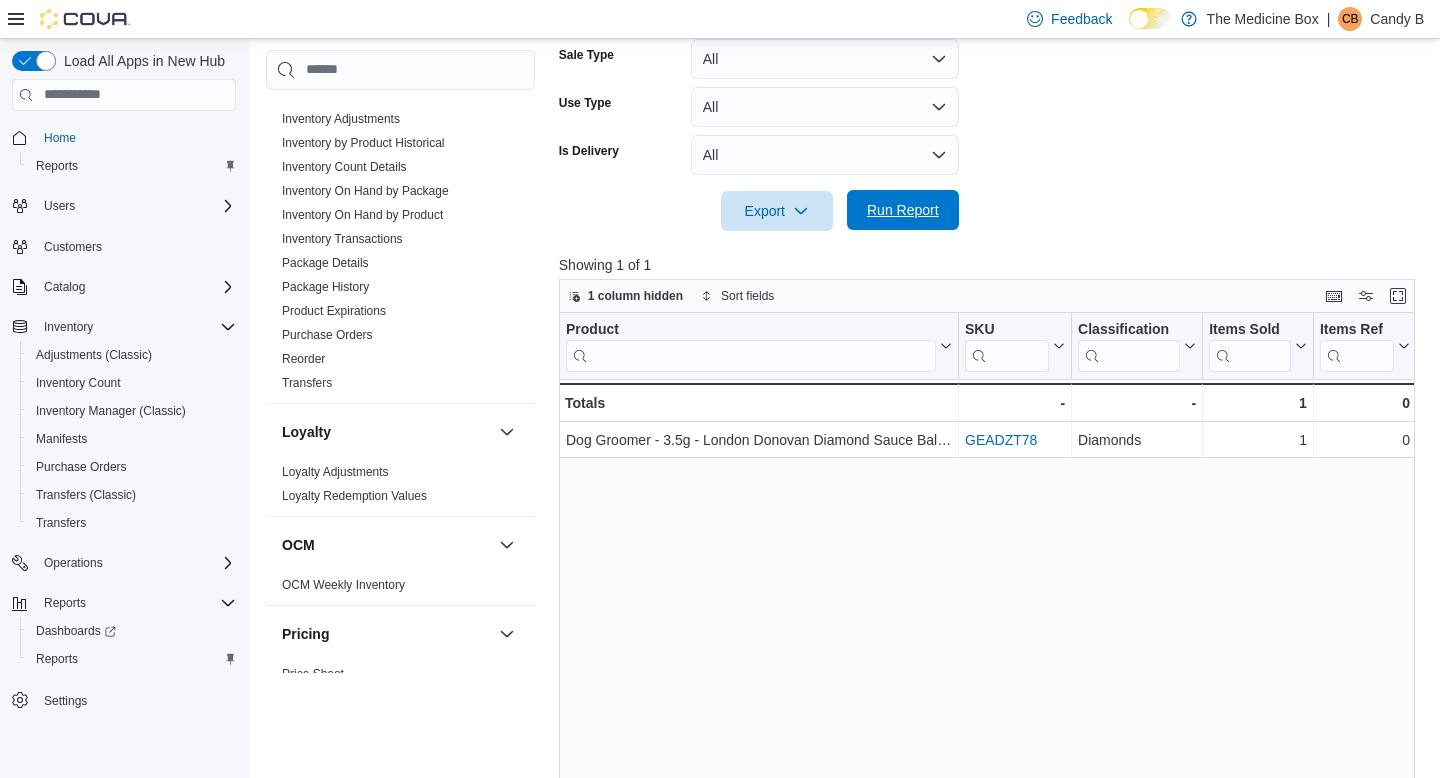 click on "Run Report" at bounding box center [903, 210] 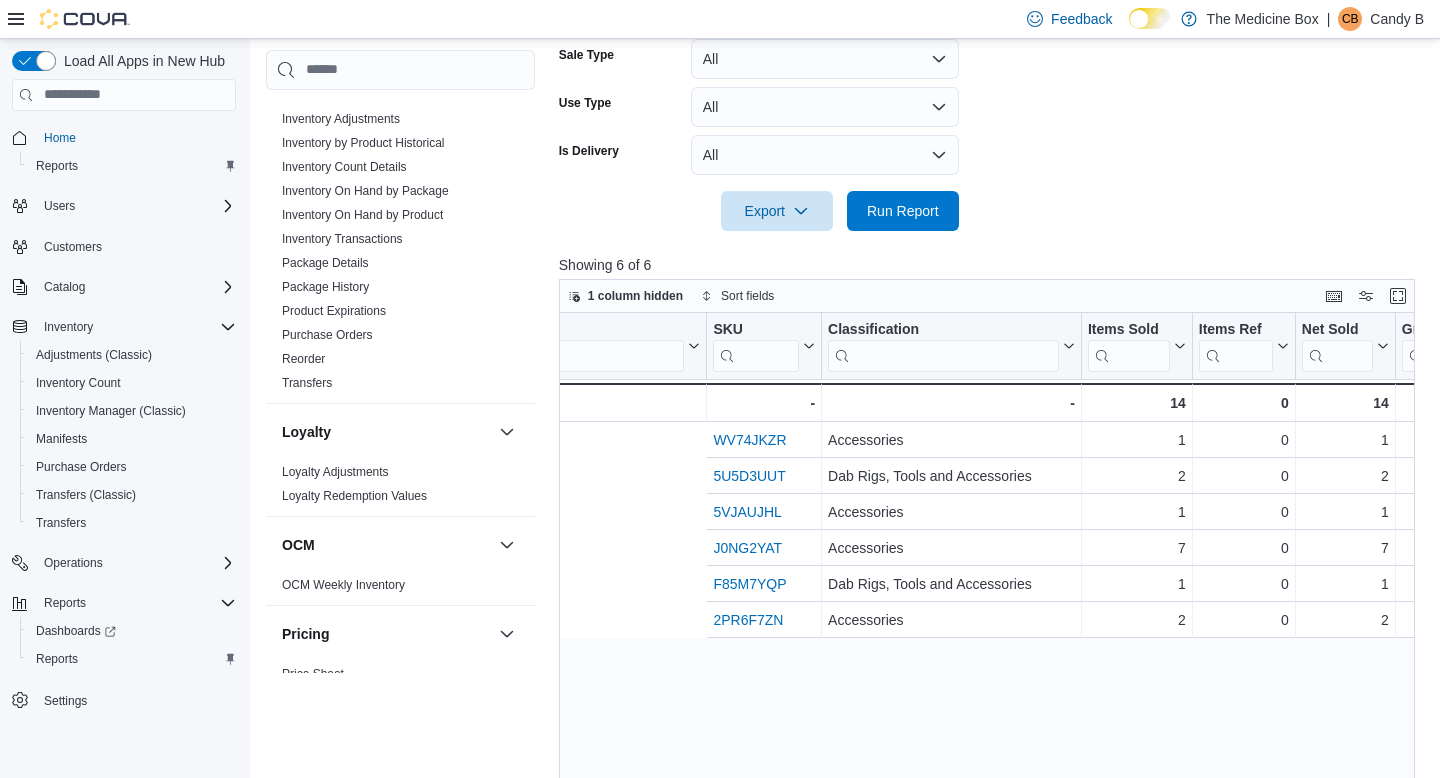 scroll, scrollTop: 0, scrollLeft: 0, axis: both 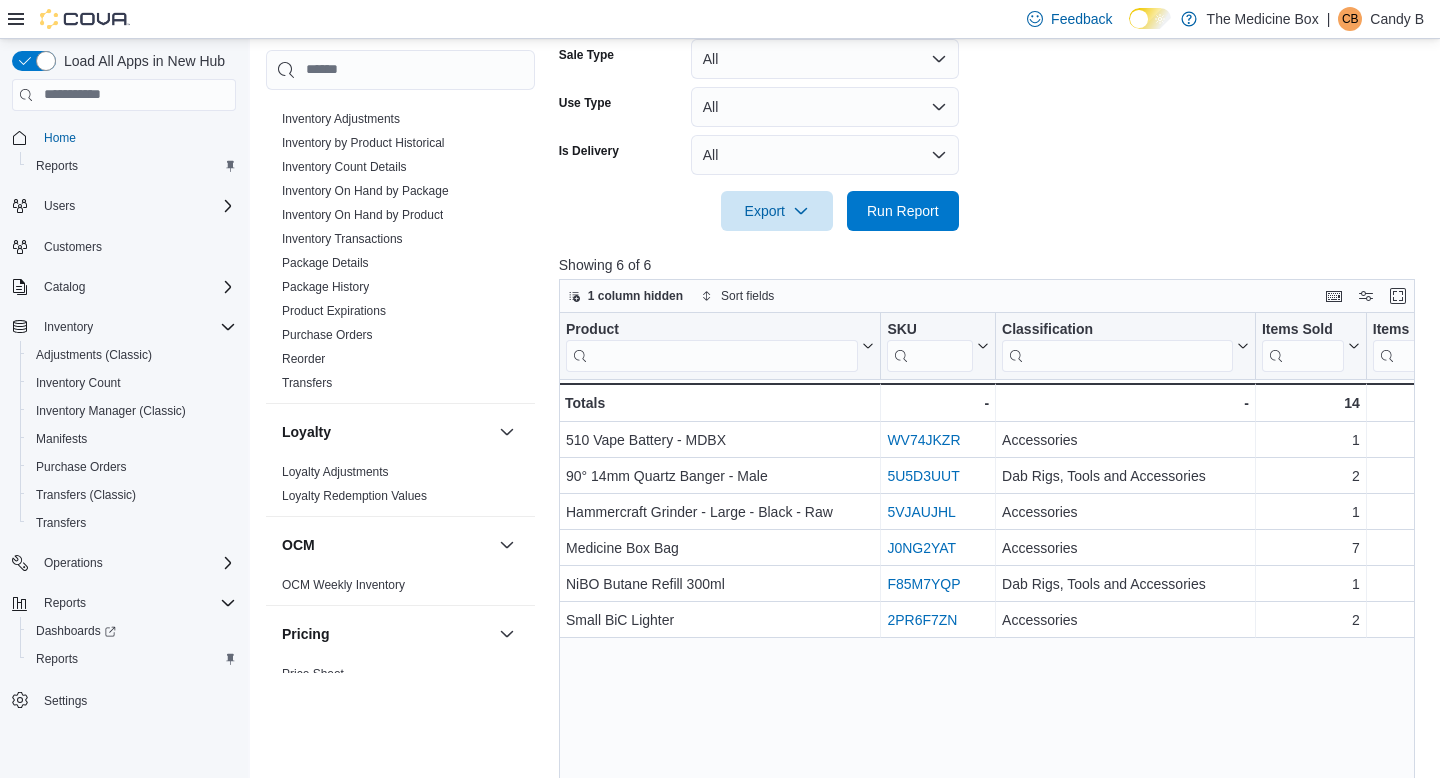 click on "Date Range Yesterday Locations [NUMBER] [STREET] Classifications Accessories Dab Rigs, Tools and Accessories Glass Accessories Products All Products Brands All Brands Sale Type All Use Type All Is Delivery All Export  Run Report" at bounding box center (991, -27) 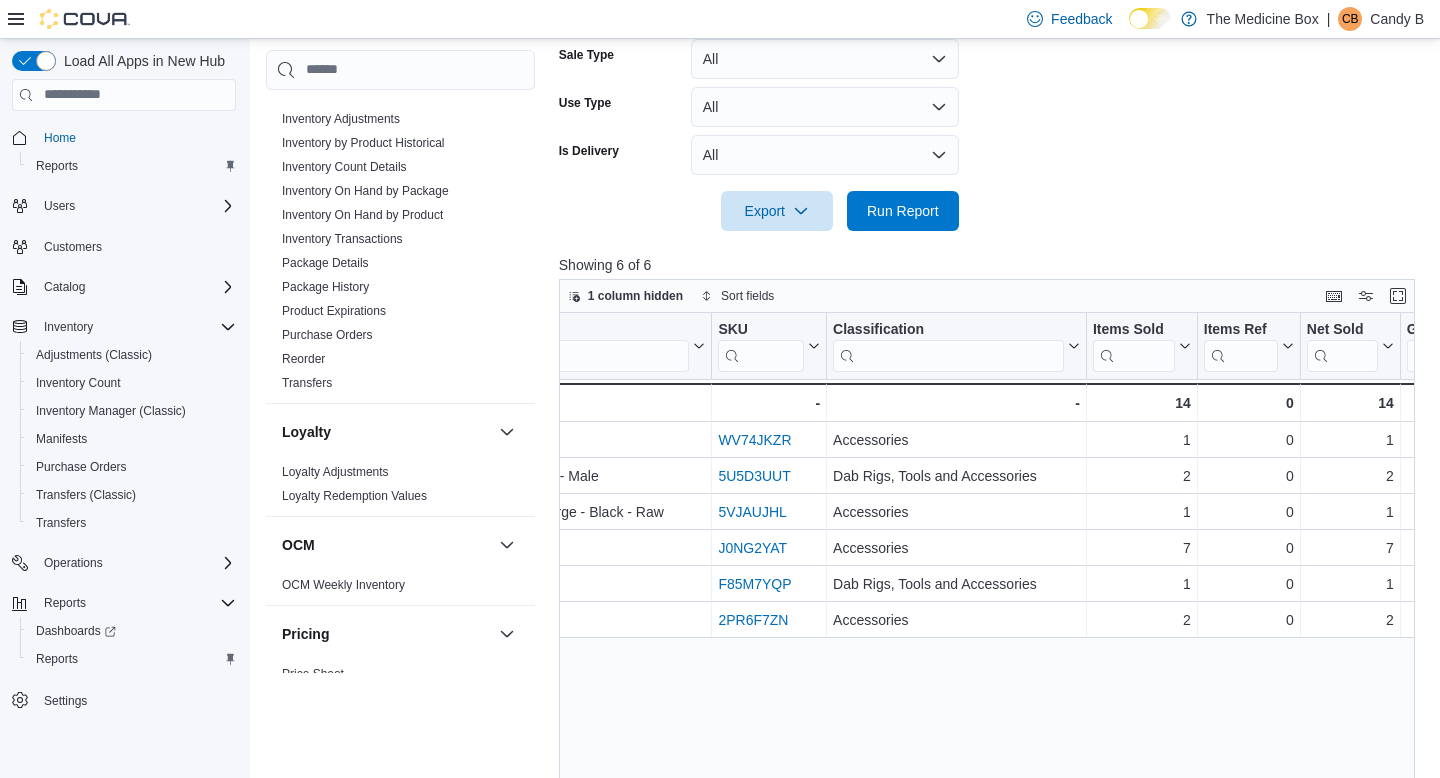 scroll, scrollTop: 0, scrollLeft: 0, axis: both 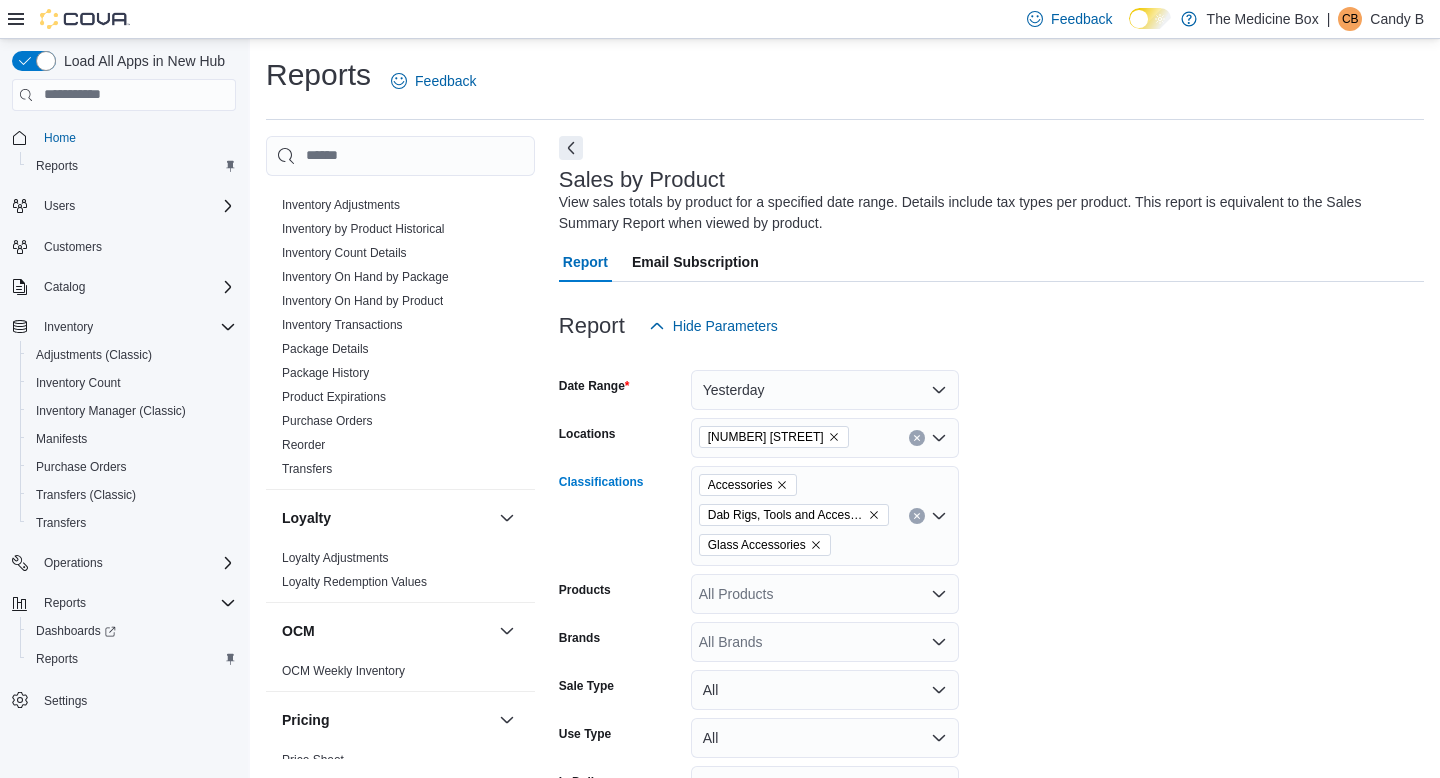 click 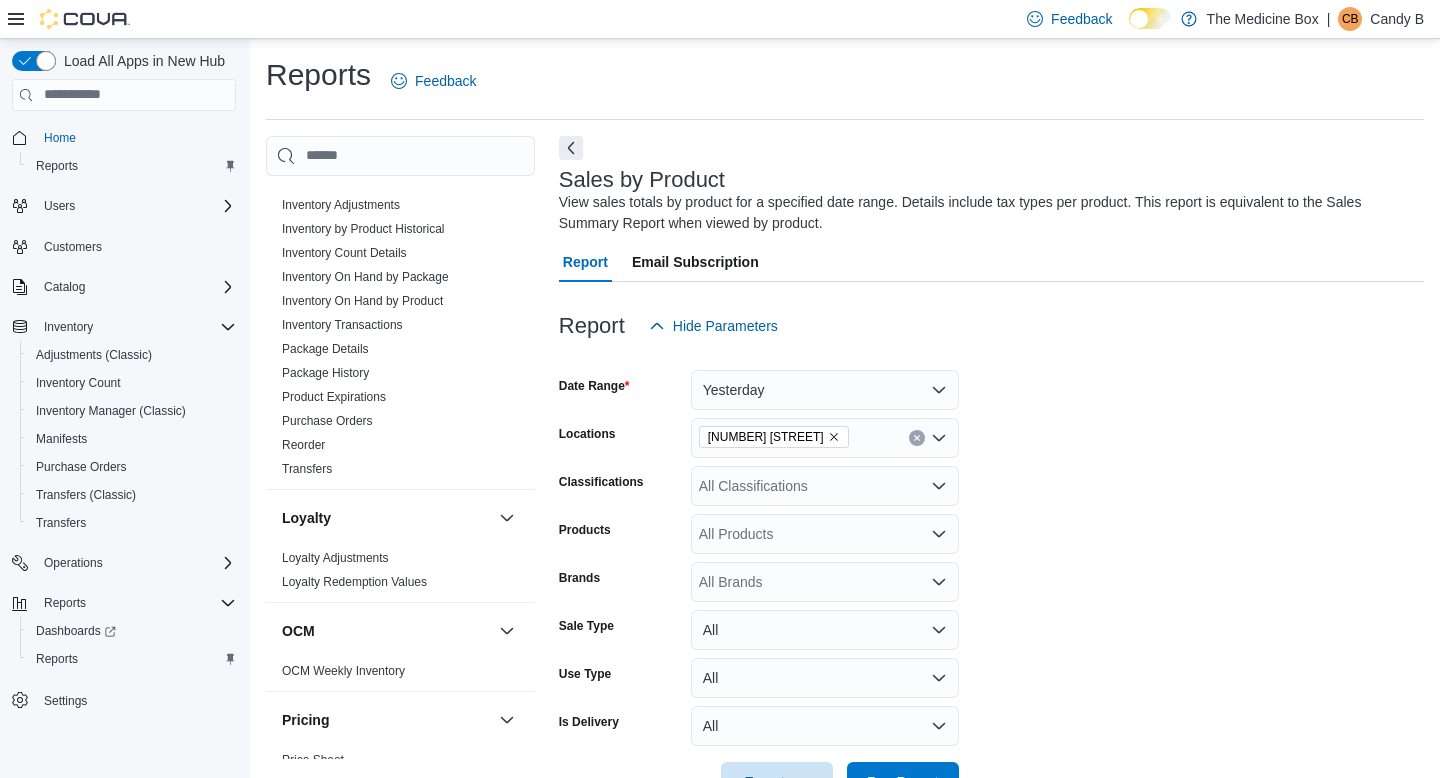 click on "Date Range Yesterday Locations 433 St-Michel Street Classifications All Classifications Products All Products Brands All Brands Sale Type All Use Type All Is Delivery All Export  Run Report" at bounding box center [991, 574] 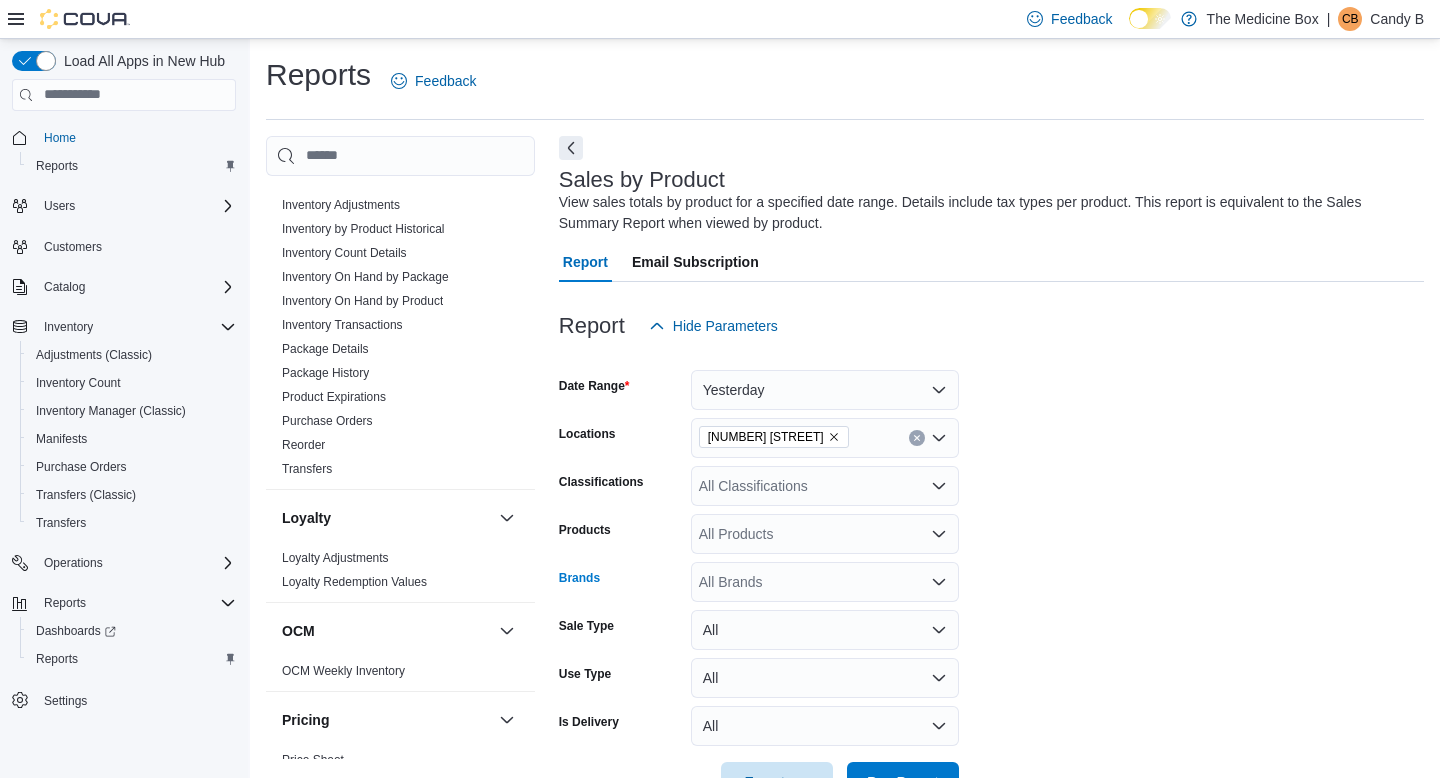 click on "All Brands" at bounding box center (825, 582) 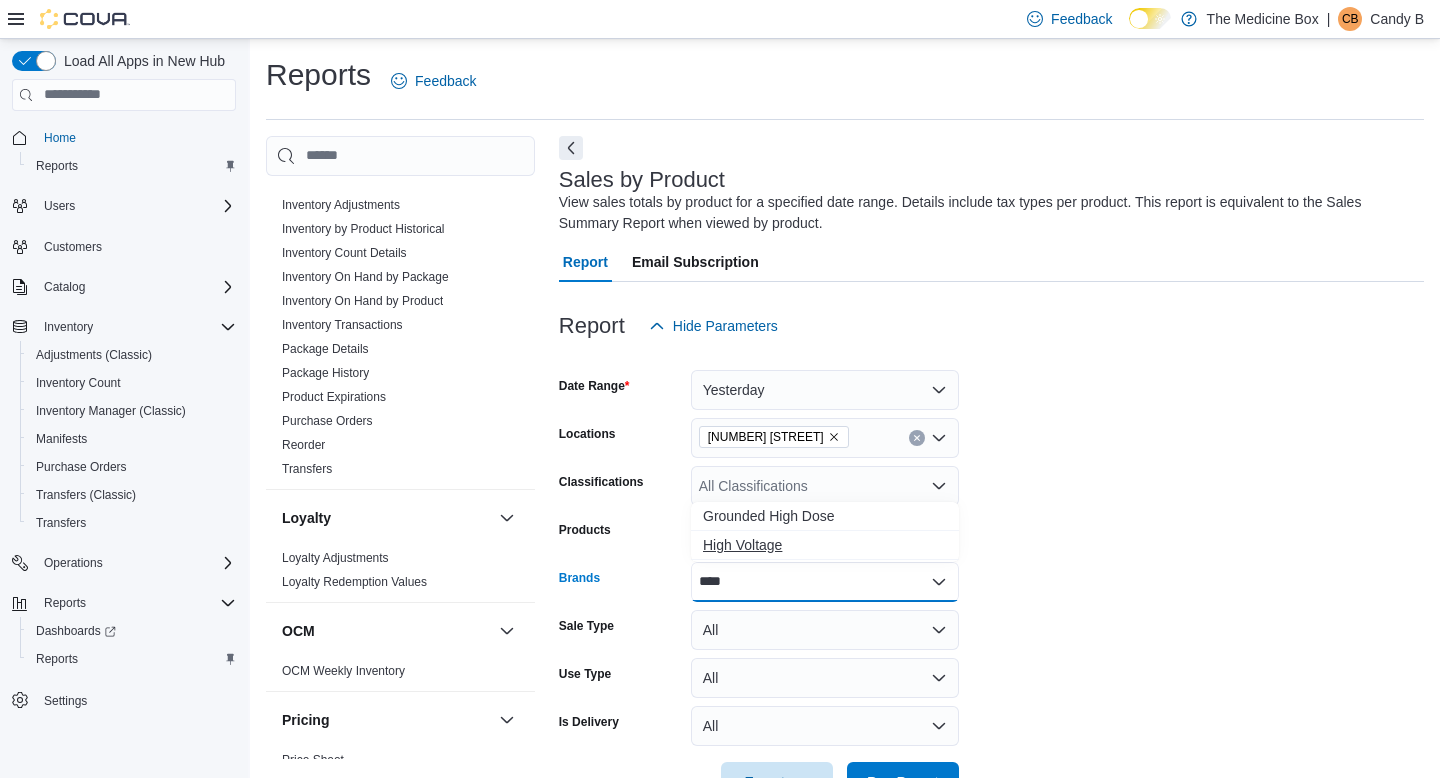 type on "****" 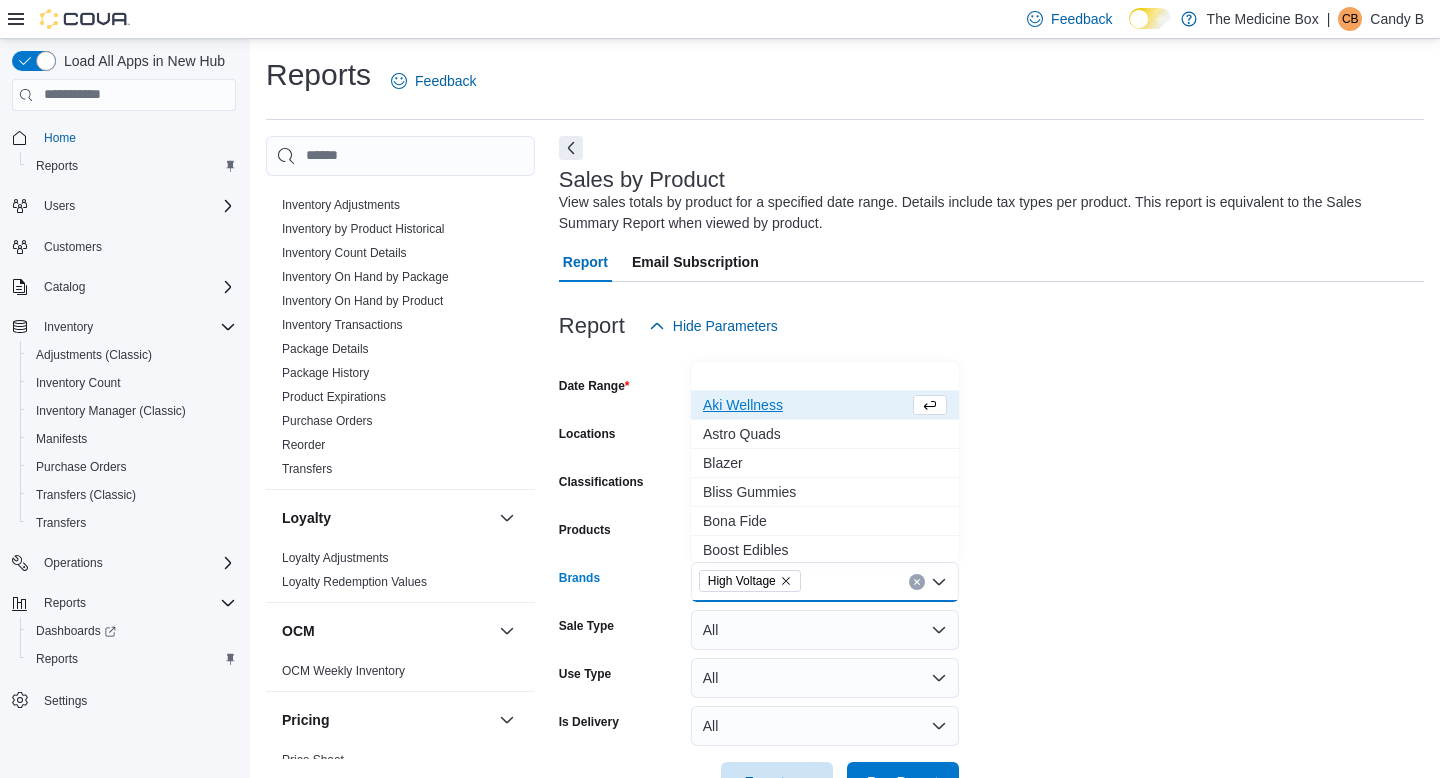 click on "Date Range Yesterday Locations 433 St-Michel Street Classifications All Classifications Products All Products Brands High Voltage Combo box. Selected. High Voltage. Press Backspace to delete High Voltage. Combo box input. All Brands. Type some text or, to display a list of choices, press Down Arrow. To exit the list of choices, press Escape. Sale Type All Use Type All Is Delivery All Export  Run Report" at bounding box center [991, 574] 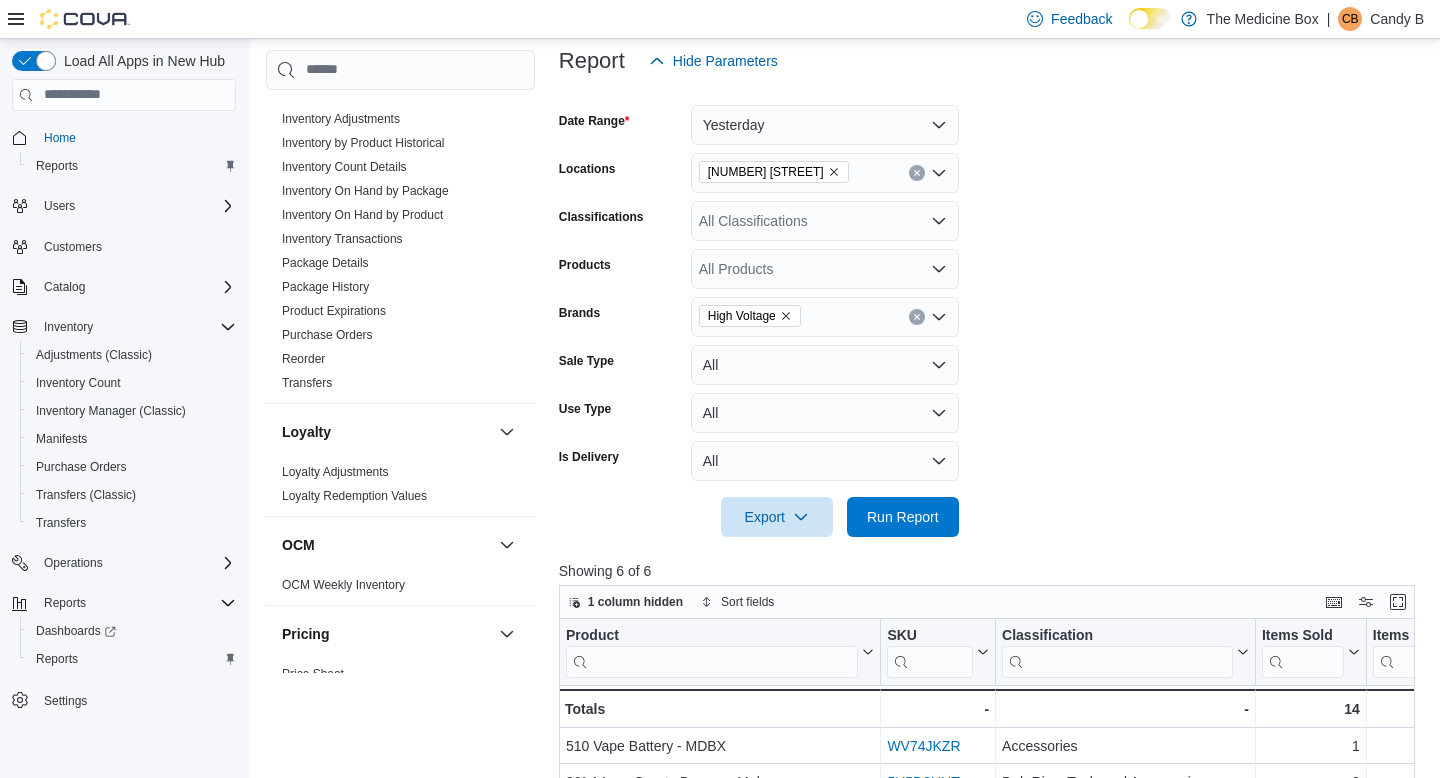 scroll, scrollTop: 419, scrollLeft: 0, axis: vertical 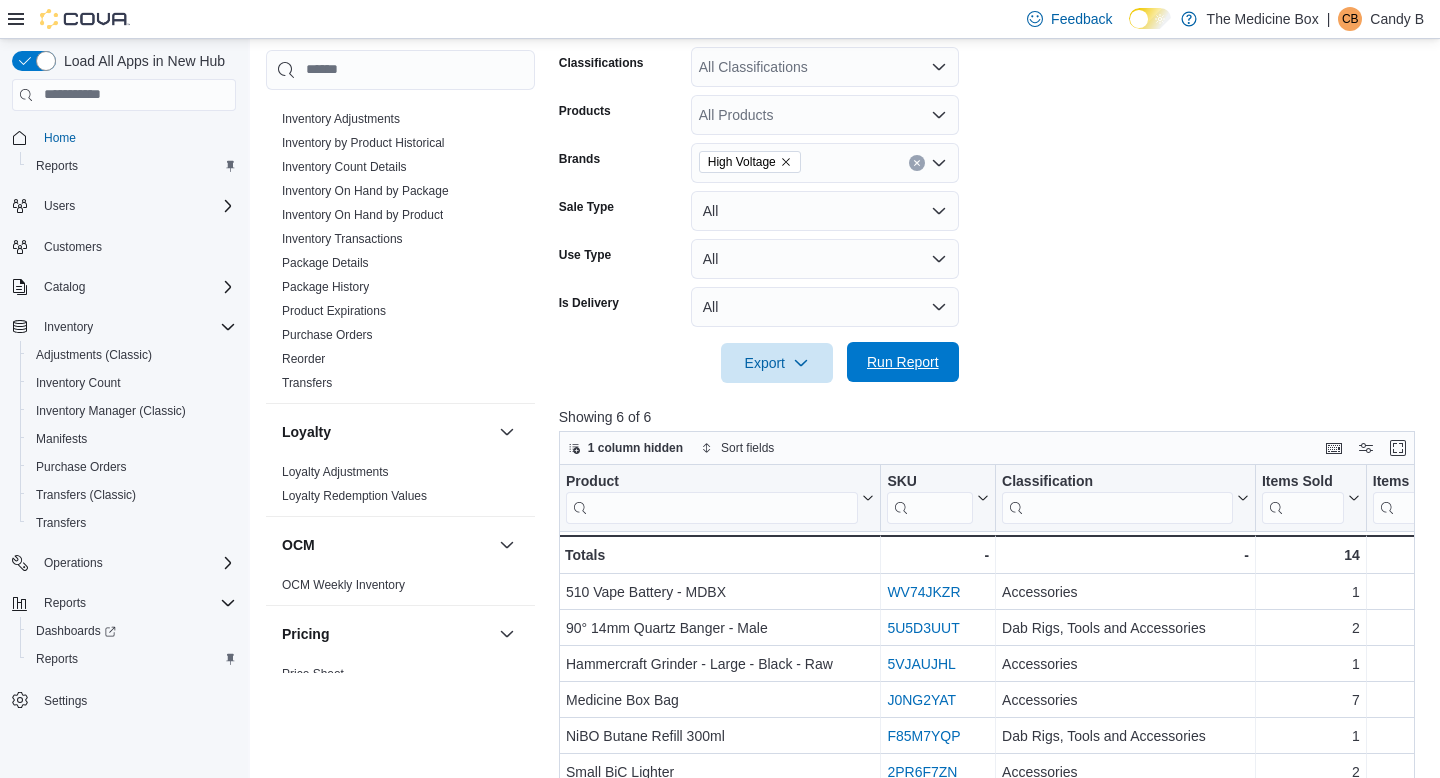 click on "Run Report" at bounding box center (903, 362) 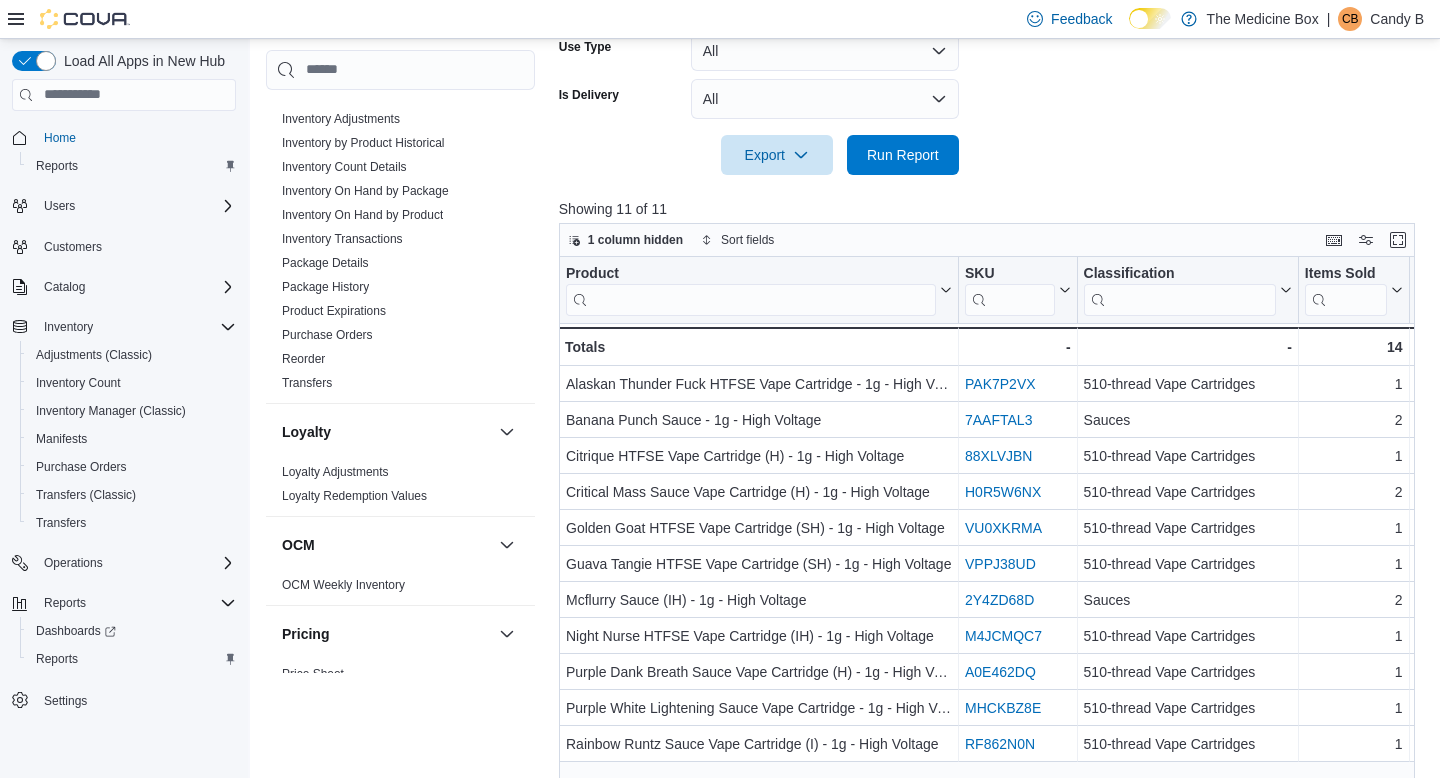 scroll, scrollTop: 664, scrollLeft: 0, axis: vertical 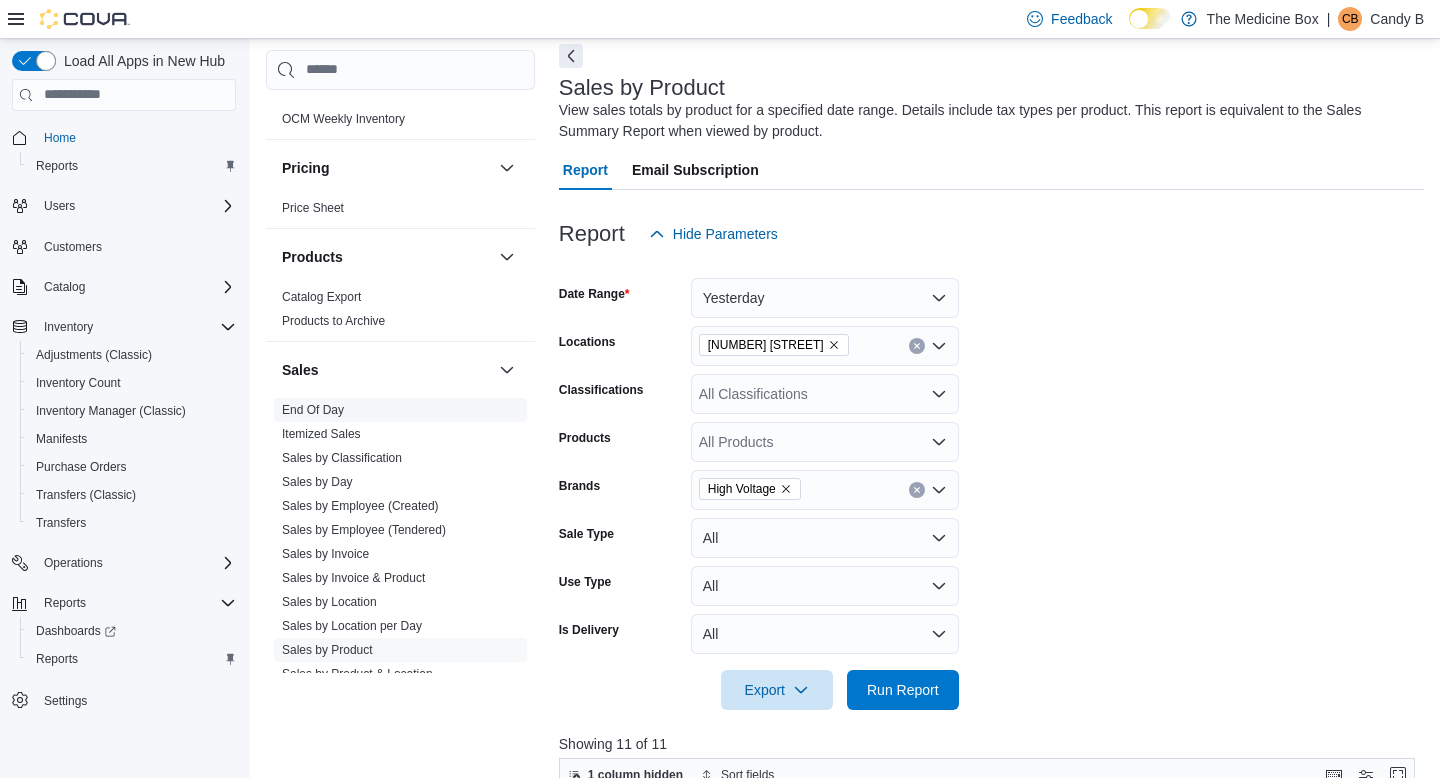 click on "End Of Day" at bounding box center [313, 410] 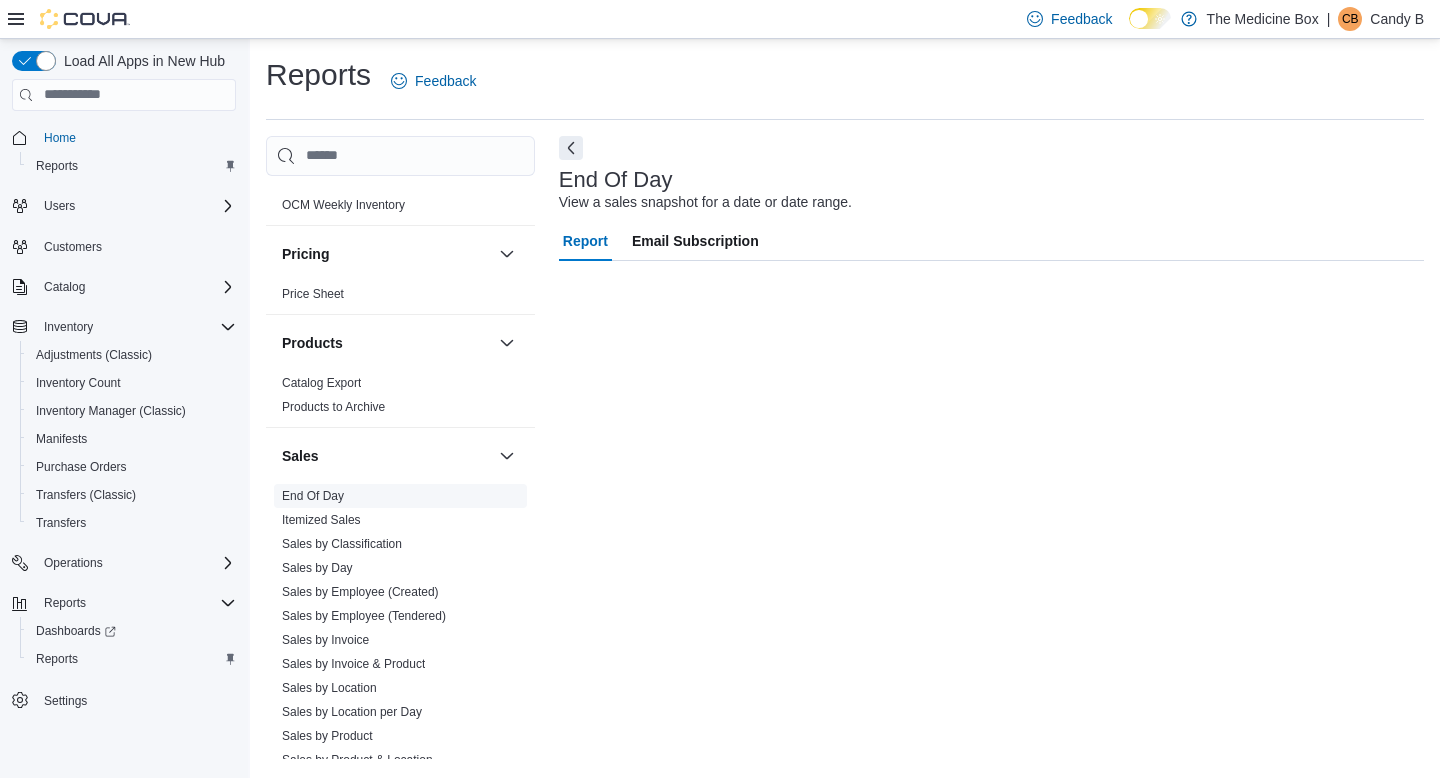 scroll, scrollTop: 0, scrollLeft: 0, axis: both 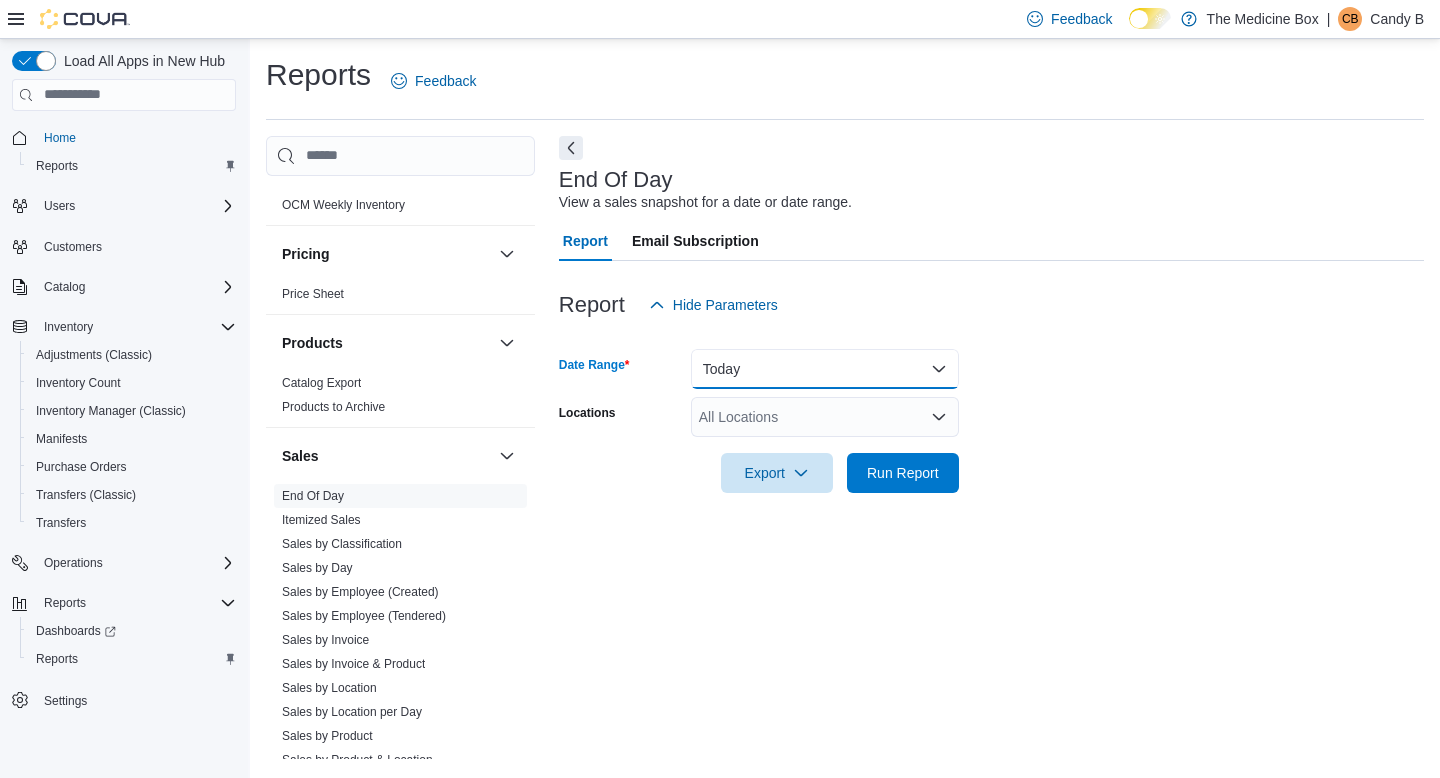click on "Today" at bounding box center (825, 369) 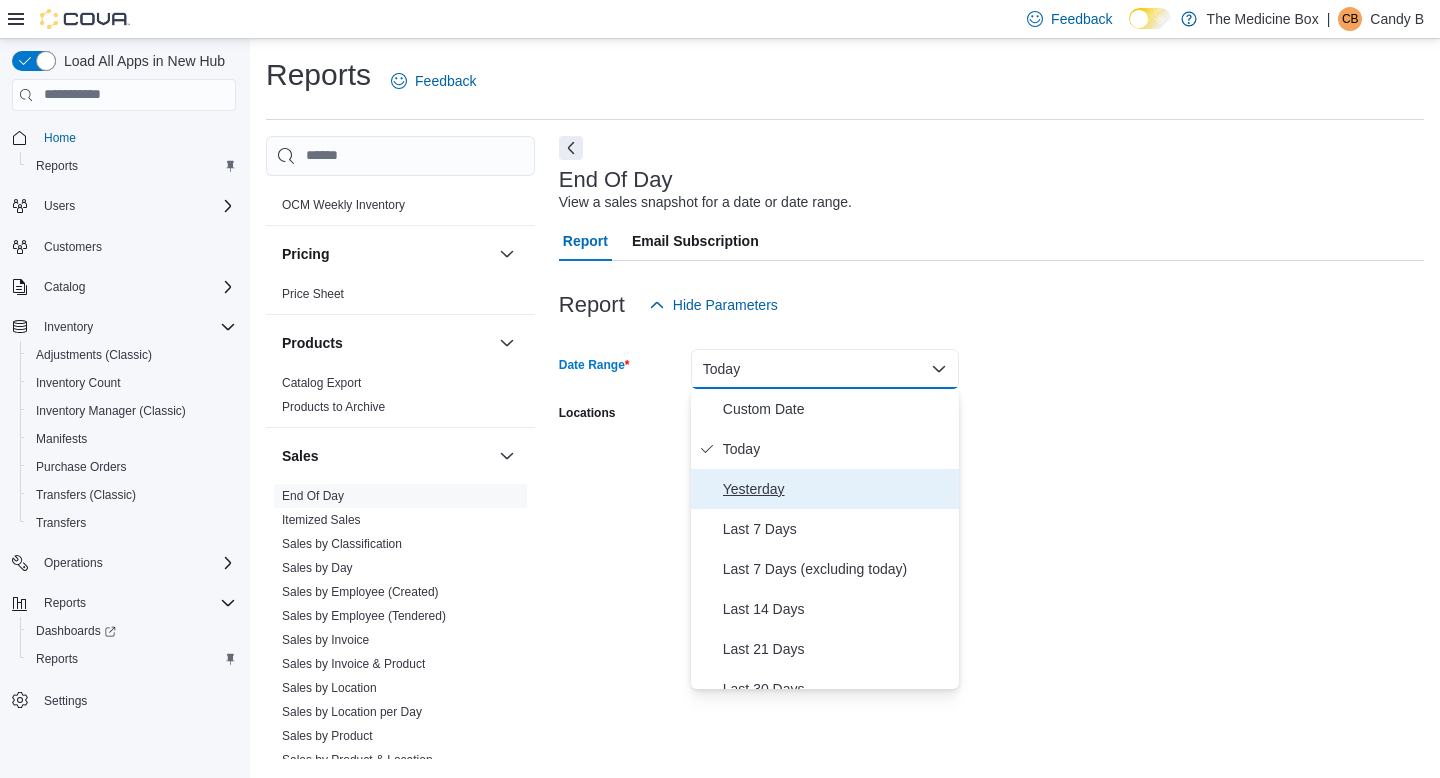click on "Yesterday" at bounding box center (825, 489) 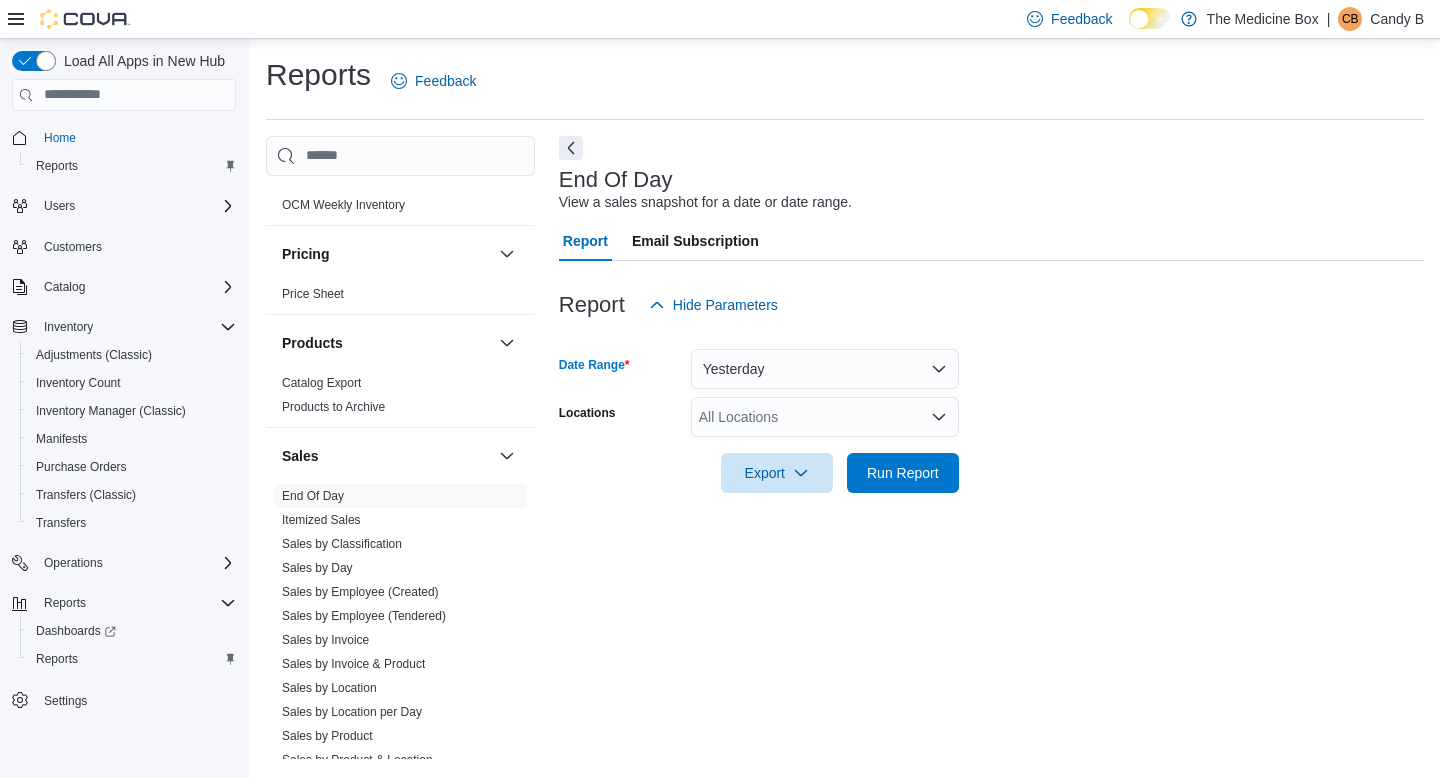 click on "Date Range Yesterday Locations All Locations Export  Run Report" at bounding box center [991, 409] 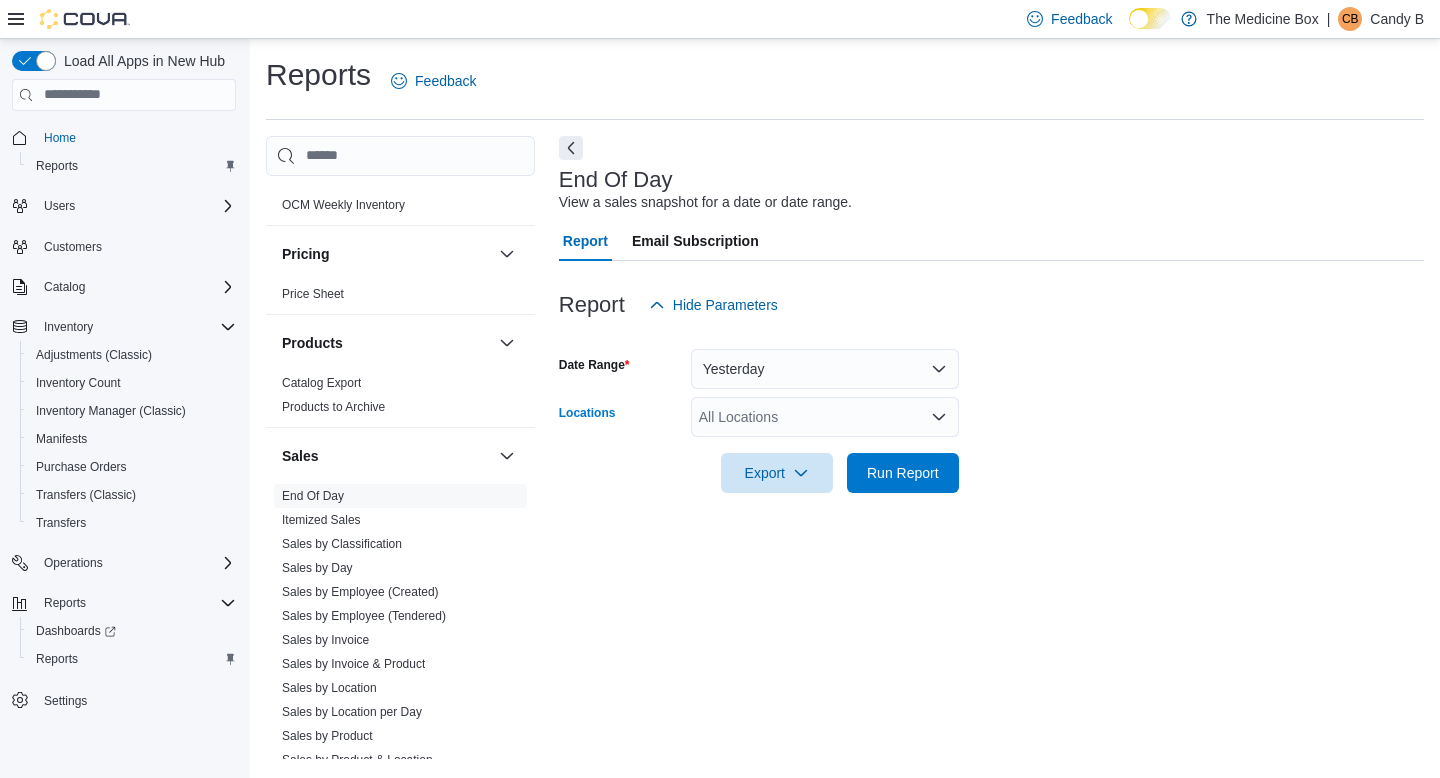 click on "All Locations" at bounding box center (825, 417) 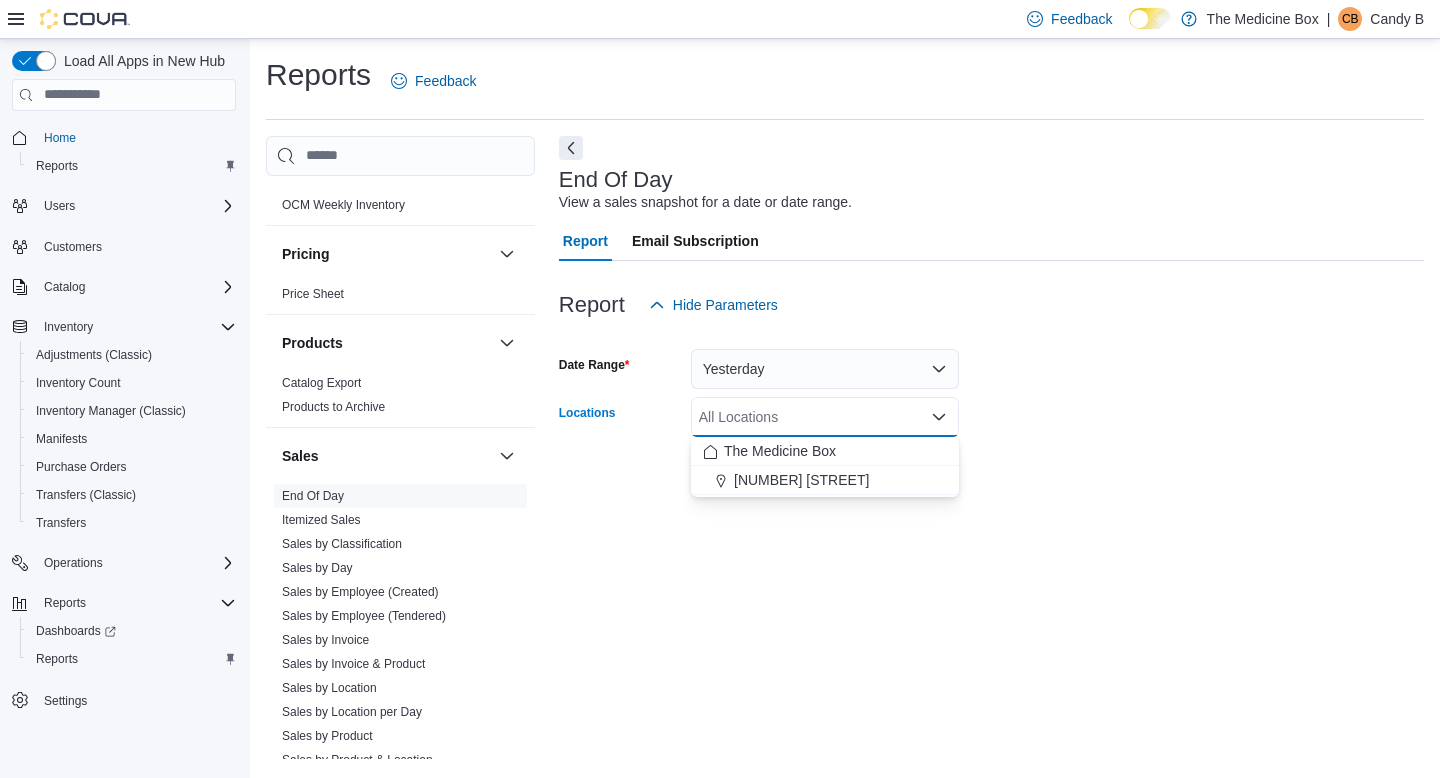click at bounding box center [991, 505] 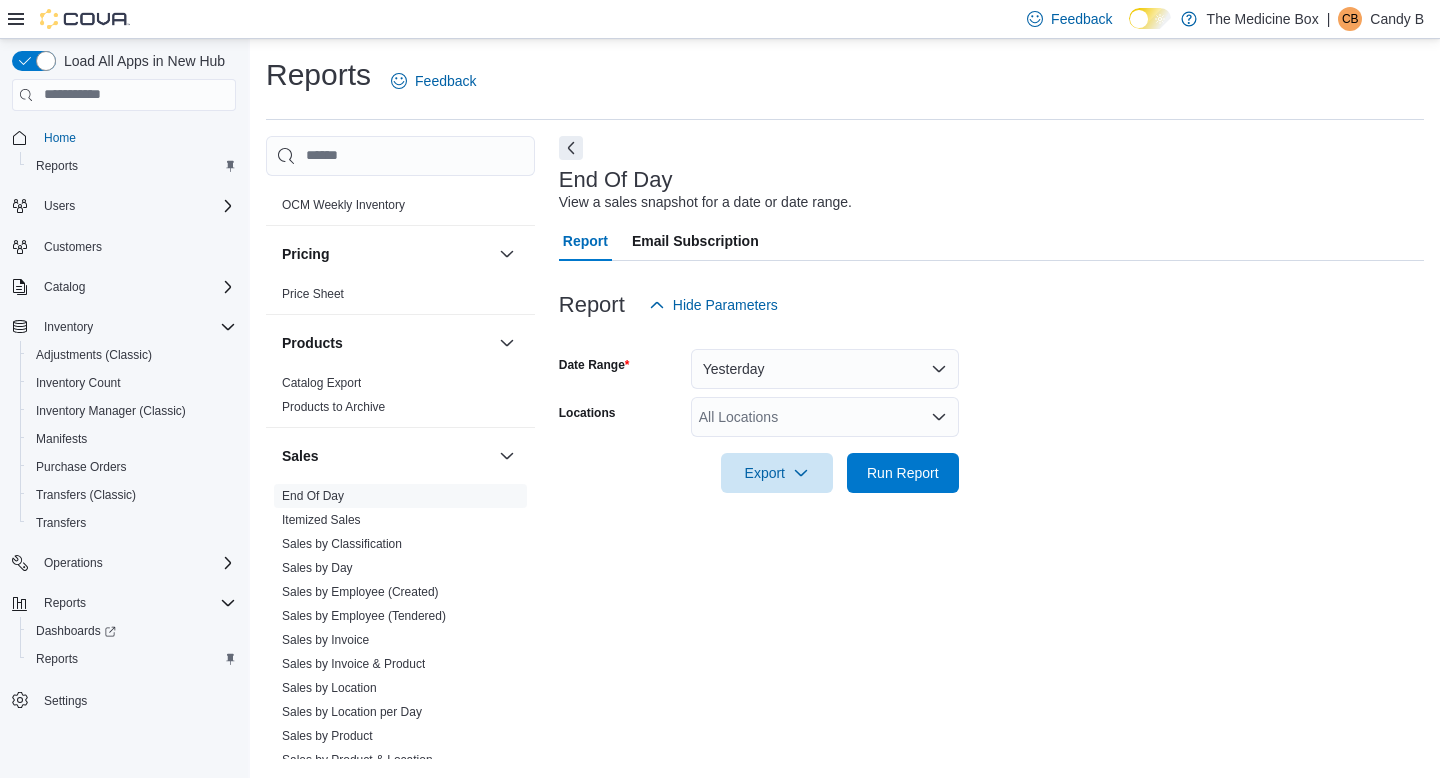 click on "All Locations" at bounding box center [825, 417] 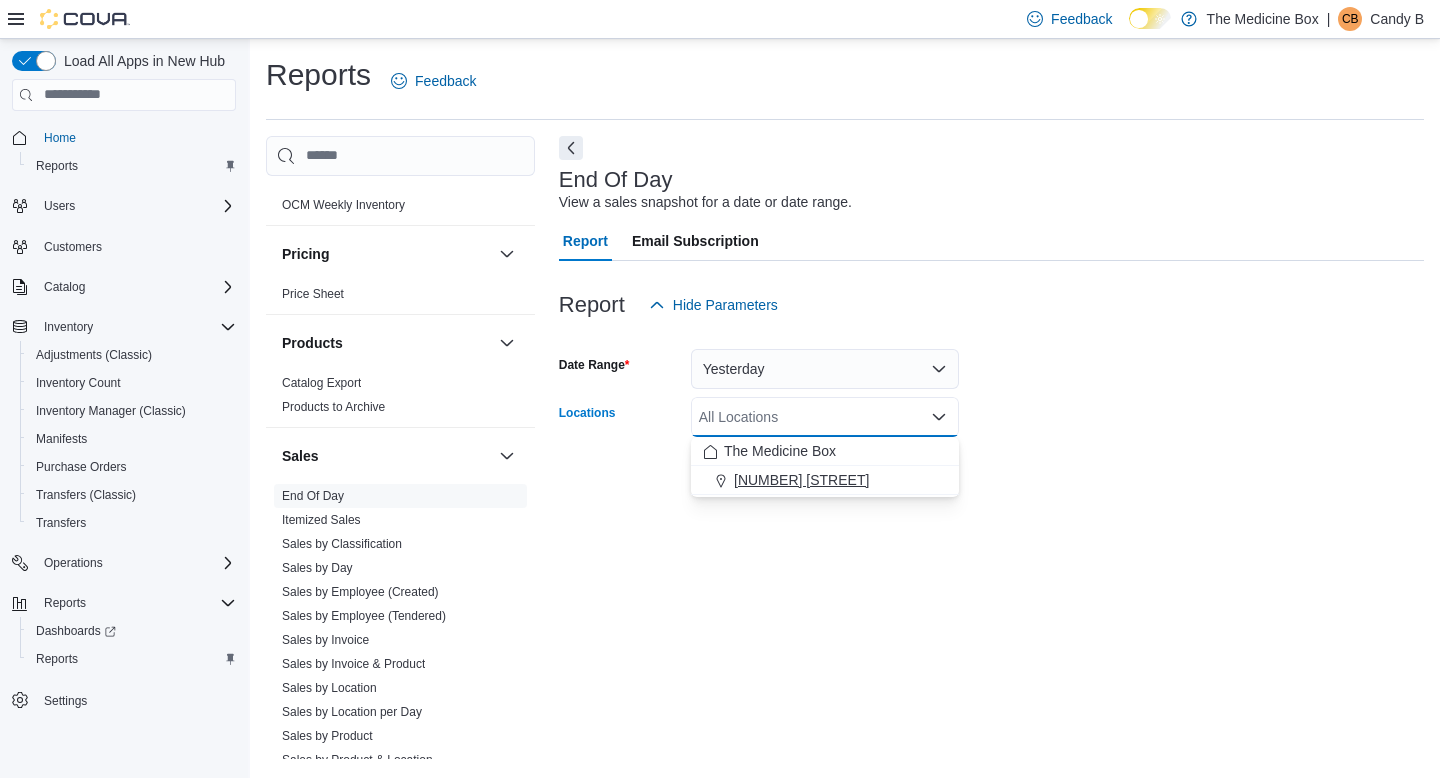 click on "[NUMBER] [STREET]" at bounding box center (801, 480) 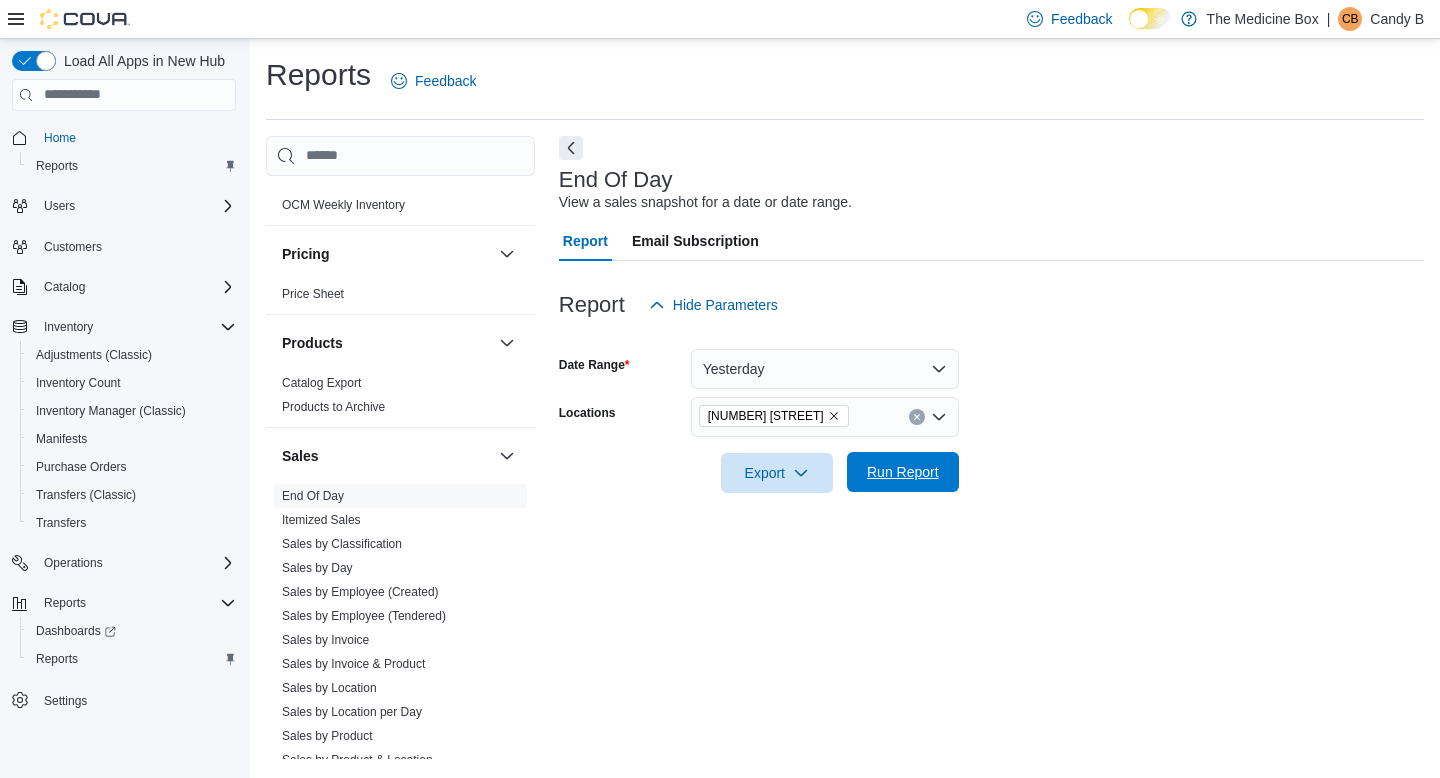 click on "Run Report" at bounding box center (903, 472) 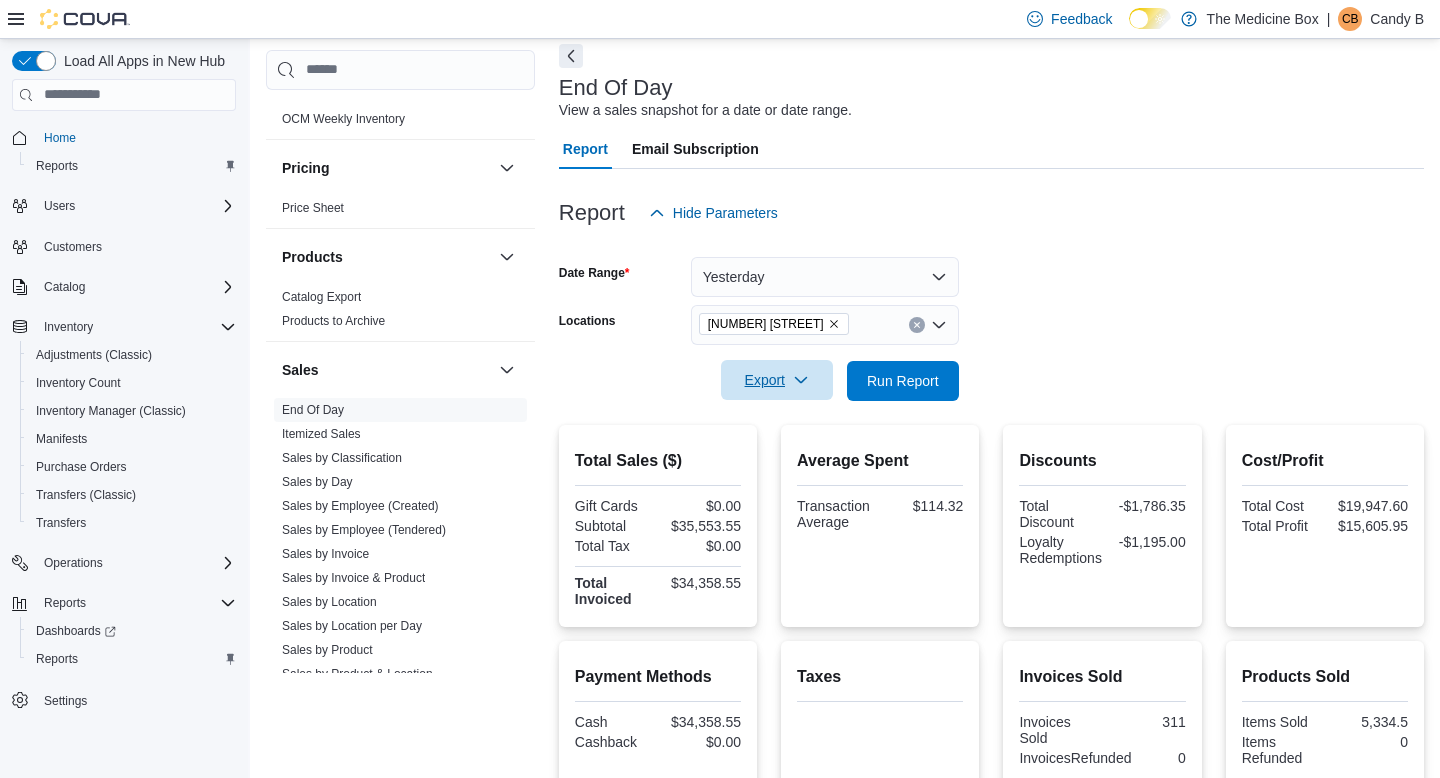 scroll, scrollTop: 0, scrollLeft: 0, axis: both 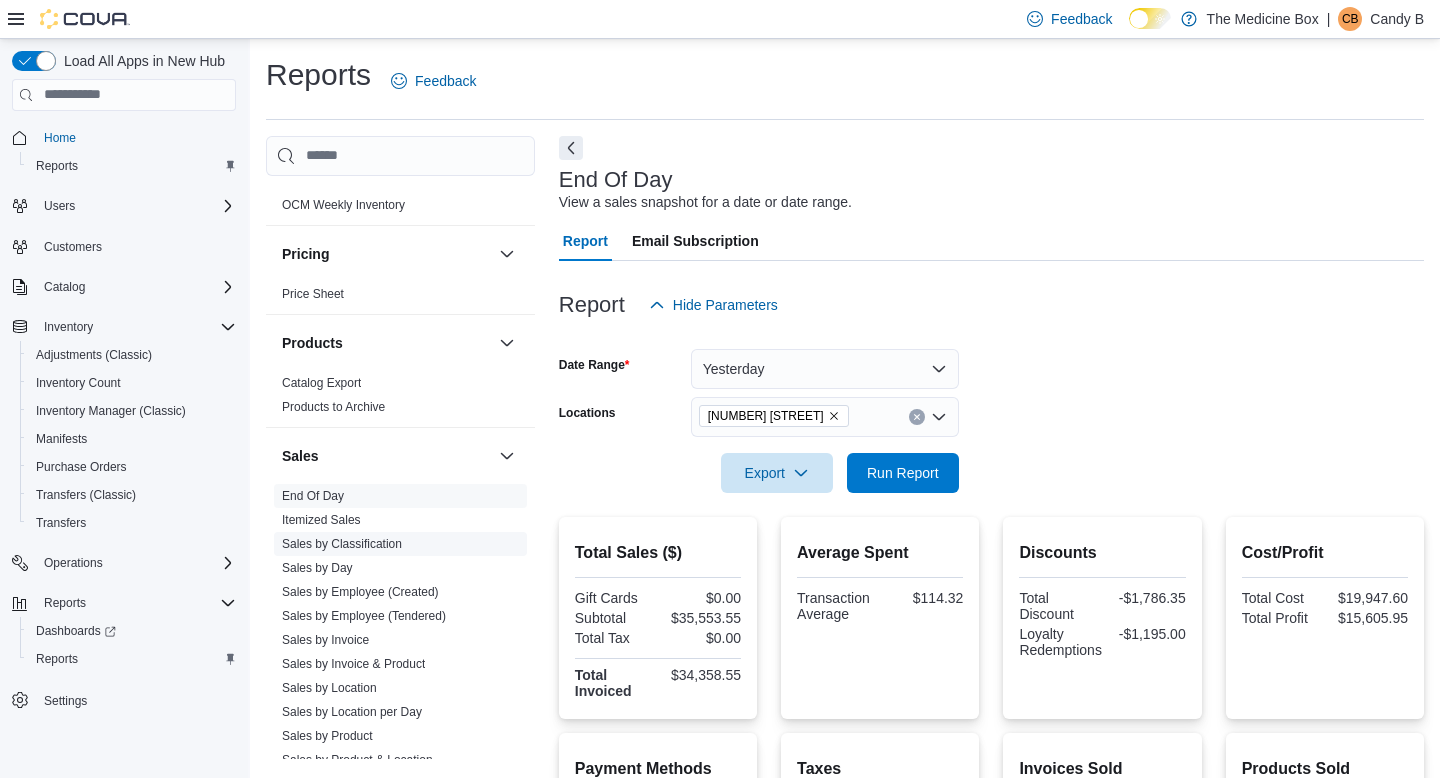 click on "Sales by Classification" at bounding box center (342, 544) 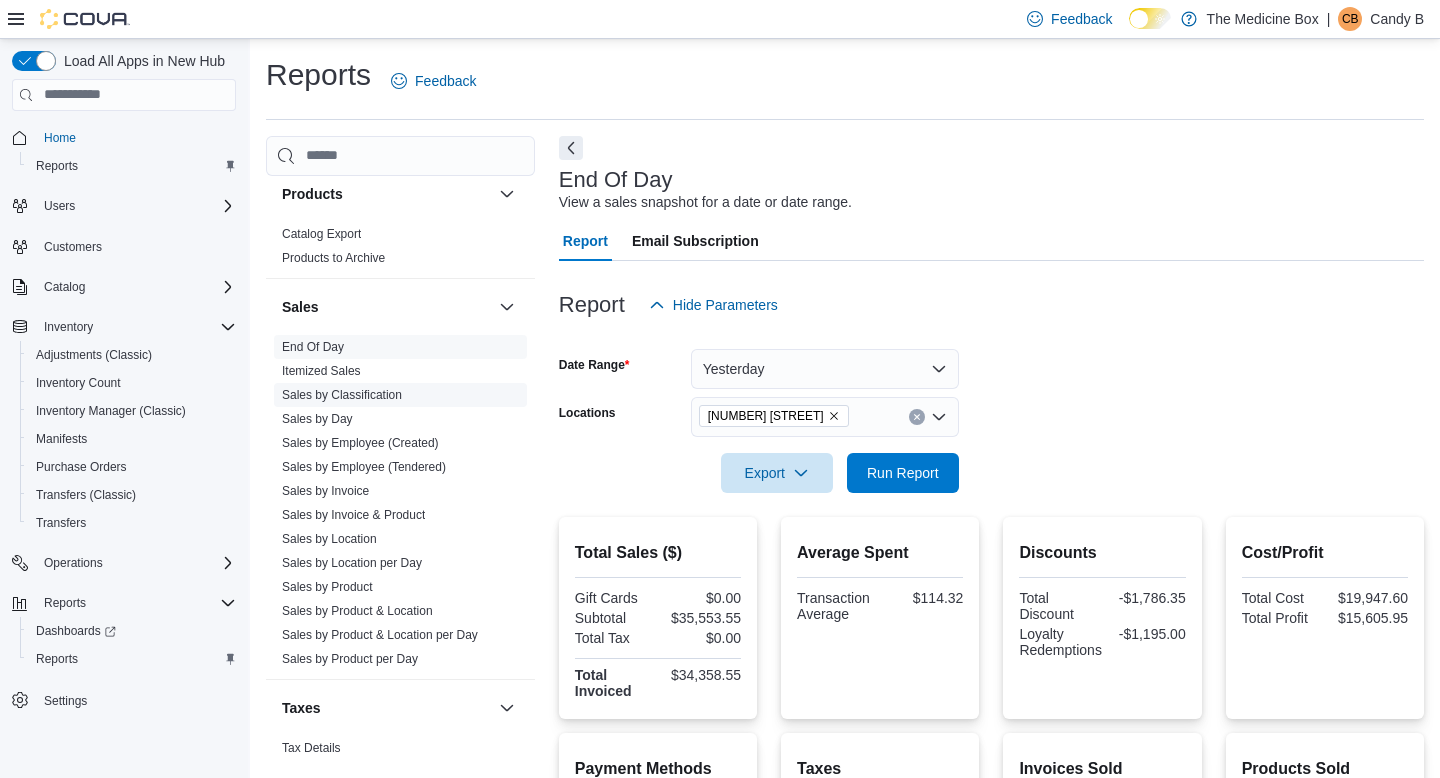 scroll, scrollTop: 999, scrollLeft: 0, axis: vertical 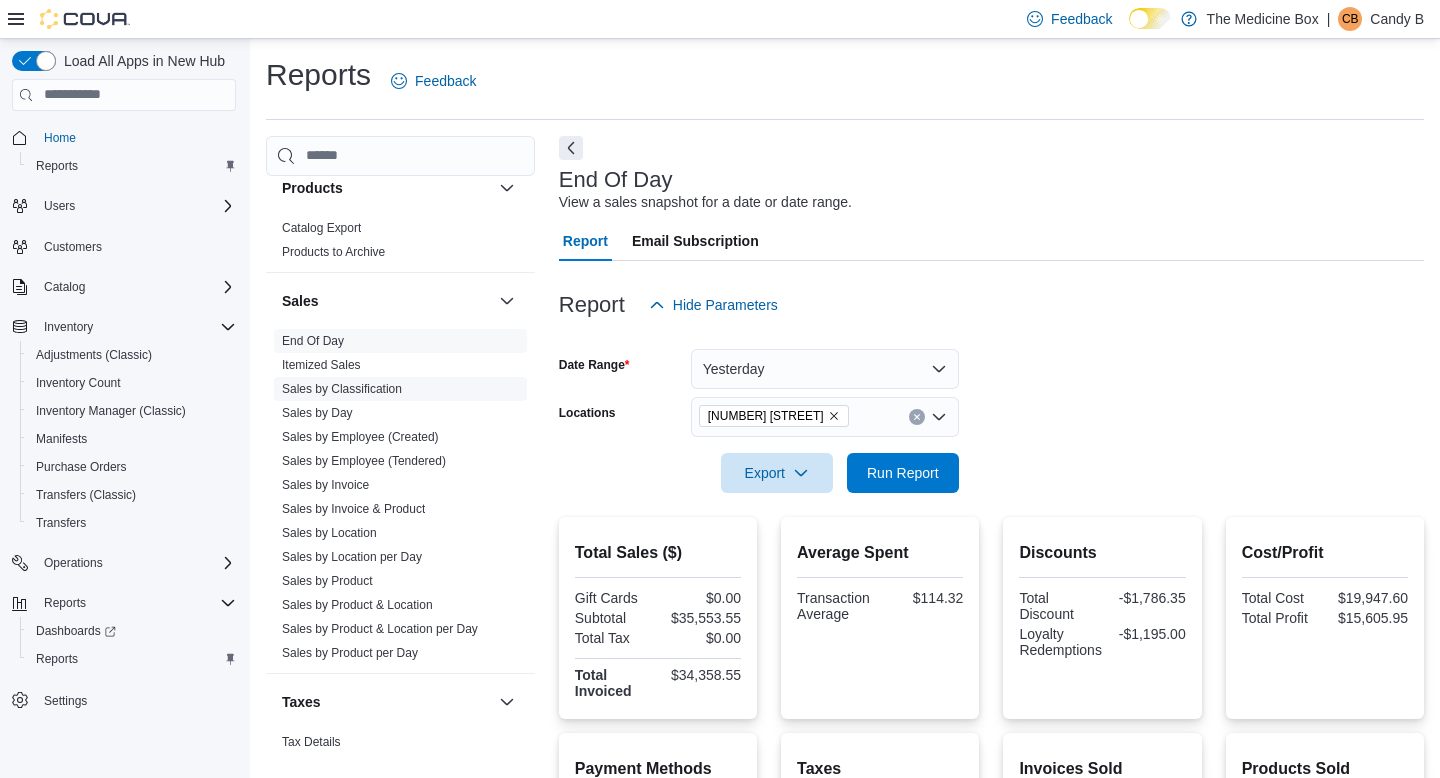 click on "Sales by Classification" at bounding box center (342, 389) 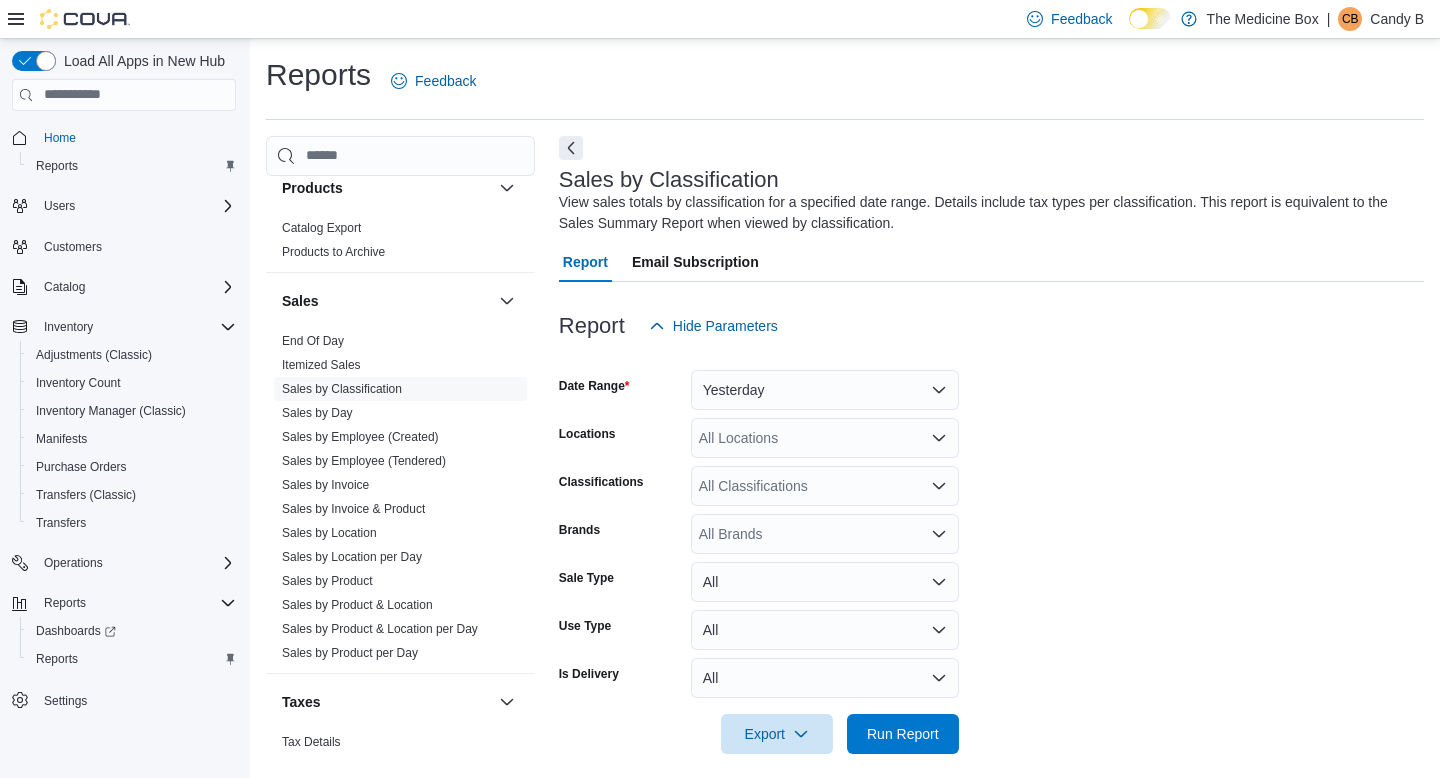 scroll, scrollTop: 16, scrollLeft: 0, axis: vertical 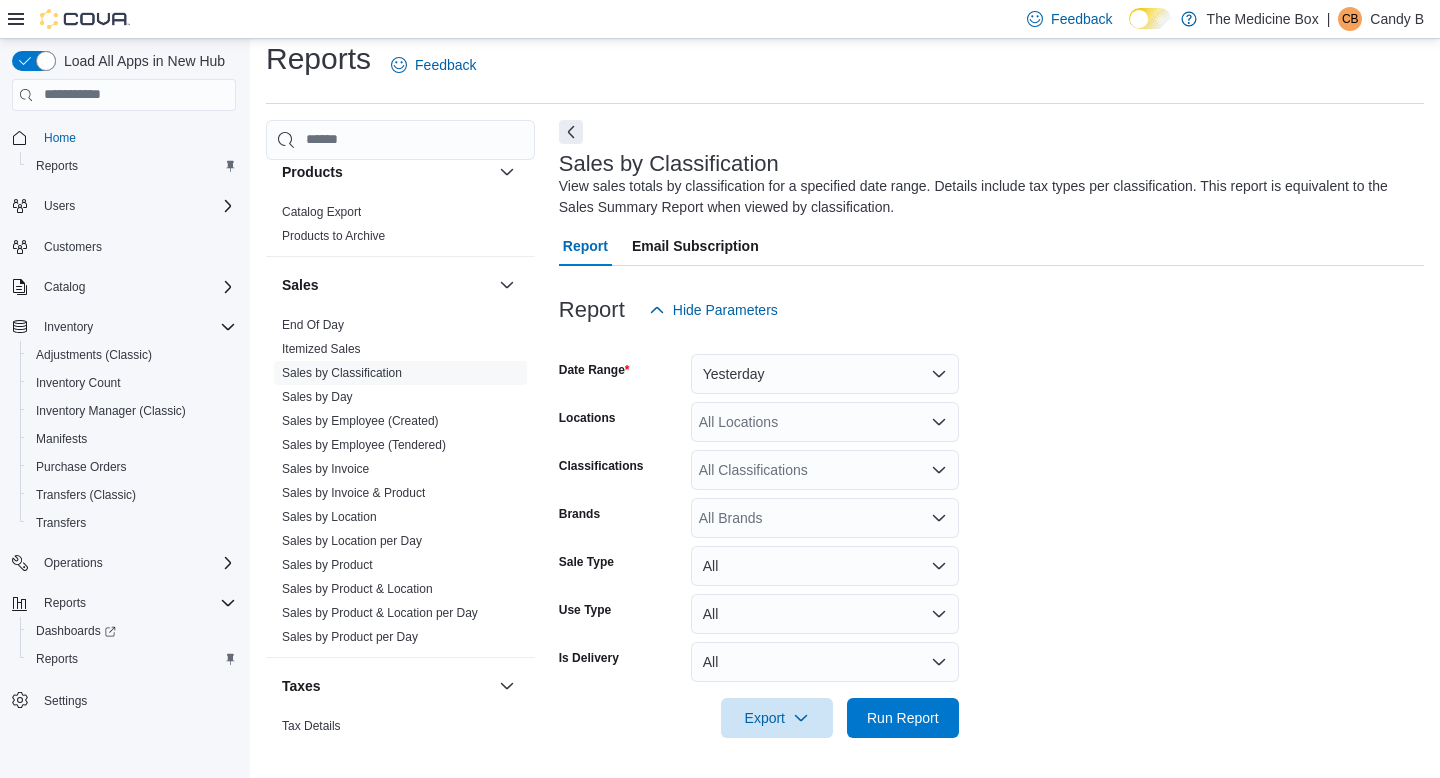 click on "All Locations" at bounding box center (825, 422) 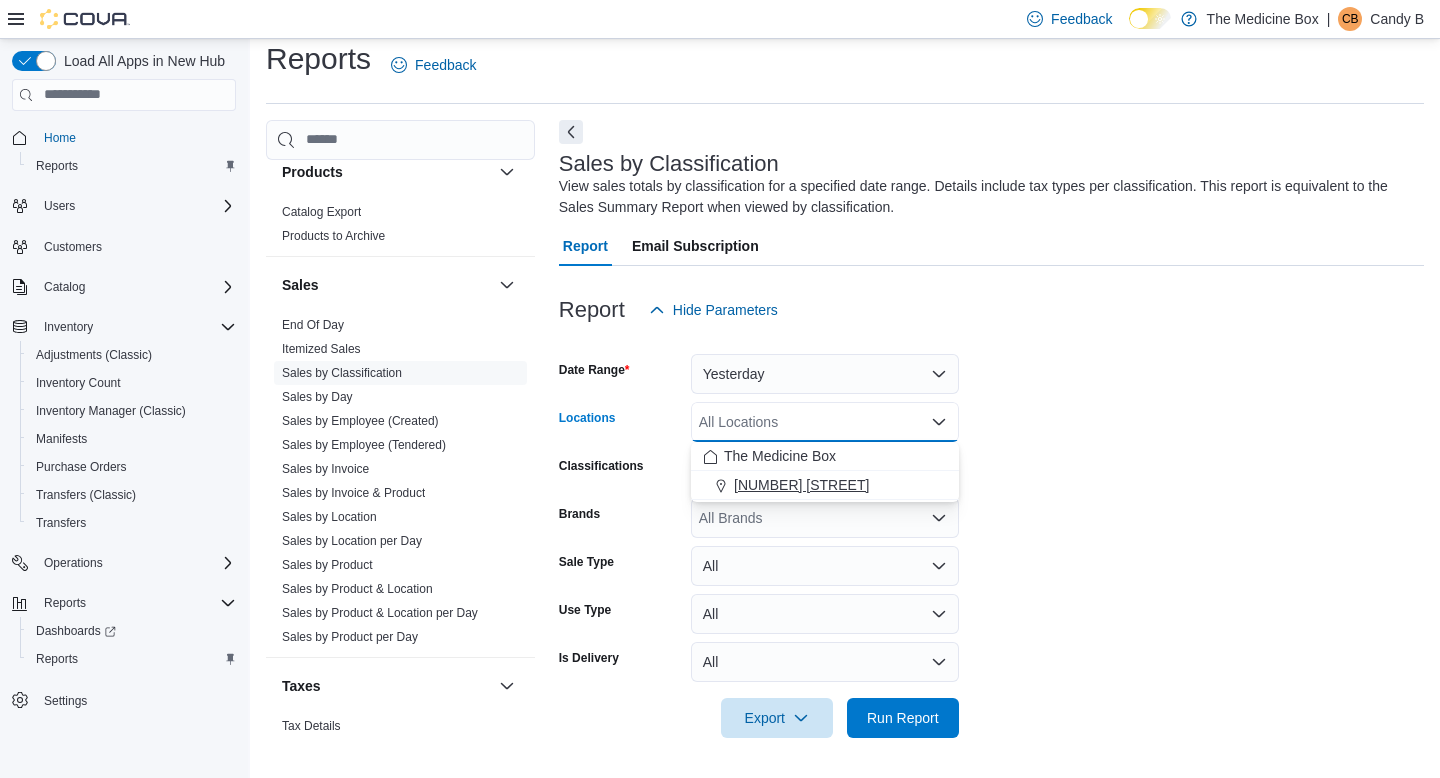 click on "[NUMBER] [STREET]" at bounding box center [801, 485] 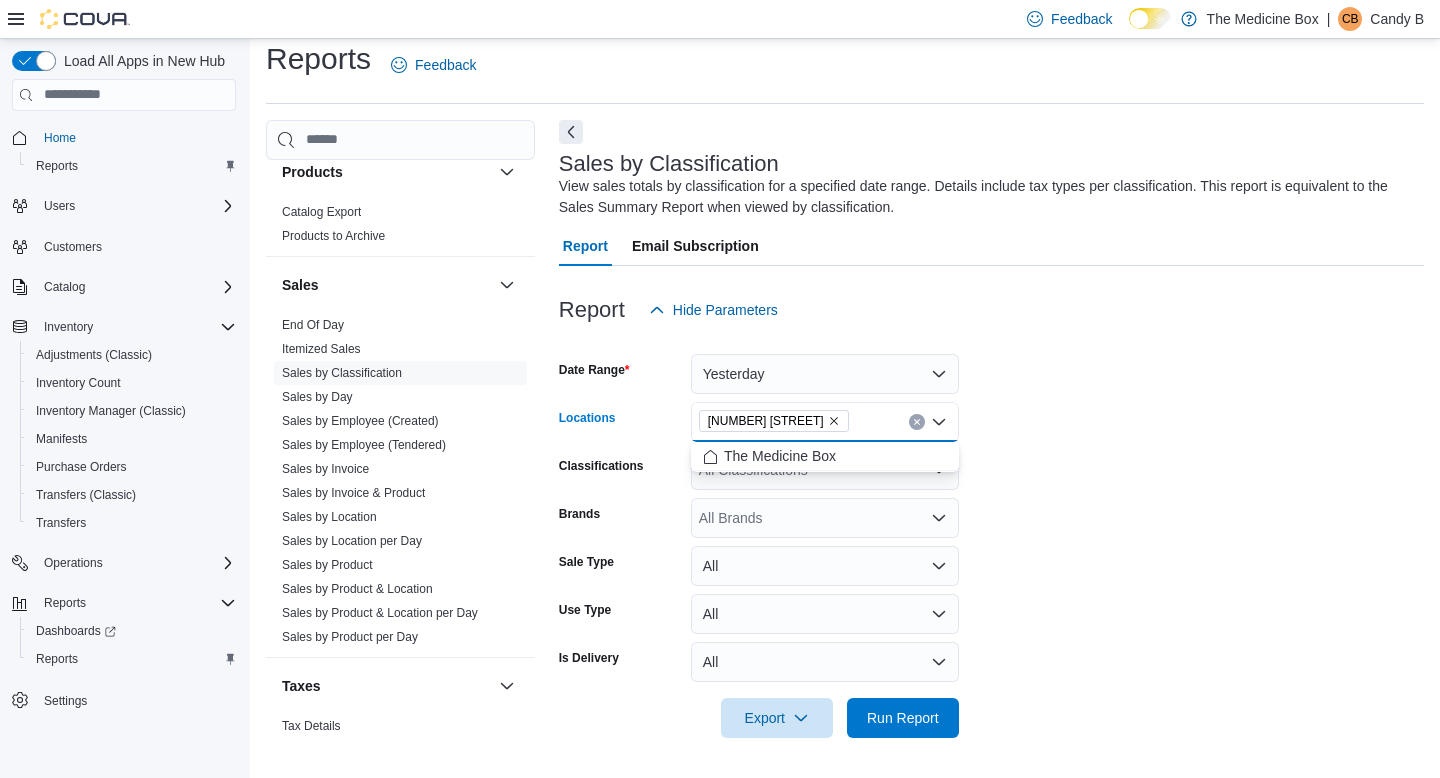 click on "Date Range Yesterday Locations [NUMBER] [STREET] Combo box. Selected. [NUMBER] [STREET]. Press Backspace to delete [NUMBER] [STREET]. Combo box input. All Locations. Type some text or, to display a list of choices, press Down Arrow. To exit the list of choices, press Escape. Classifications All Classifications Brands All Brands Sale Type All Use Type All Is Delivery All Export  Run Report" at bounding box center [991, 534] 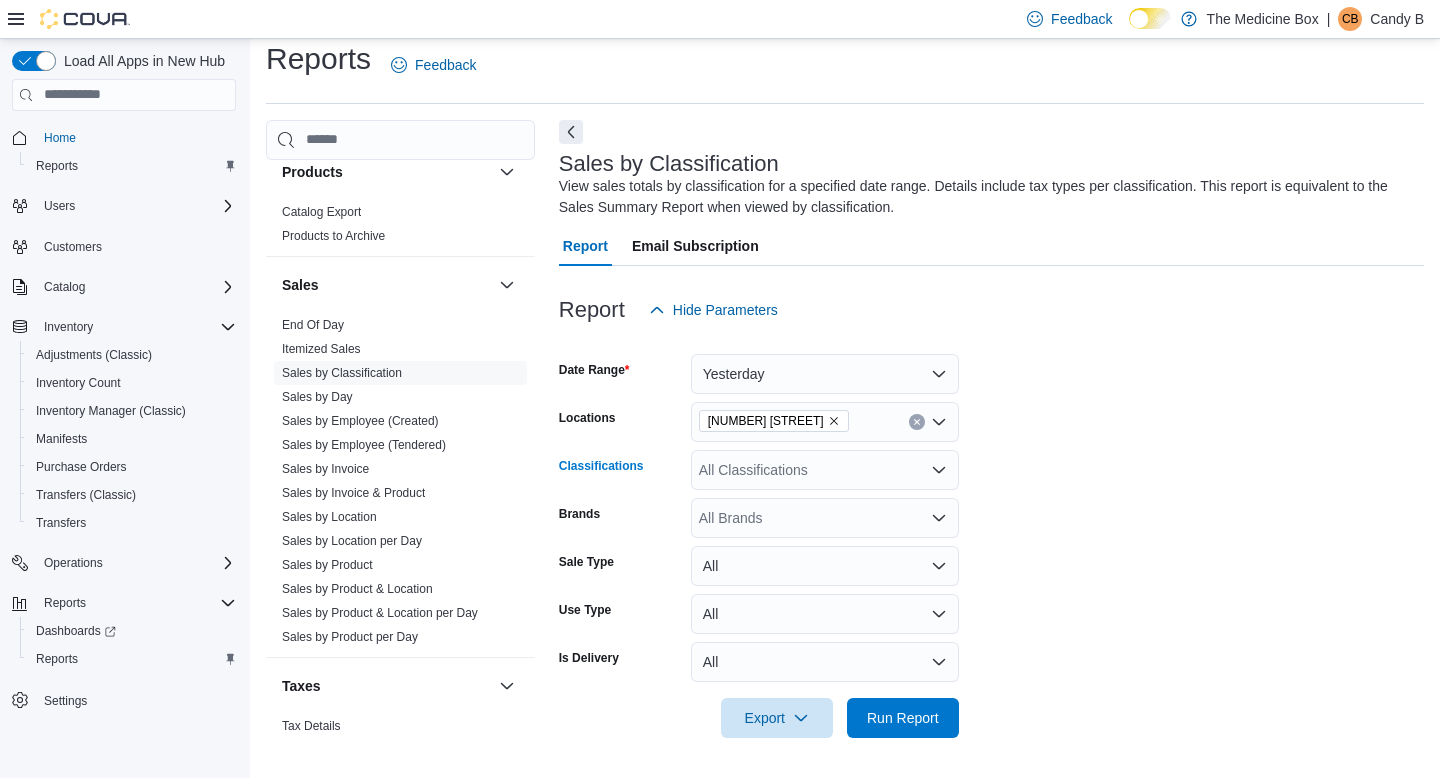 click on "All Classifications" at bounding box center (825, 470) 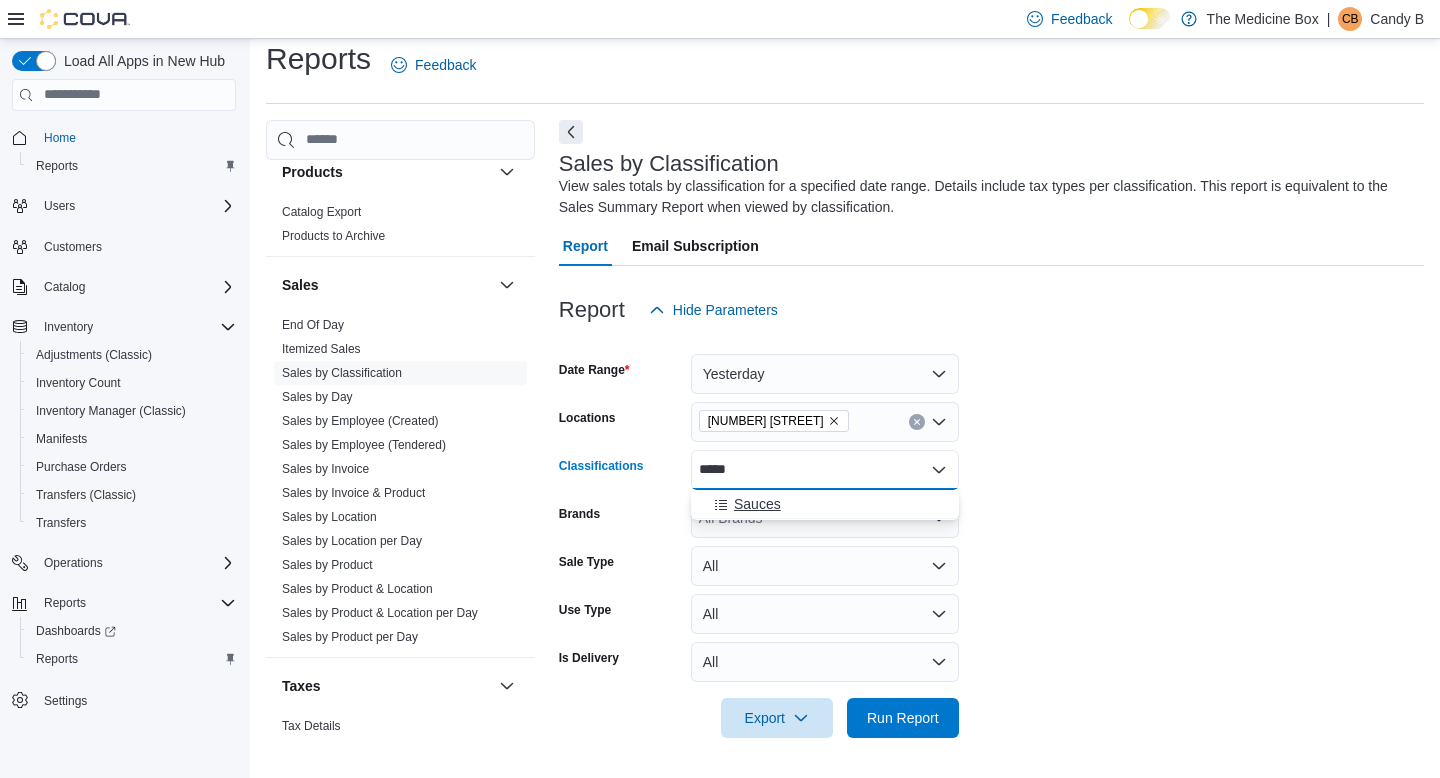 type on "*****" 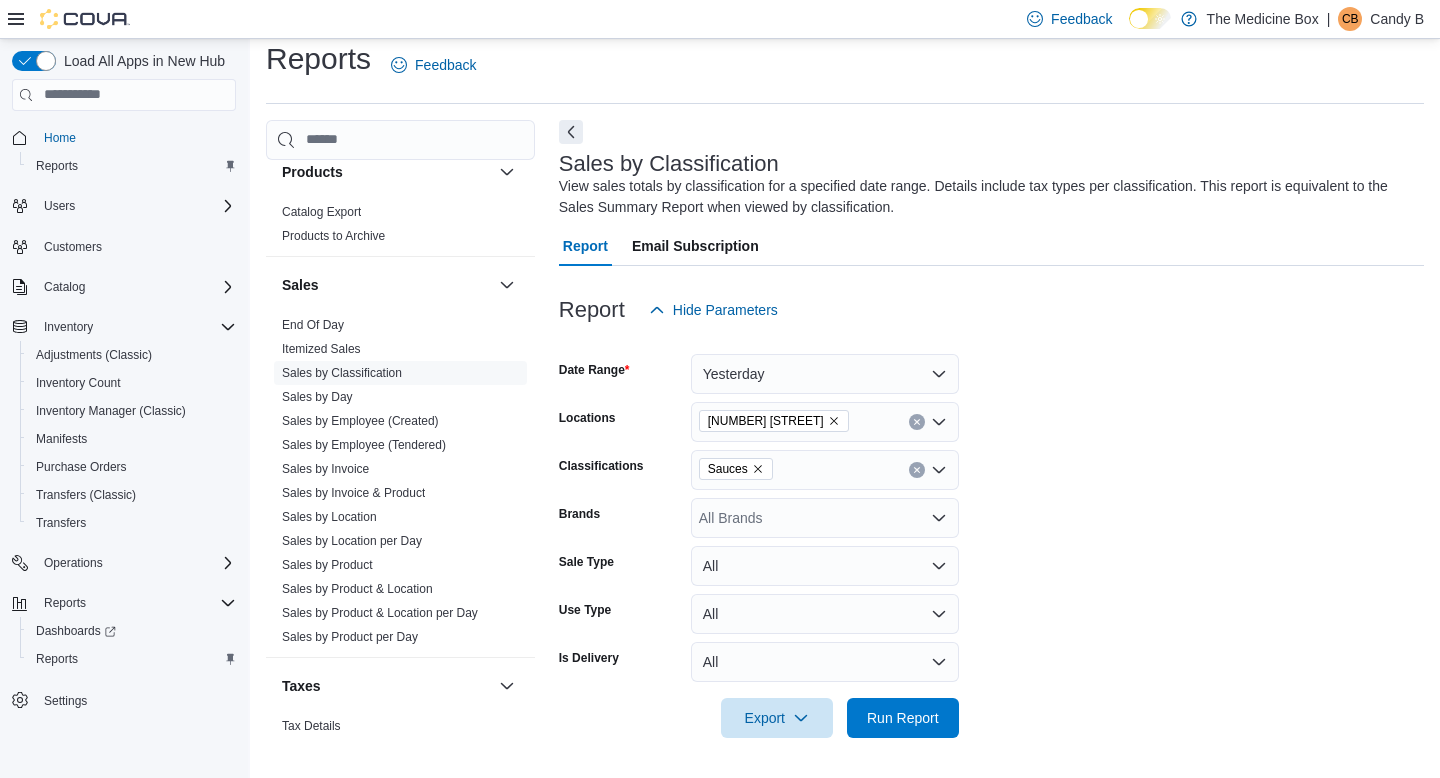 click on "Date Range Yesterday Locations 433 St-Michel Street Classifications Sauces Brands All Brands Sale Type All Use Type All Is Delivery All Export  Run Report" at bounding box center (991, 534) 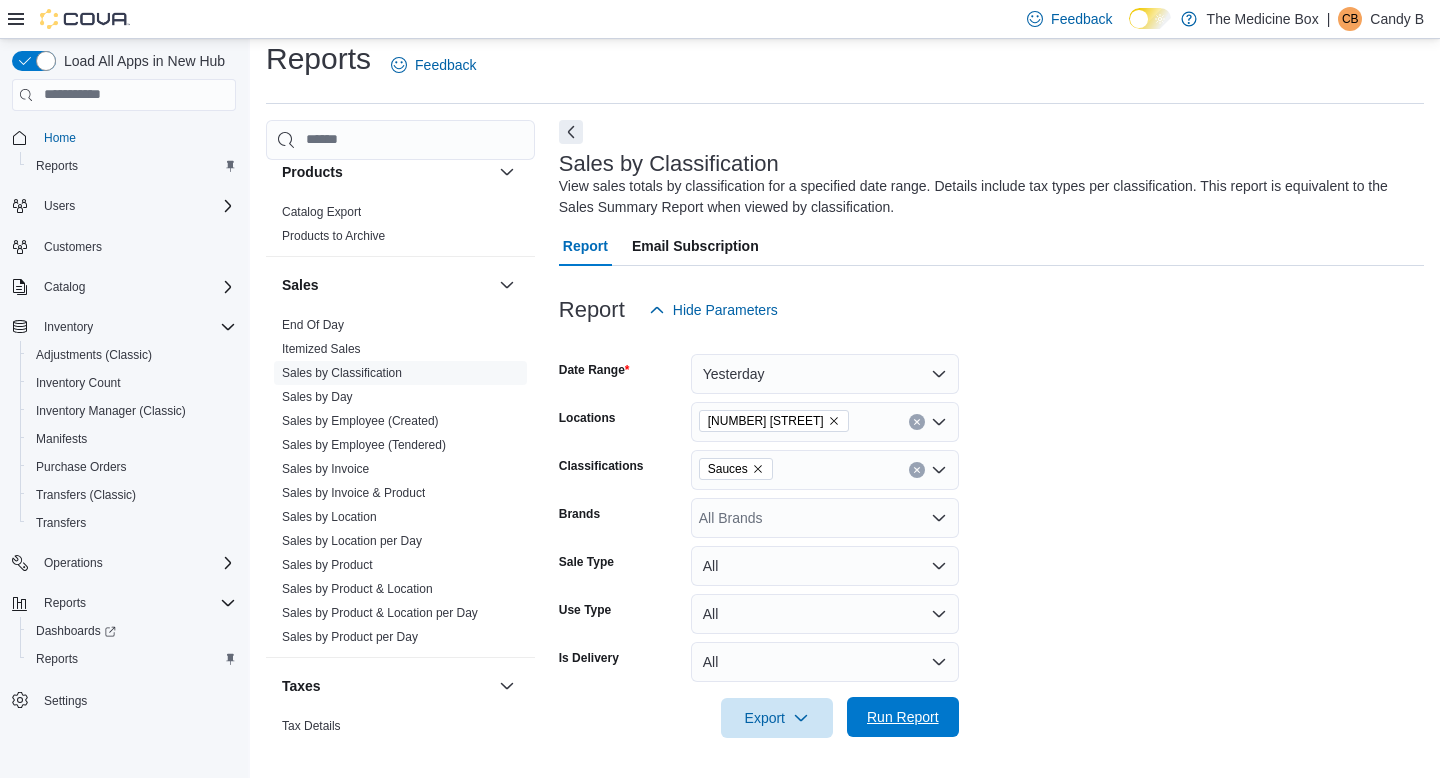 click on "Run Report" at bounding box center [903, 717] 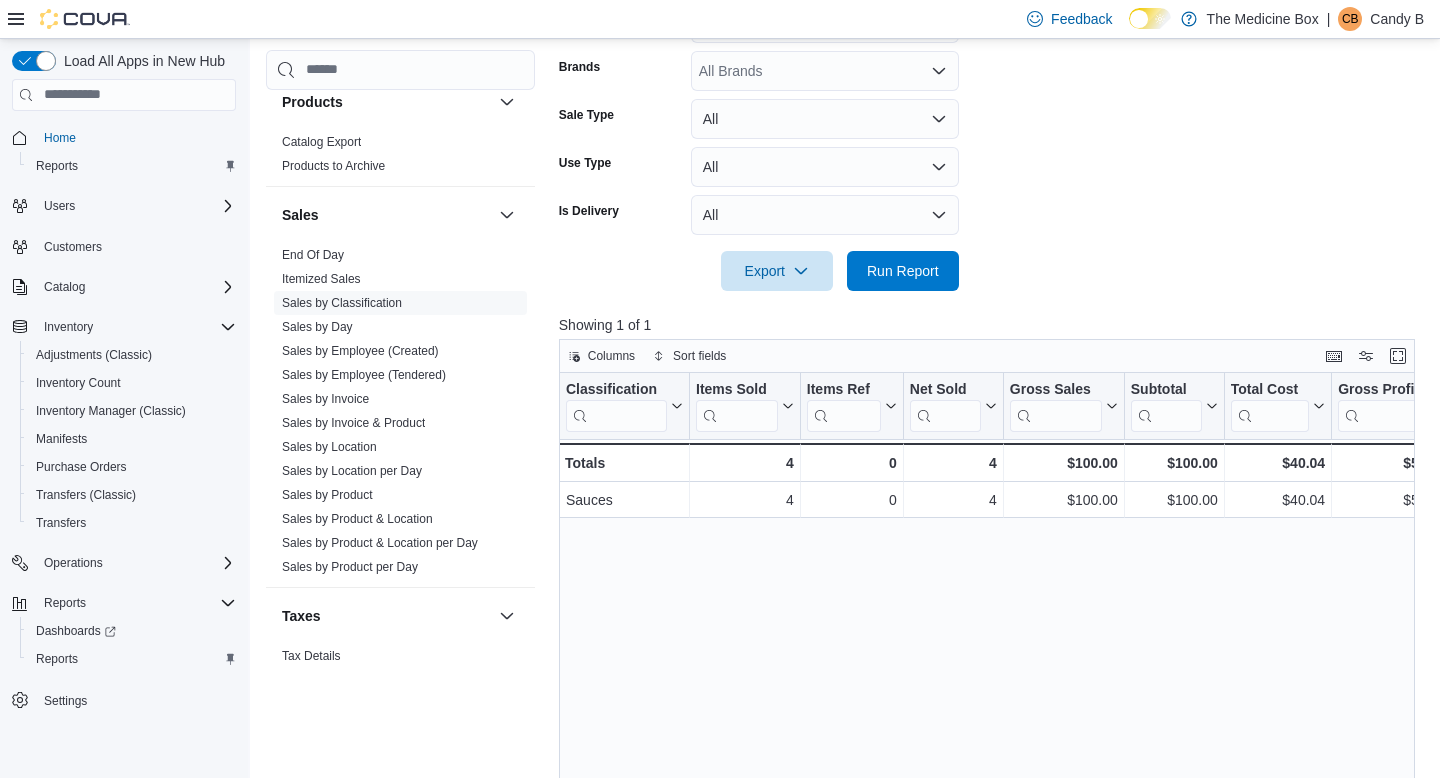 scroll, scrollTop: 551, scrollLeft: 0, axis: vertical 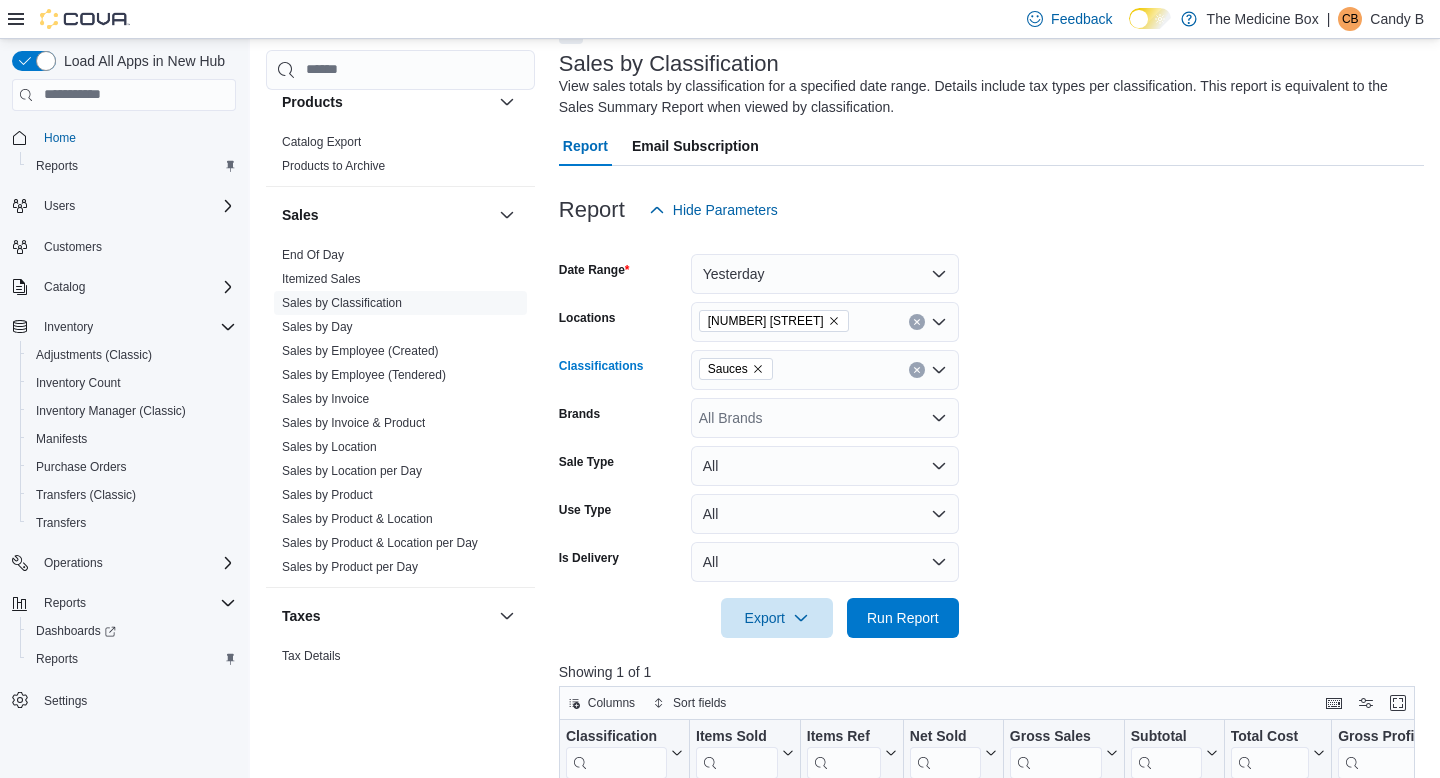 click 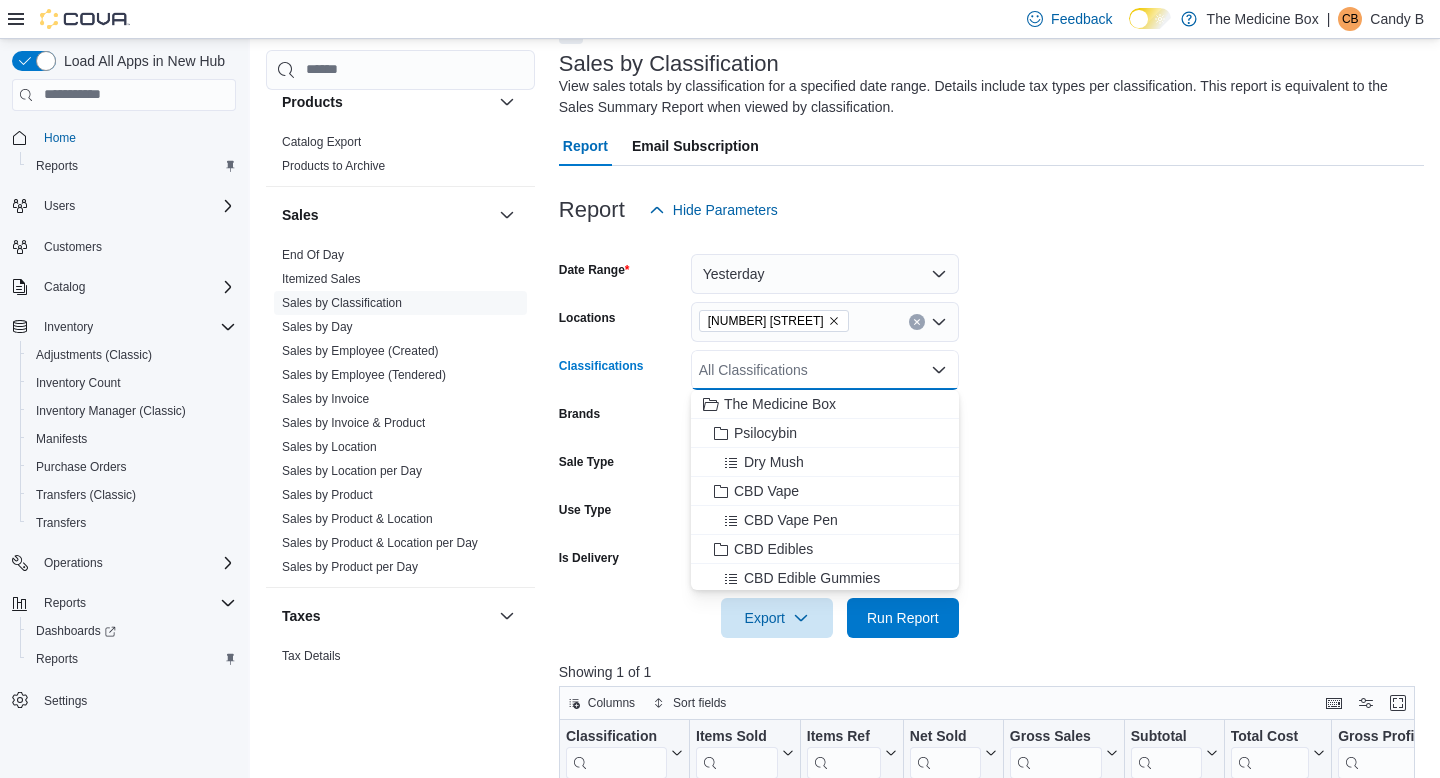click on "Date Range Yesterday Locations 433 St-Michel Street Classifications All Classifications Combo box. Selected. Combo box input. All Classifications. Type some text or, to display a list of choices, press Down Arrow. To exit the list of choices, press Escape. Brands All Brands Sale Type All Use Type All Is Delivery All Export  Run Report" at bounding box center (991, 434) 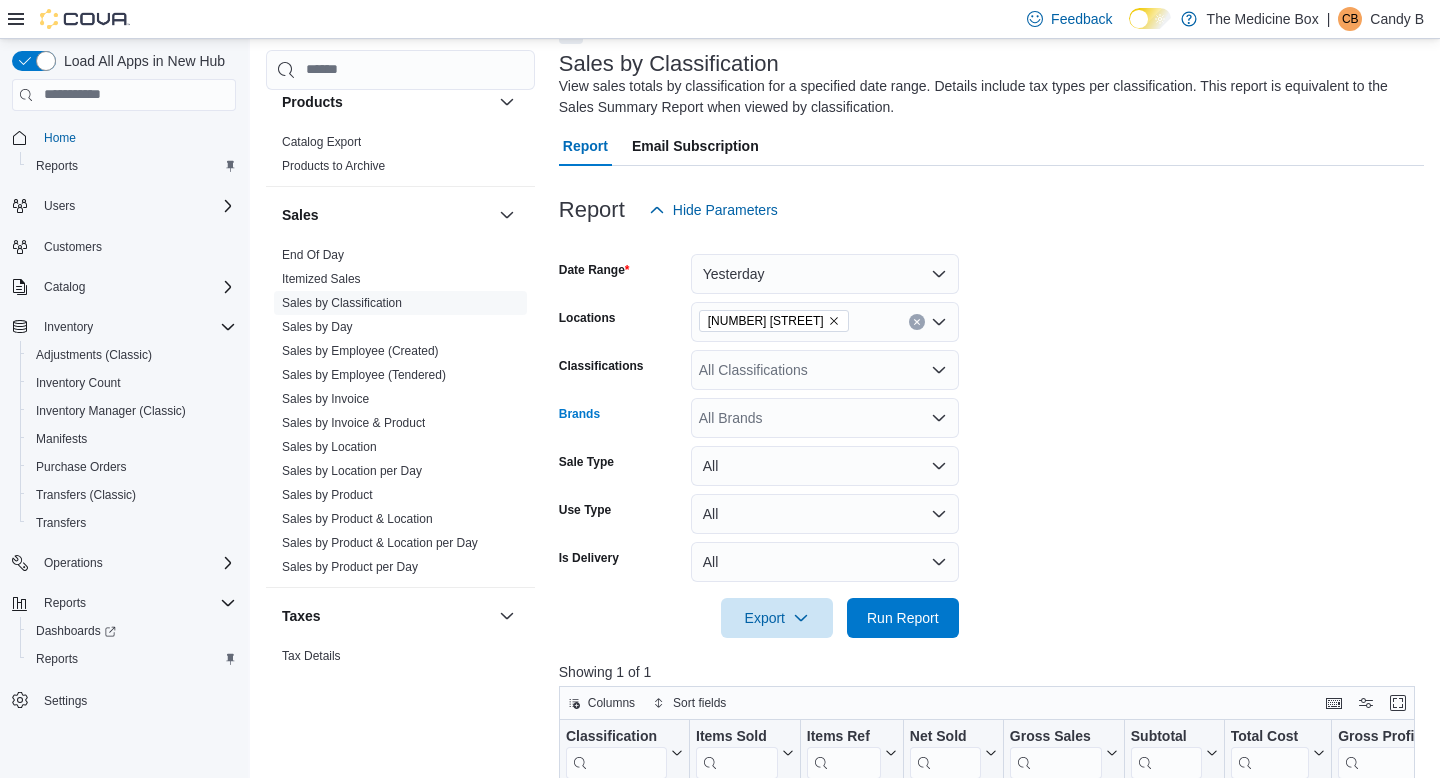 click on "All Brands" at bounding box center [825, 418] 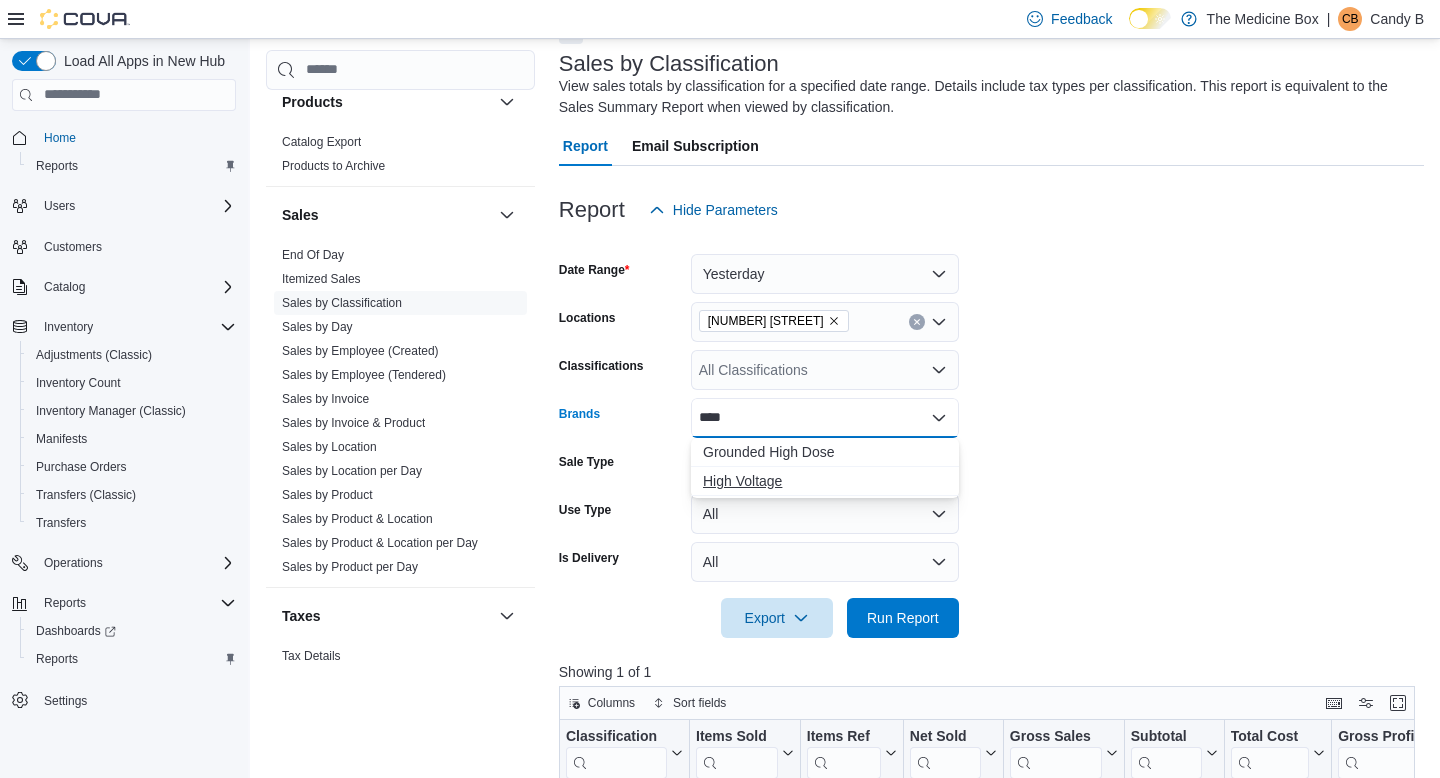 type on "****" 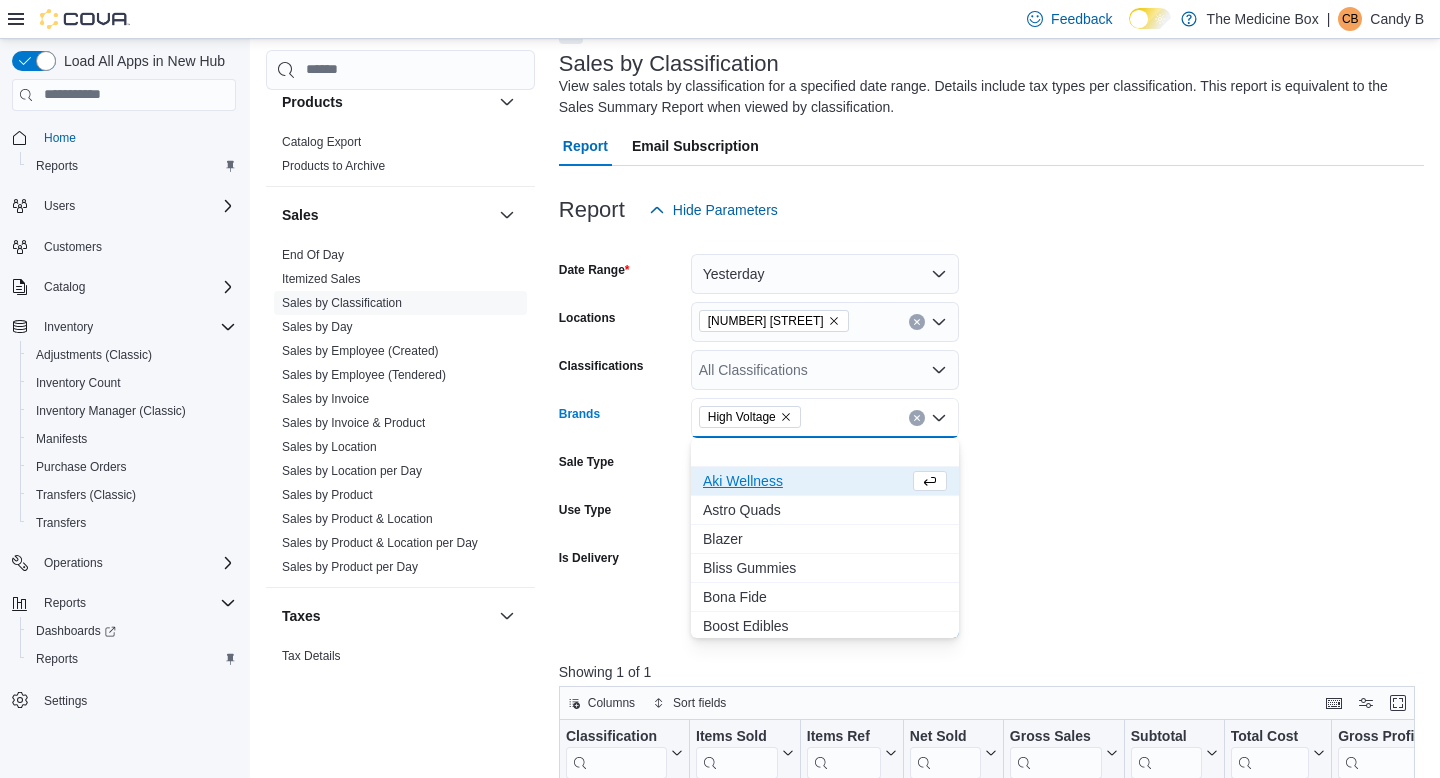 click on "Date Range Yesterday Locations [NUMBER] [STREET] Classifications All Classifications Brands High Voltage Combo box. Selected. High Voltage. Press Backspace to delete High Voltage. Combo box input. All Brands. Type some text or, to display a list of choices, press Down Arrow. To exit the list of choices, press Escape. Sale Type All Use Type All Is Delivery All Export  Run Report" at bounding box center (991, 434) 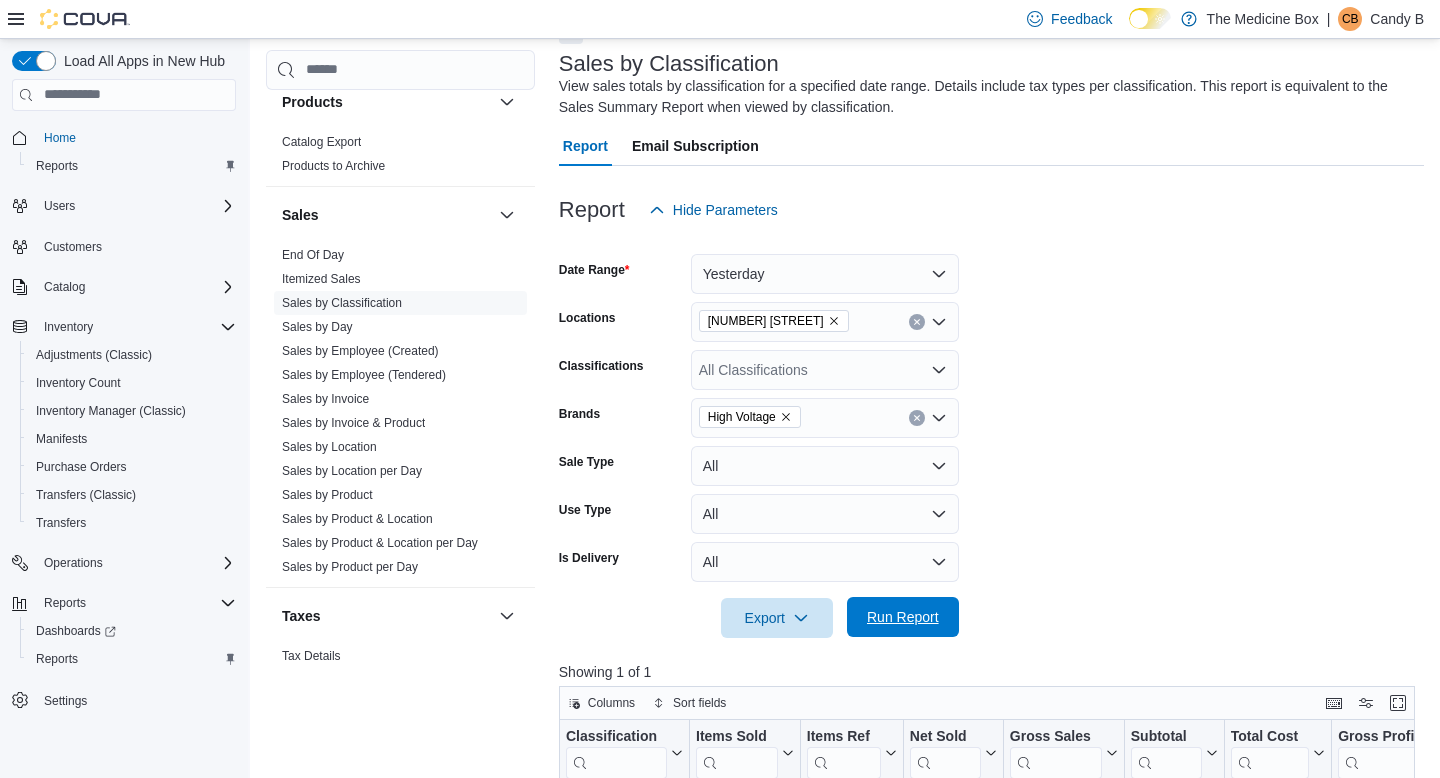 click on "Run Report" at bounding box center (903, 617) 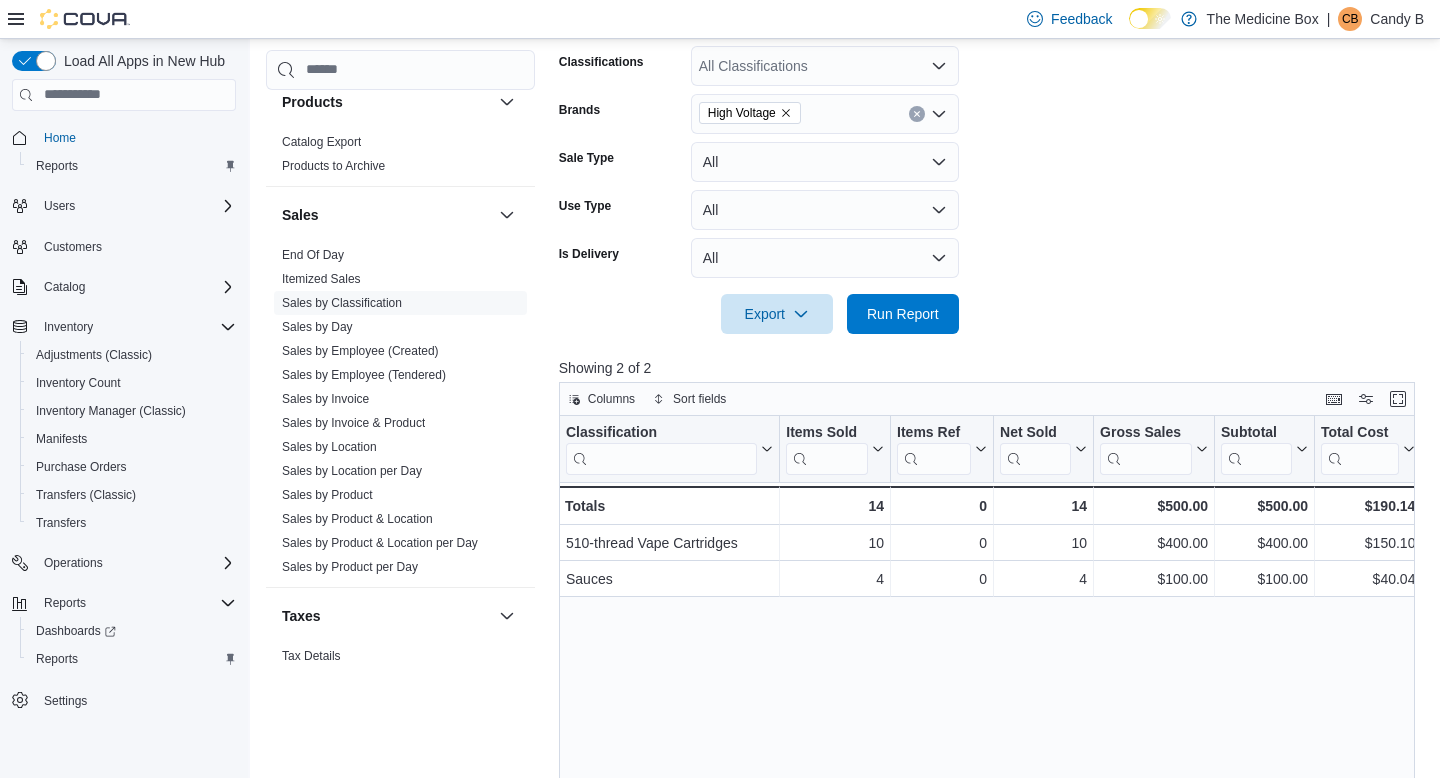 scroll, scrollTop: 417, scrollLeft: 0, axis: vertical 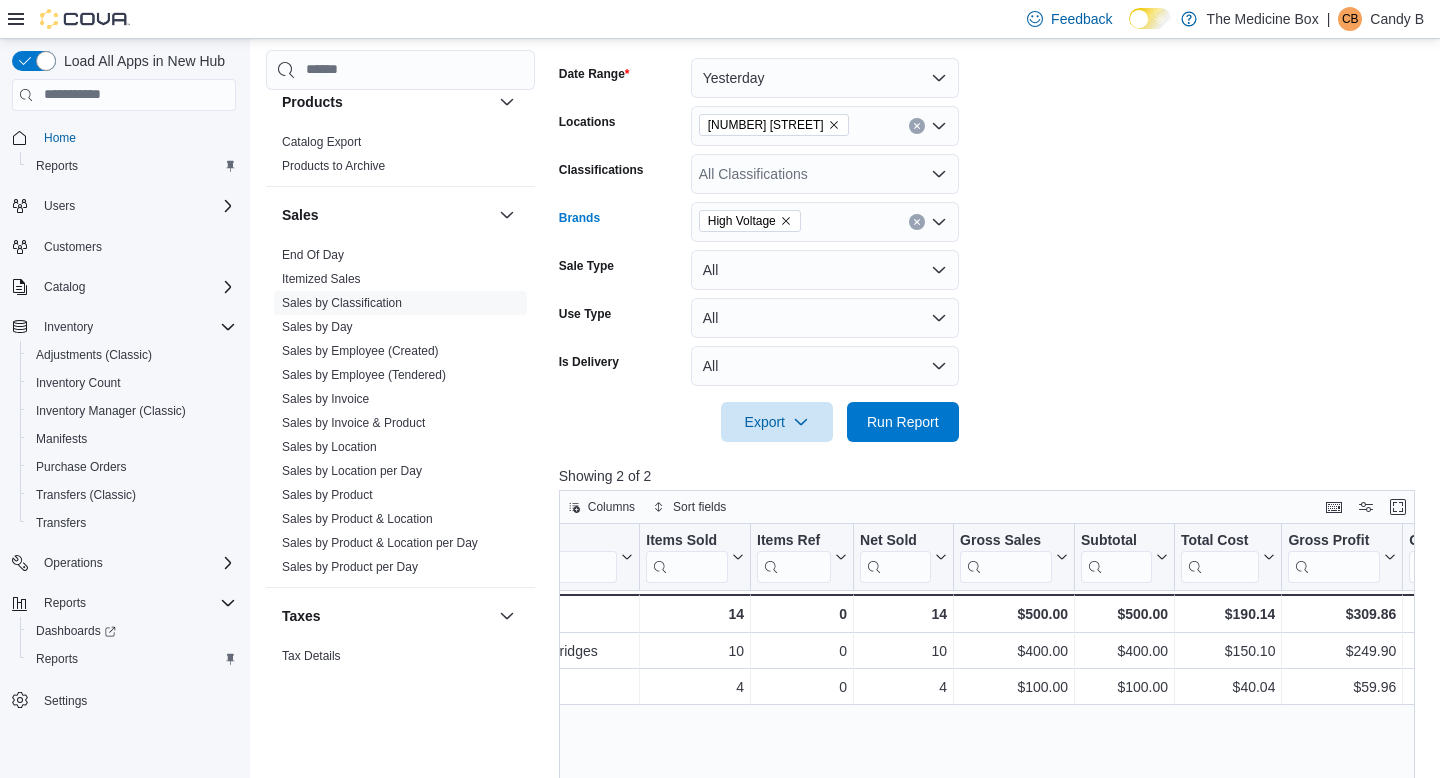 click 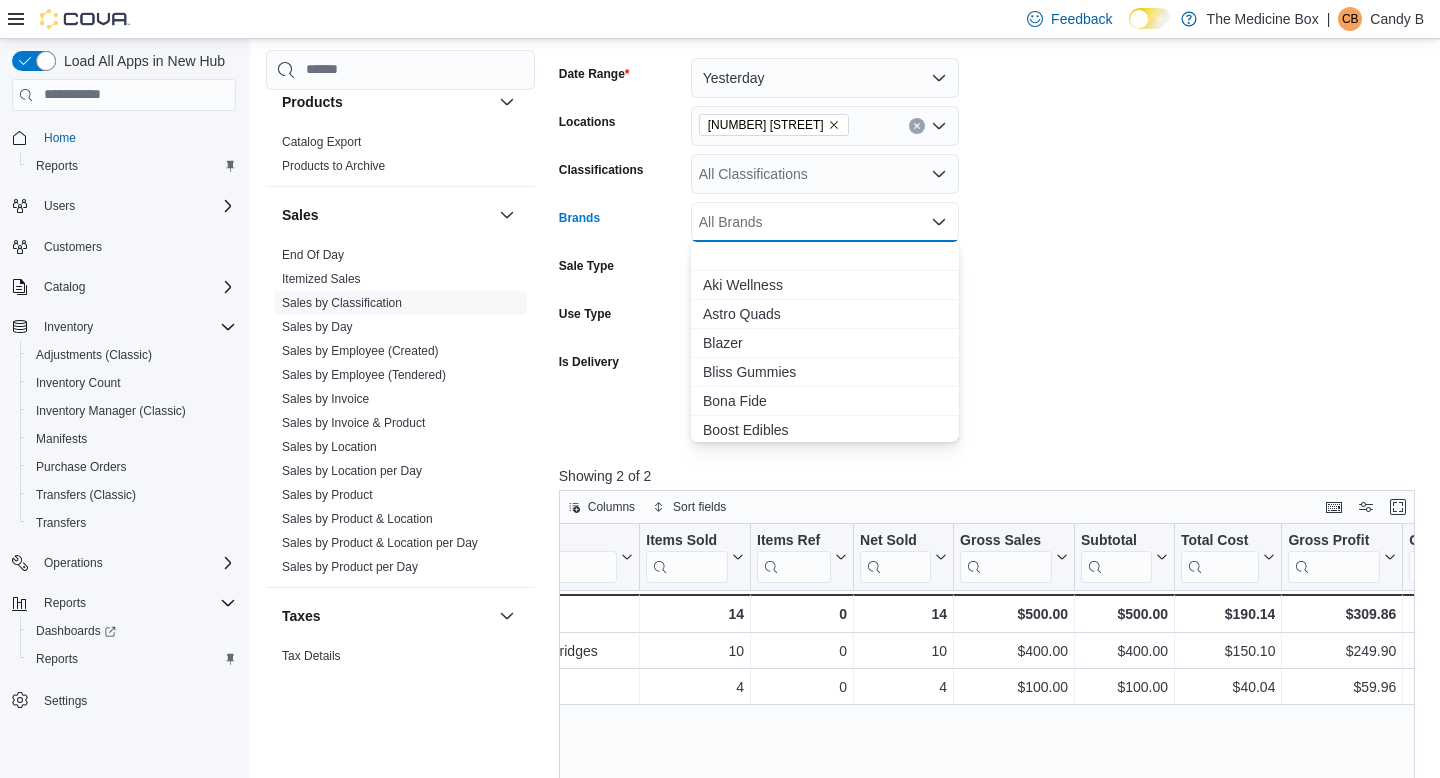 click on "Date Range Yesterday Locations 433 St-Michel Street Classifications All Classifications Brands All Brands Combo box. Selected. Combo box input. All Brands. Type some text or, to display a list of choices, press Down Arrow. To exit the list of choices, press Escape. Sale Type All Use Type All Is Delivery All Export  Run Report" at bounding box center (991, 238) 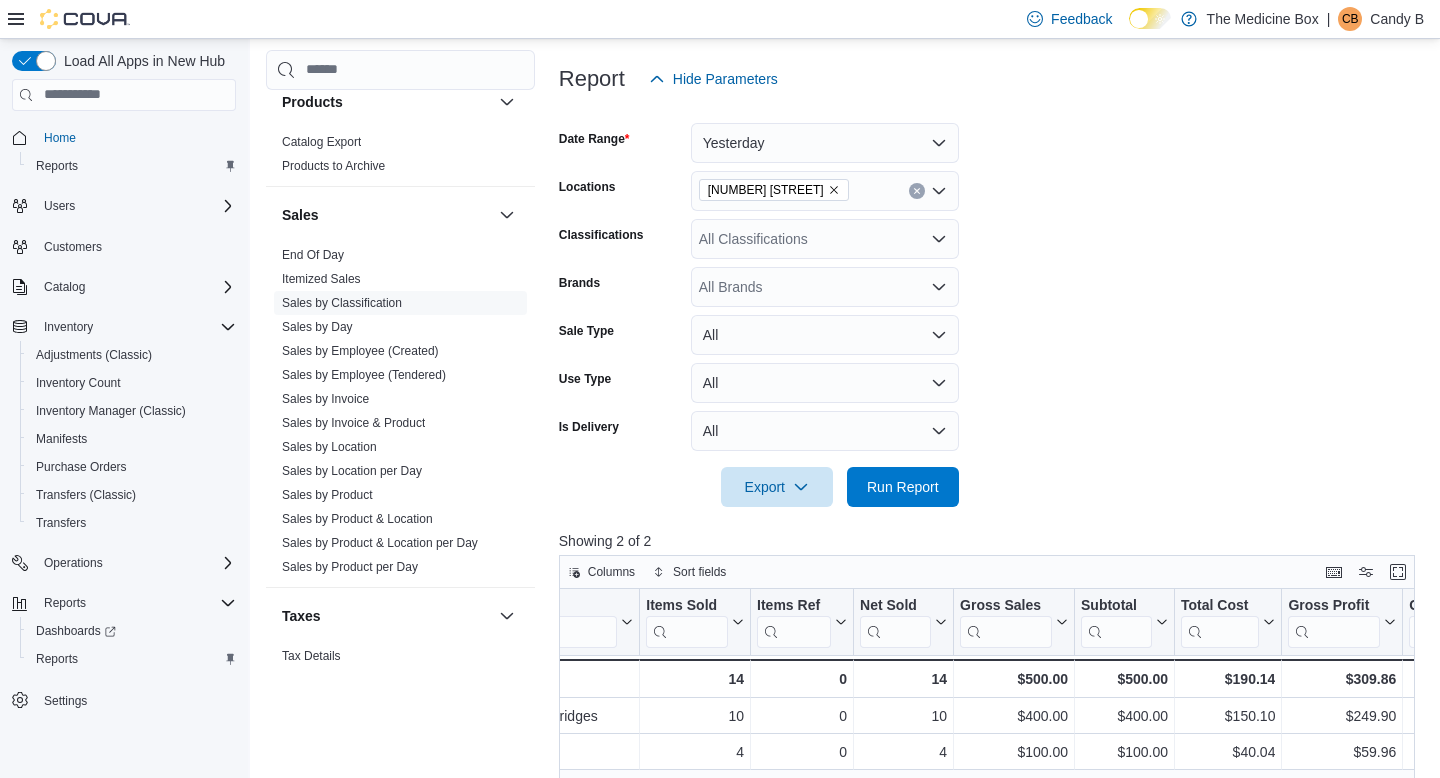 scroll, scrollTop: 219, scrollLeft: 0, axis: vertical 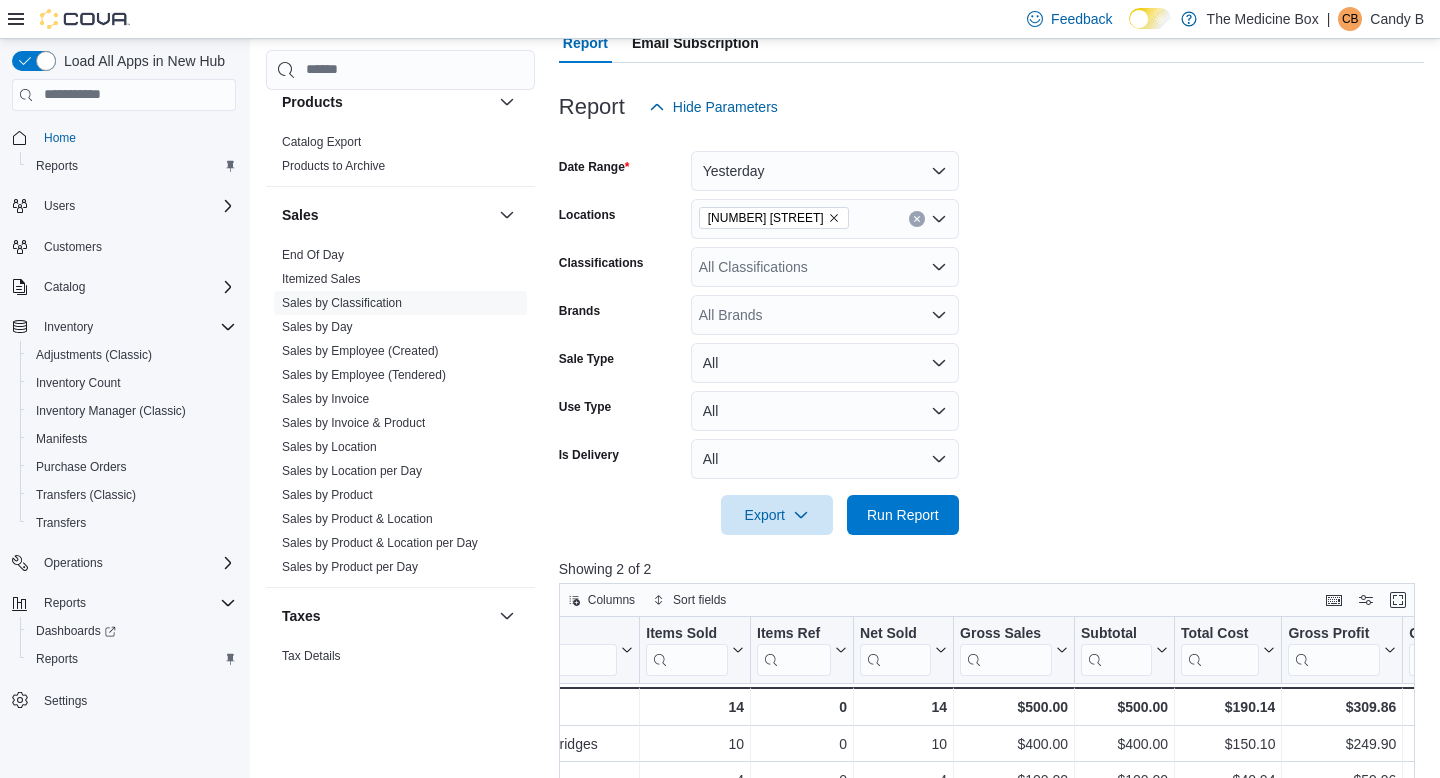 click on "Date Range Yesterday Locations [NUMBER] [STREET] Classifications All Classifications Brands All Brands Sale Type All Use Type All Is Delivery All Export  Run Report" at bounding box center [991, 331] 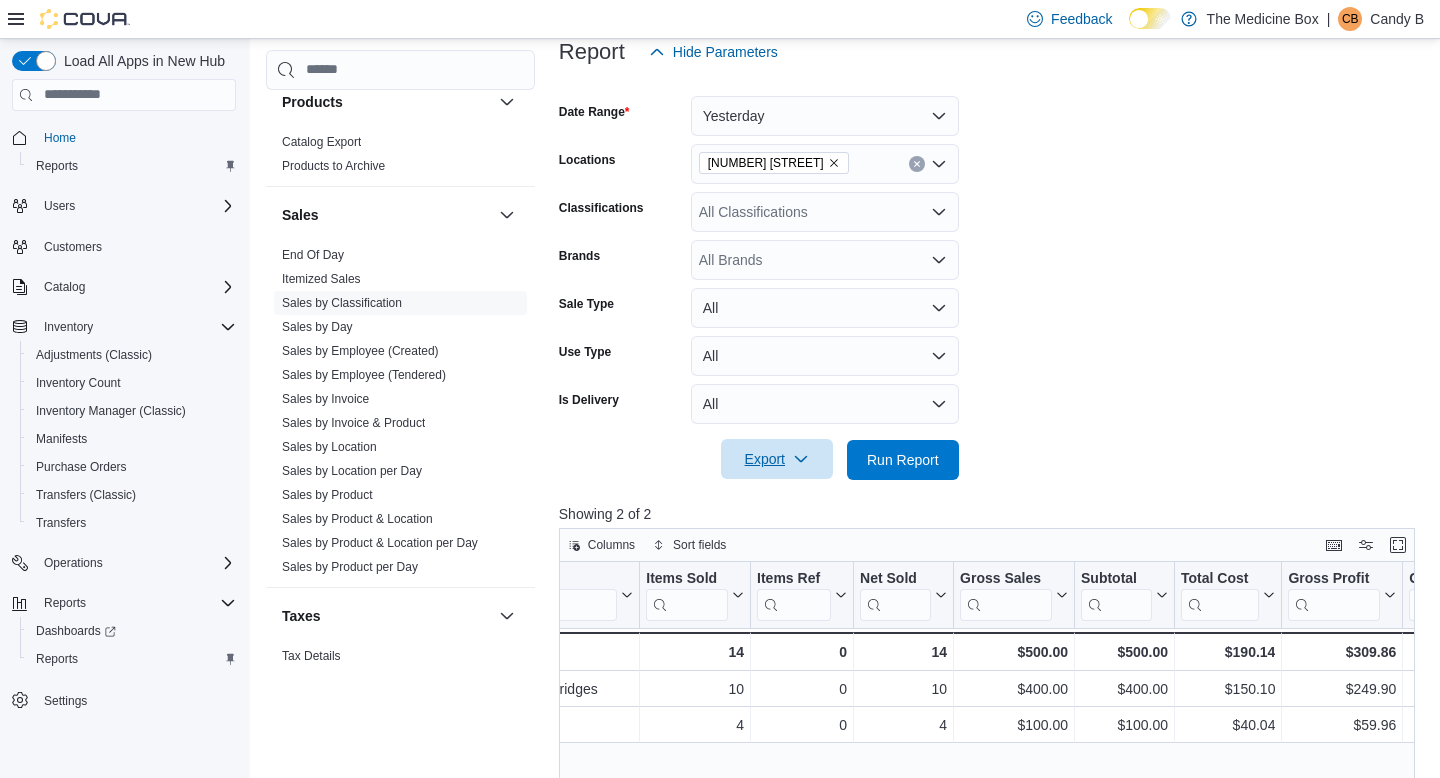 scroll, scrollTop: 256, scrollLeft: 0, axis: vertical 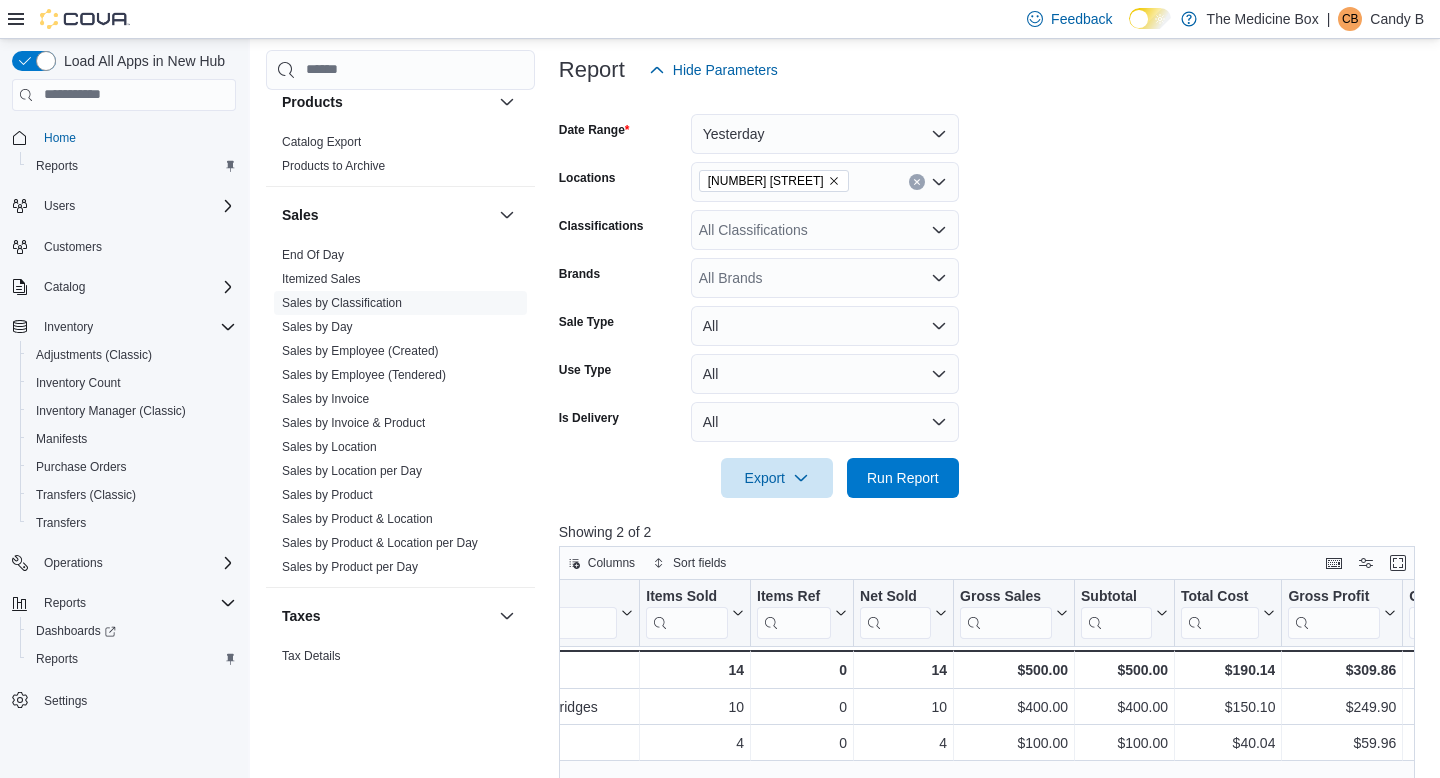click on "All Classifications" at bounding box center [825, 230] 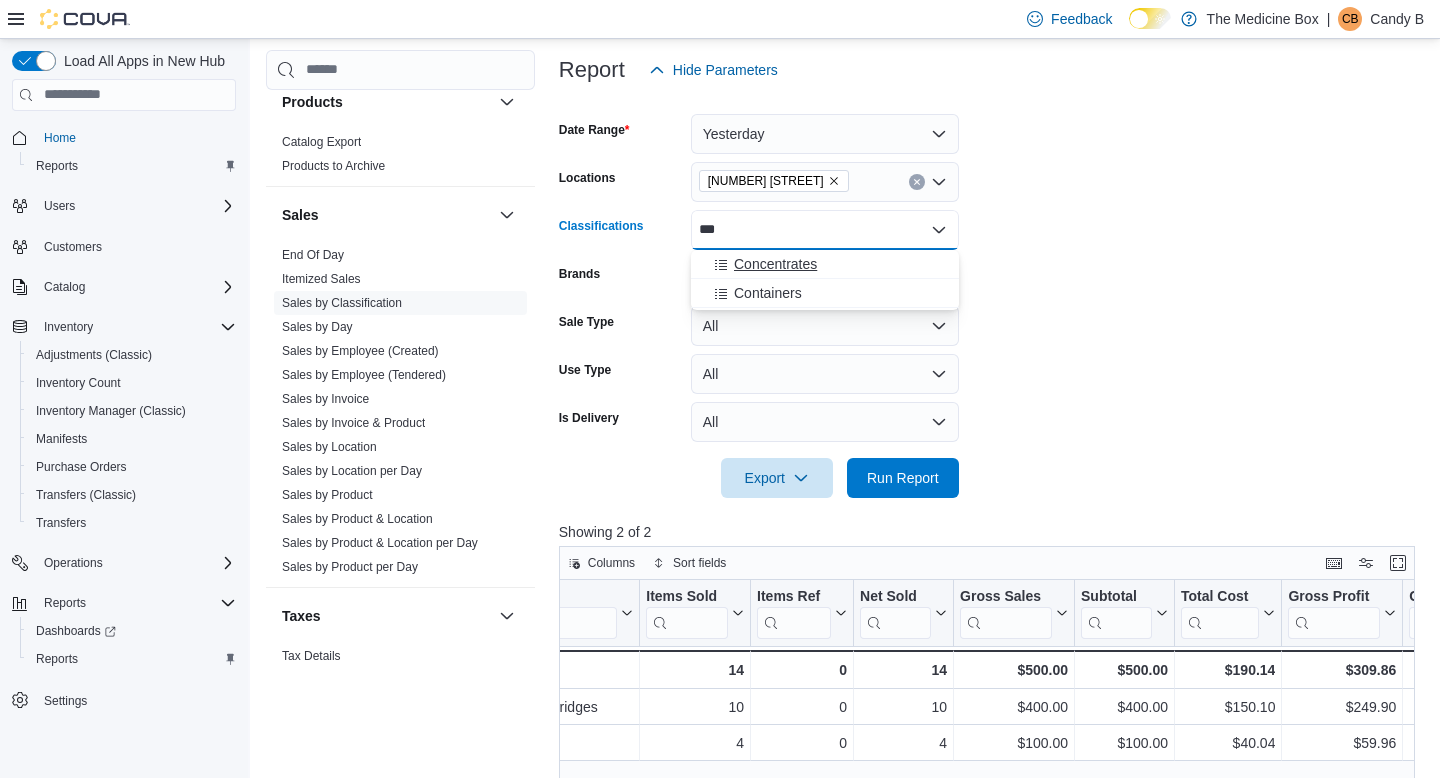 type on "***" 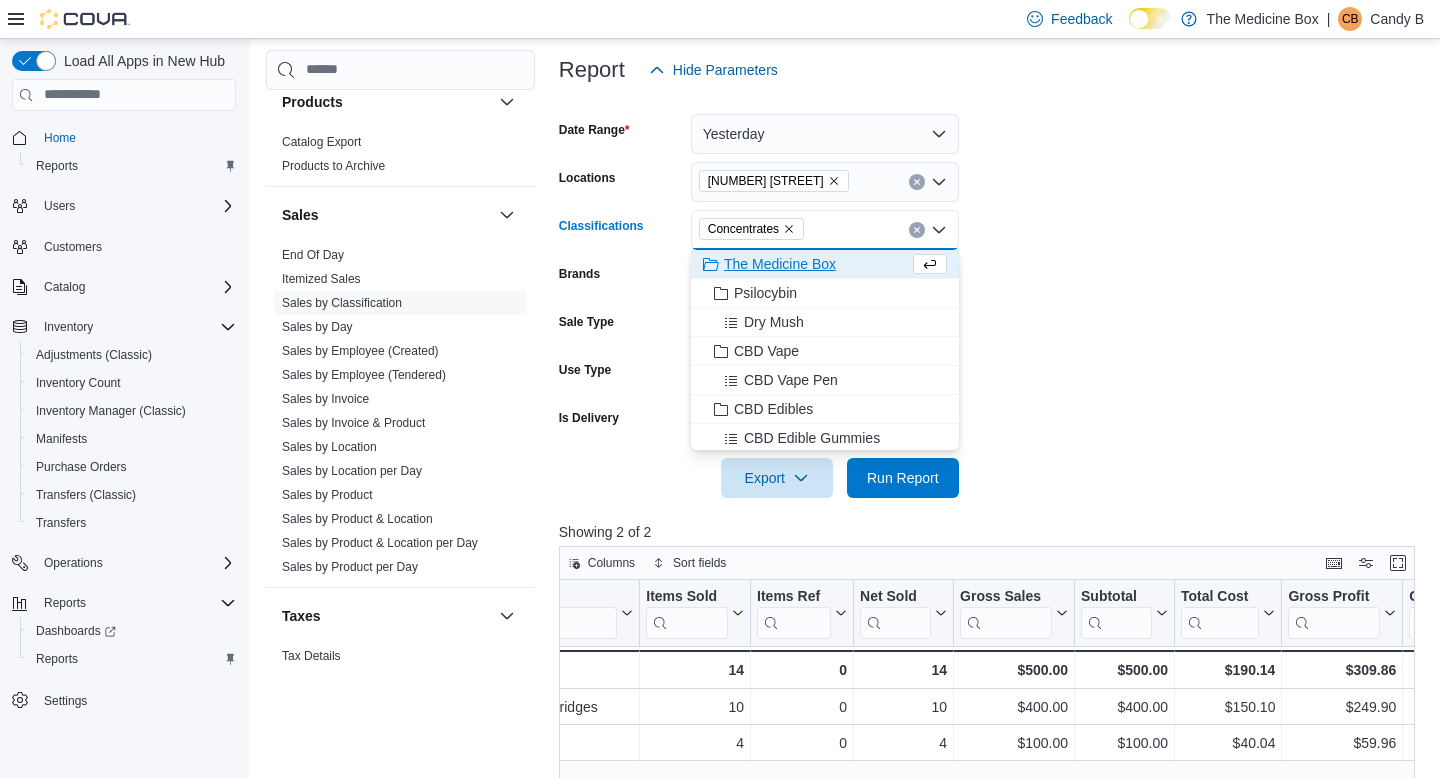click on "Date Range Yesterday Locations [NUMBER] [STREET] Classifications Concentrates Combo box. Selected. Concentrates. Press Backspace to delete Concentrates. Combo box input. All Classifications. Type some text or, to display a list of choices, press Down Arrow. To exit the list of choices, press Escape. Brands All Brands Sale Type All Use Type All Is Delivery All Export  Run Report" at bounding box center [991, 294] 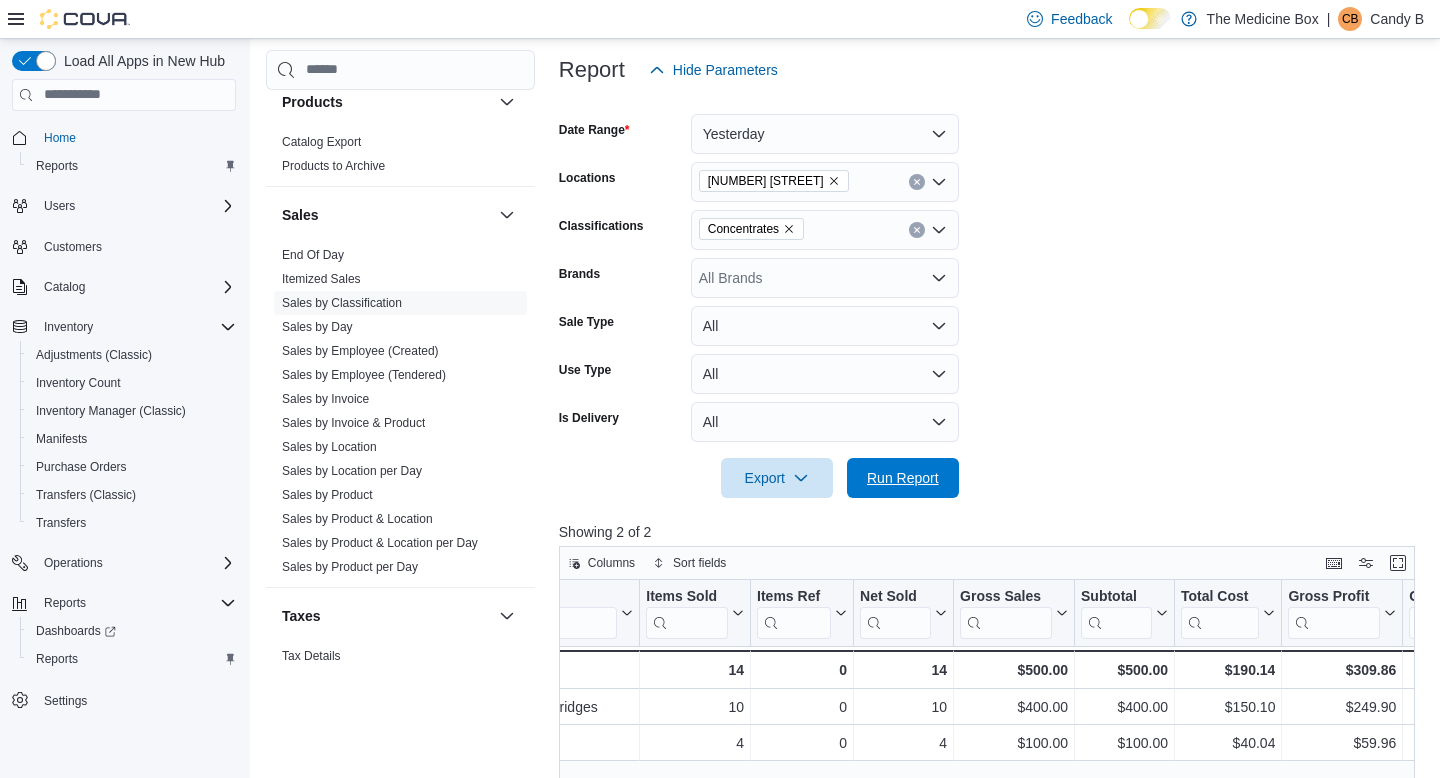 drag, startPoint x: 912, startPoint y: 480, endPoint x: 961, endPoint y: 456, distance: 54.56189 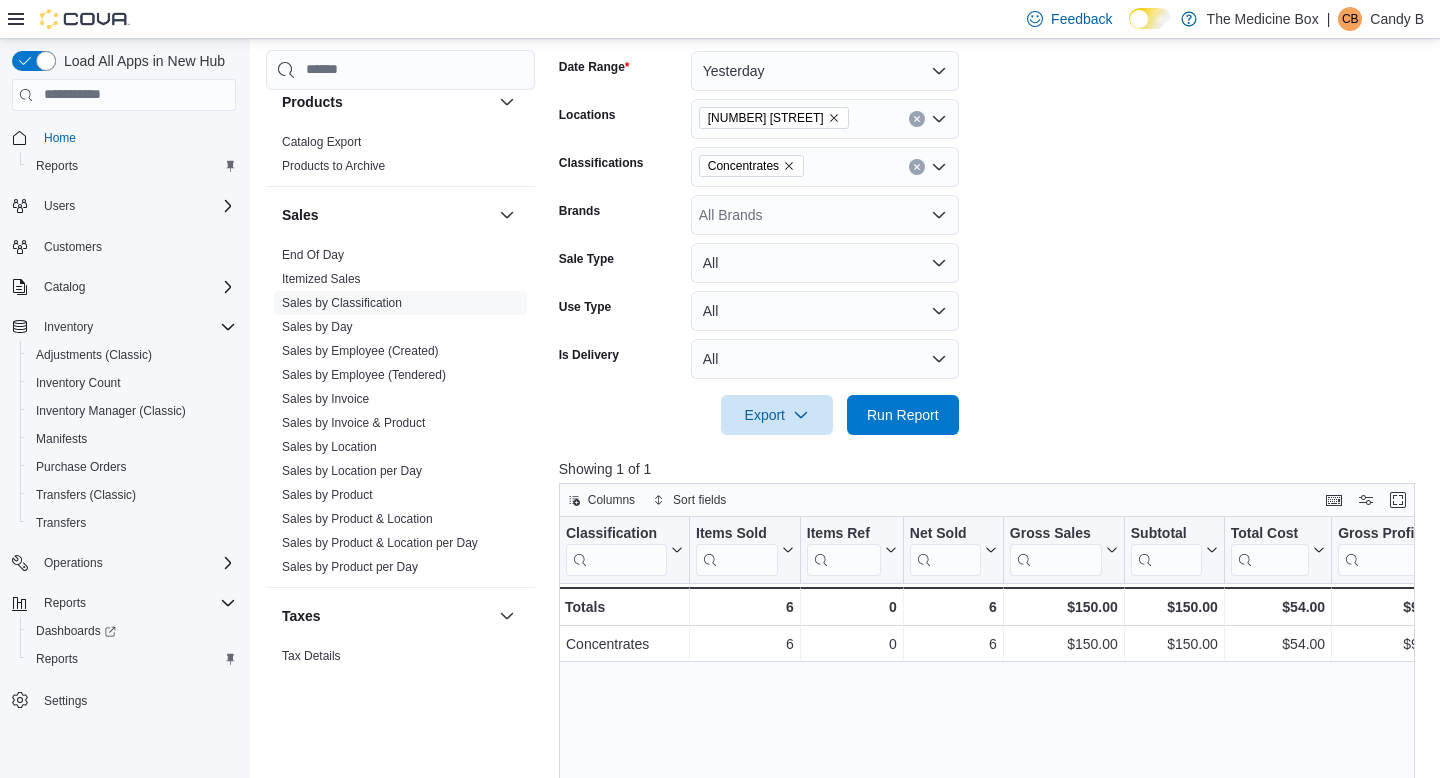 scroll, scrollTop: 362, scrollLeft: 0, axis: vertical 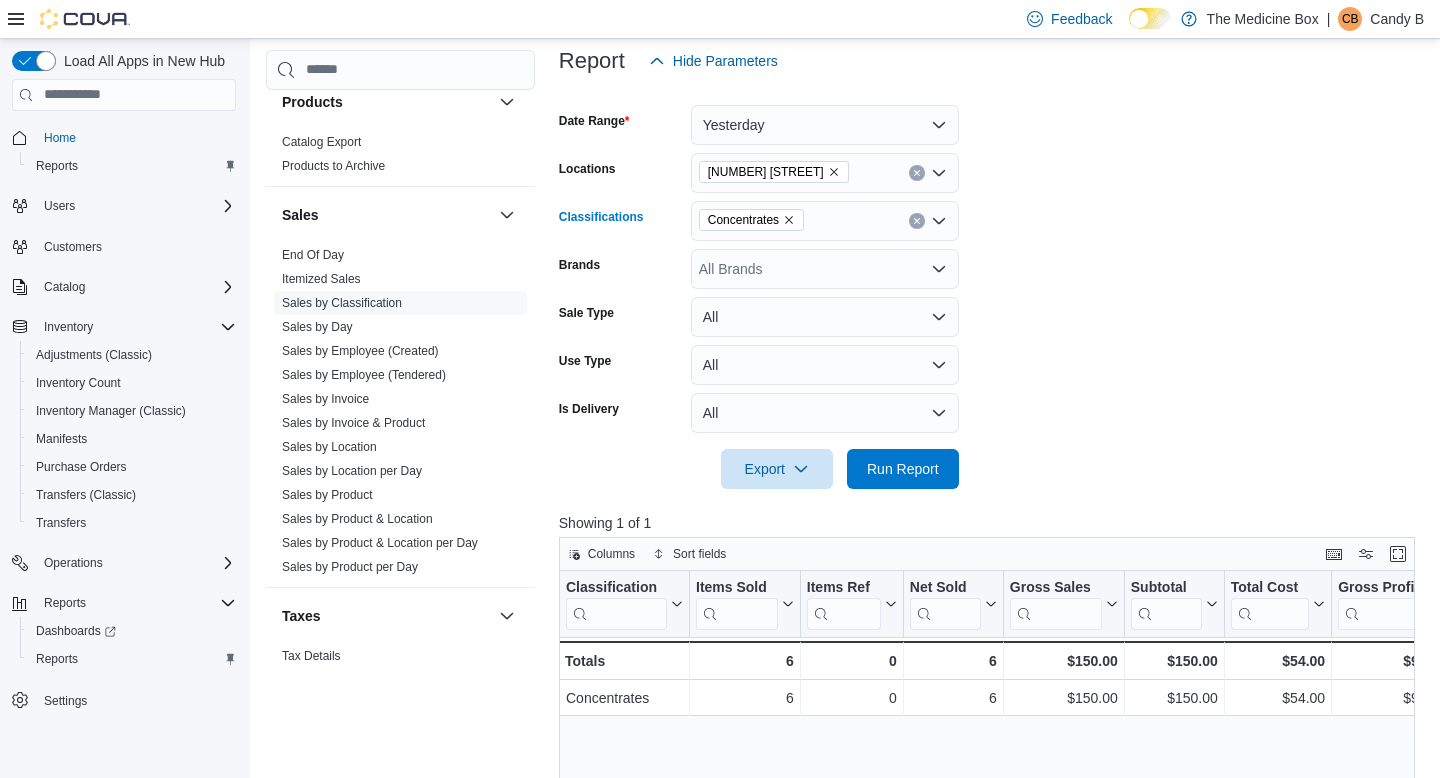 click 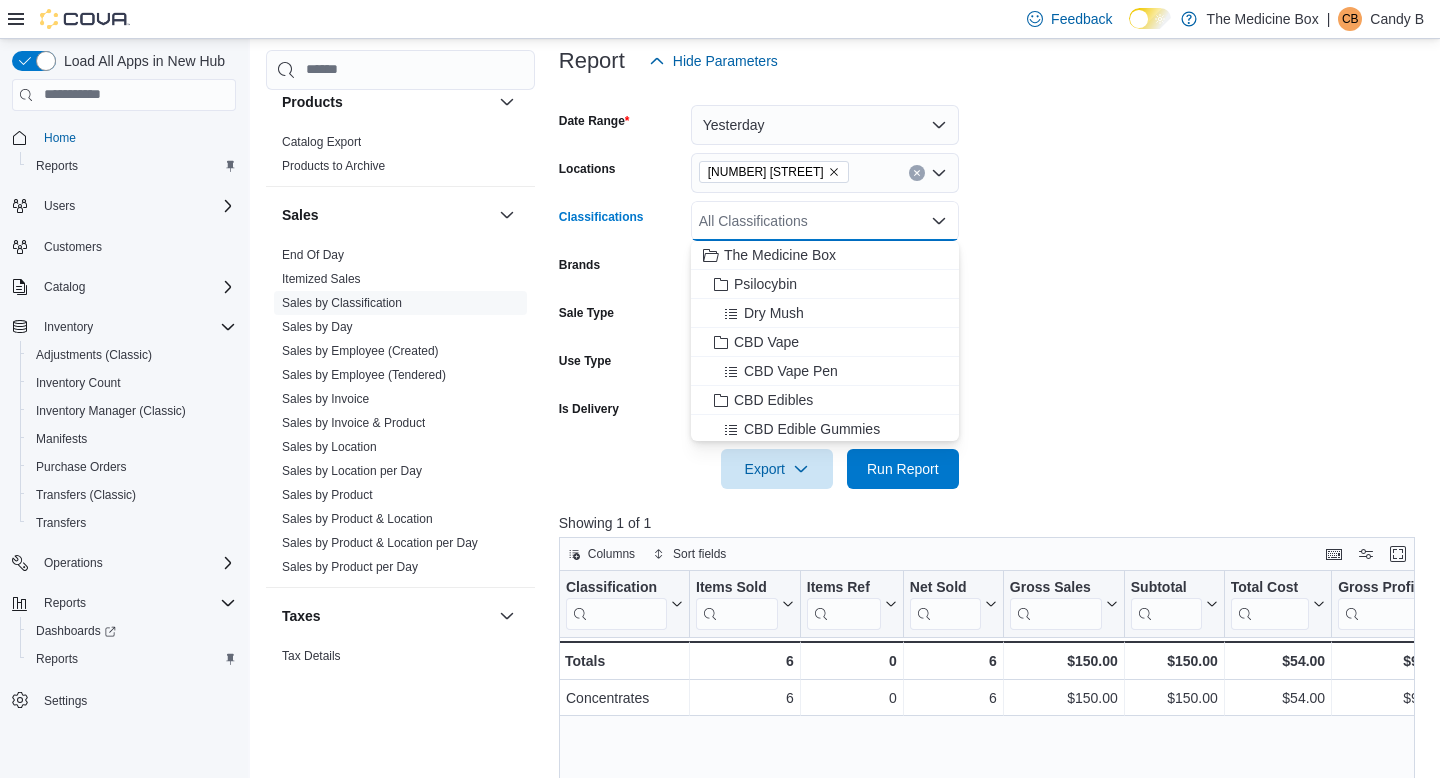 click on "Date Range Yesterday Locations 433 St-Michel Street Classifications All Classifications Combo box. Selected. Combo box input. All Classifications. Type some text or, to display a list of choices, press Down Arrow. To exit the list of choices, press Escape. Brands All Brands Sale Type All Use Type All Is Delivery All Export  Run Report" at bounding box center [991, 285] 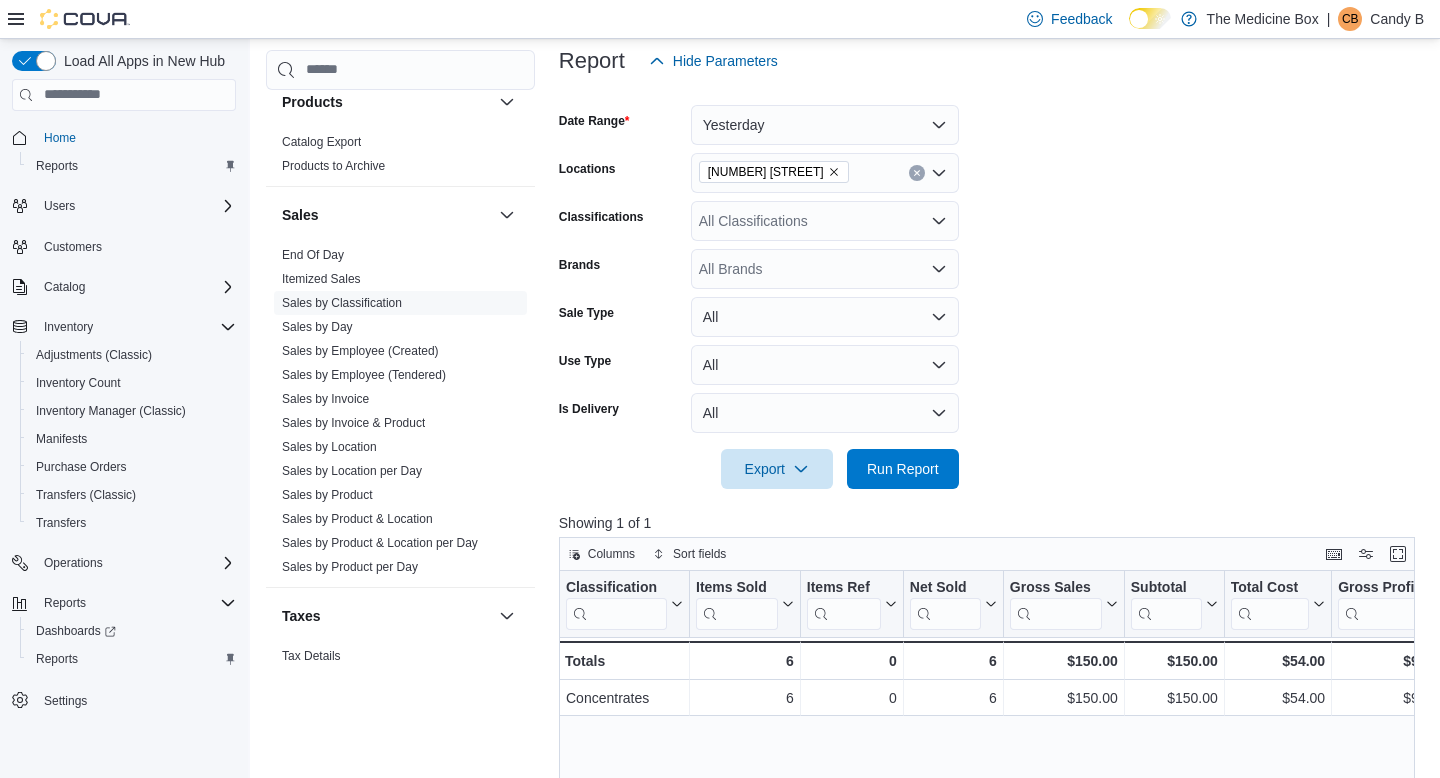 click on "All Classifications" at bounding box center (825, 221) 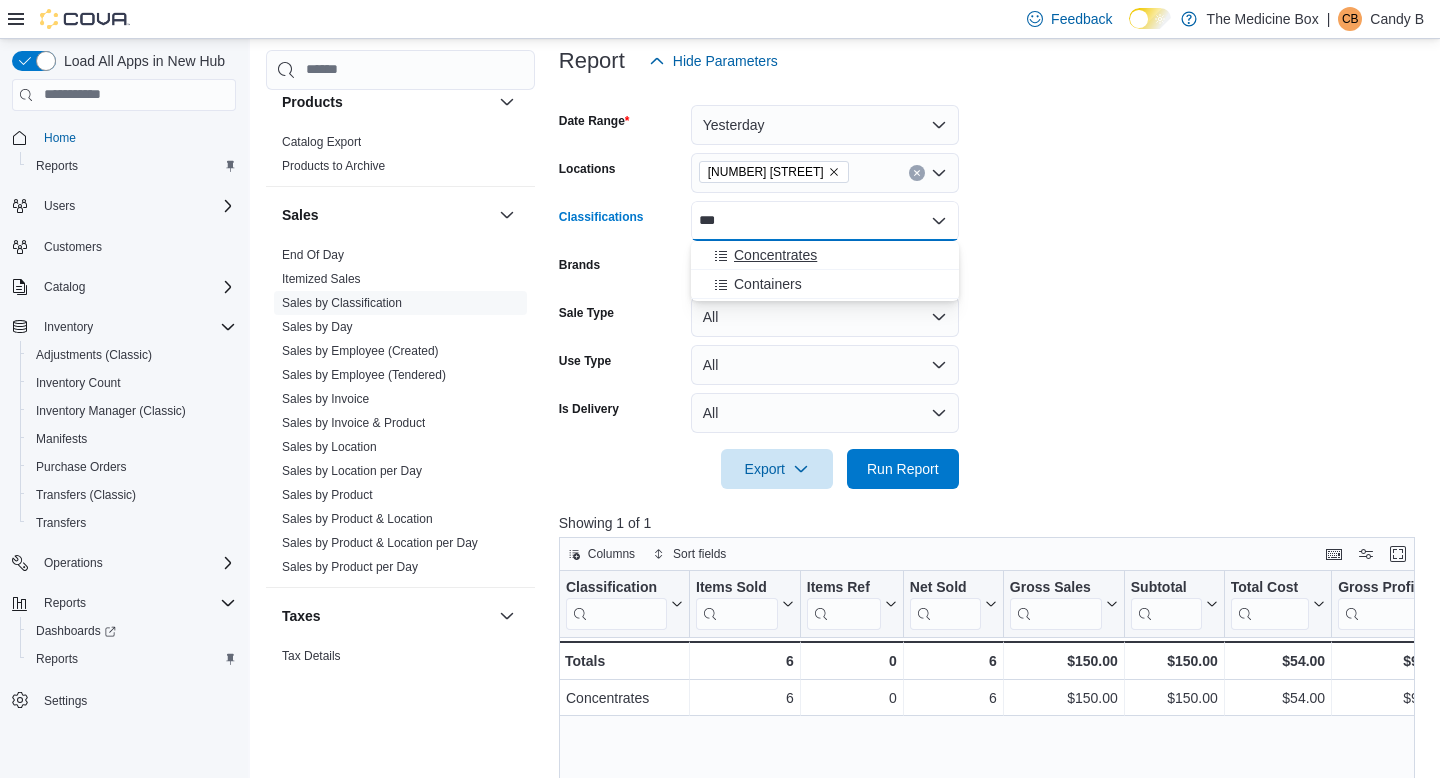 type on "***" 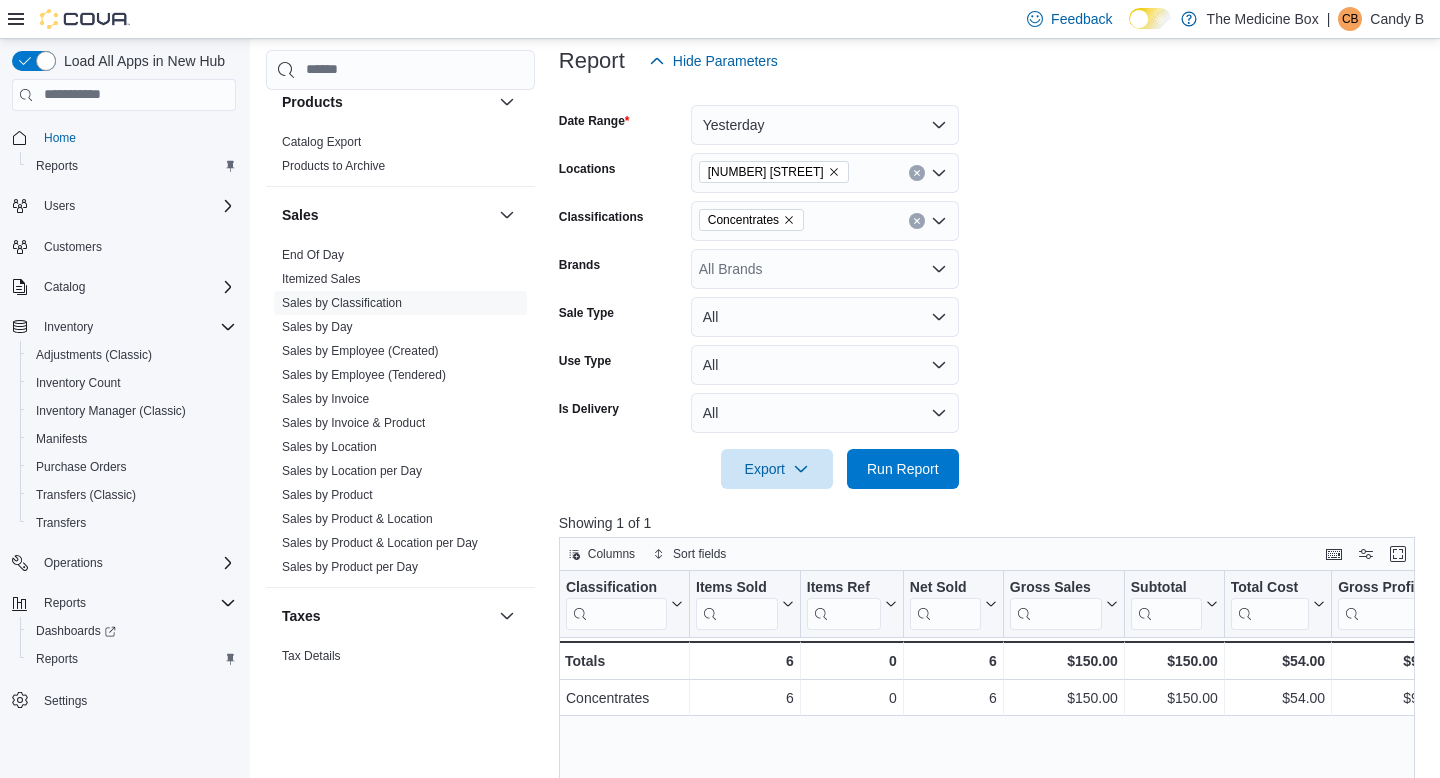 click on "Date Range Yesterday Locations 433 St-Michel Street Classifications Concentrates Brands All Brands Sale Type All Use Type All Is Delivery All Export  Run Report" at bounding box center [991, 285] 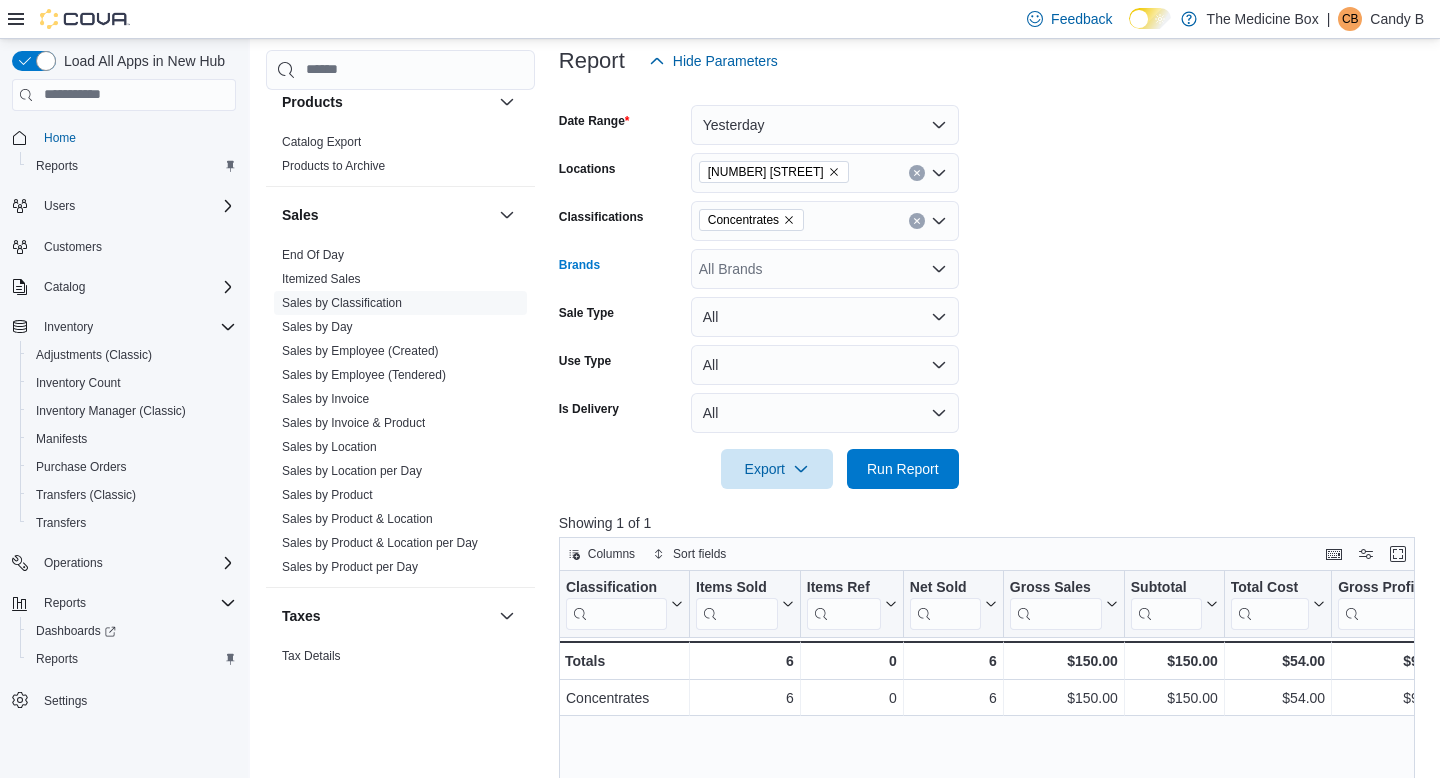 click on "All Brands" at bounding box center [825, 269] 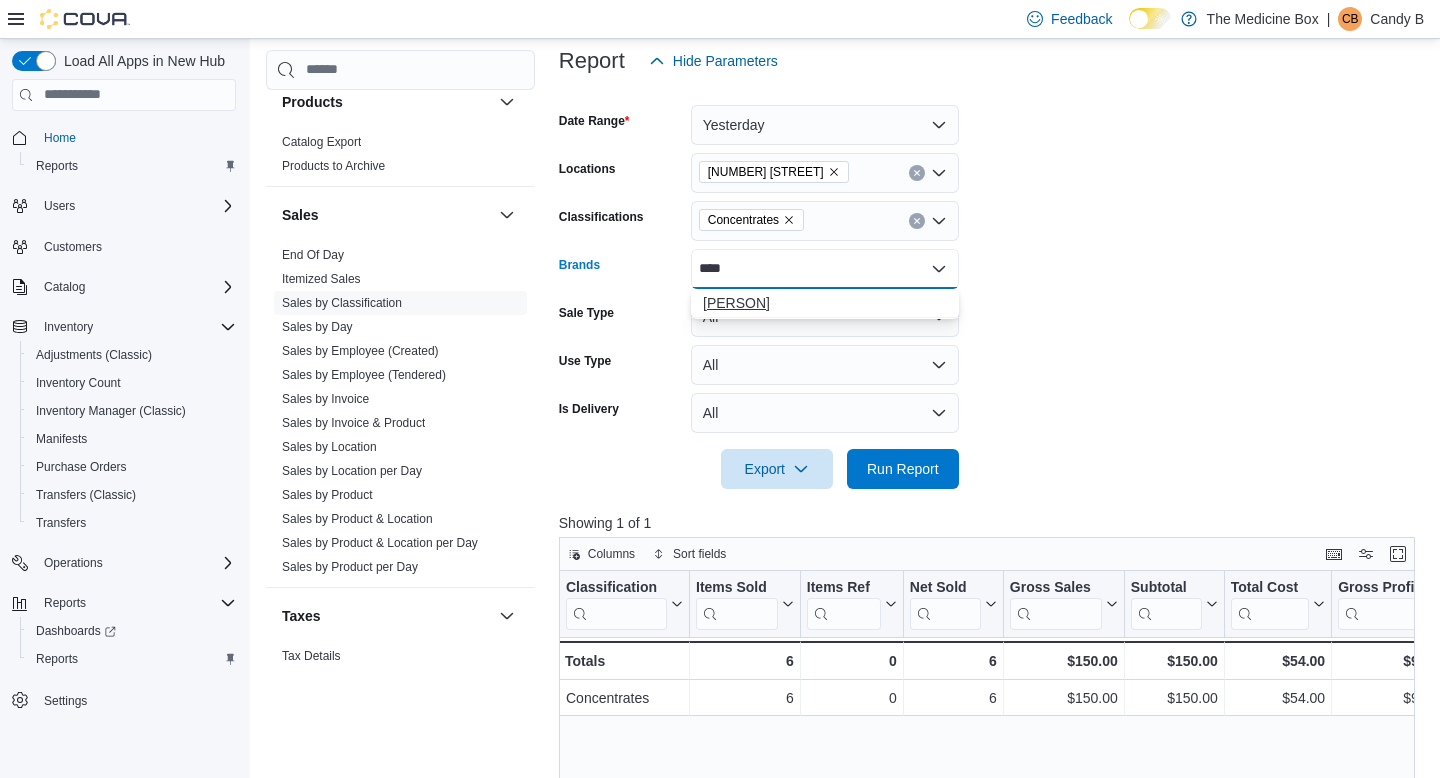 type on "****" 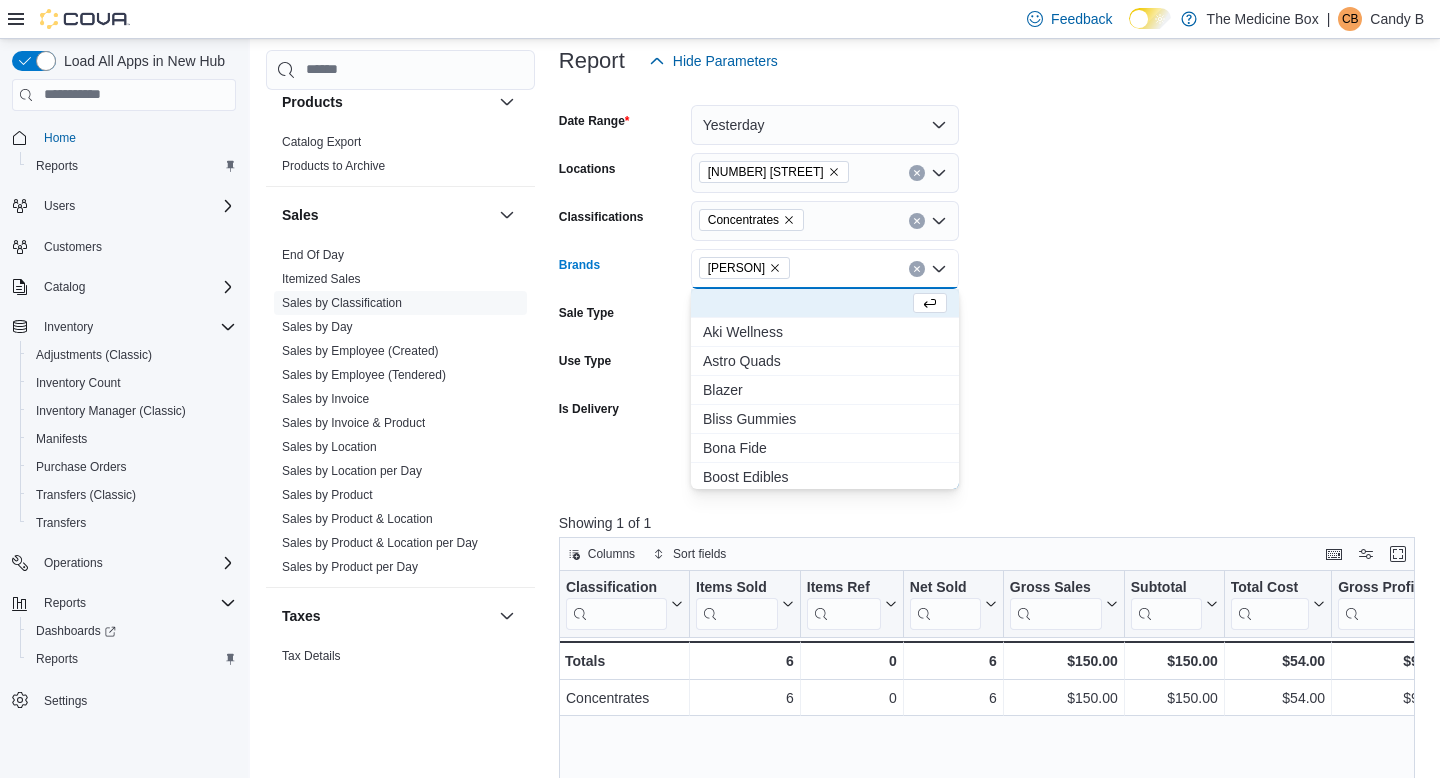 click on "Date Range Yesterday Locations [NUMBER] [STREET] Classifications Concentrates Brands [PERSON] Combo box. Selected. [PERSON]. Press Backspace to delete [PERSON]. Combo box input. All Brands. Type some text or, to display a list of choices, press Down Arrow. To exit the list of choices, press Escape. Sale Type All Use Type All Is Delivery All Export  Run Report" at bounding box center (991, 285) 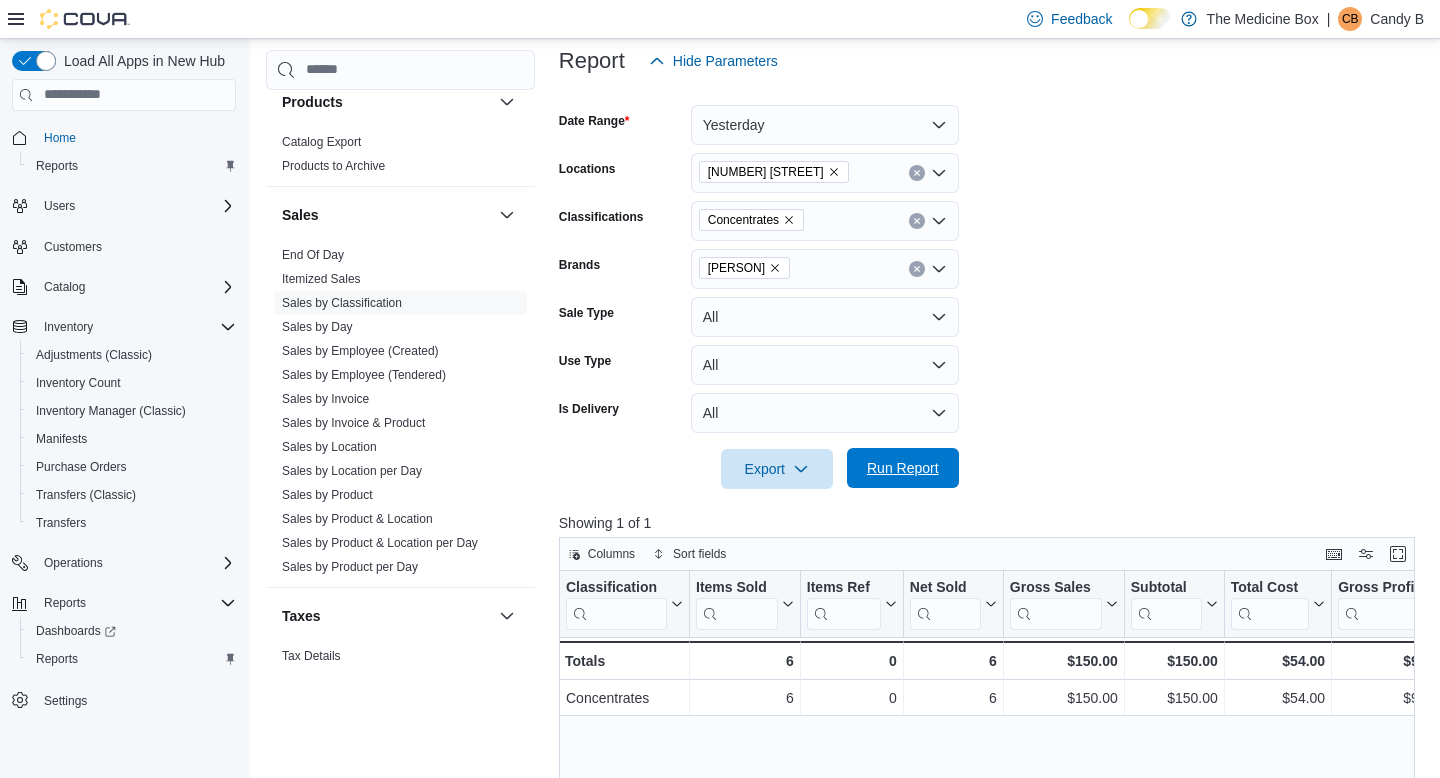 click on "Run Report" at bounding box center [903, 468] 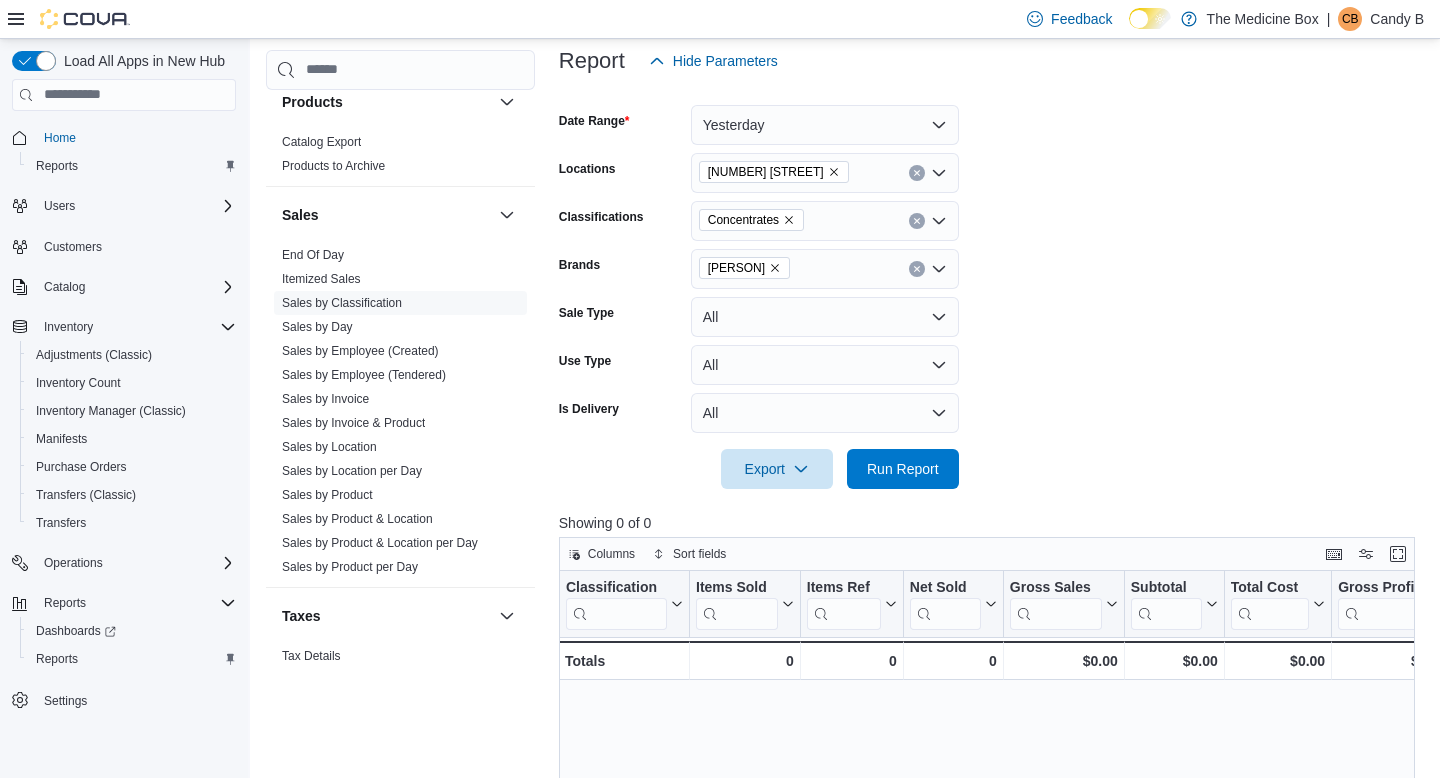 drag, startPoint x: 912, startPoint y: 270, endPoint x: 910, endPoint y: 284, distance: 14.142136 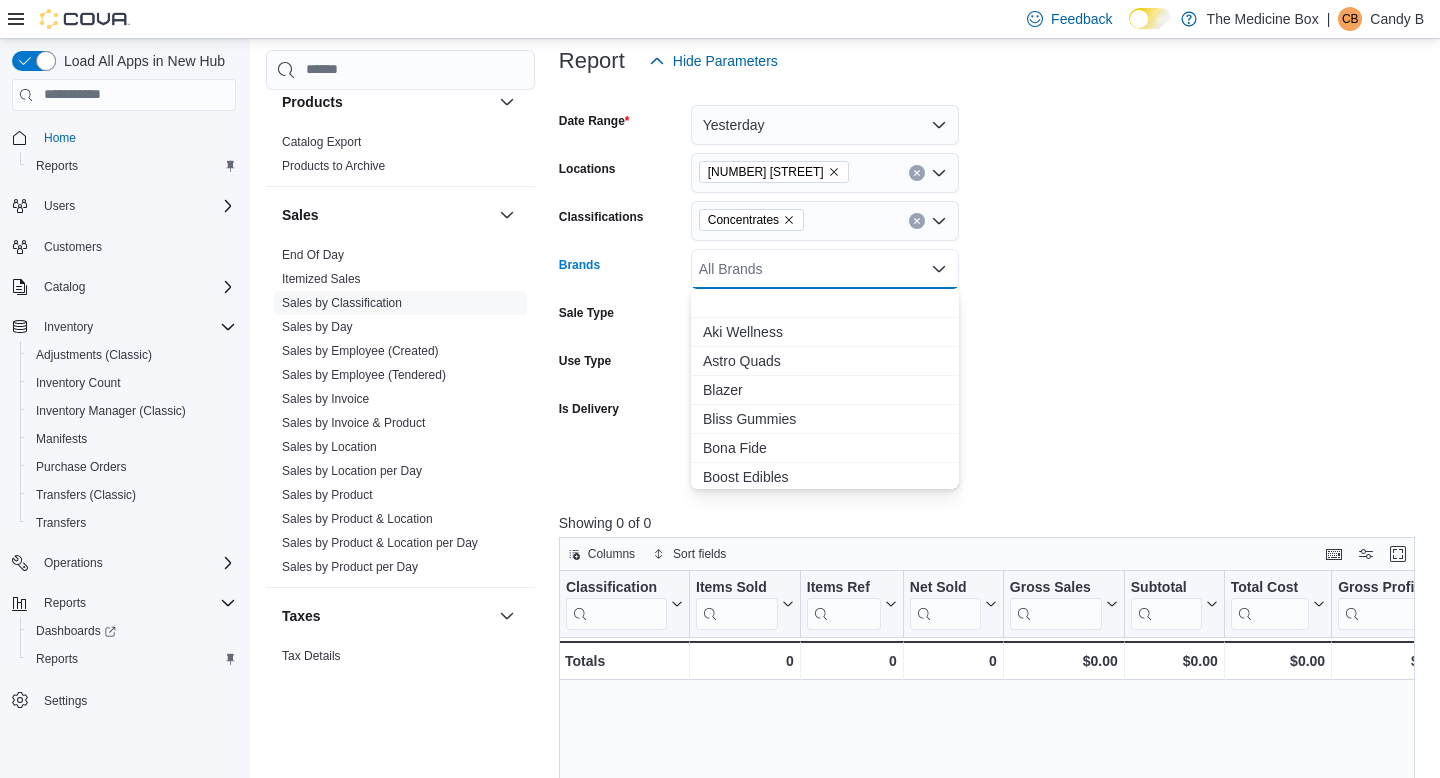 click on "Date Range Yesterday Locations 433 St-Michel Street Classifications Concentrates Brands All Brands Combo box. Selected. Combo box input. All Brands. Type some text or, to display a list of choices, press Down Arrow. To exit the list of choices, press Escape. Sale Type All Use Type All Is Delivery All Export  Run Report" at bounding box center [991, 285] 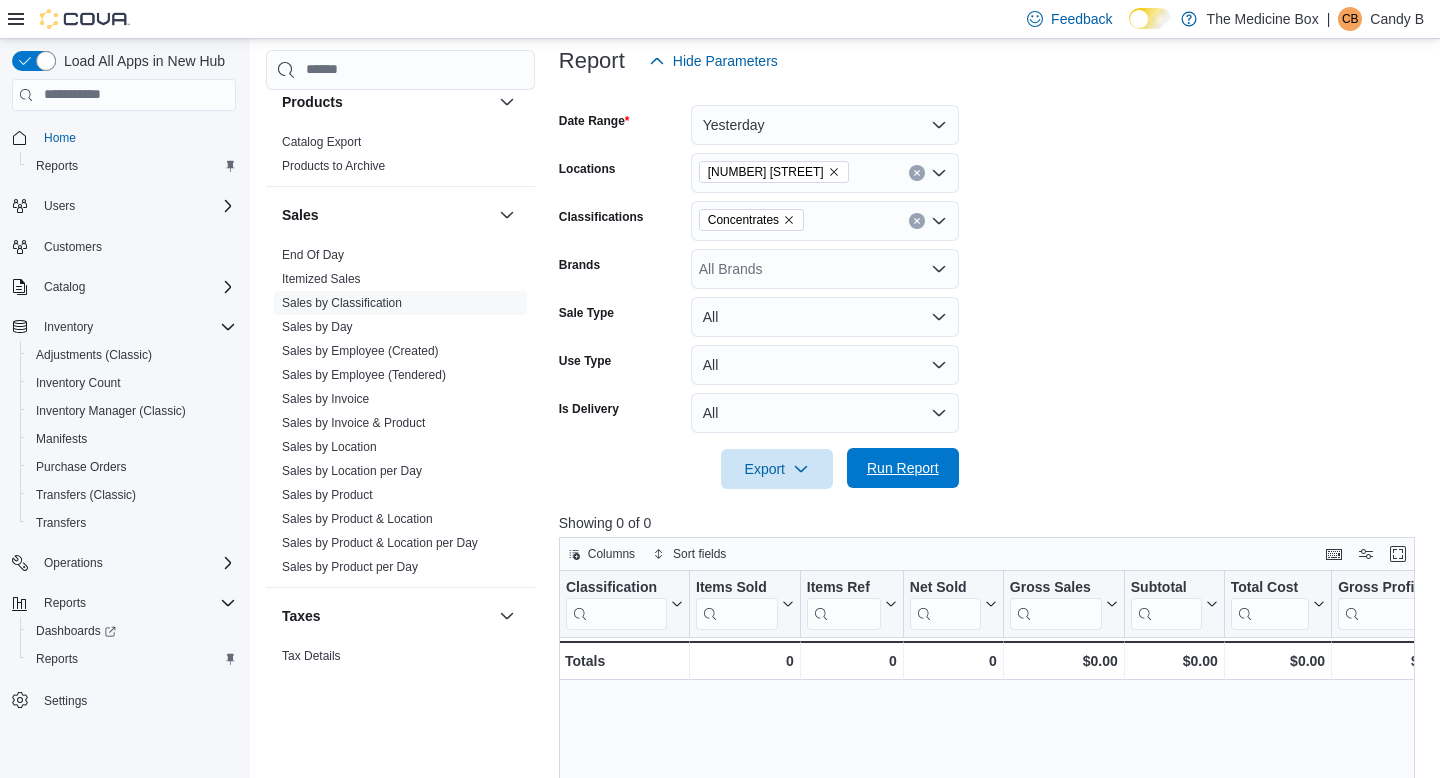 click on "Run Report" at bounding box center [903, 468] 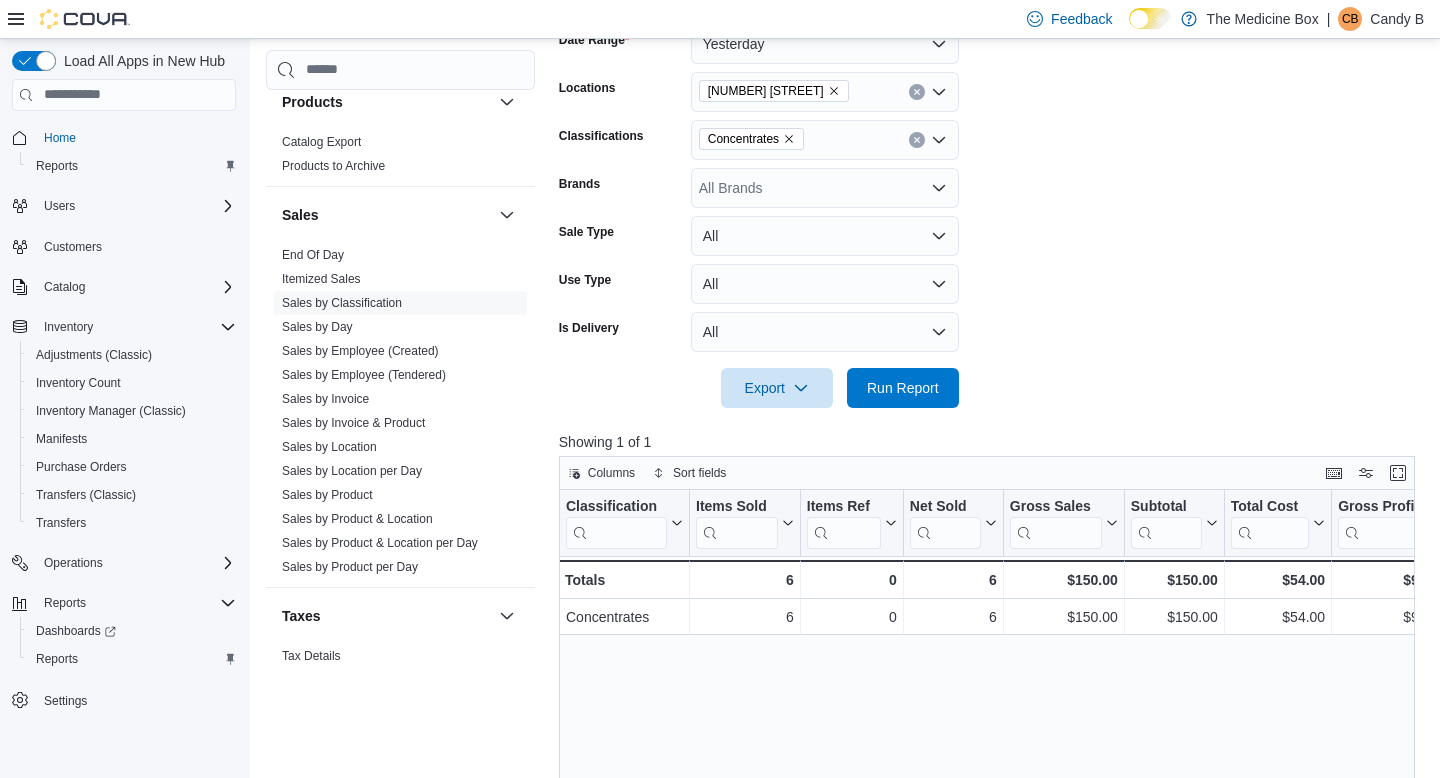scroll, scrollTop: 344, scrollLeft: 0, axis: vertical 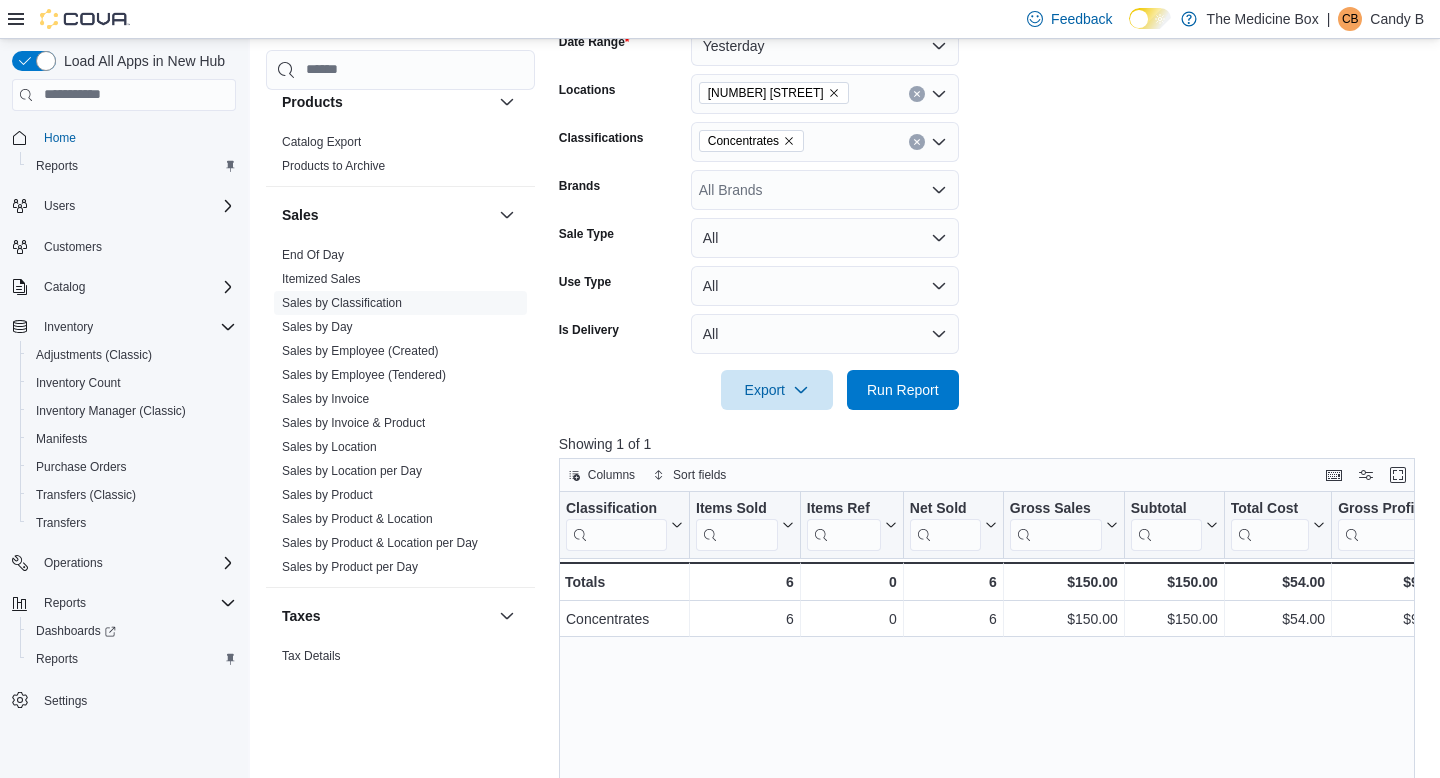 click on "All Brands" at bounding box center (825, 190) 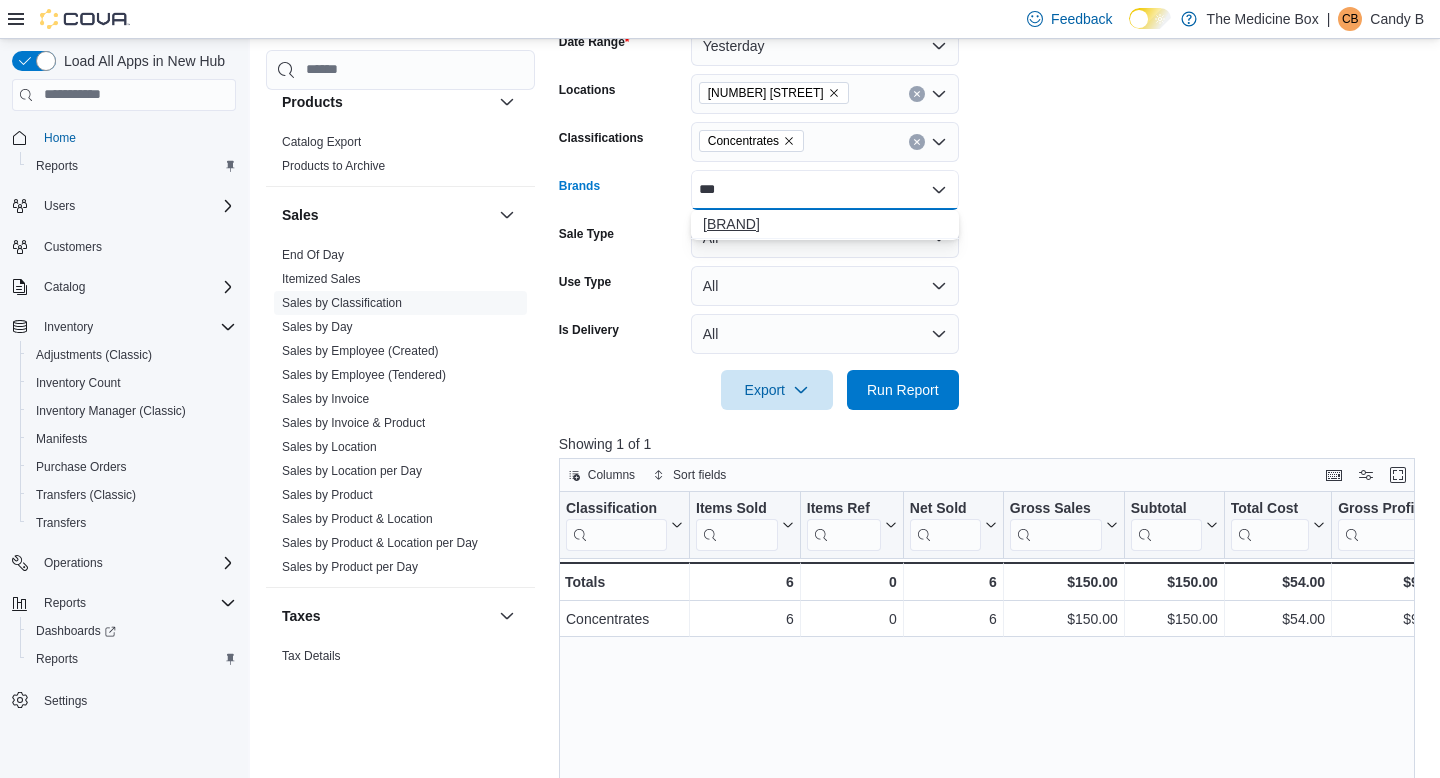 type on "***" 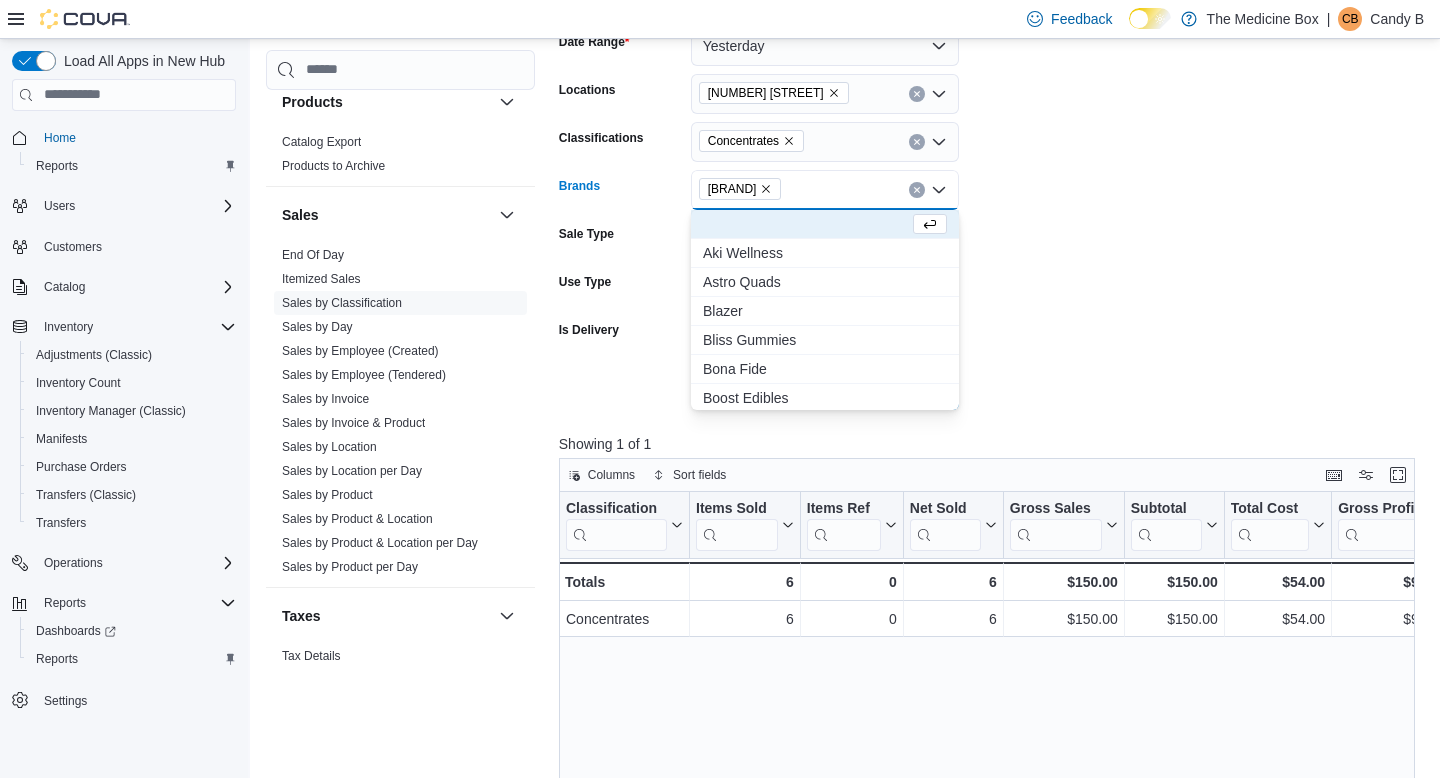 click on "Date Range Yesterday Locations [NUMBER] [STREET] Classifications Concentrates Brands Phat Boys Combo box. Selected. Phat Boys. Press Backspace to delete Phat Boys. Combo box input. All Brands. Type some text or, to display a list of choices, press Down Arrow. To exit the list of choices, press Escape. Sale Type All Use Type All Is Delivery All Export  Run Report" at bounding box center (991, 206) 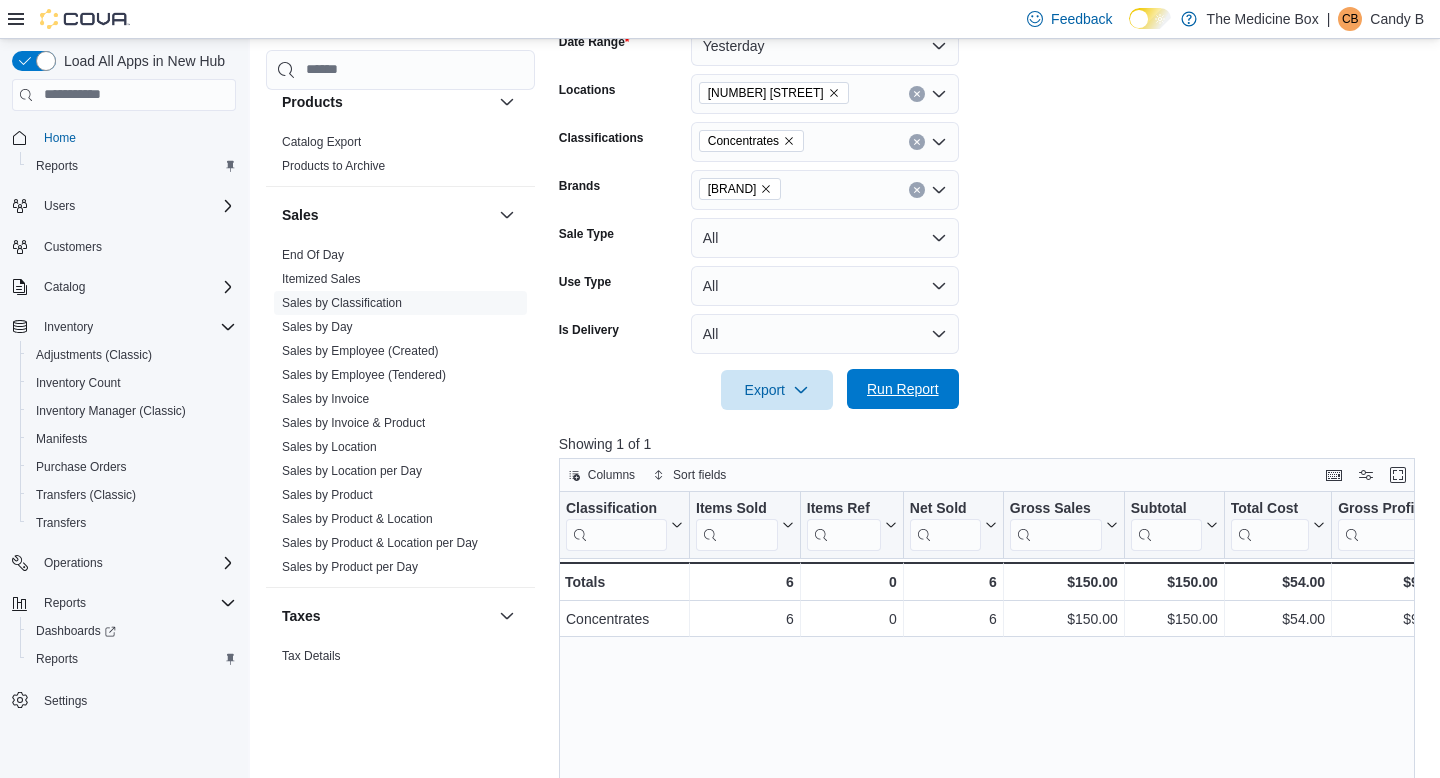 click on "Run Report" at bounding box center [903, 389] 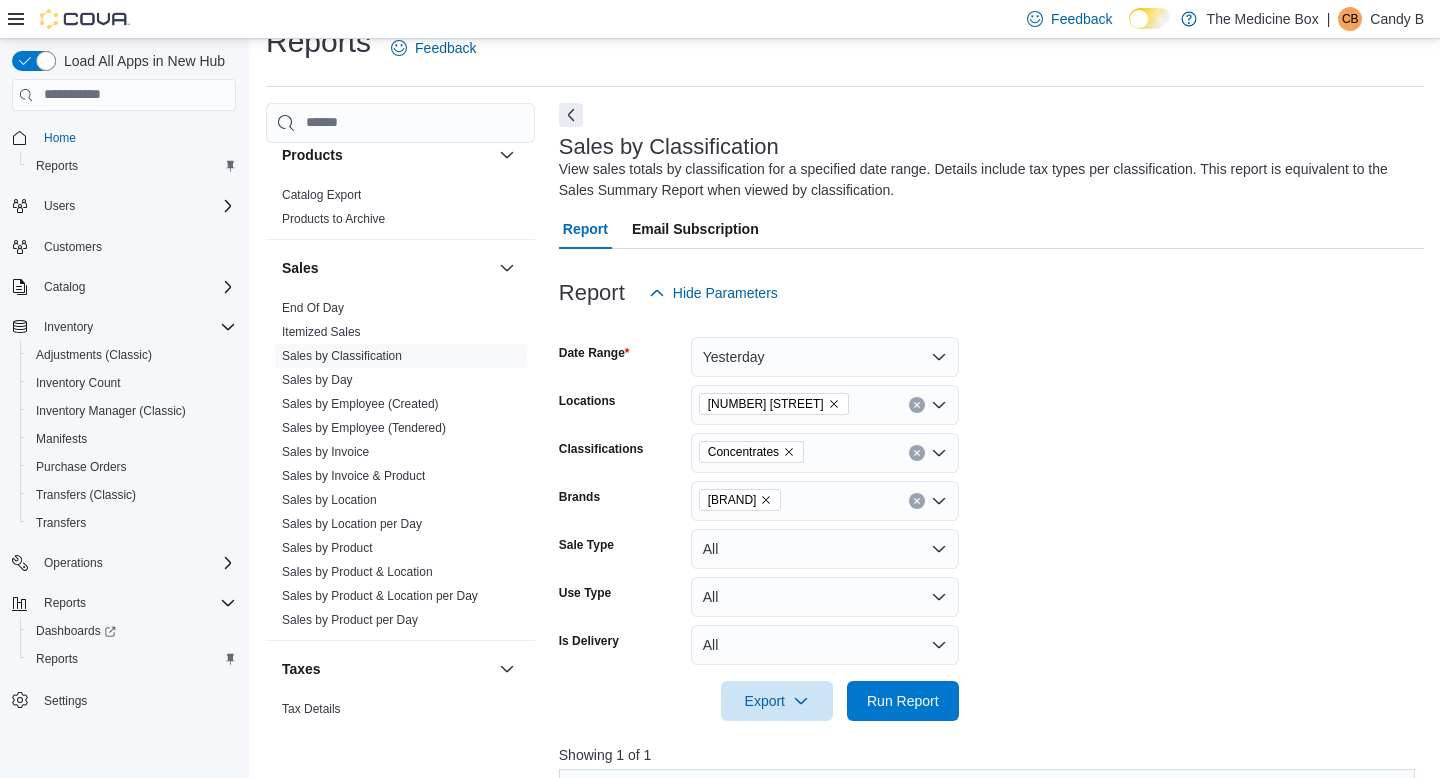 scroll, scrollTop: 0, scrollLeft: 0, axis: both 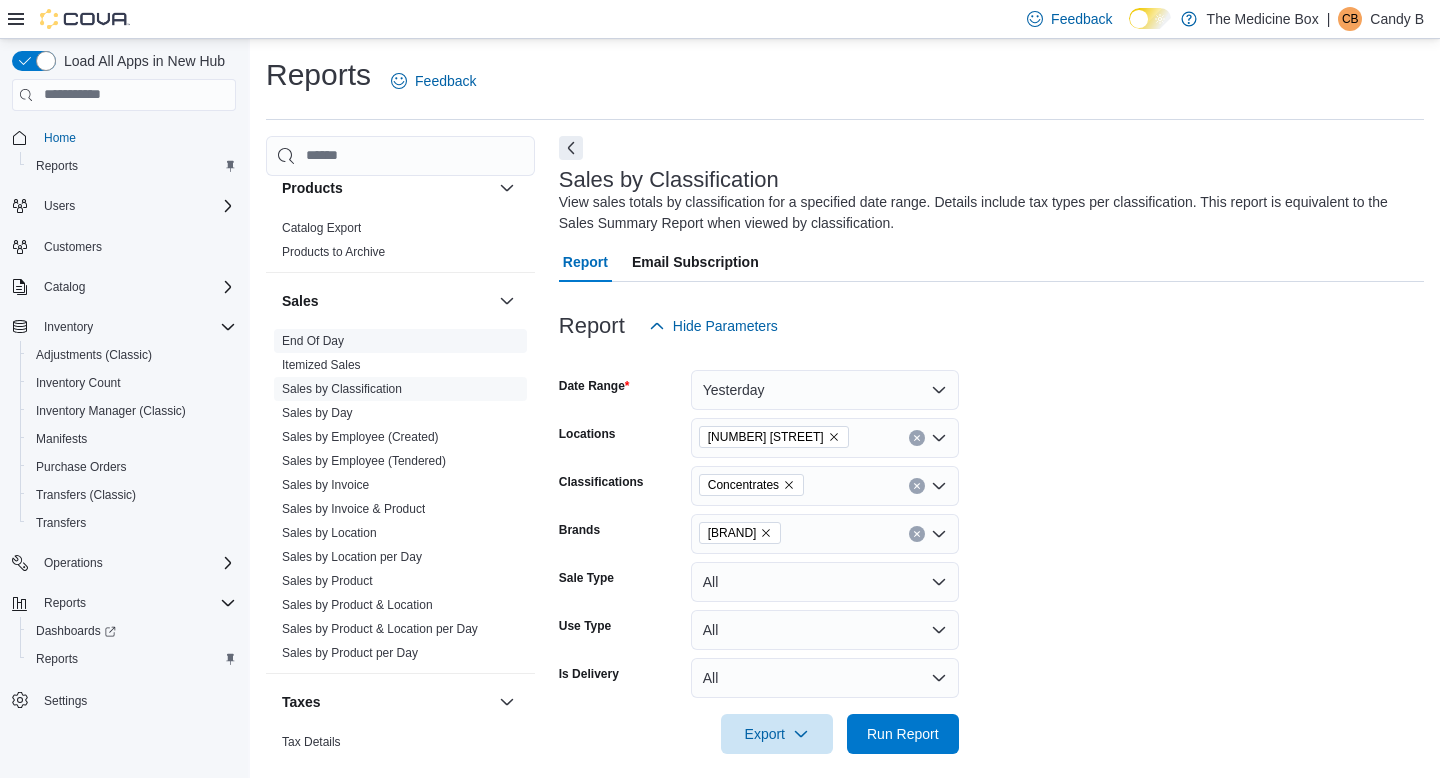 click on "End Of Day" at bounding box center [313, 341] 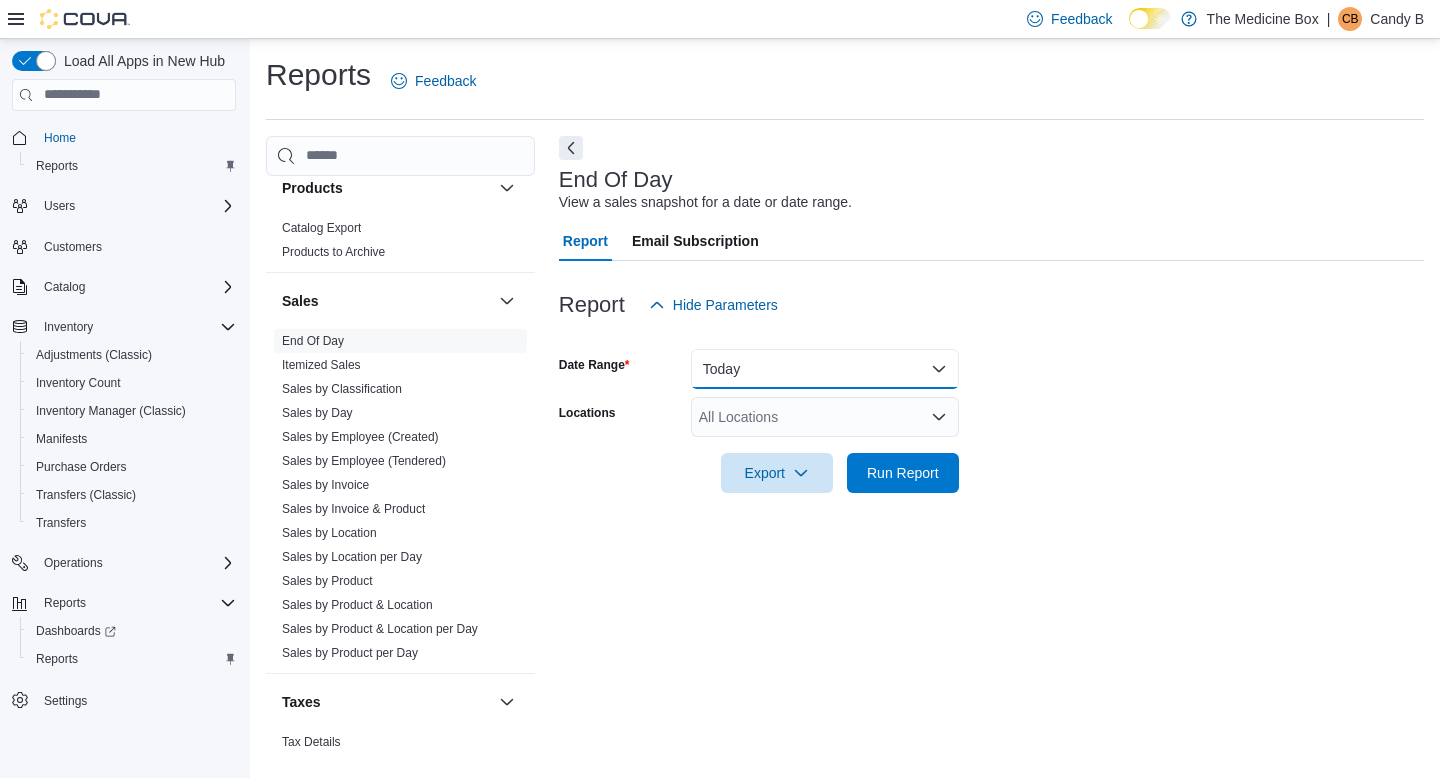 click on "Today" at bounding box center (825, 369) 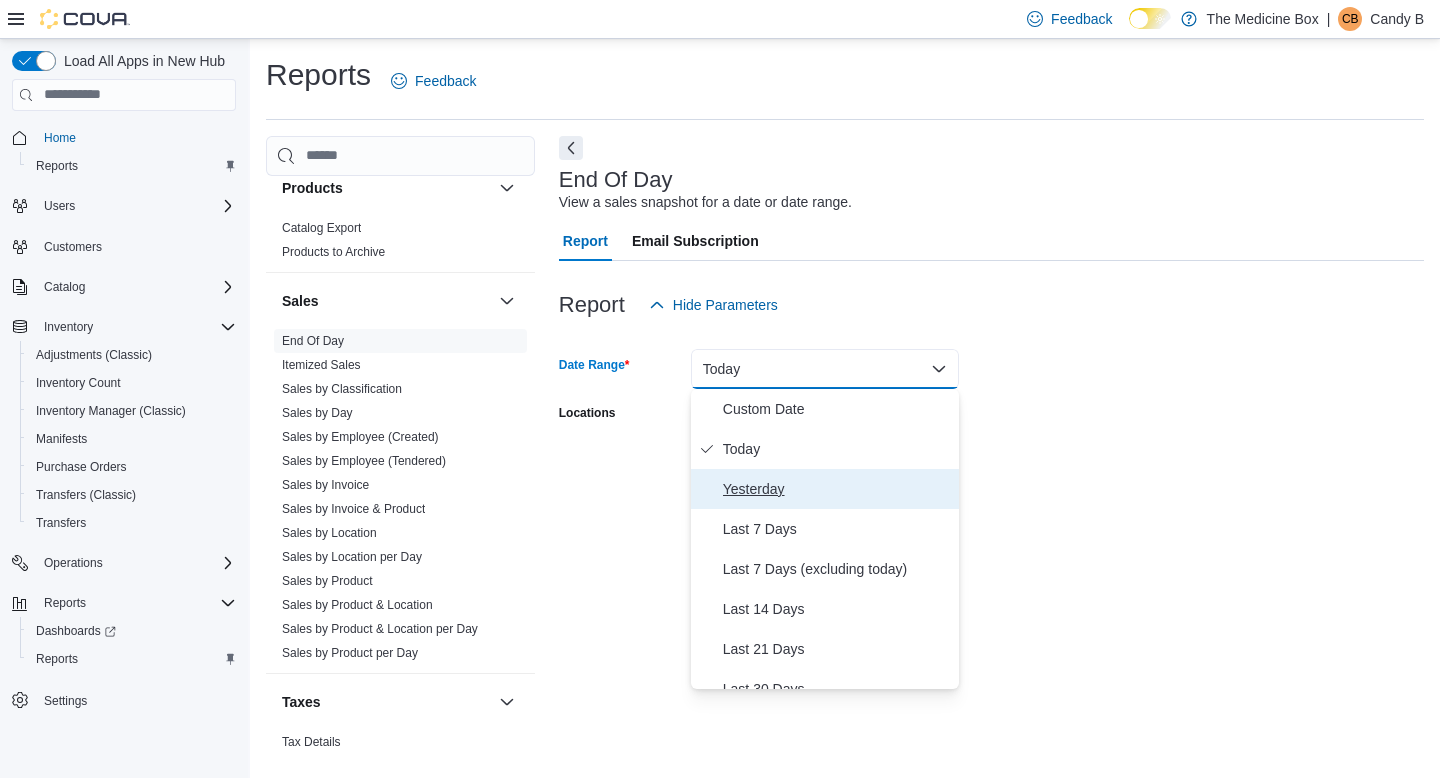 click on "Yesterday" at bounding box center [837, 489] 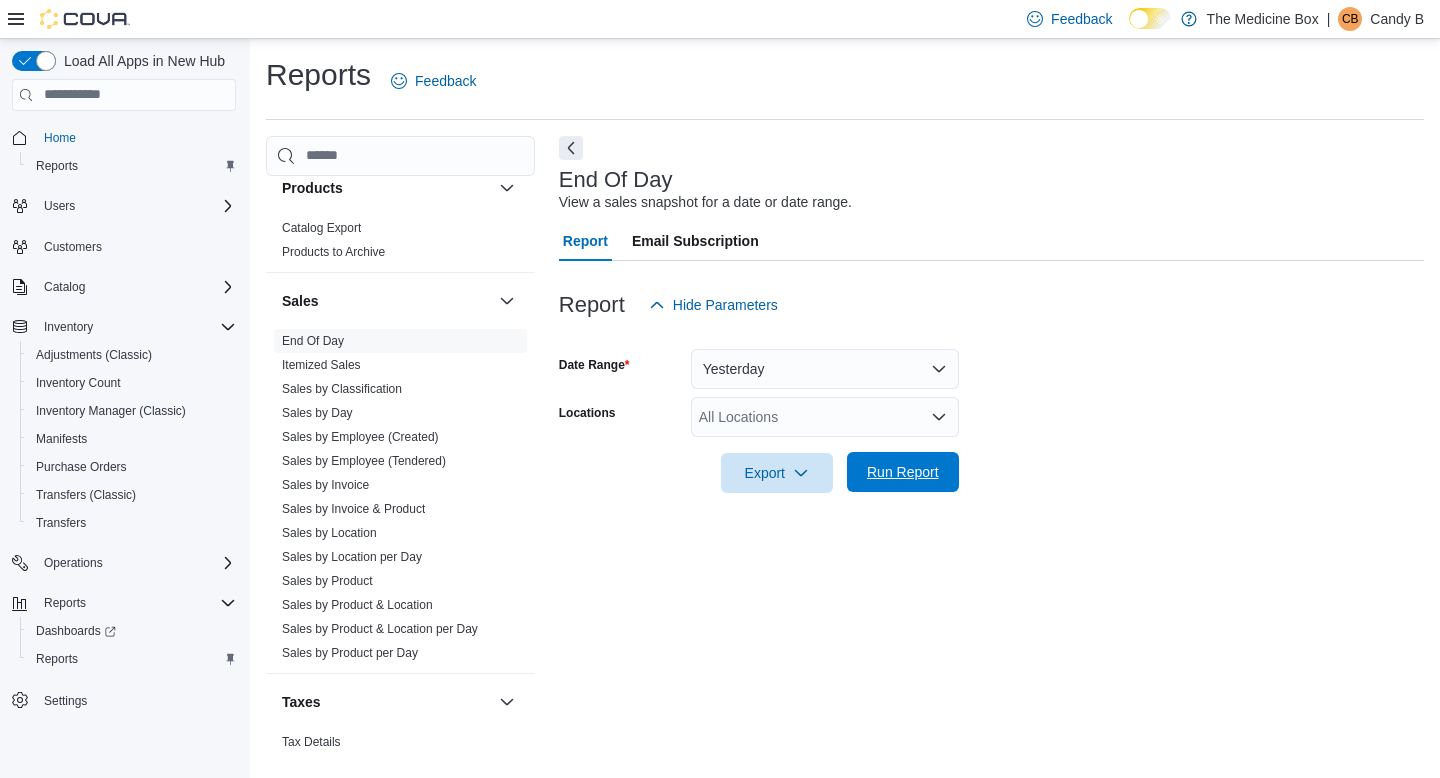 click on "Run Report" at bounding box center (903, 472) 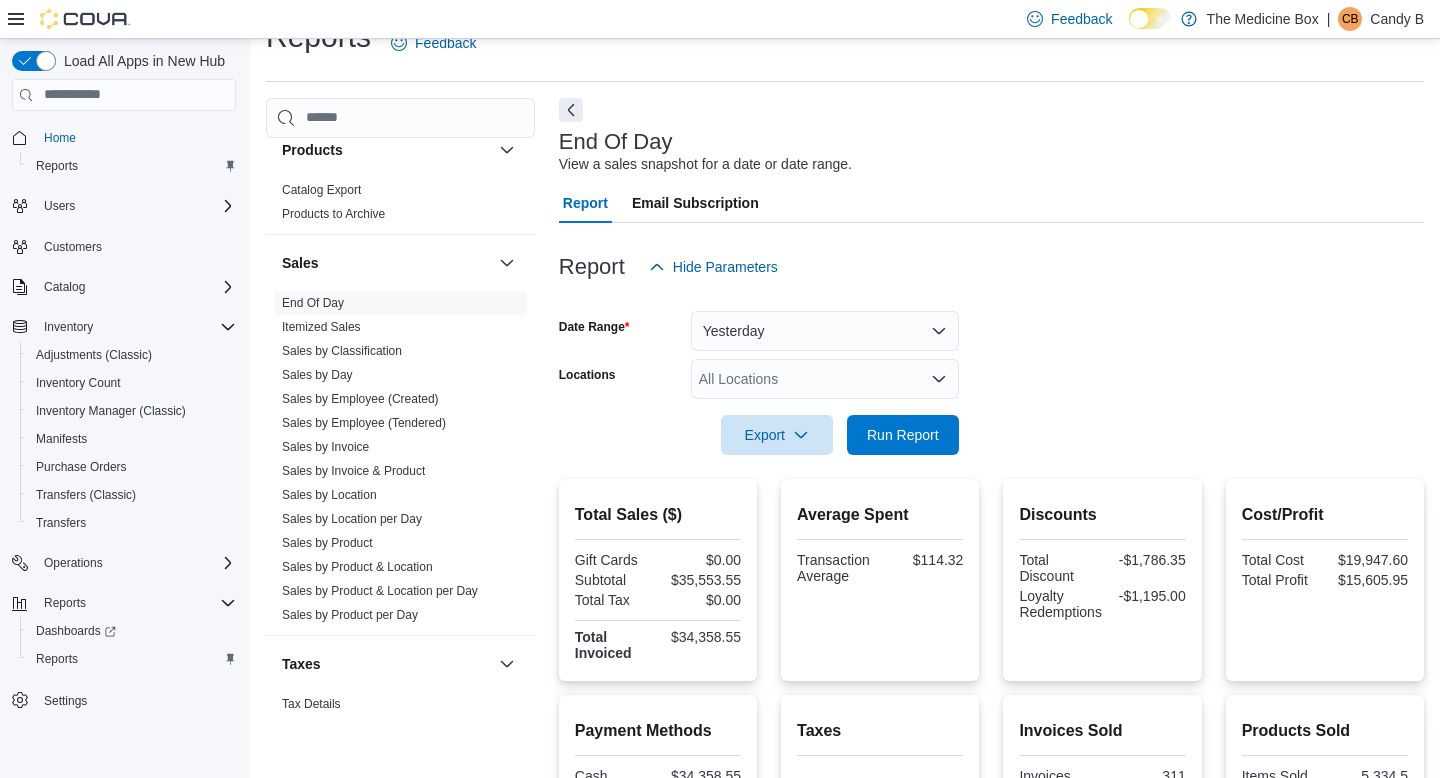 scroll, scrollTop: 48, scrollLeft: 0, axis: vertical 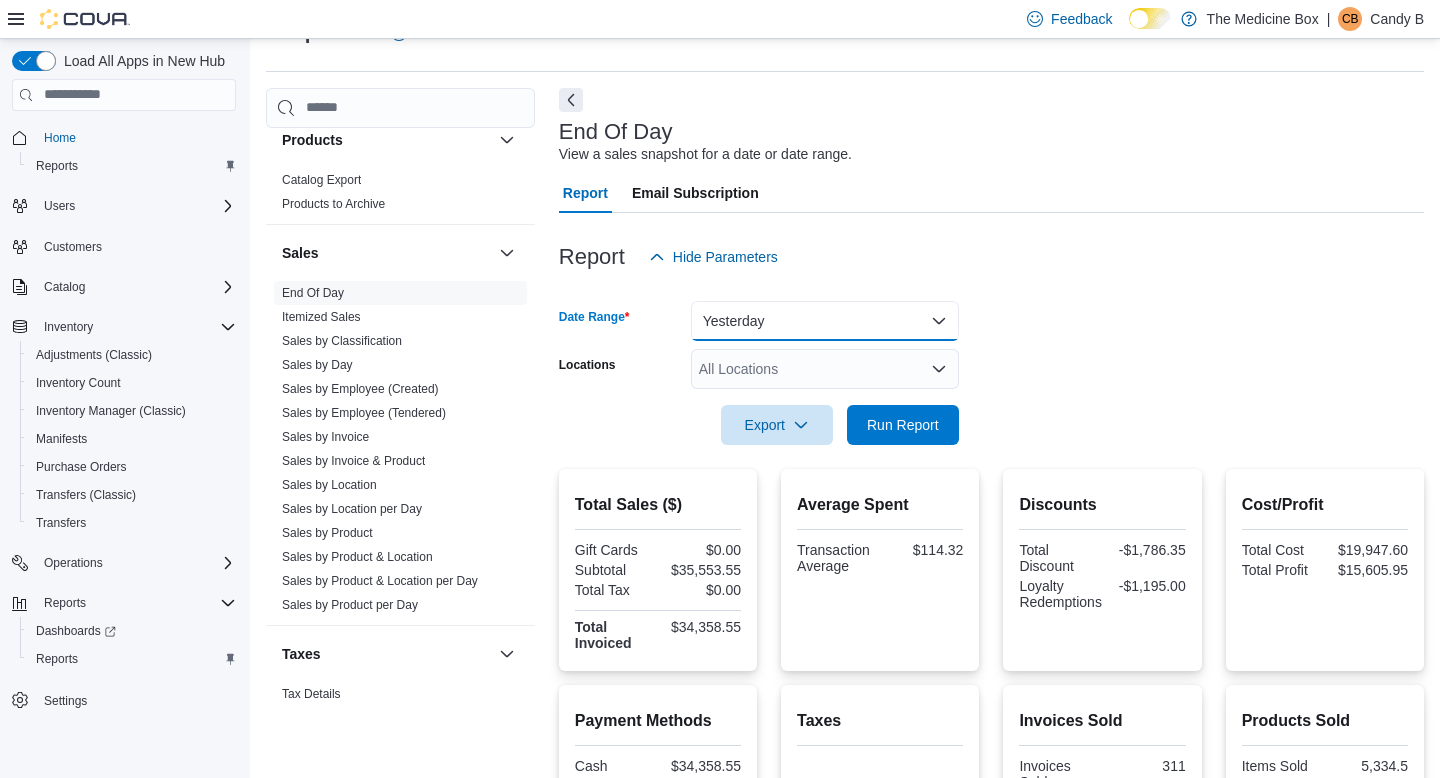 click on "Yesterday" at bounding box center [825, 321] 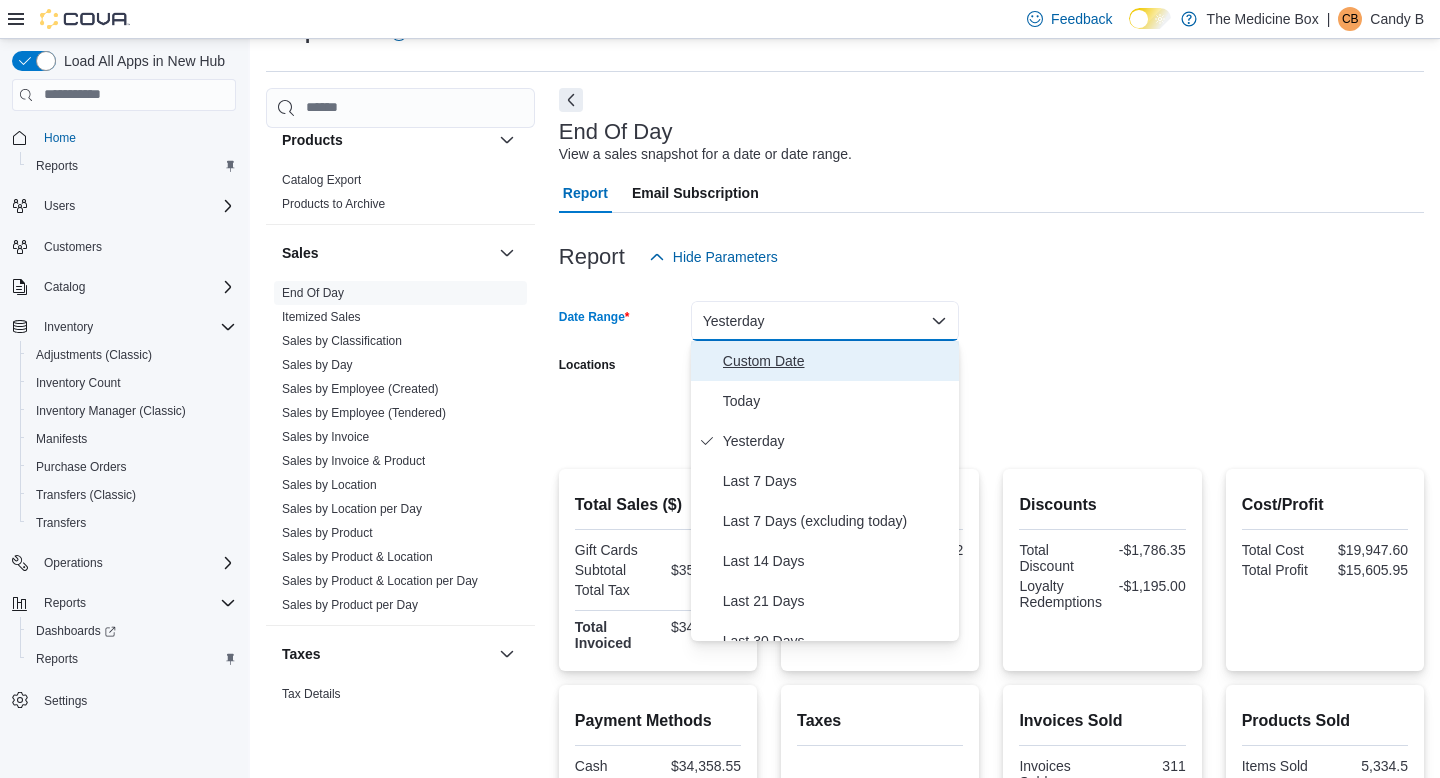 click on "Custom Date" at bounding box center (837, 361) 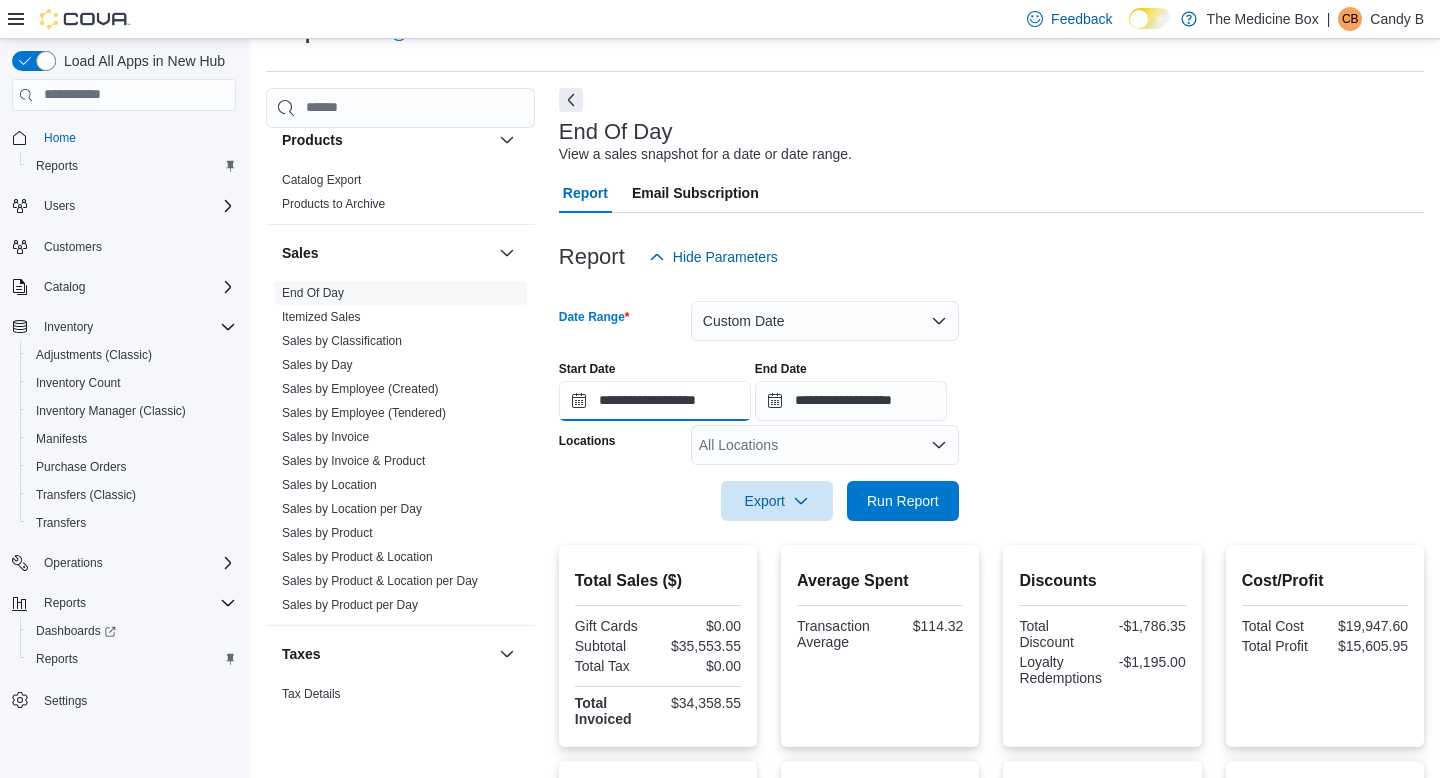 click on "**********" at bounding box center [655, 401] 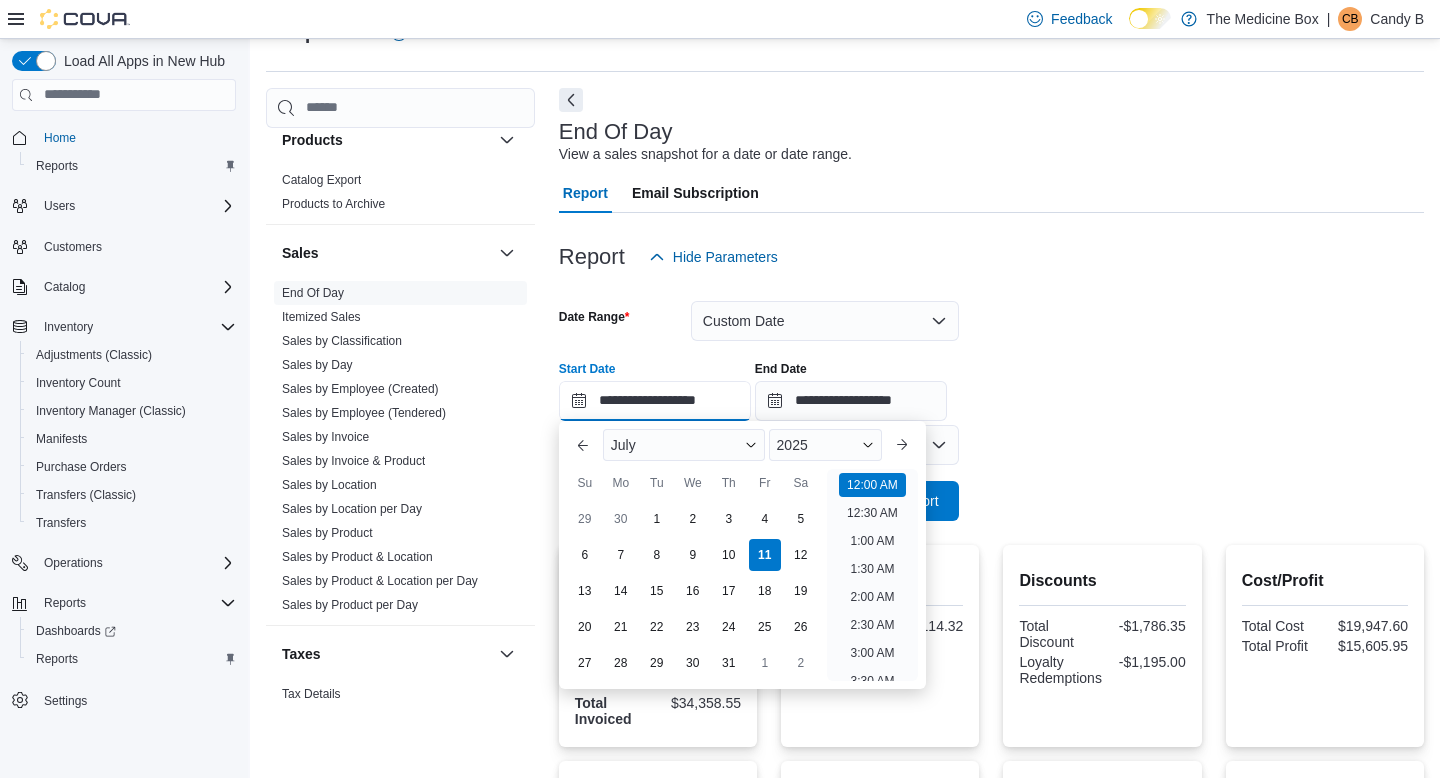 scroll, scrollTop: 62, scrollLeft: 0, axis: vertical 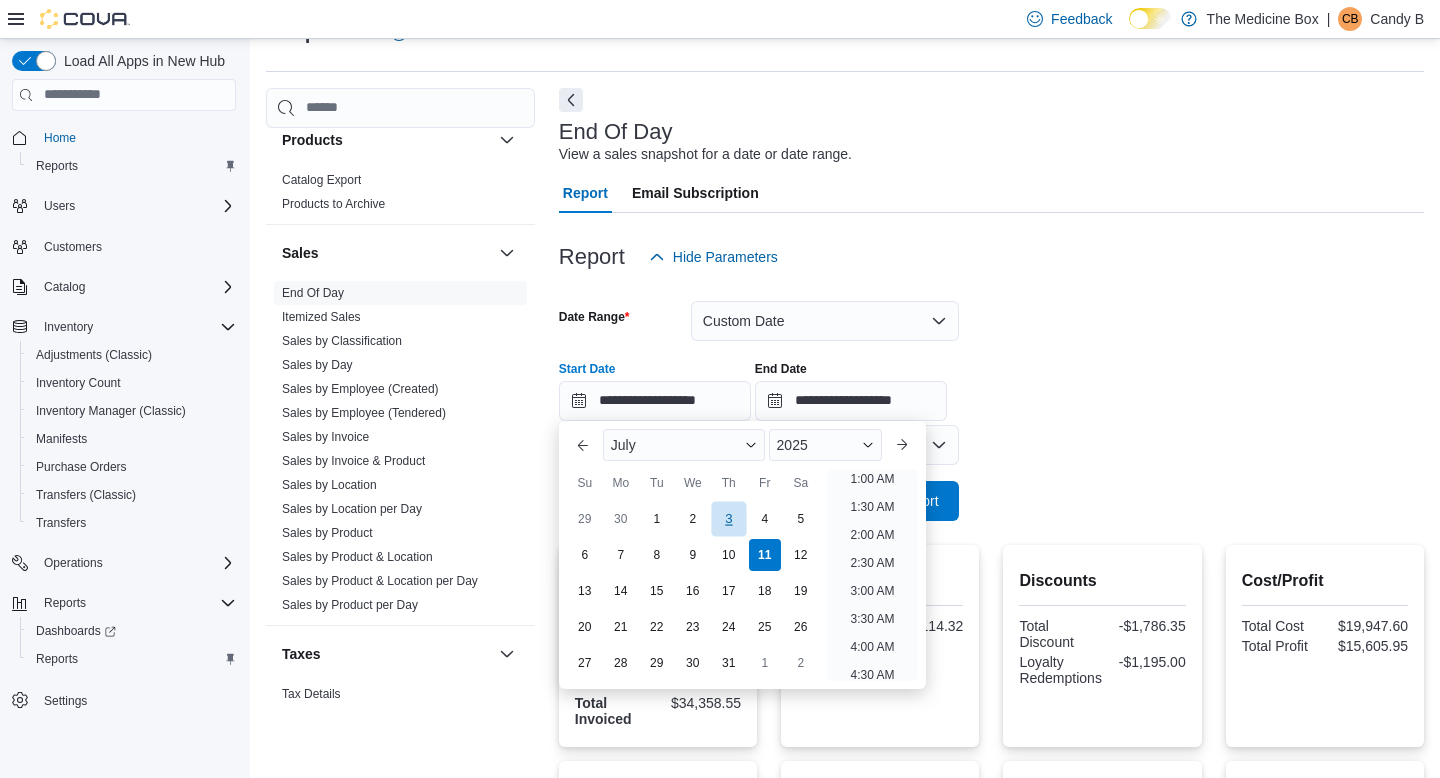 click on "3" at bounding box center [728, 518] 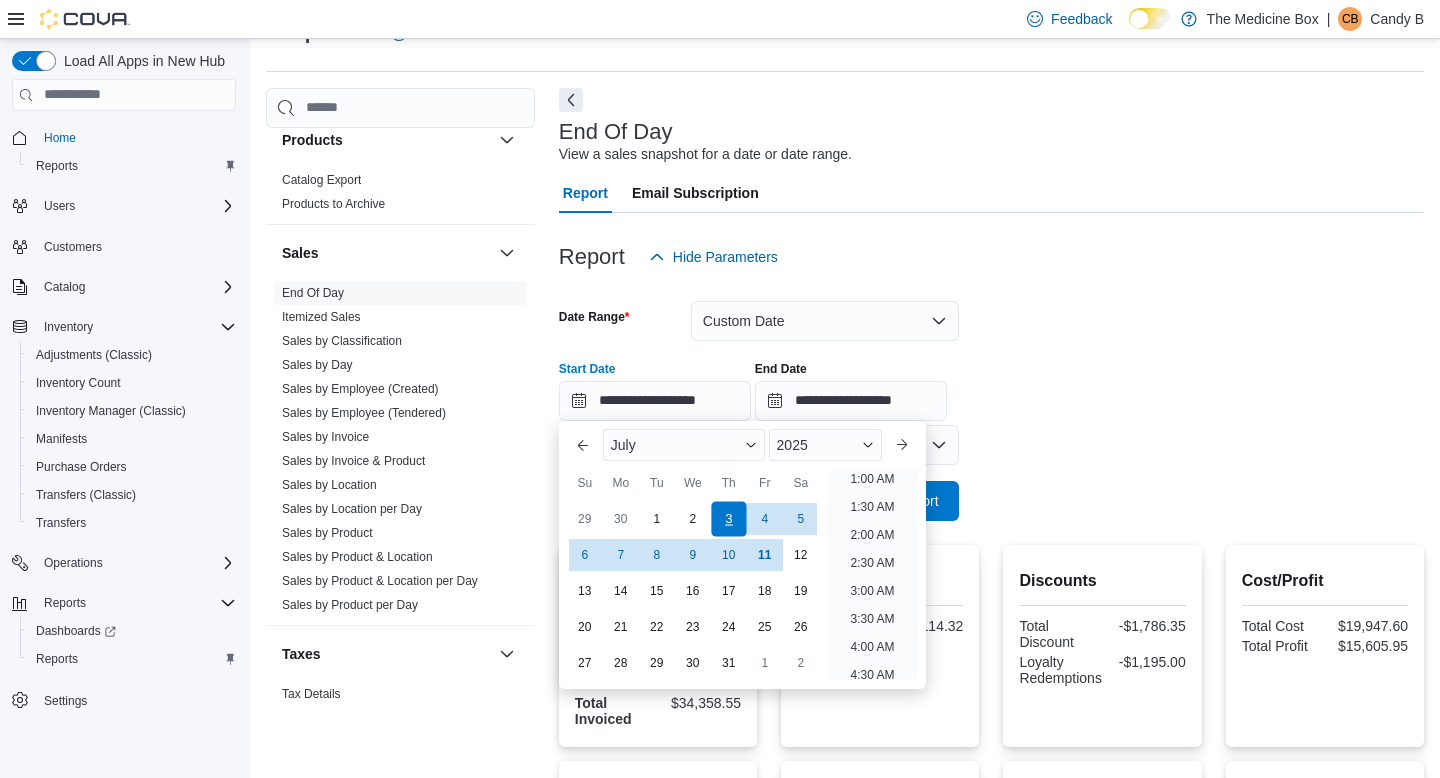 scroll, scrollTop: 4, scrollLeft: 0, axis: vertical 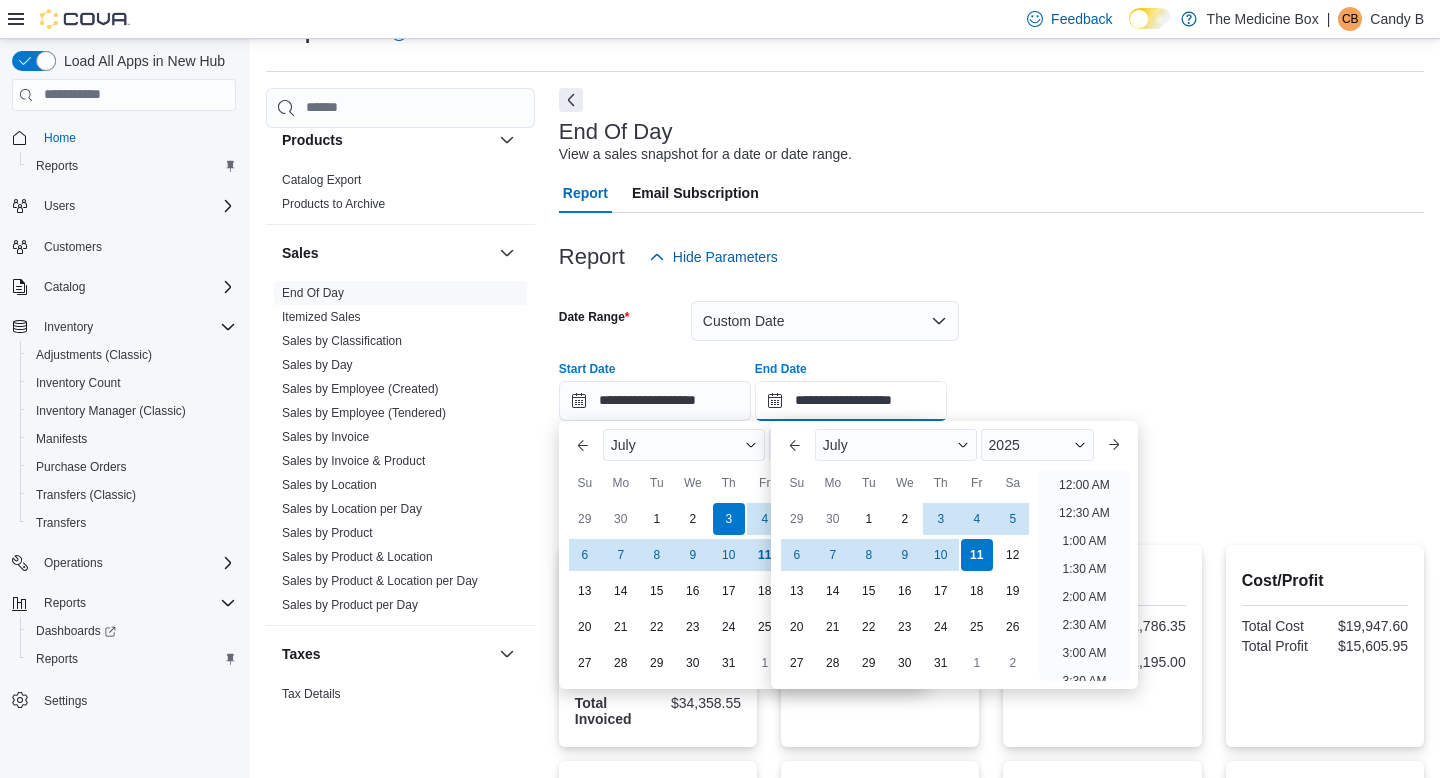 click on "**********" at bounding box center (851, 401) 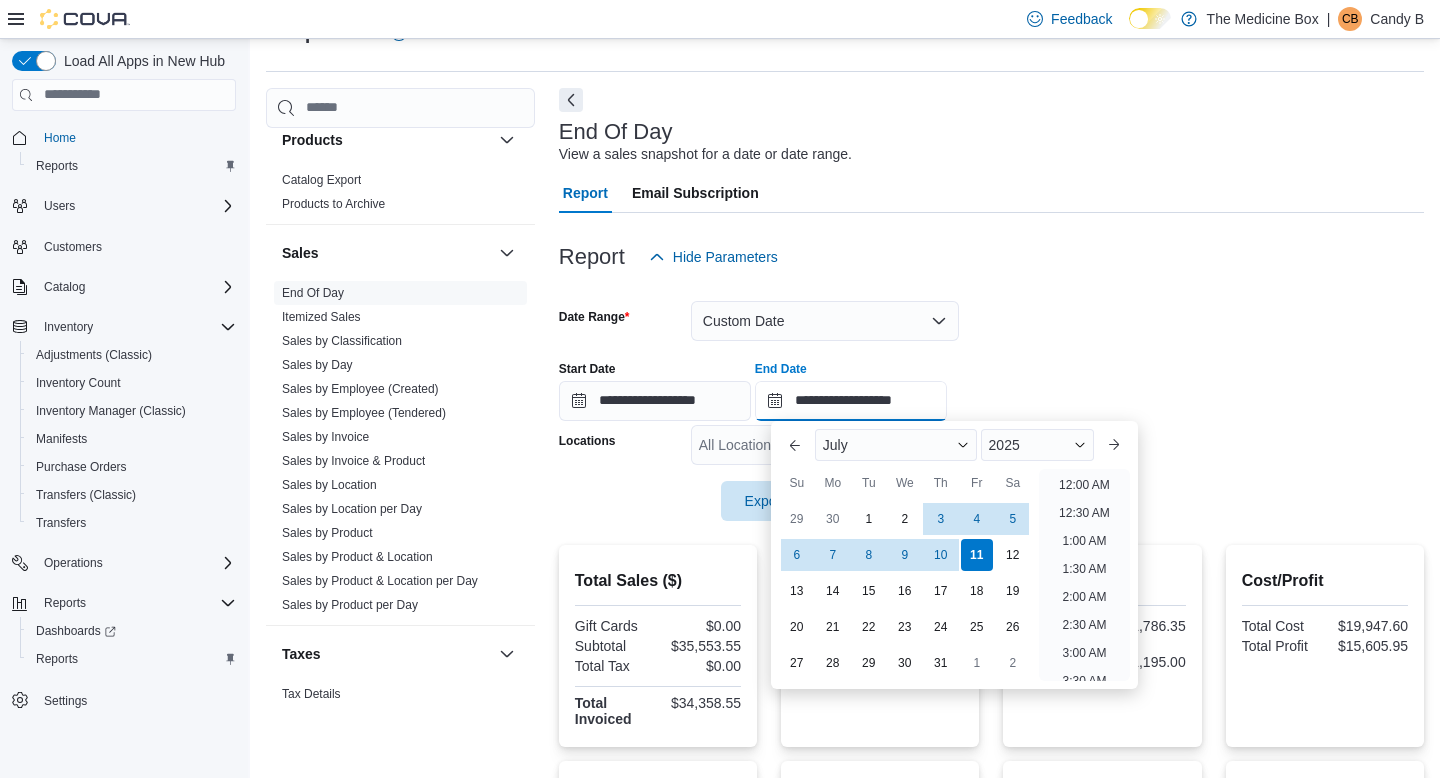 scroll, scrollTop: 1136, scrollLeft: 0, axis: vertical 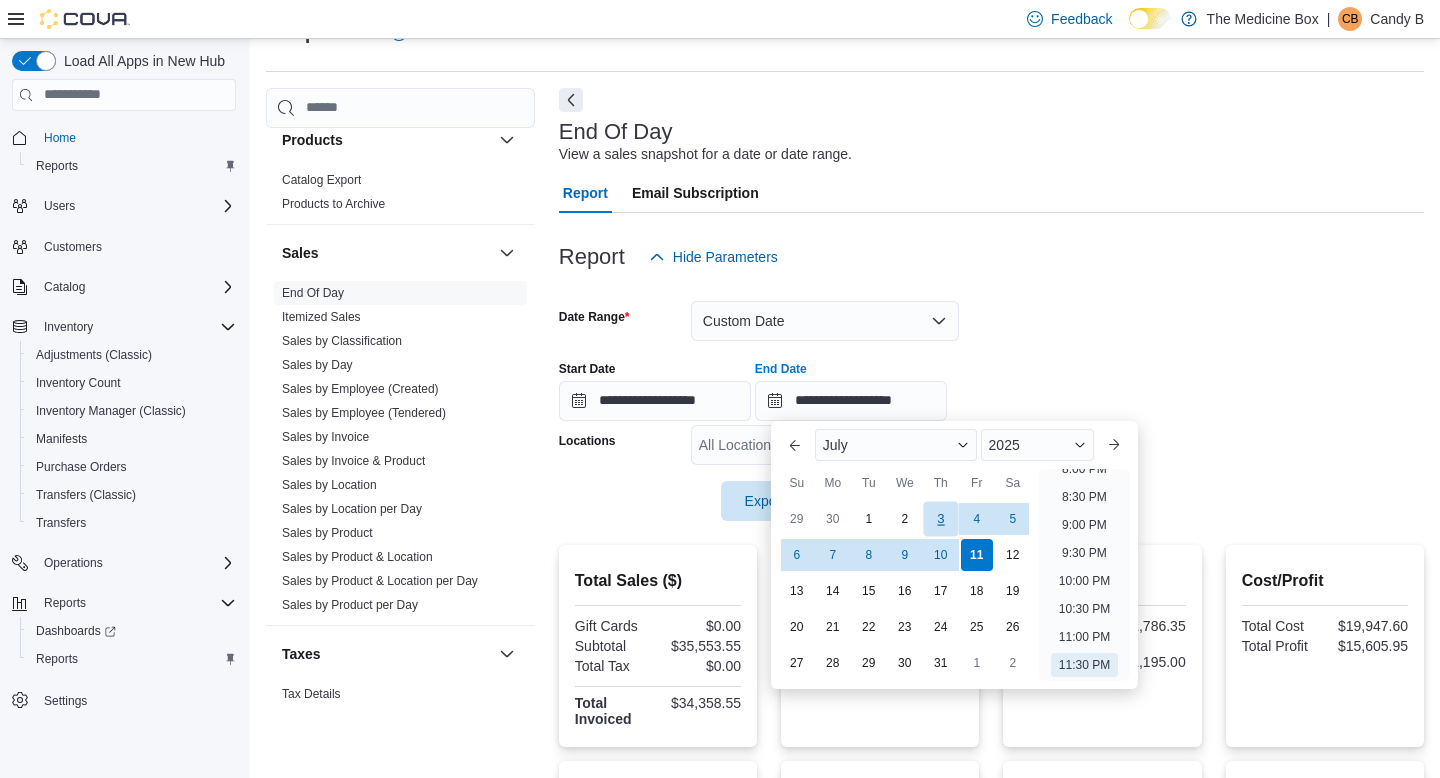 click on "3" at bounding box center (940, 518) 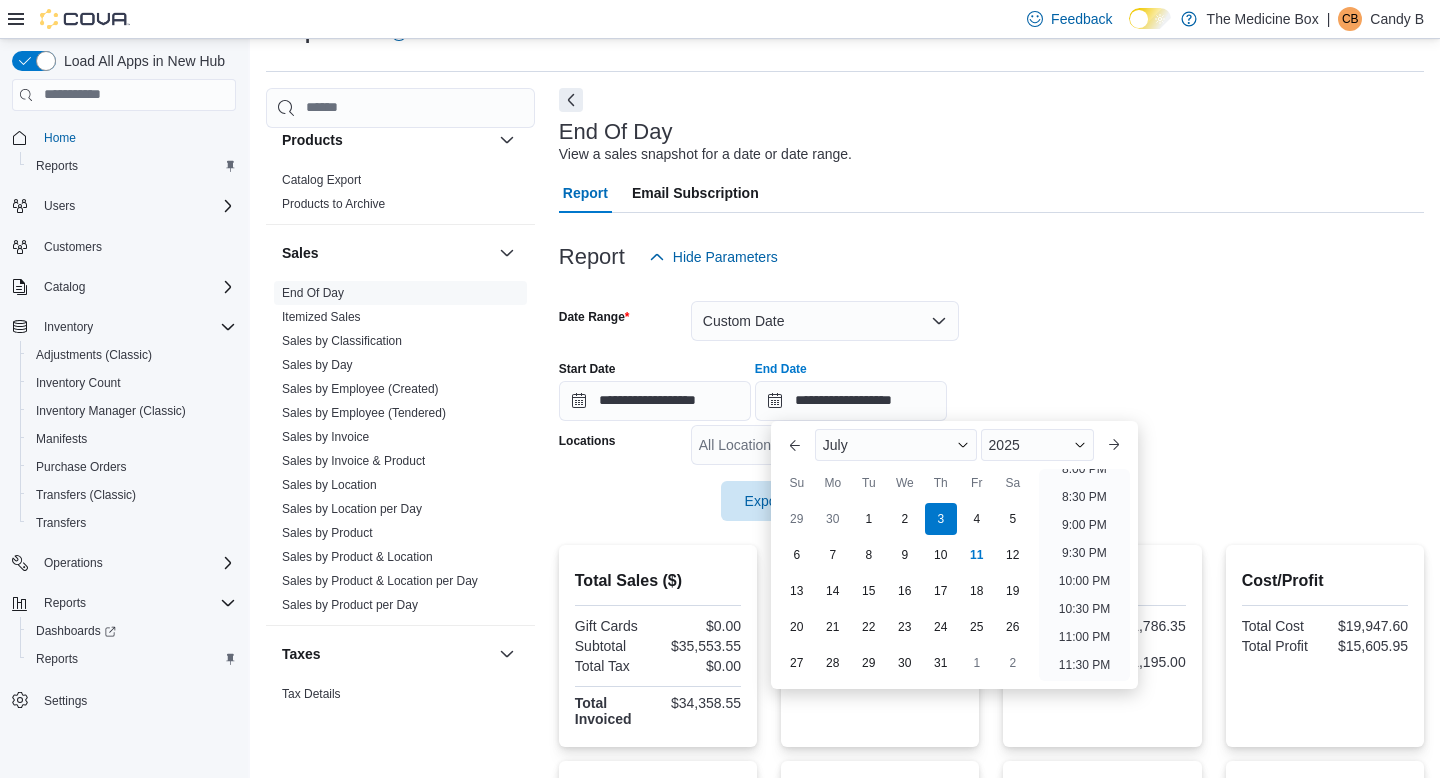 click on "**********" at bounding box center [991, 399] 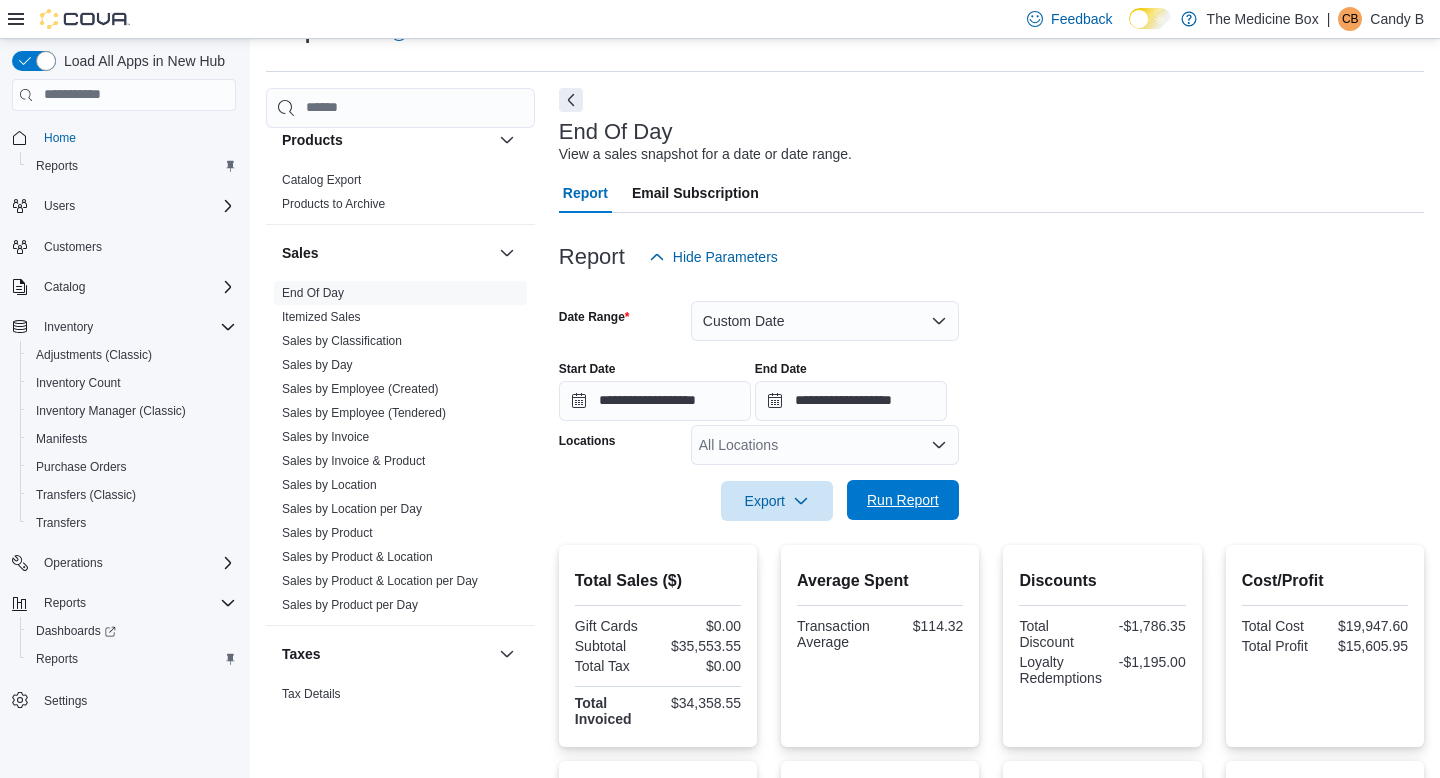 click on "Run Report" at bounding box center [903, 500] 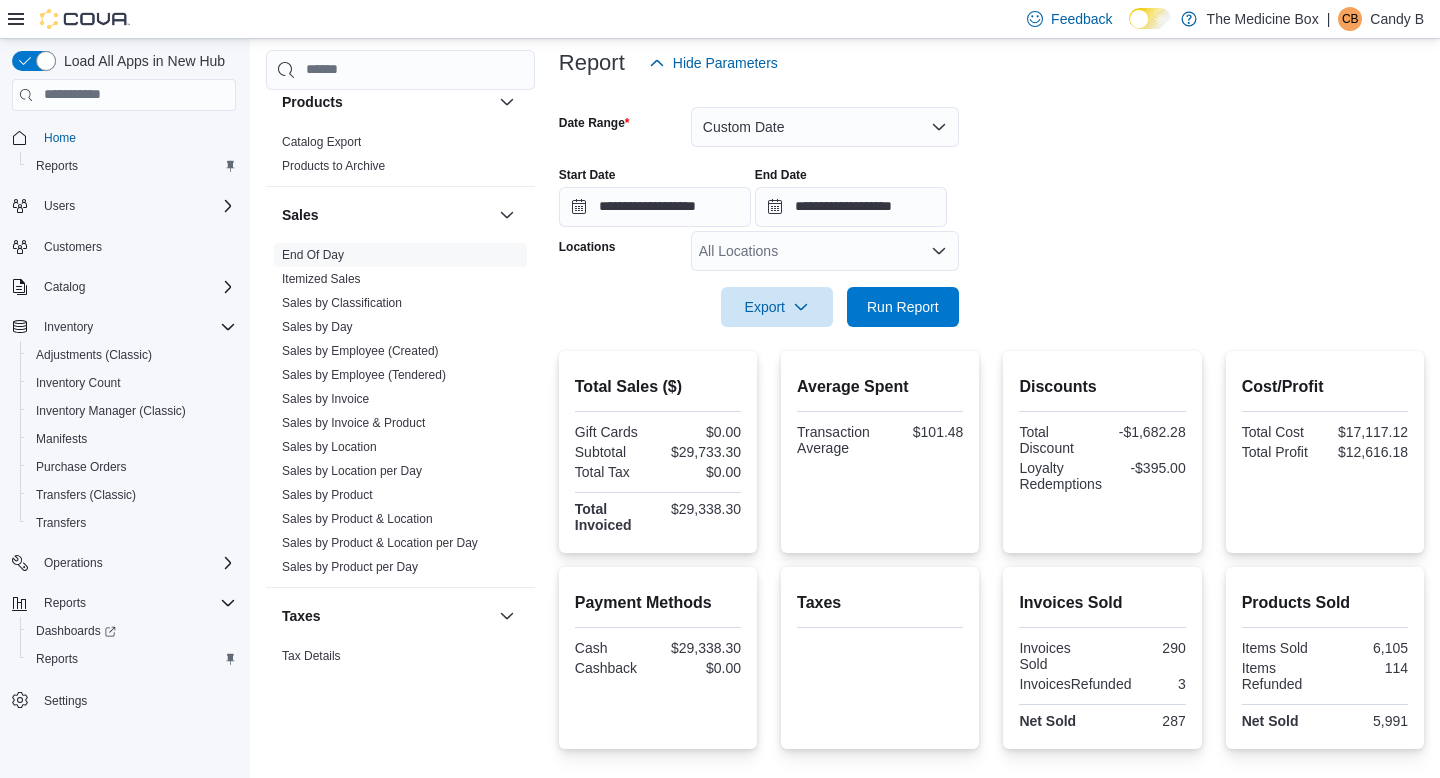 scroll, scrollTop: 0, scrollLeft: 0, axis: both 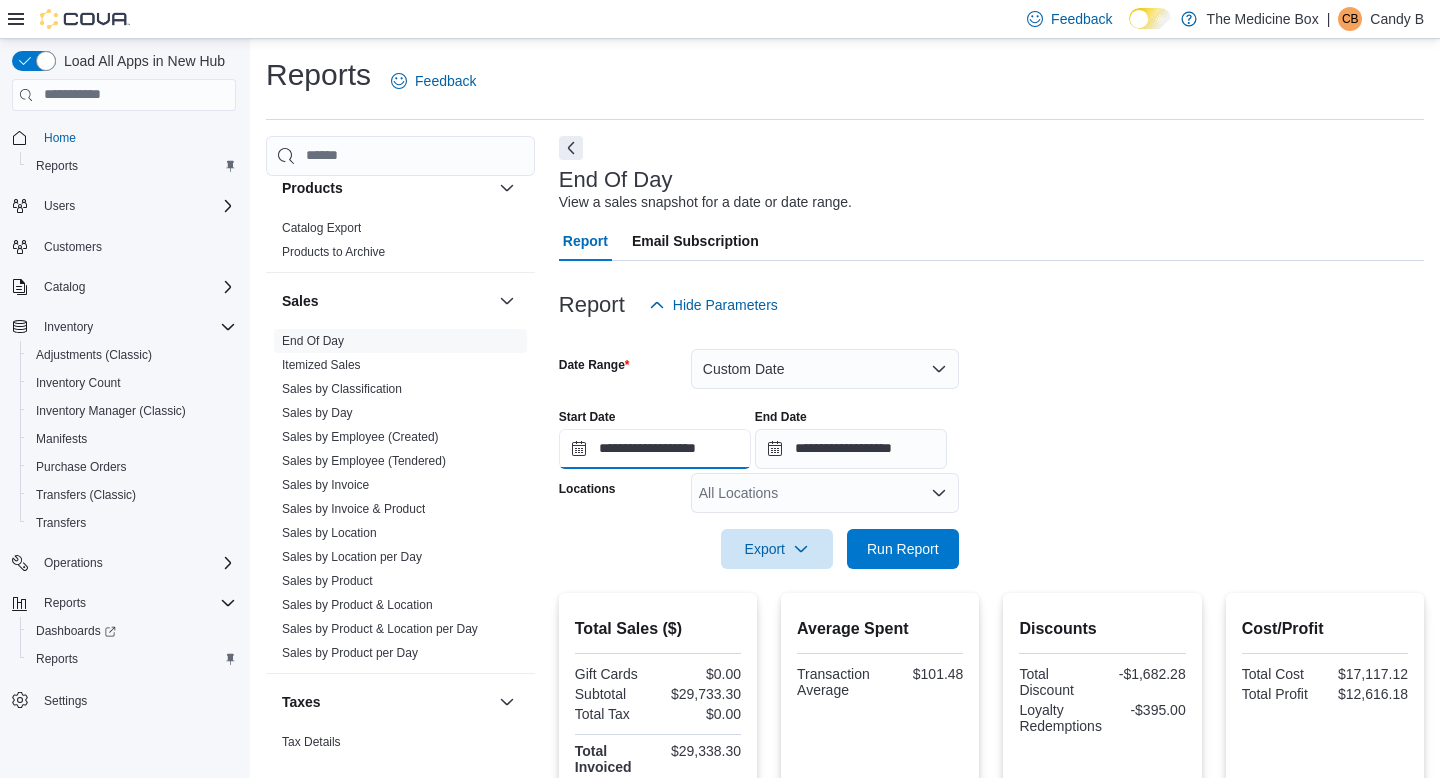 click on "**********" at bounding box center (655, 449) 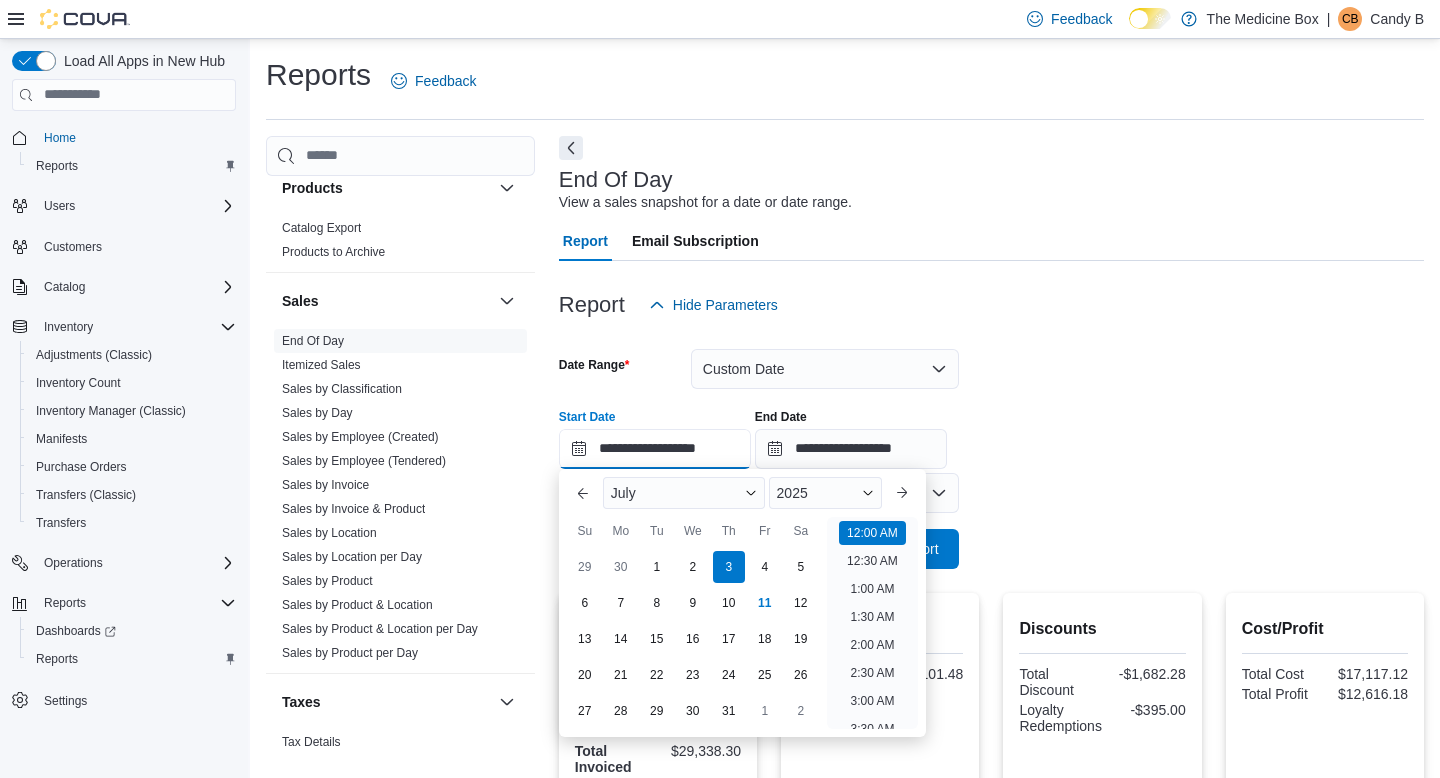 scroll, scrollTop: 62, scrollLeft: 0, axis: vertical 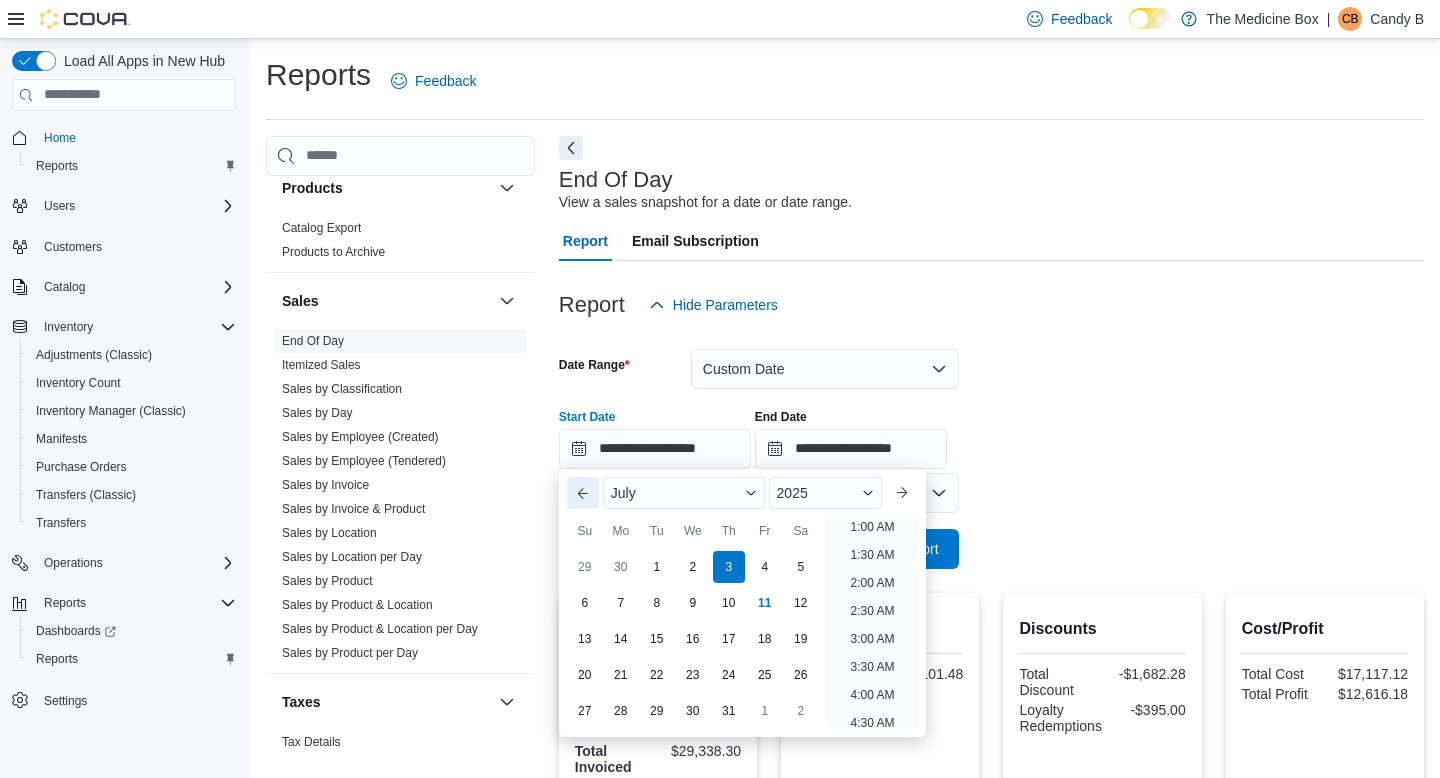 click on "Previous Month" at bounding box center (583, 493) 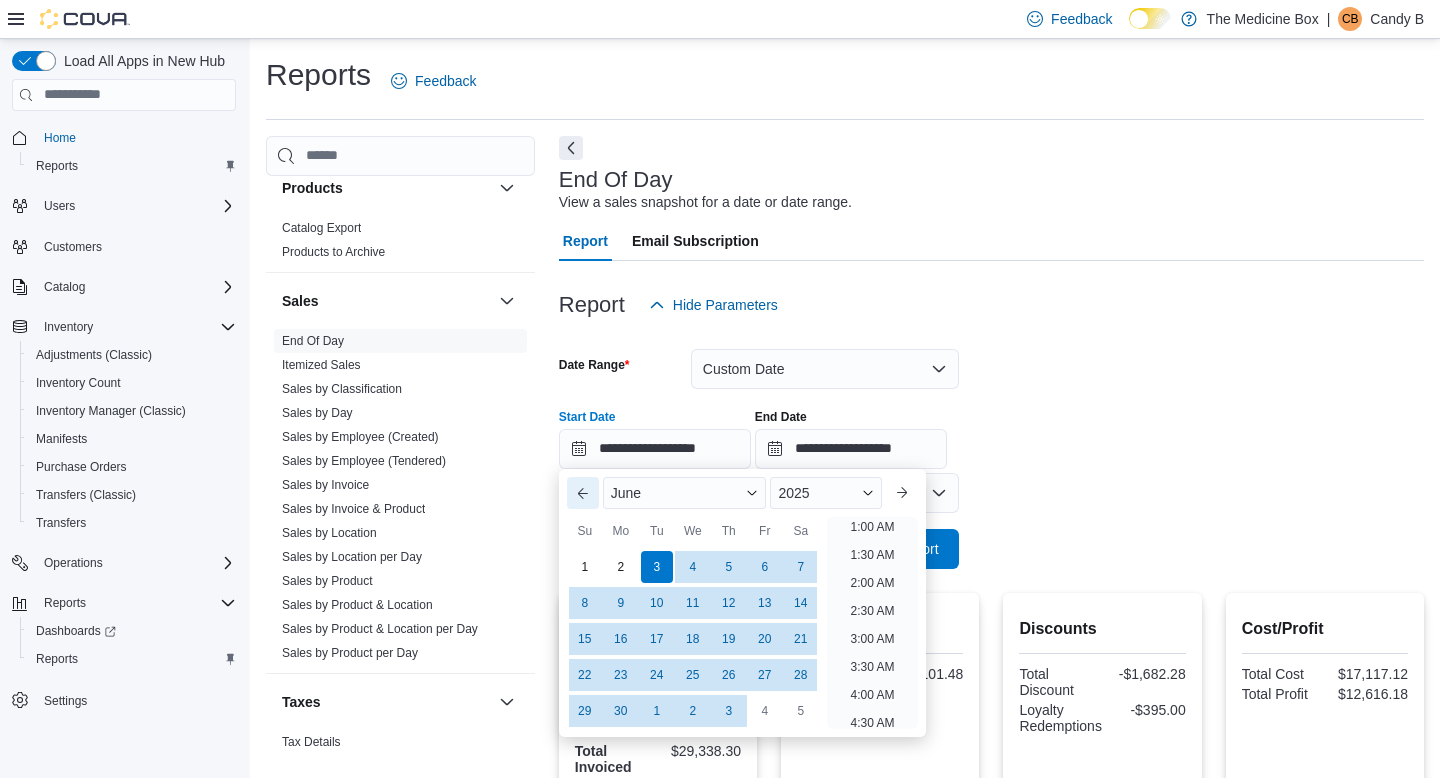 scroll, scrollTop: 4, scrollLeft: 0, axis: vertical 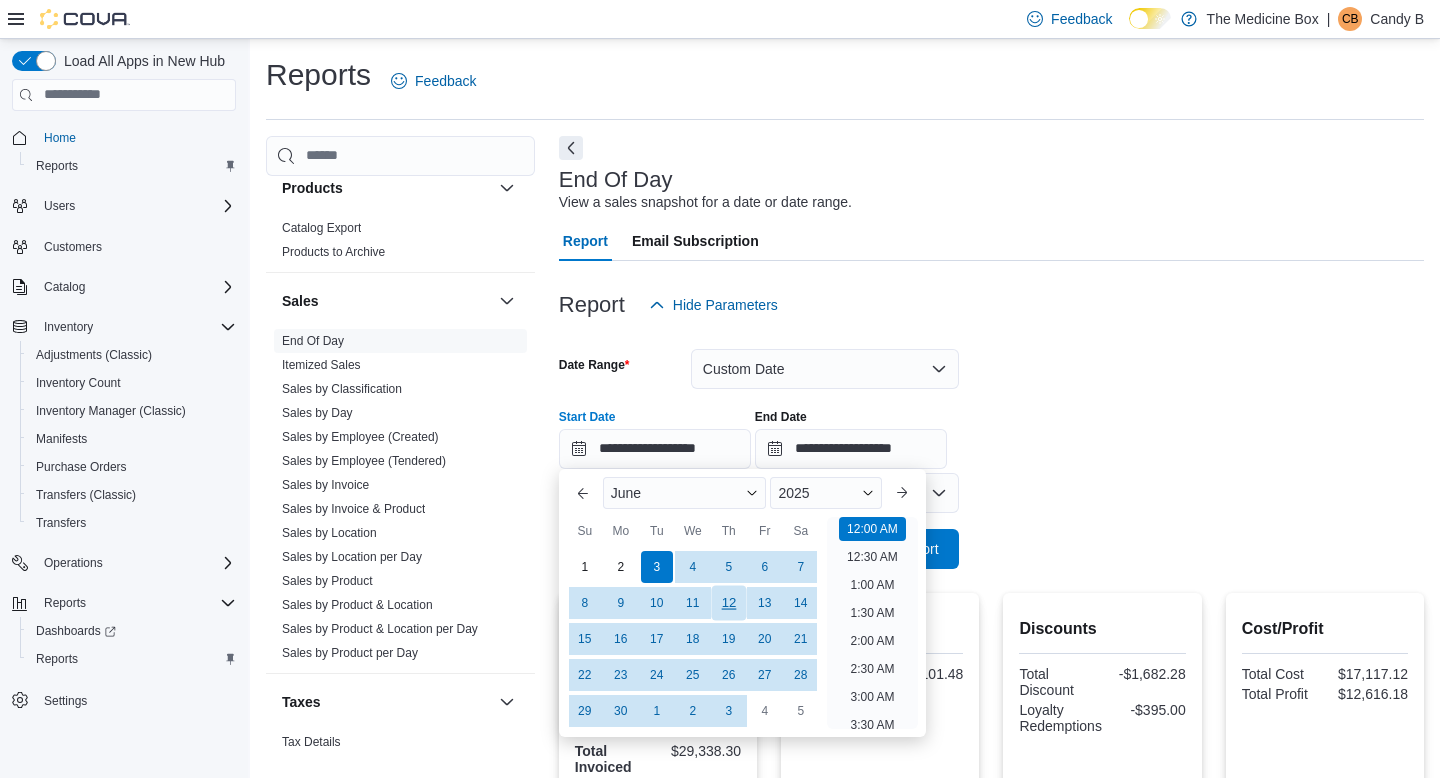 click on "12" at bounding box center [728, 602] 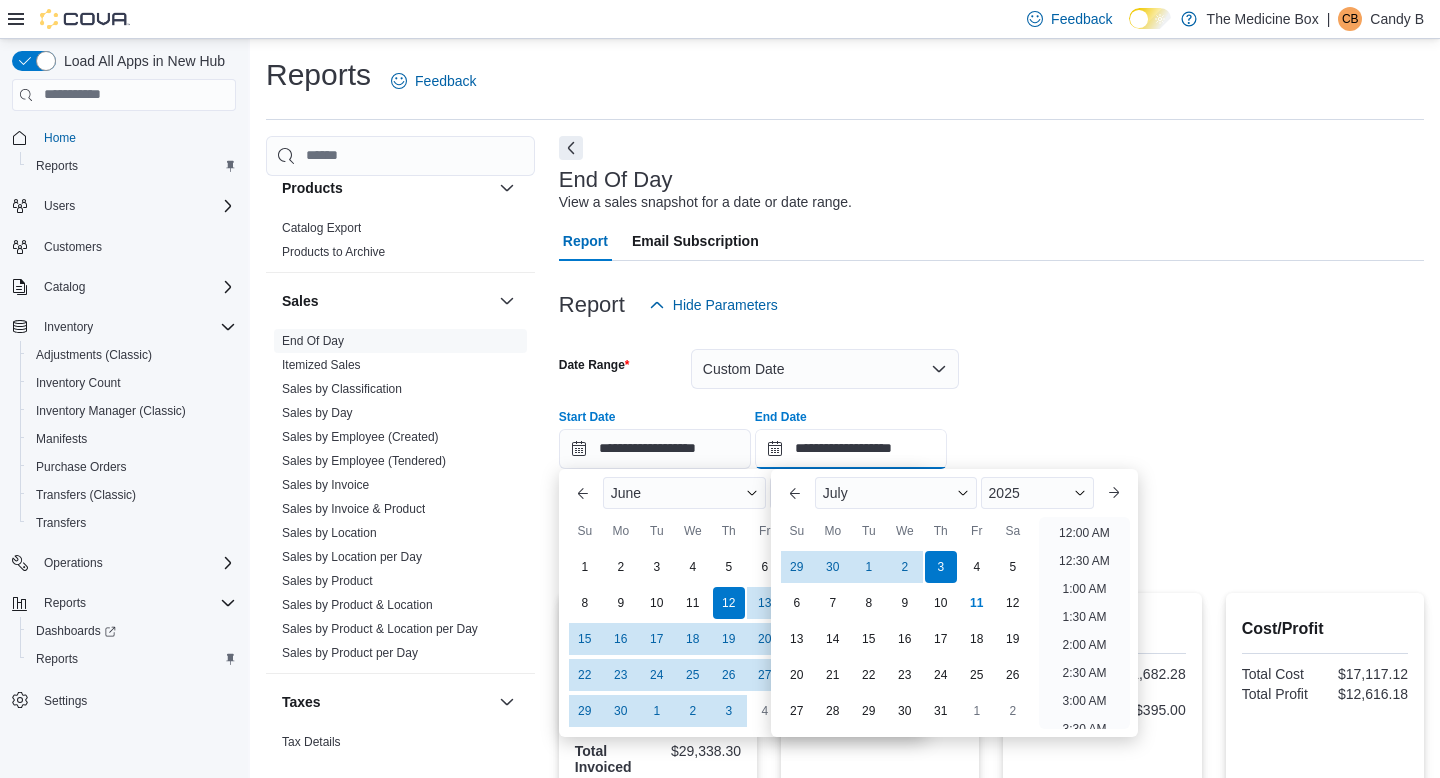 click on "**********" at bounding box center [851, 449] 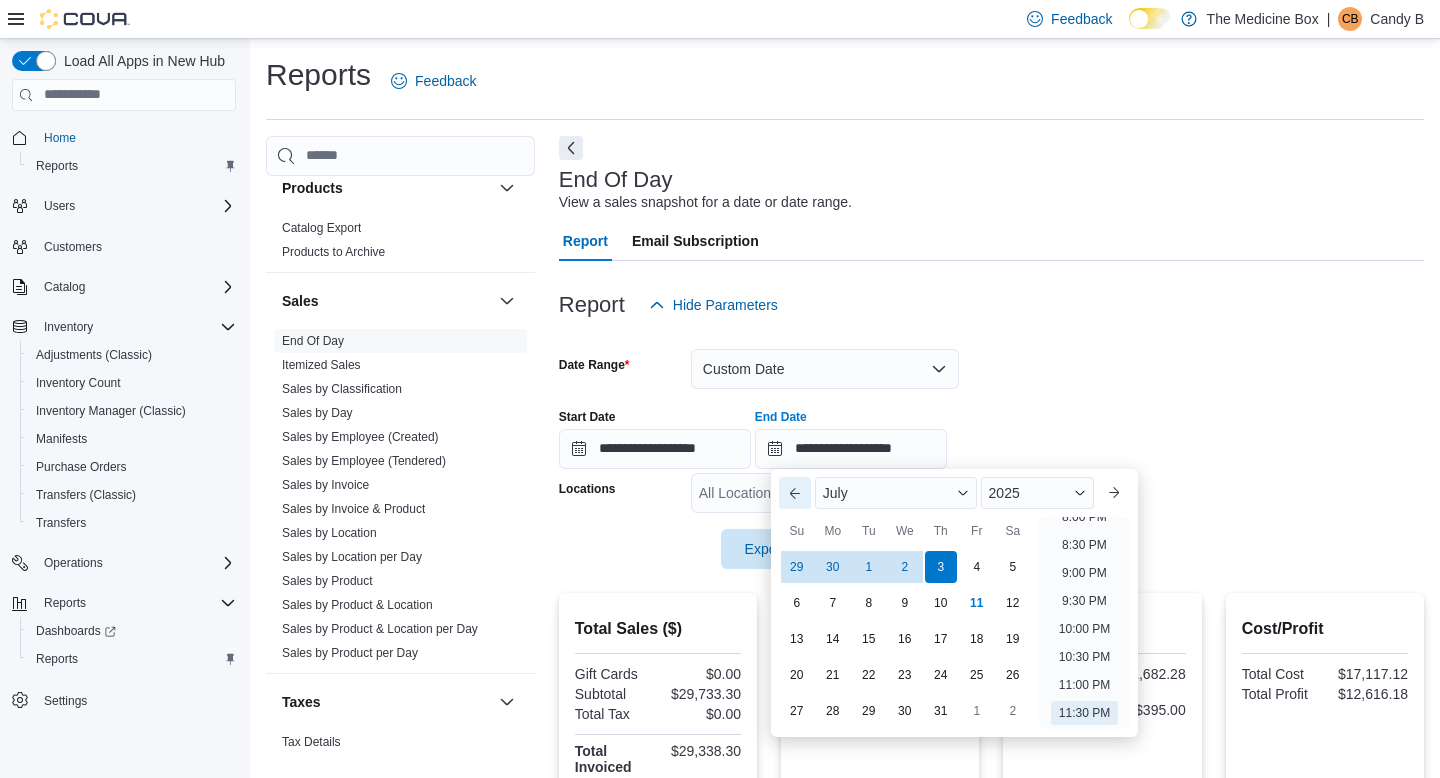 click on "Previous Month" at bounding box center (795, 493) 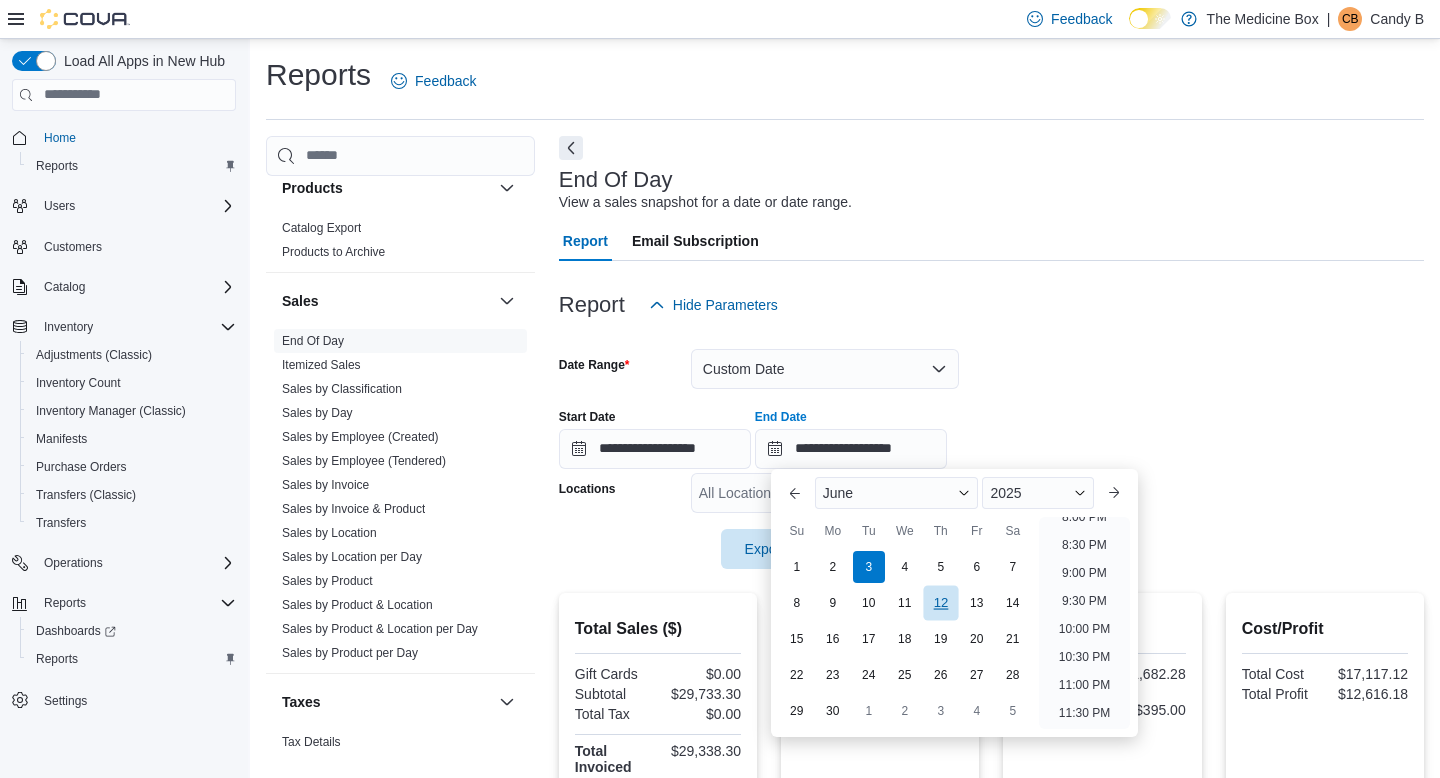 click on "12" at bounding box center (940, 602) 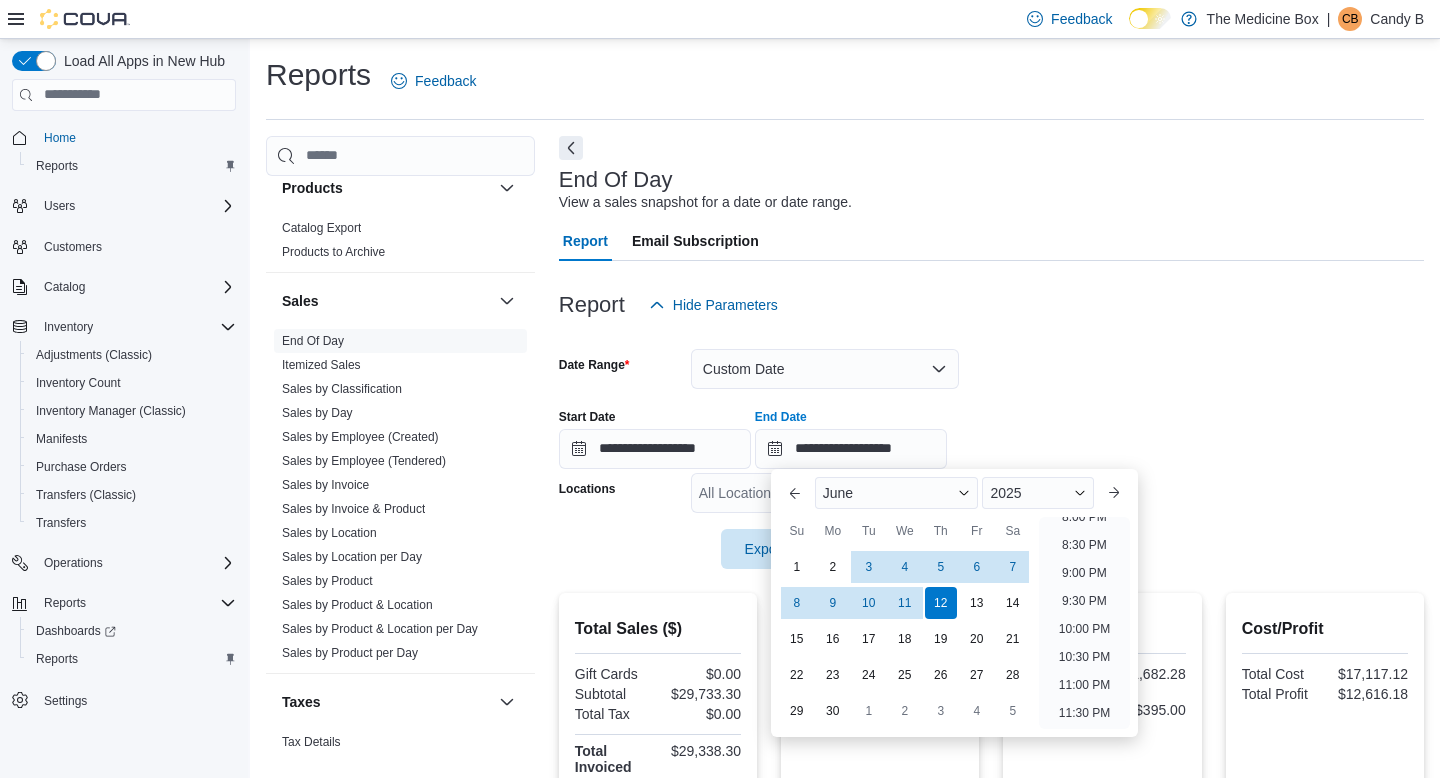 click at bounding box center [991, 337] 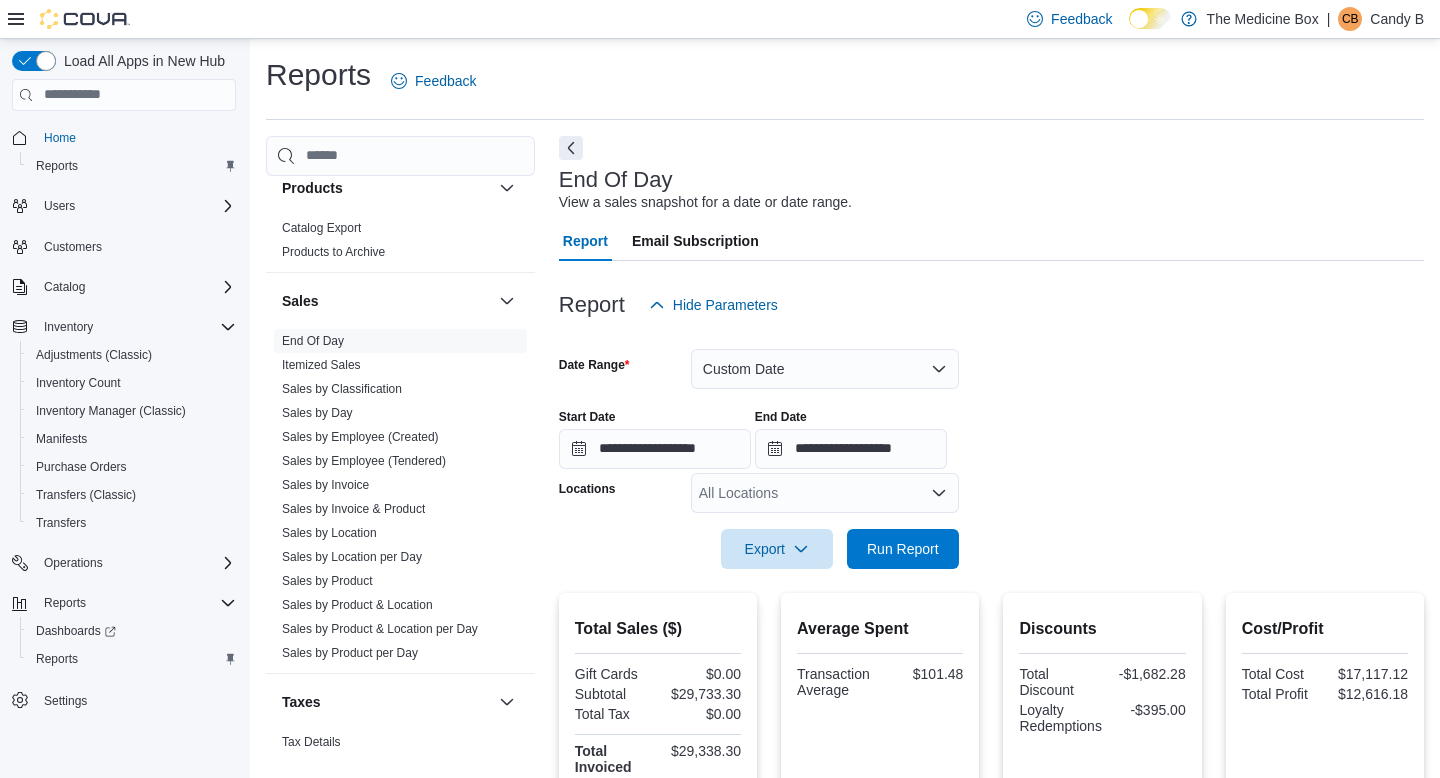 click on "Average Spent Transaction Average $101.48" at bounding box center (880, 694) 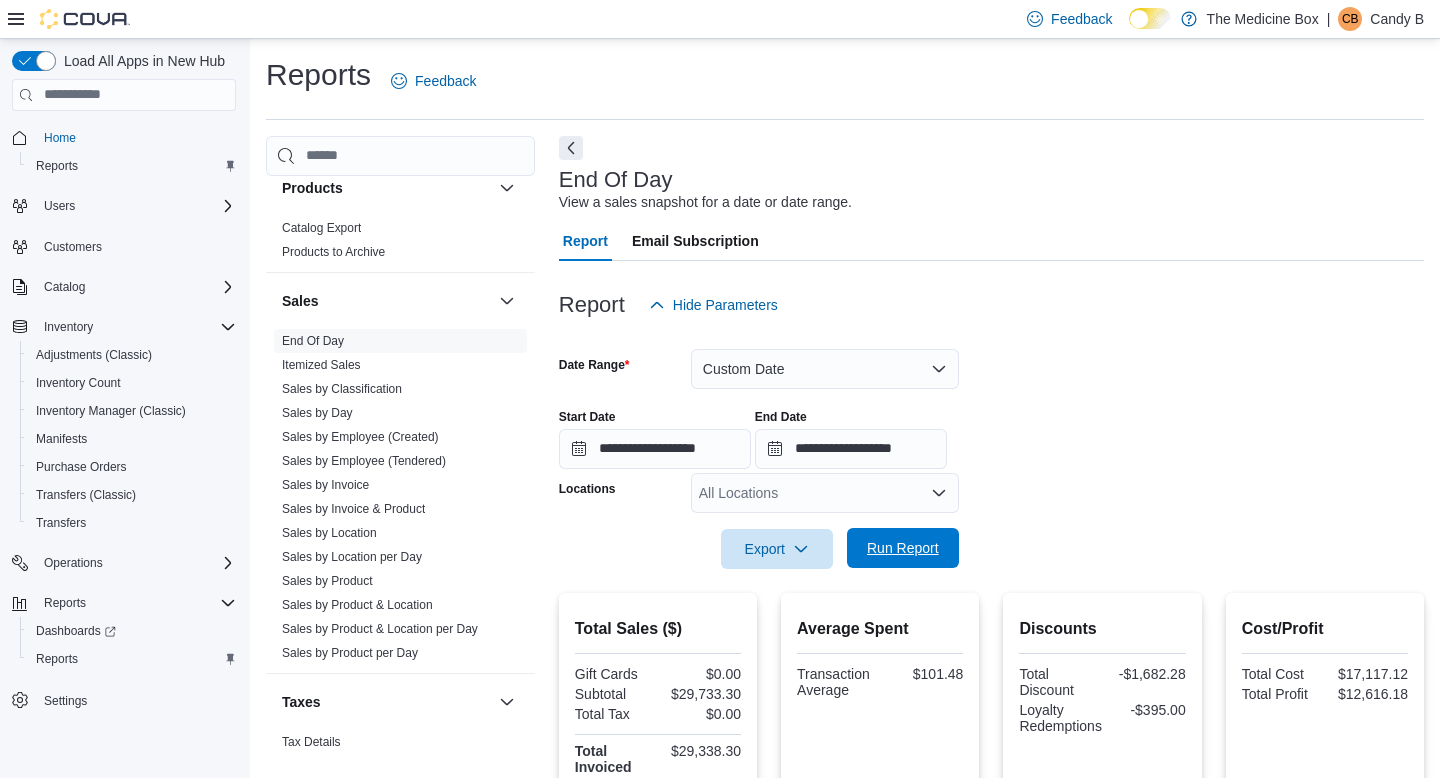 click on "Run Report" at bounding box center [903, 548] 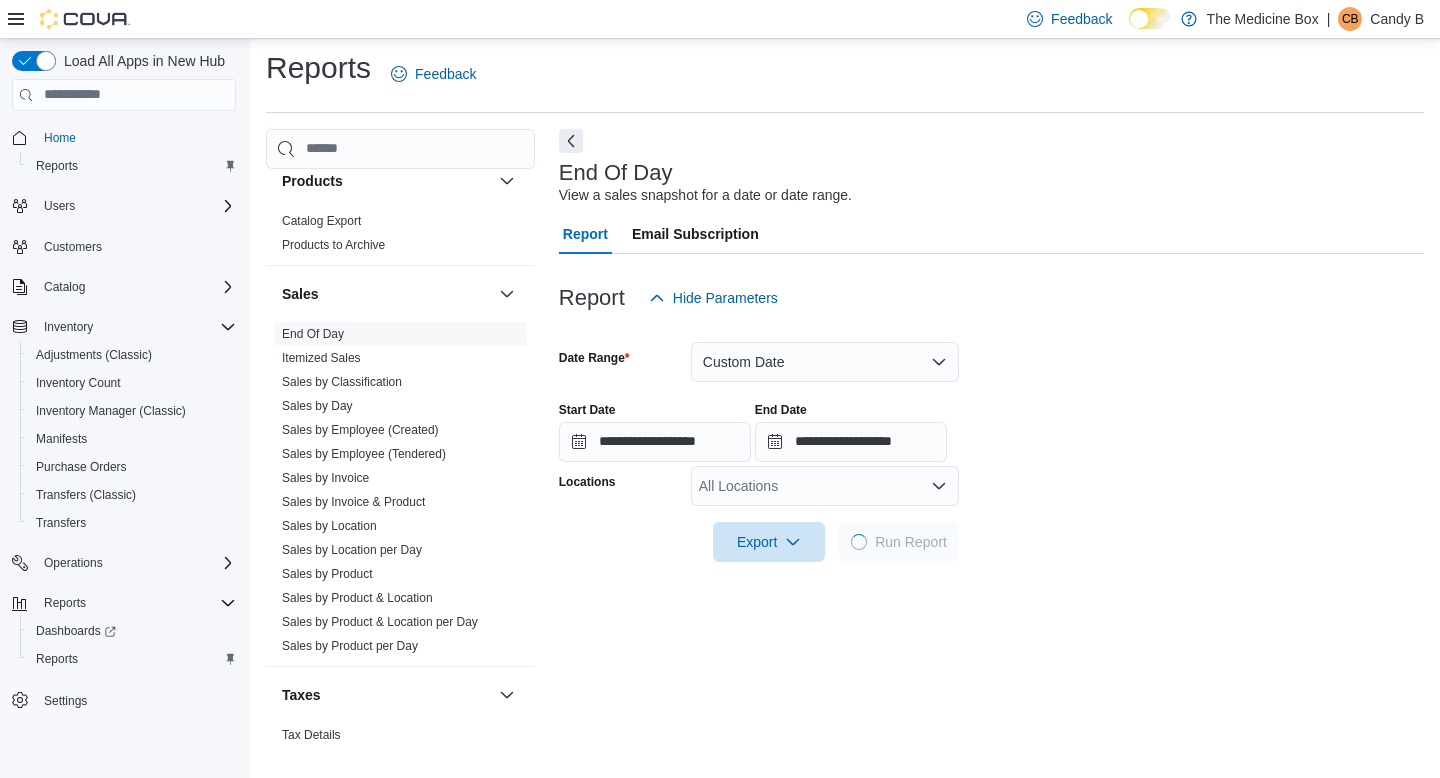 scroll, scrollTop: 65, scrollLeft: 0, axis: vertical 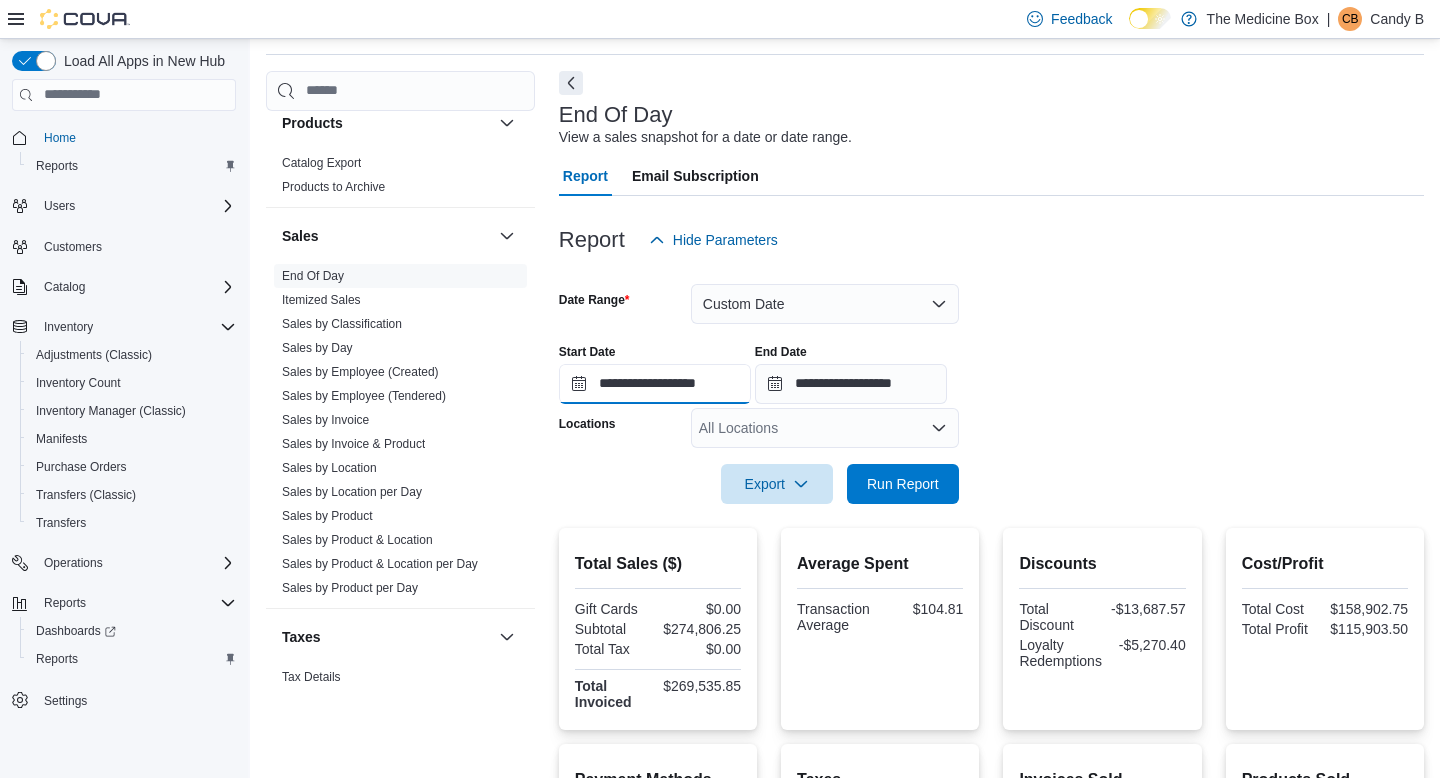 click on "**********" at bounding box center [655, 384] 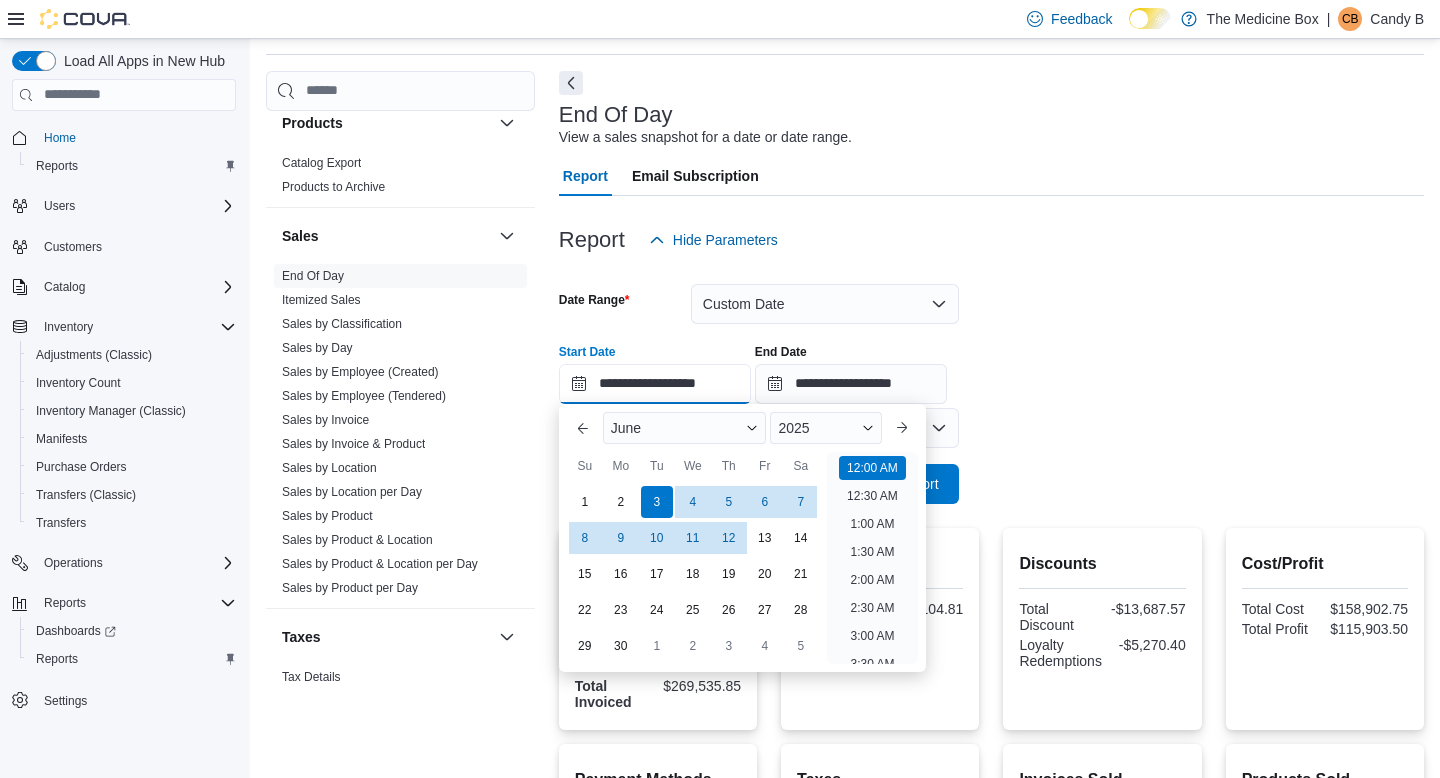 scroll, scrollTop: 62, scrollLeft: 0, axis: vertical 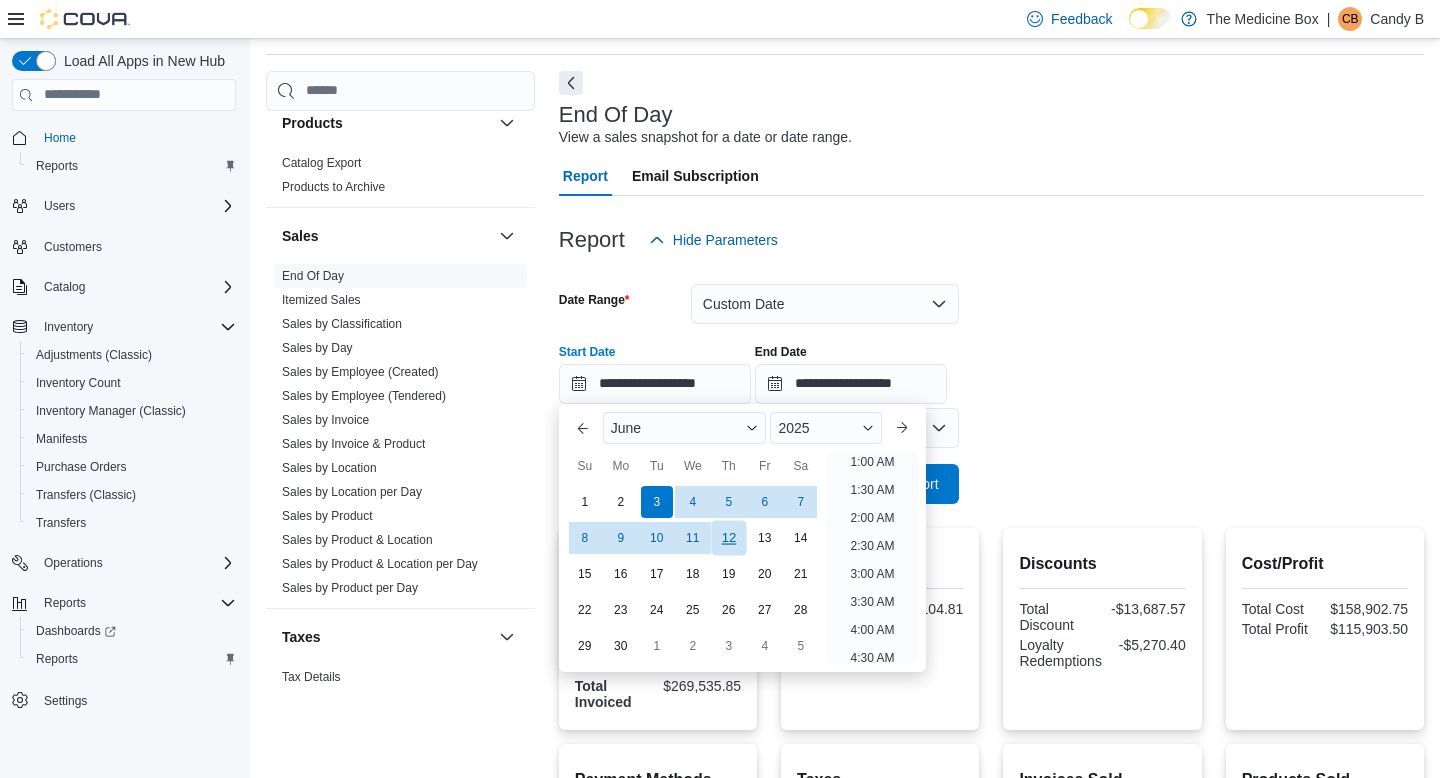 click on "12" at bounding box center [728, 537] 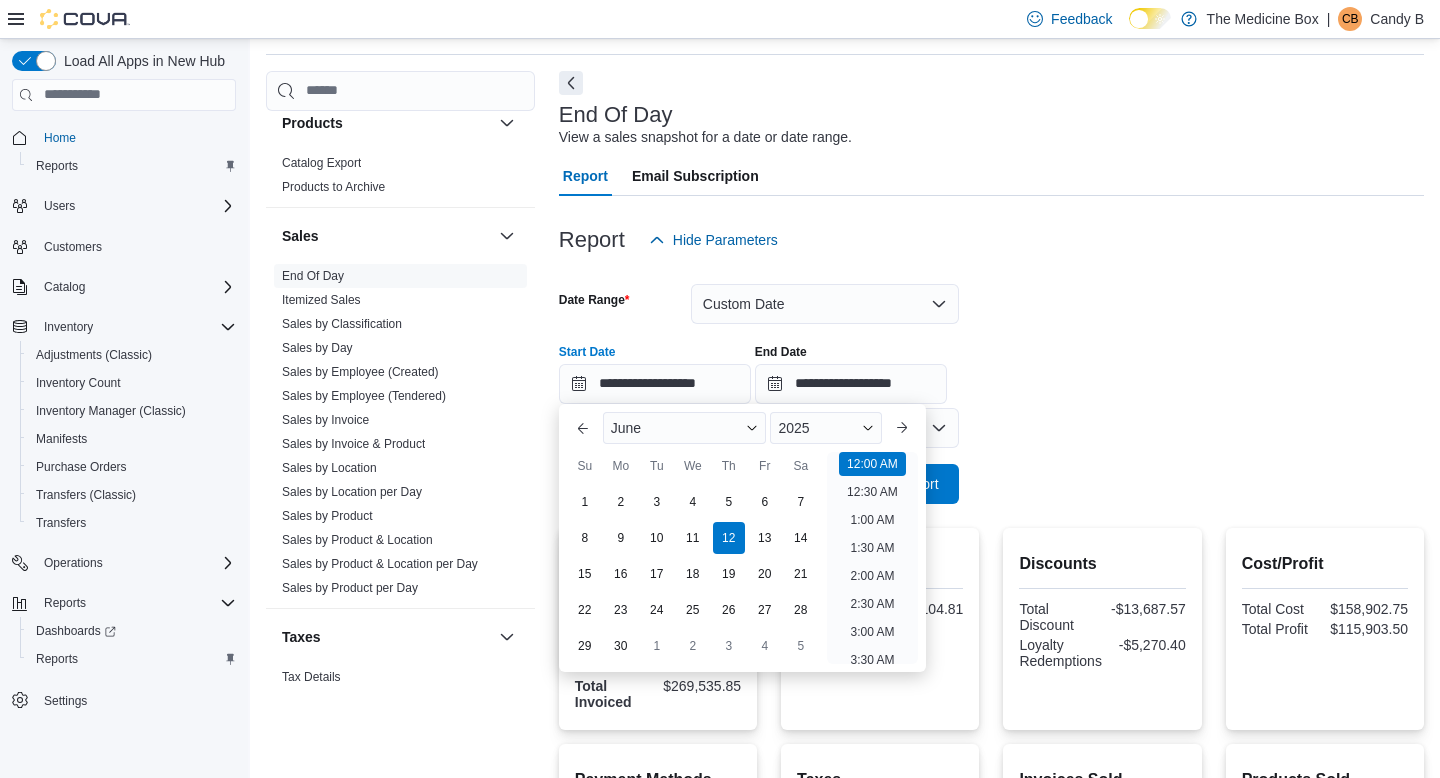 click on "**********" at bounding box center (991, 382) 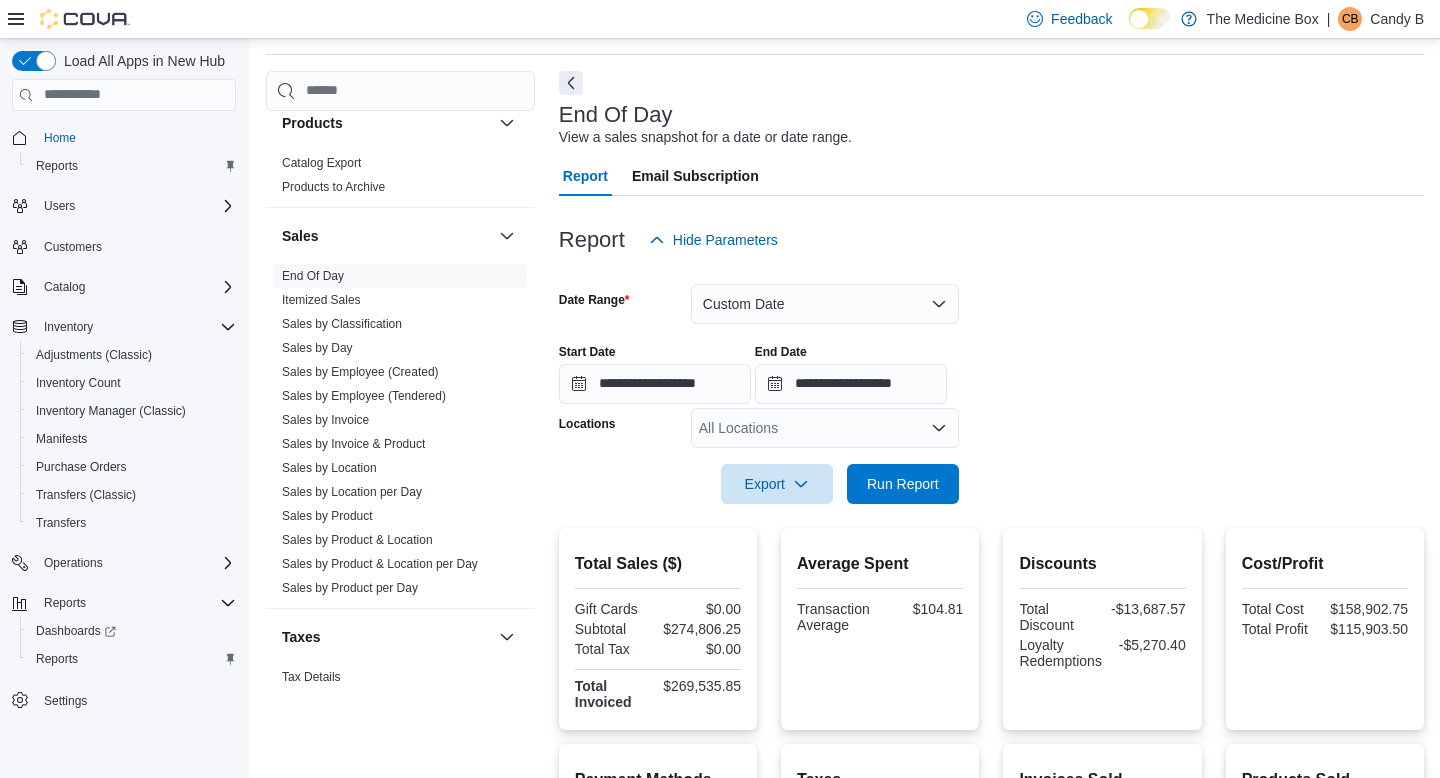 click at bounding box center (991, 456) 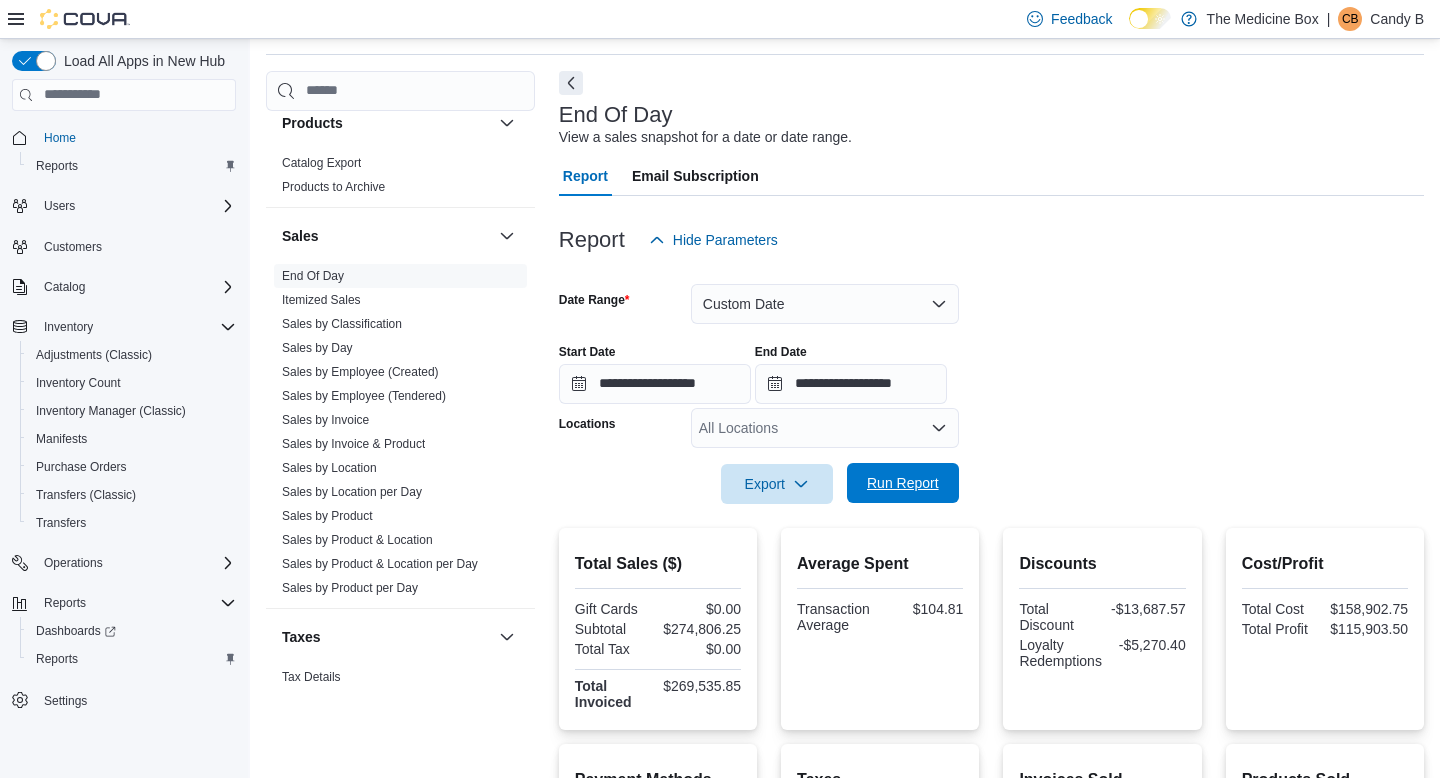 click on "Run Report" at bounding box center [903, 483] 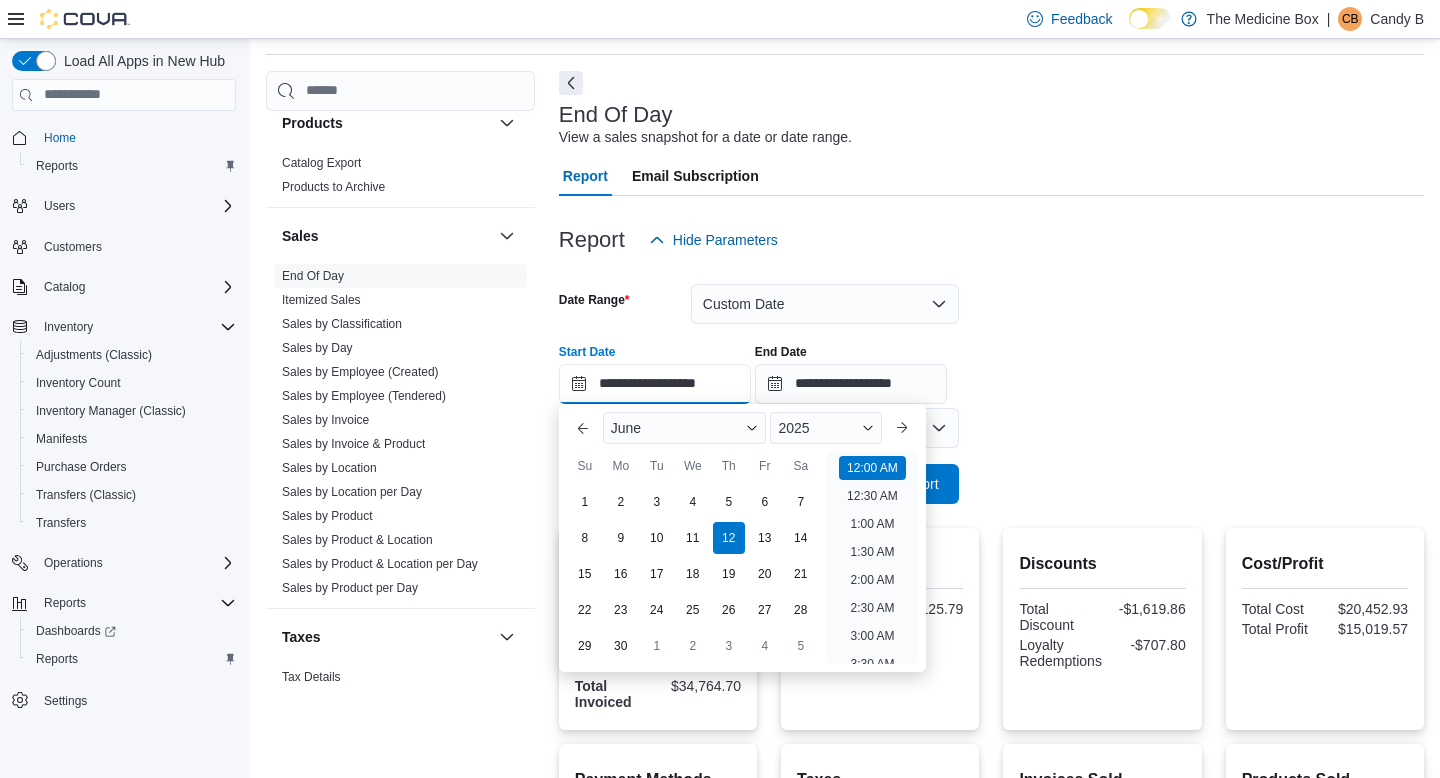 click on "**********" at bounding box center (655, 384) 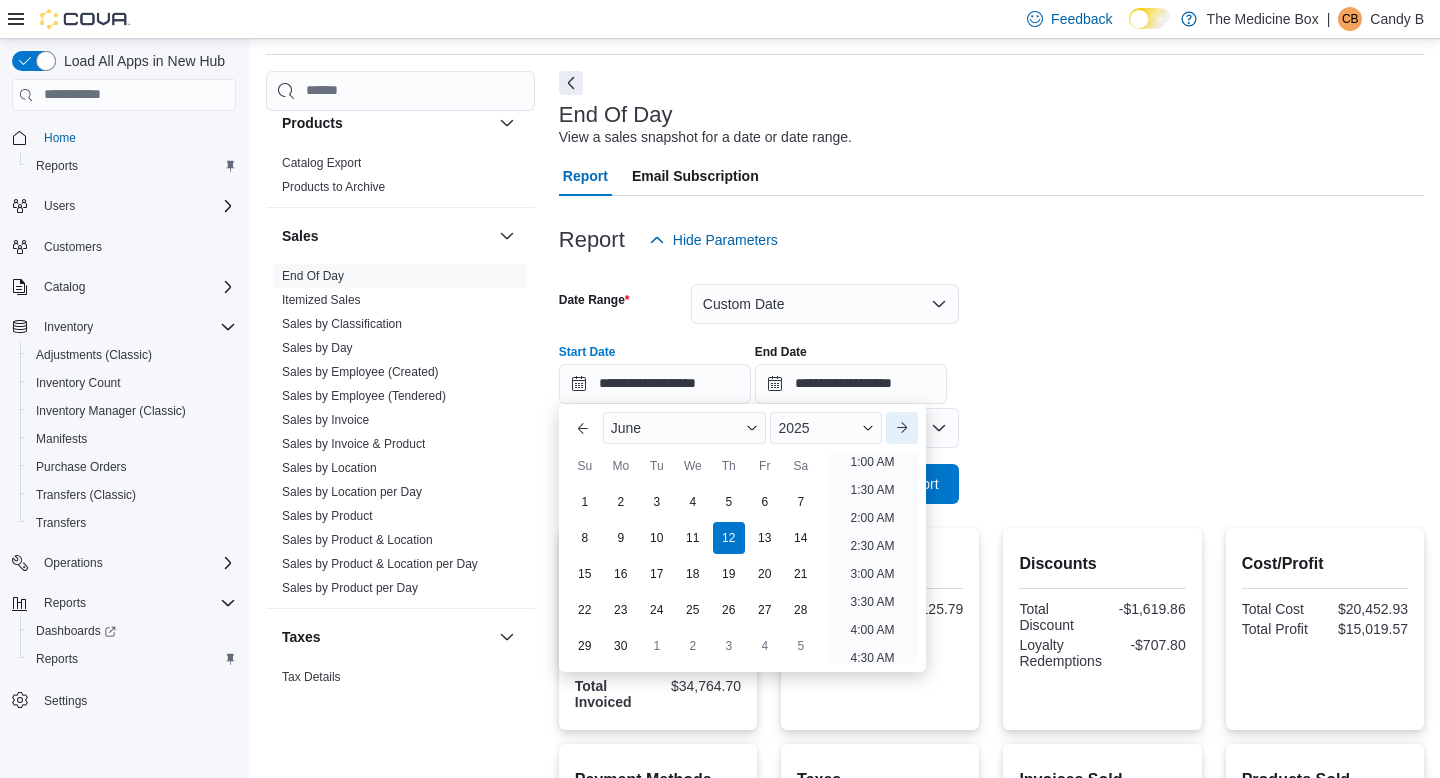 click on "Next month" at bounding box center (902, 428) 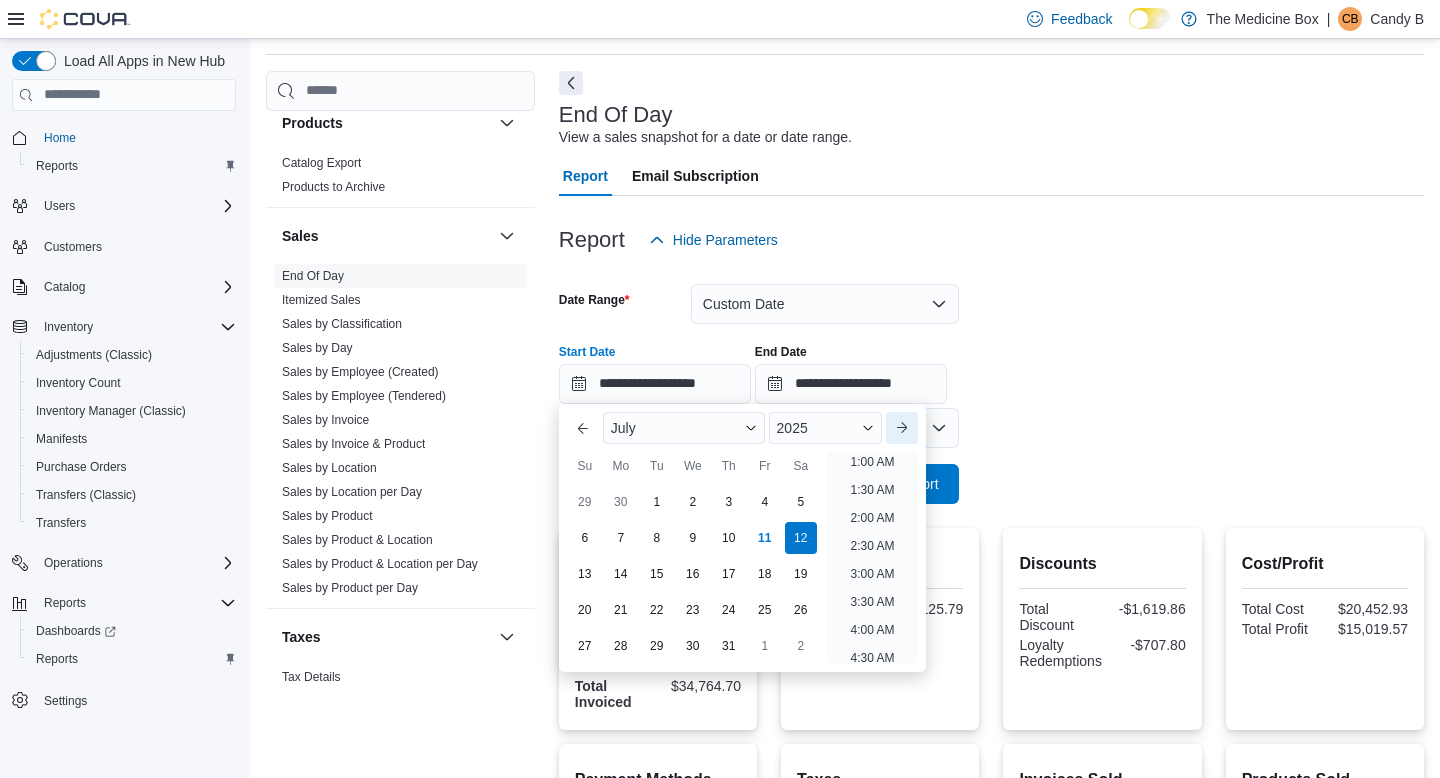 scroll, scrollTop: 4, scrollLeft: 0, axis: vertical 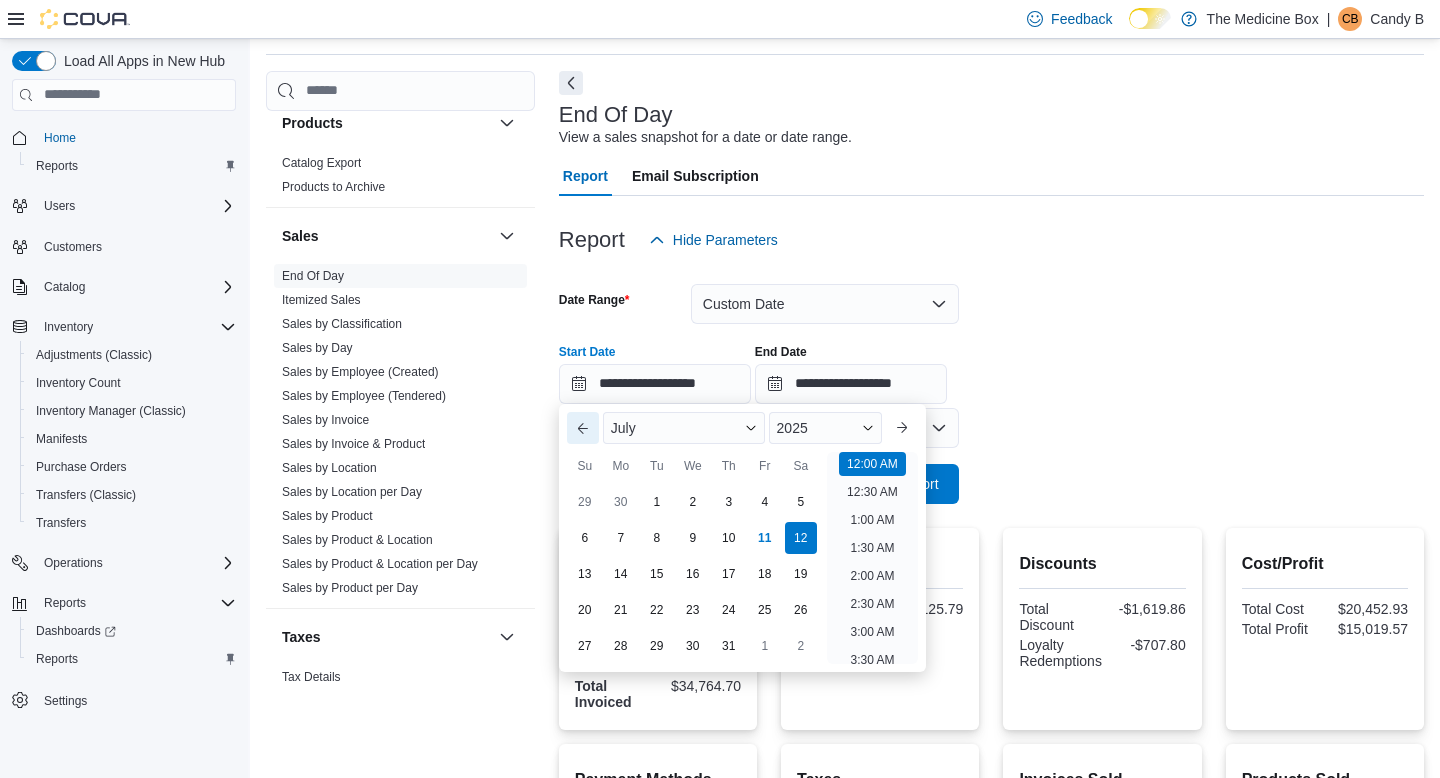 click on "Previous Month" at bounding box center [583, 428] 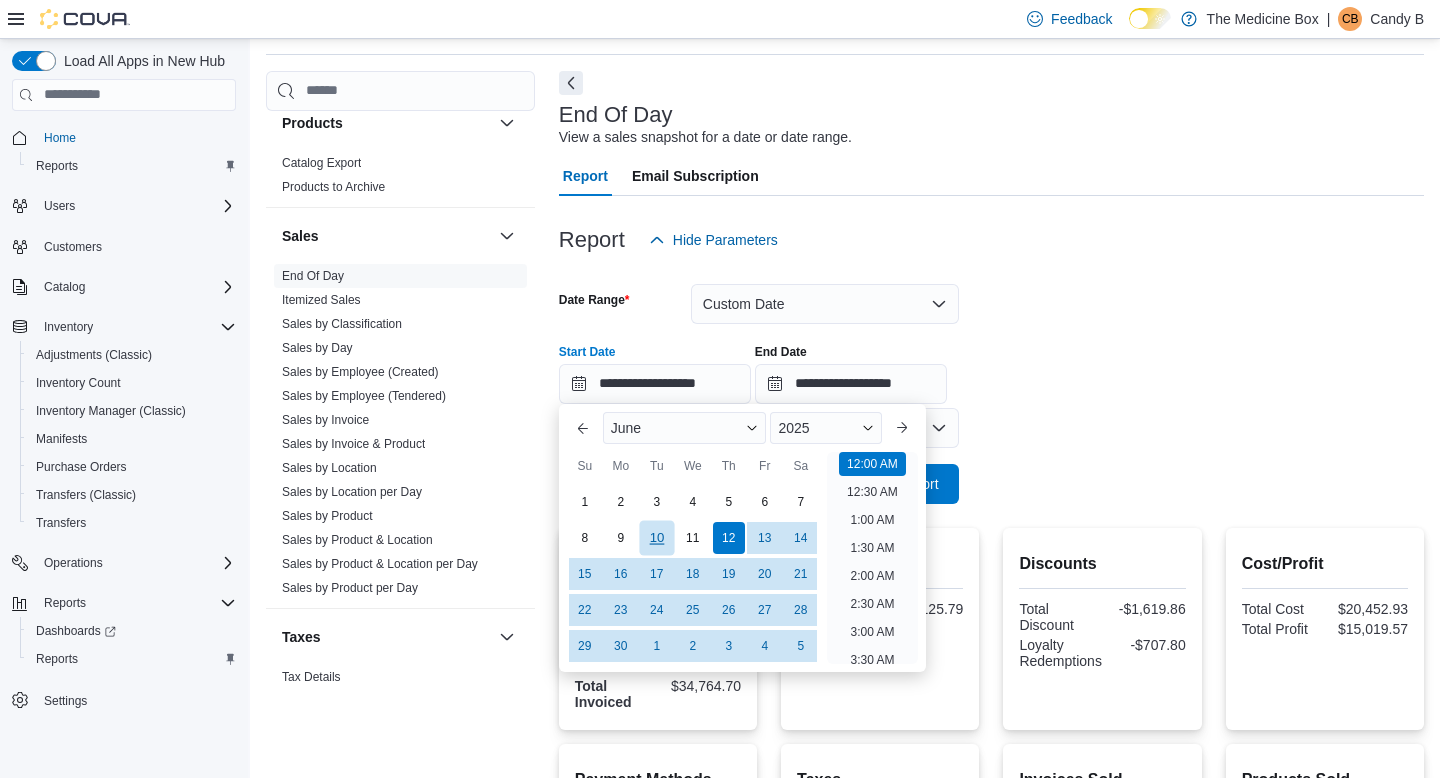 click on "10" at bounding box center [656, 537] 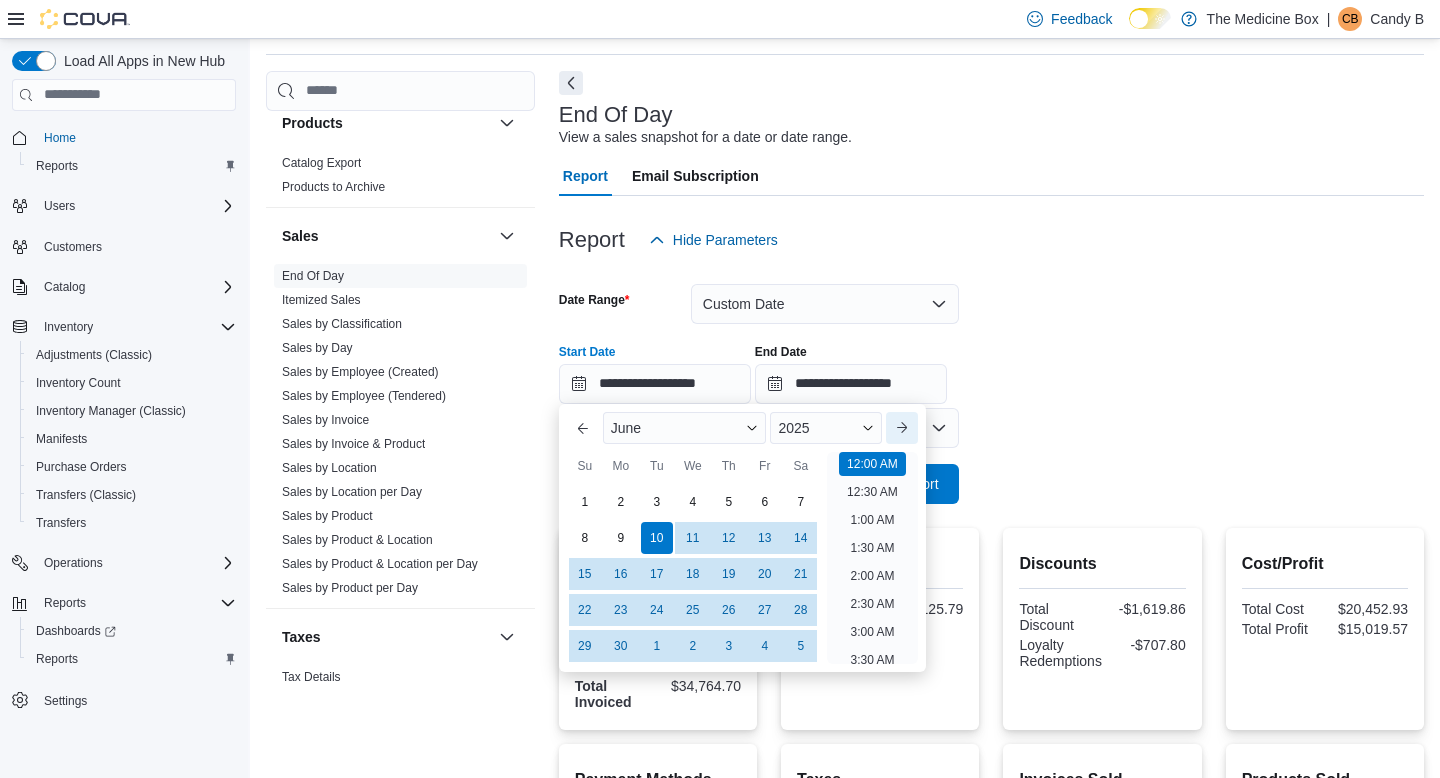 click on "Next month" at bounding box center [902, 428] 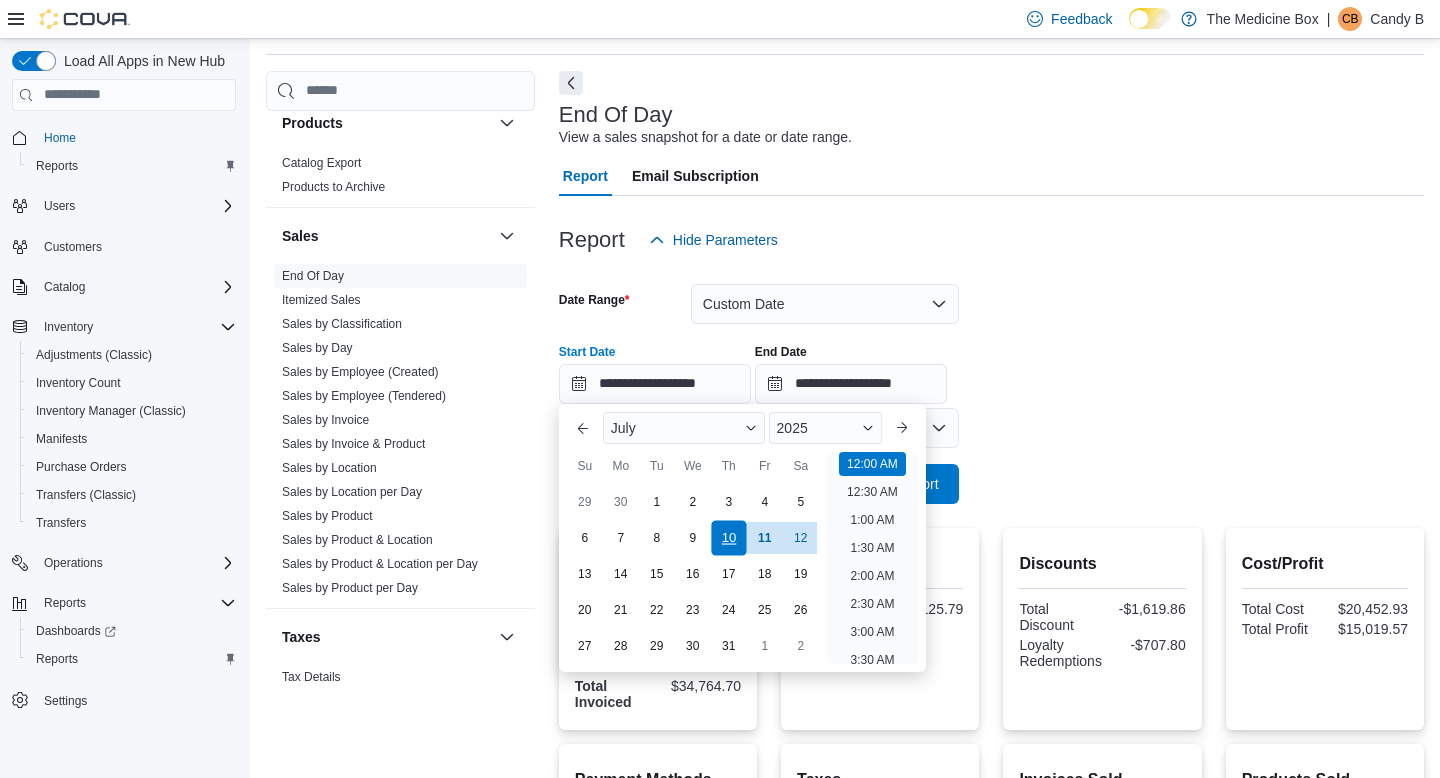 click on "10" at bounding box center [728, 537] 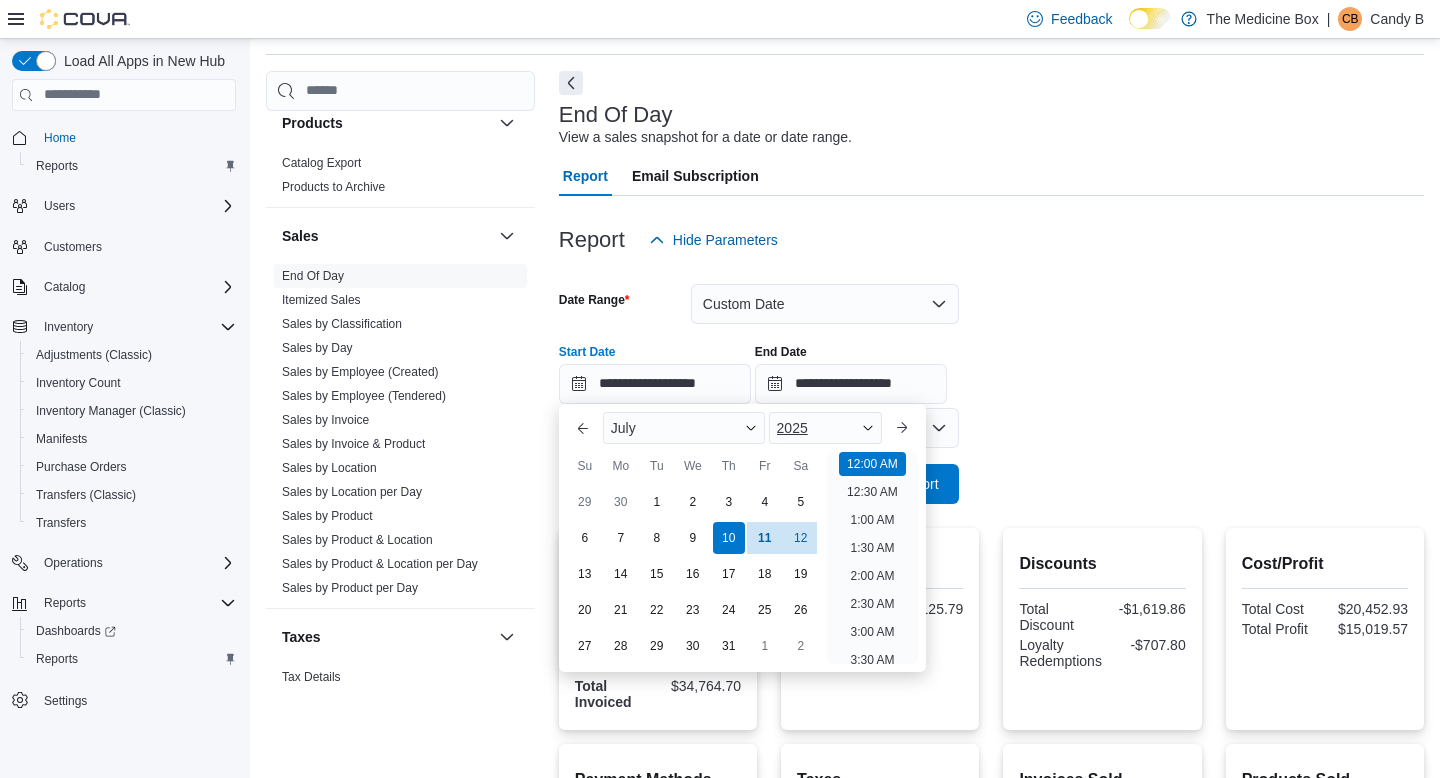 click at bounding box center (868, 428) 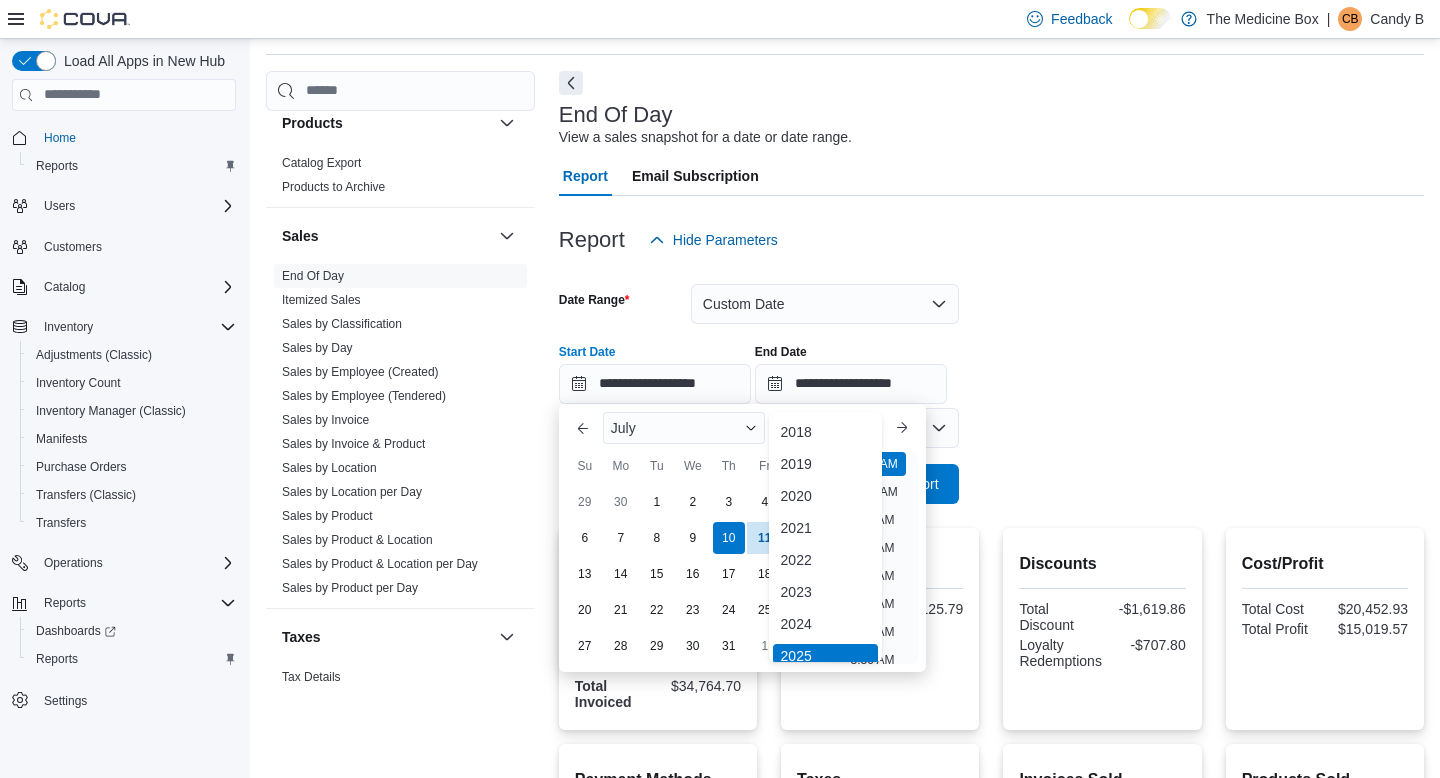 scroll, scrollTop: 6, scrollLeft: 0, axis: vertical 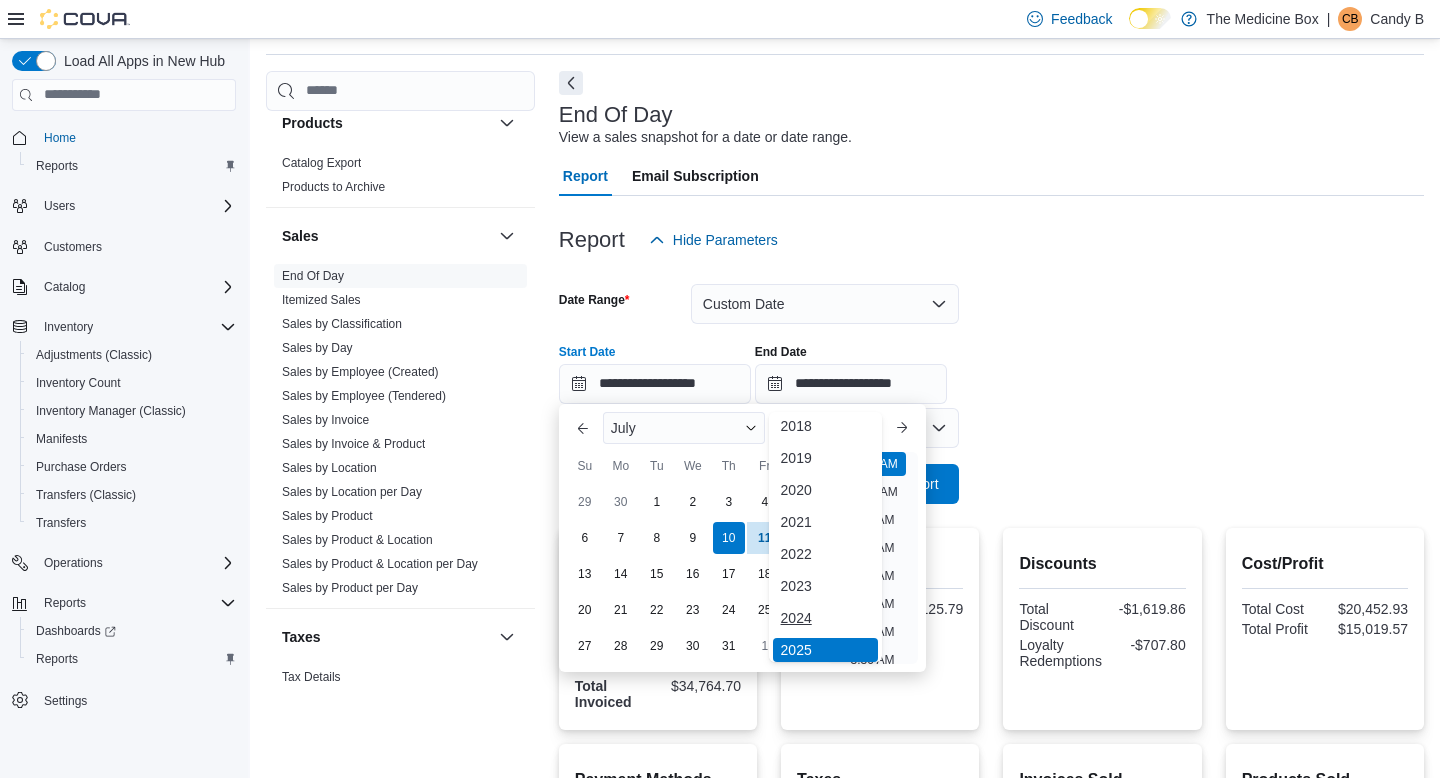 click on "2024" at bounding box center (826, 618) 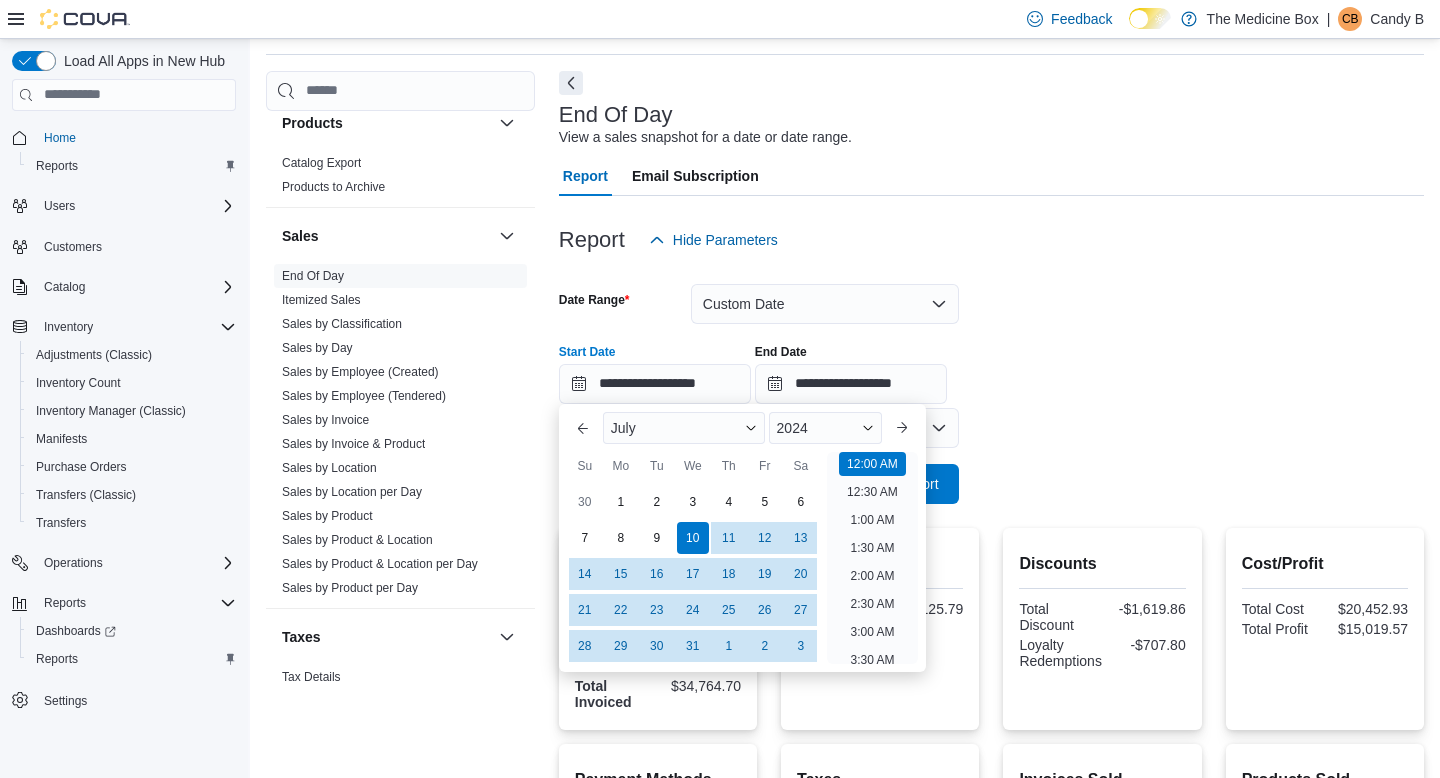 click on "**********" at bounding box center (991, 382) 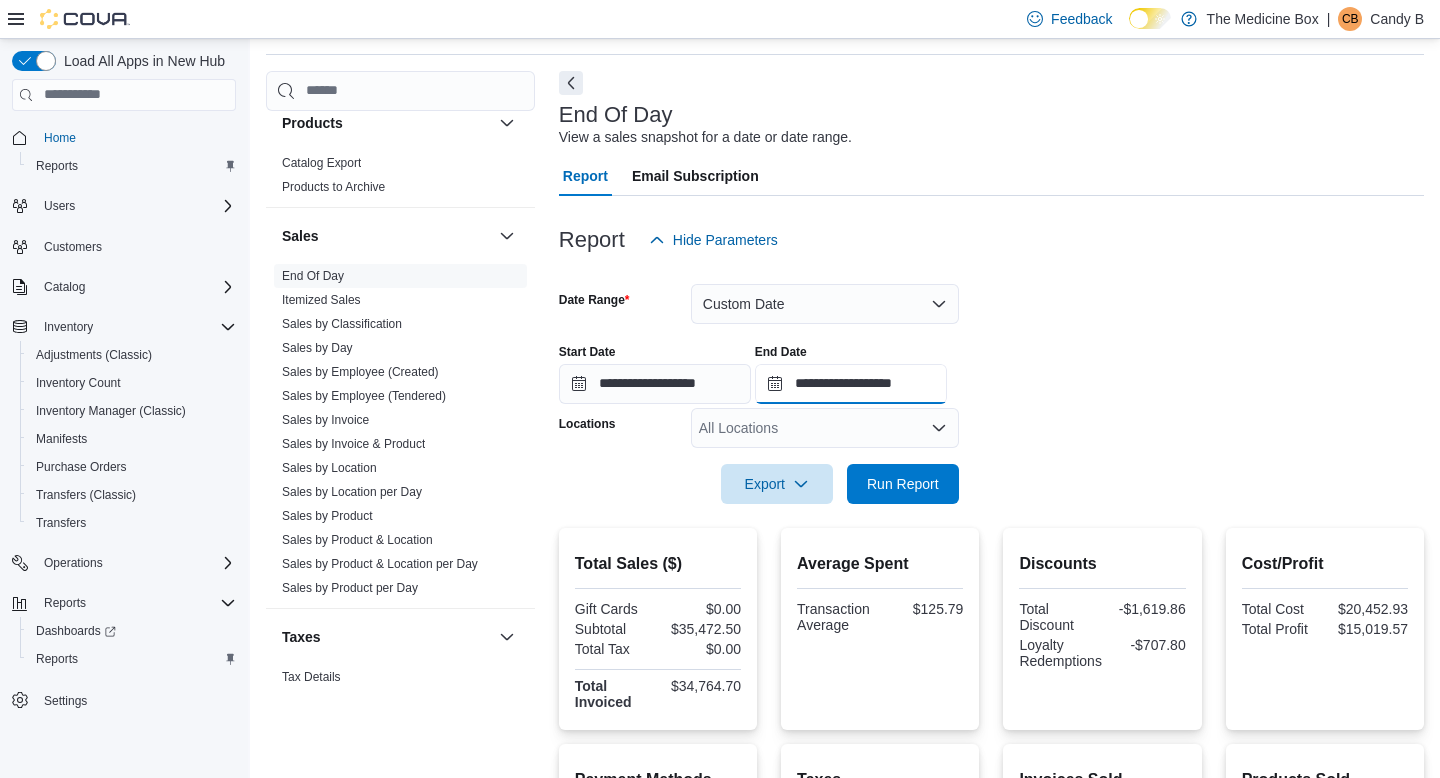 click on "**********" at bounding box center [851, 384] 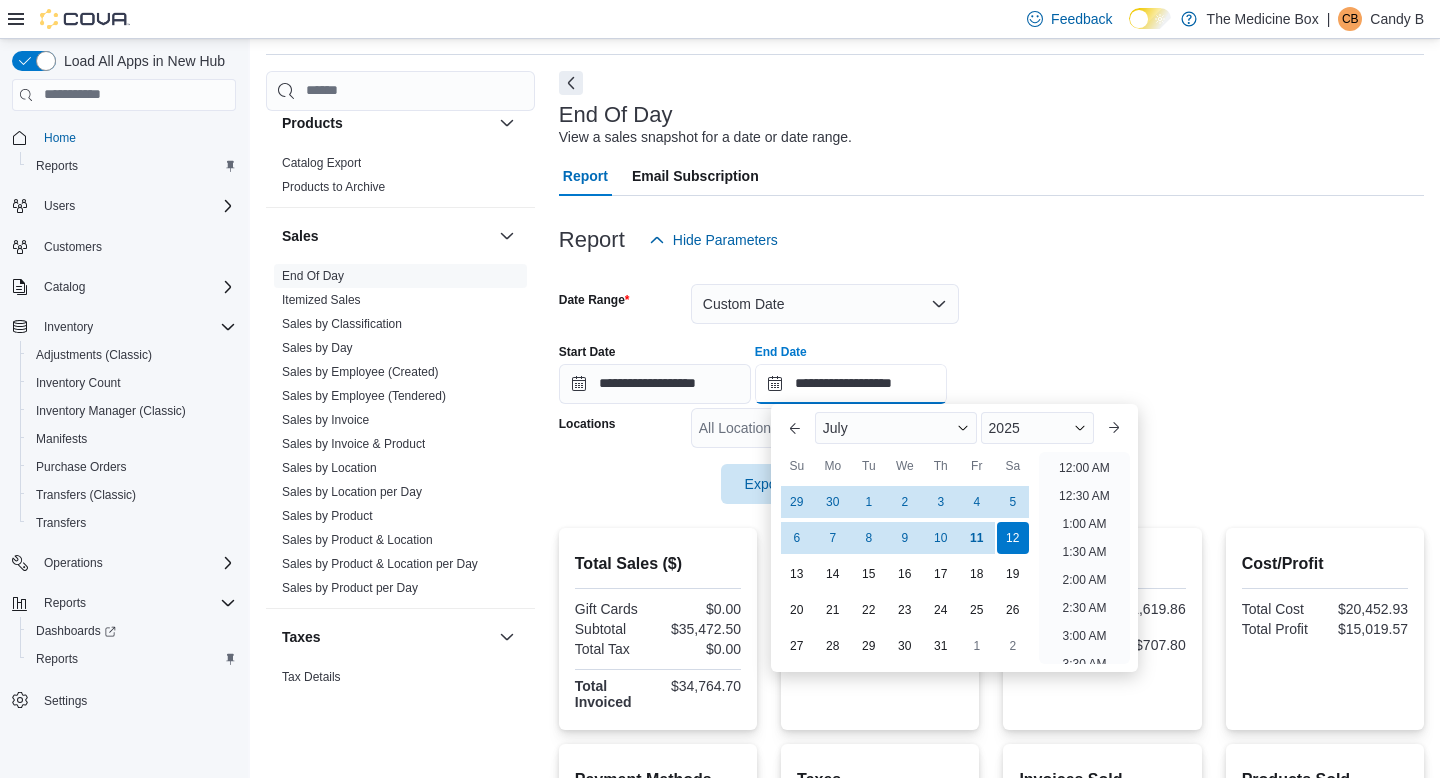 scroll, scrollTop: 1136, scrollLeft: 0, axis: vertical 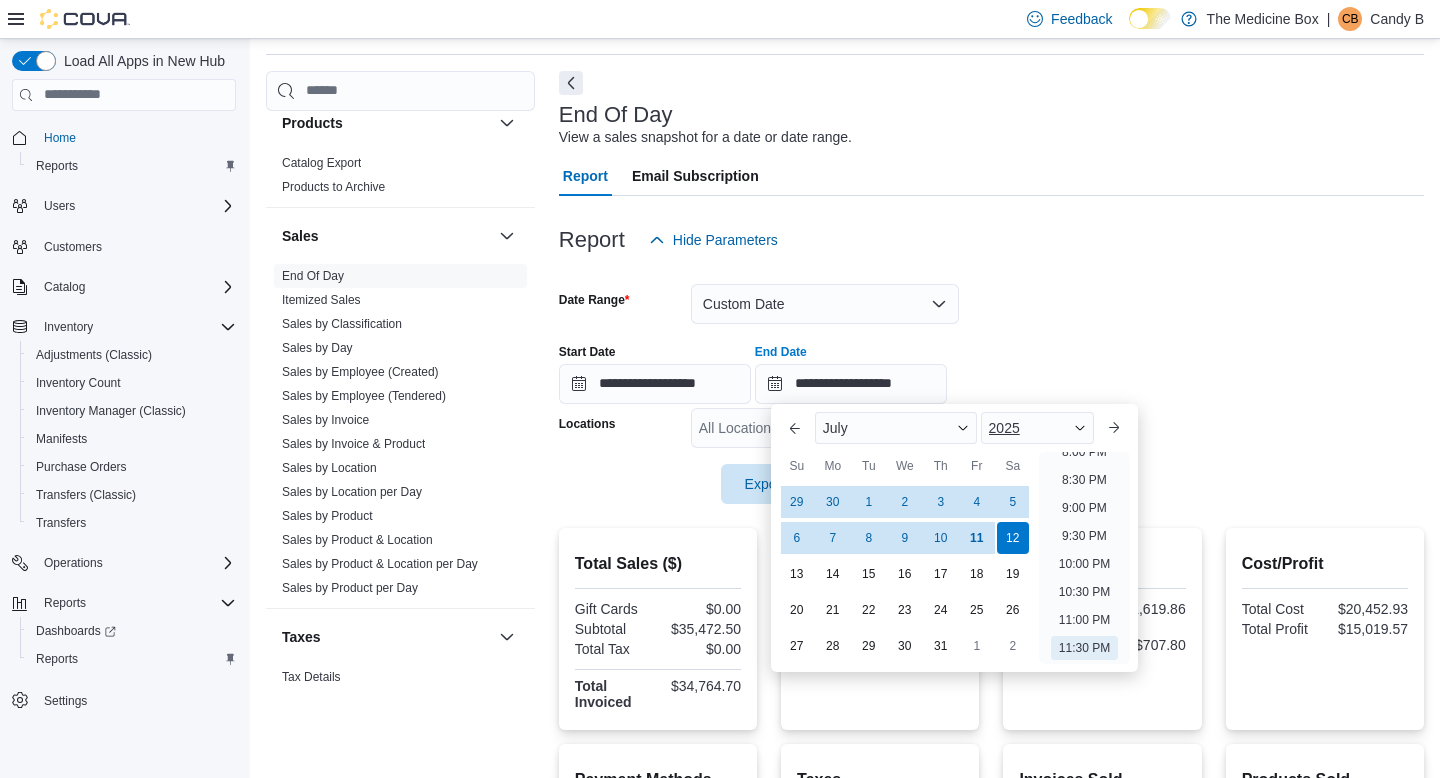 click on "2025" at bounding box center (1038, 428) 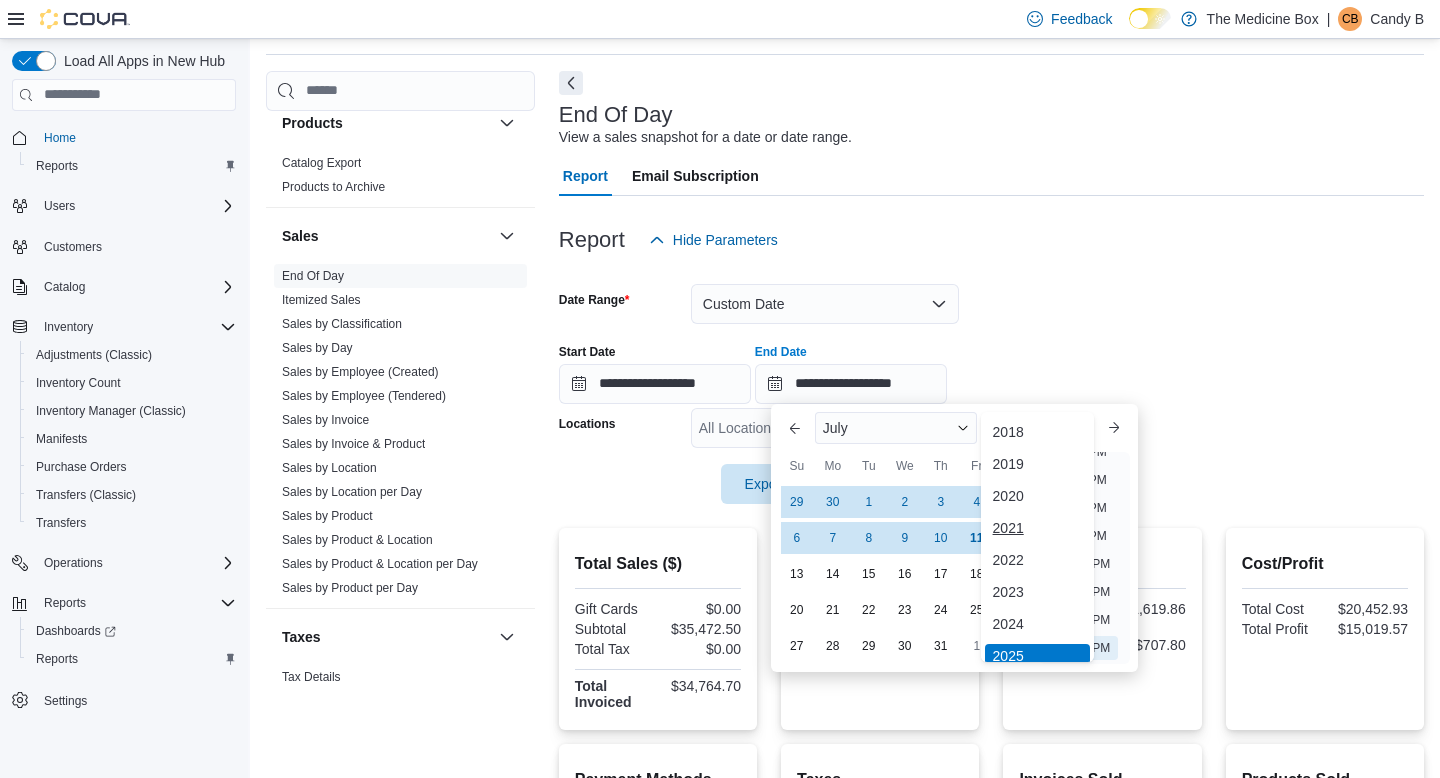 scroll, scrollTop: 6, scrollLeft: 0, axis: vertical 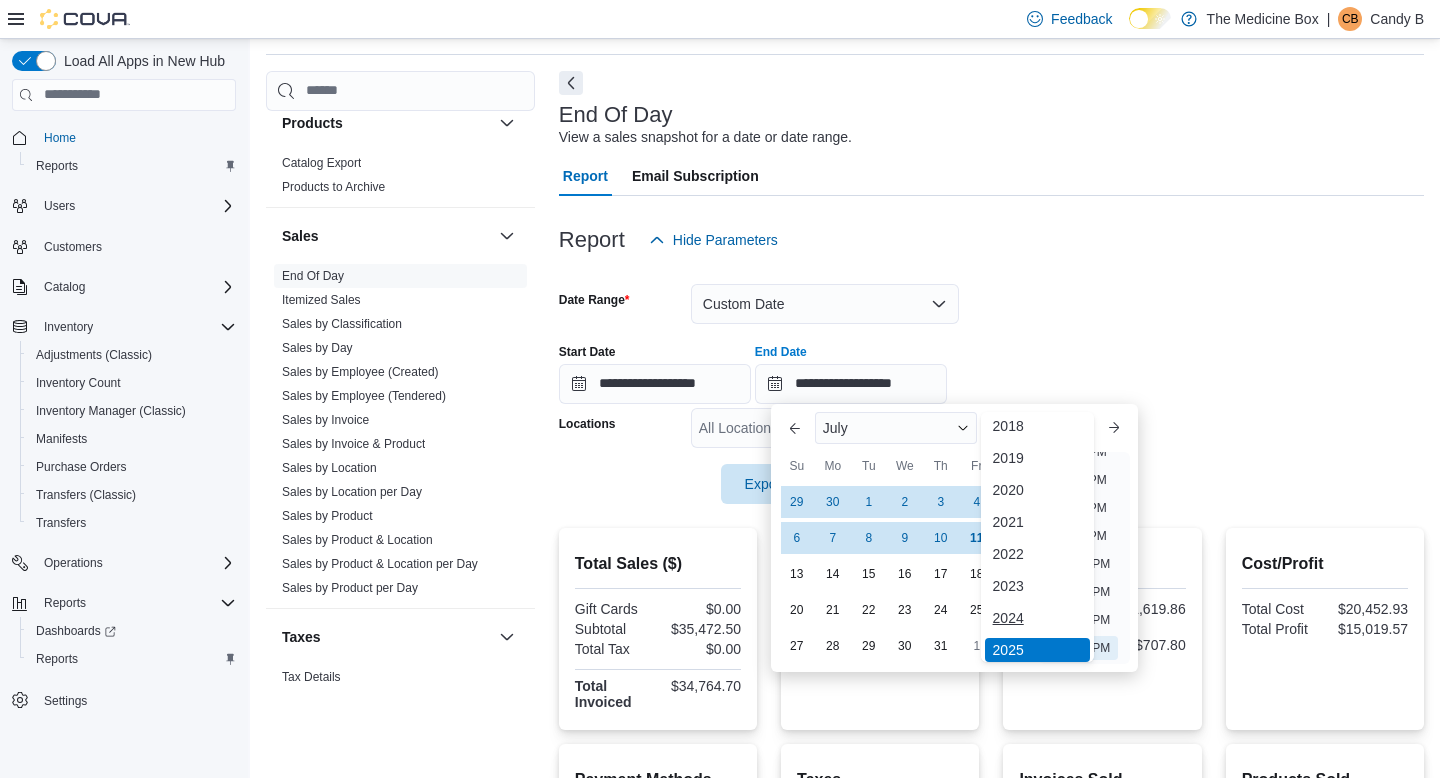 click on "2024" at bounding box center (1038, 618) 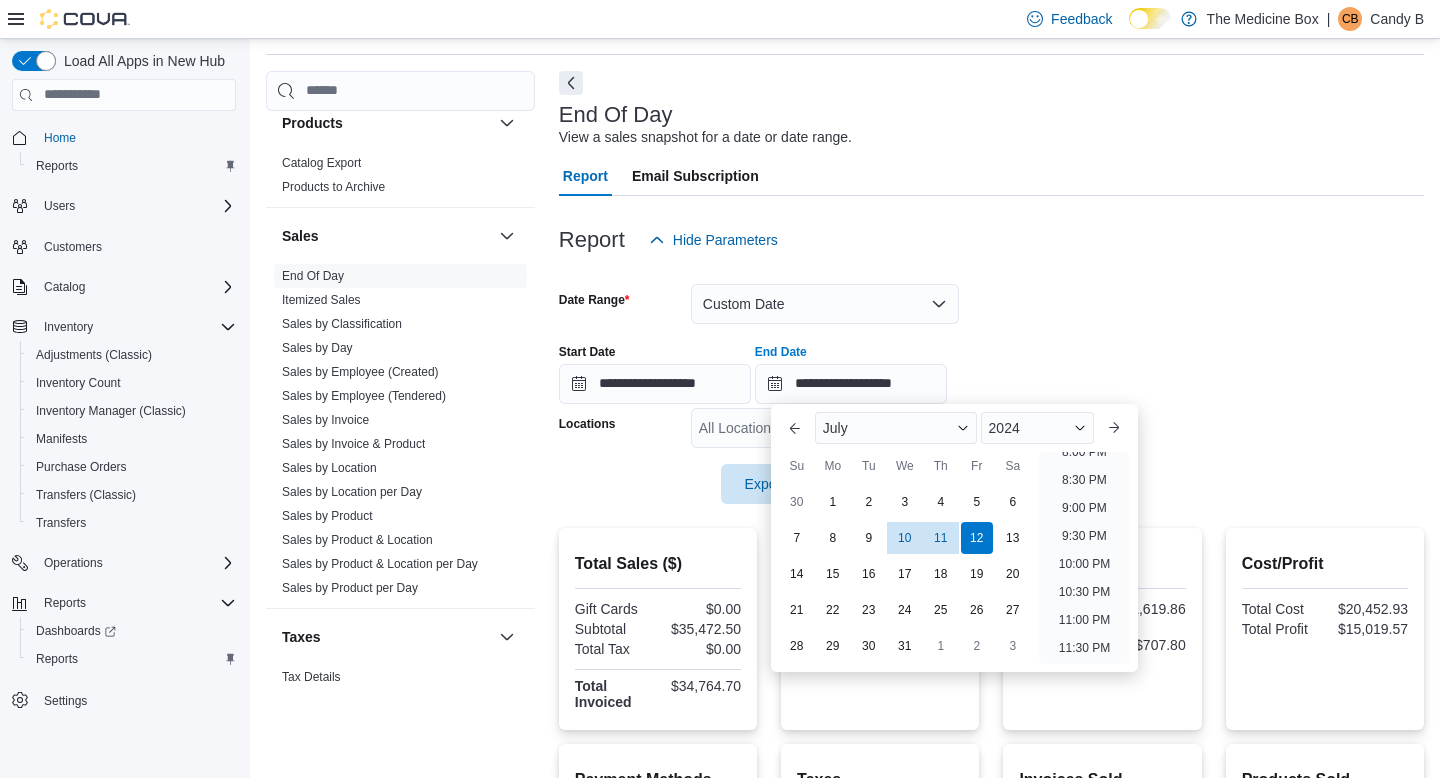 click on "7 8 9 10 11 12 13" at bounding box center [905, 538] 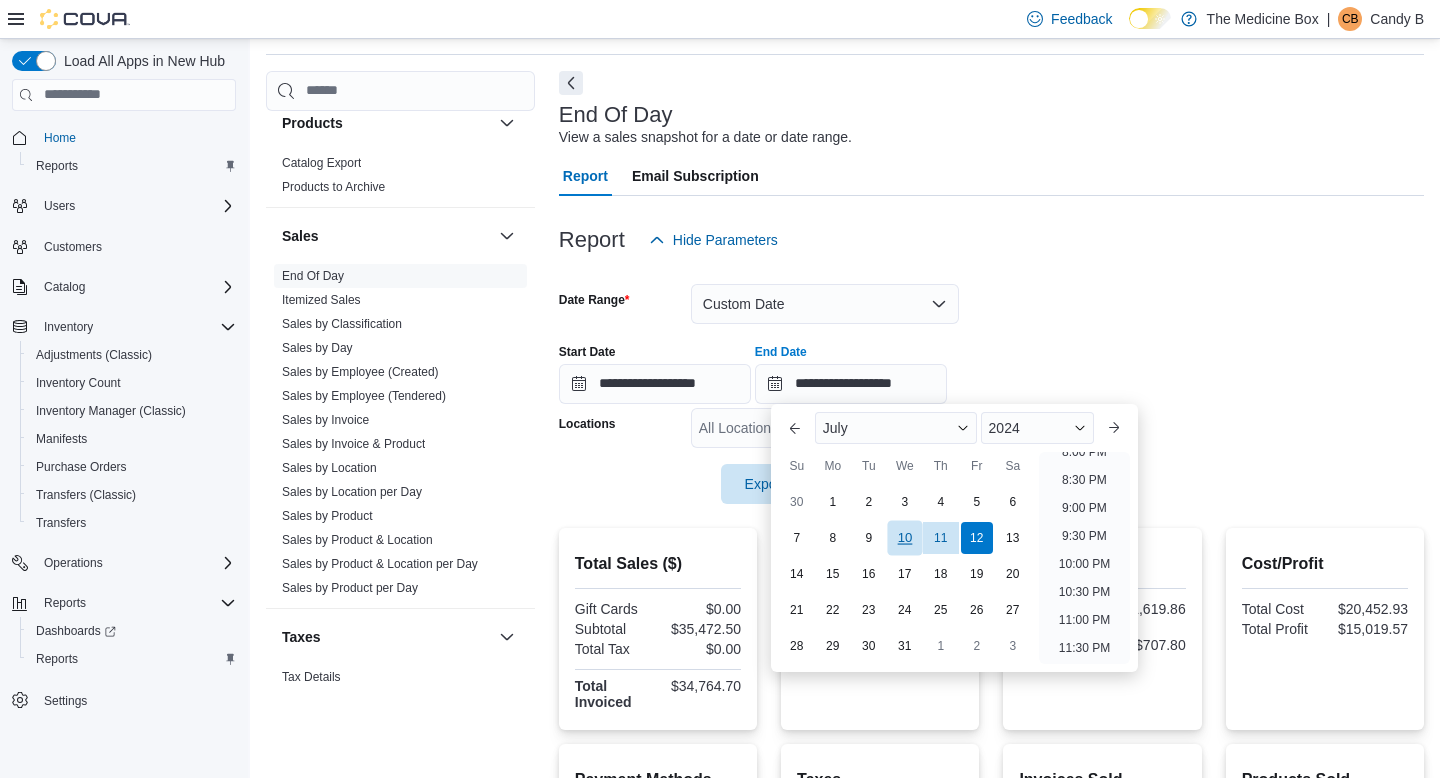 click on "10" at bounding box center (904, 537) 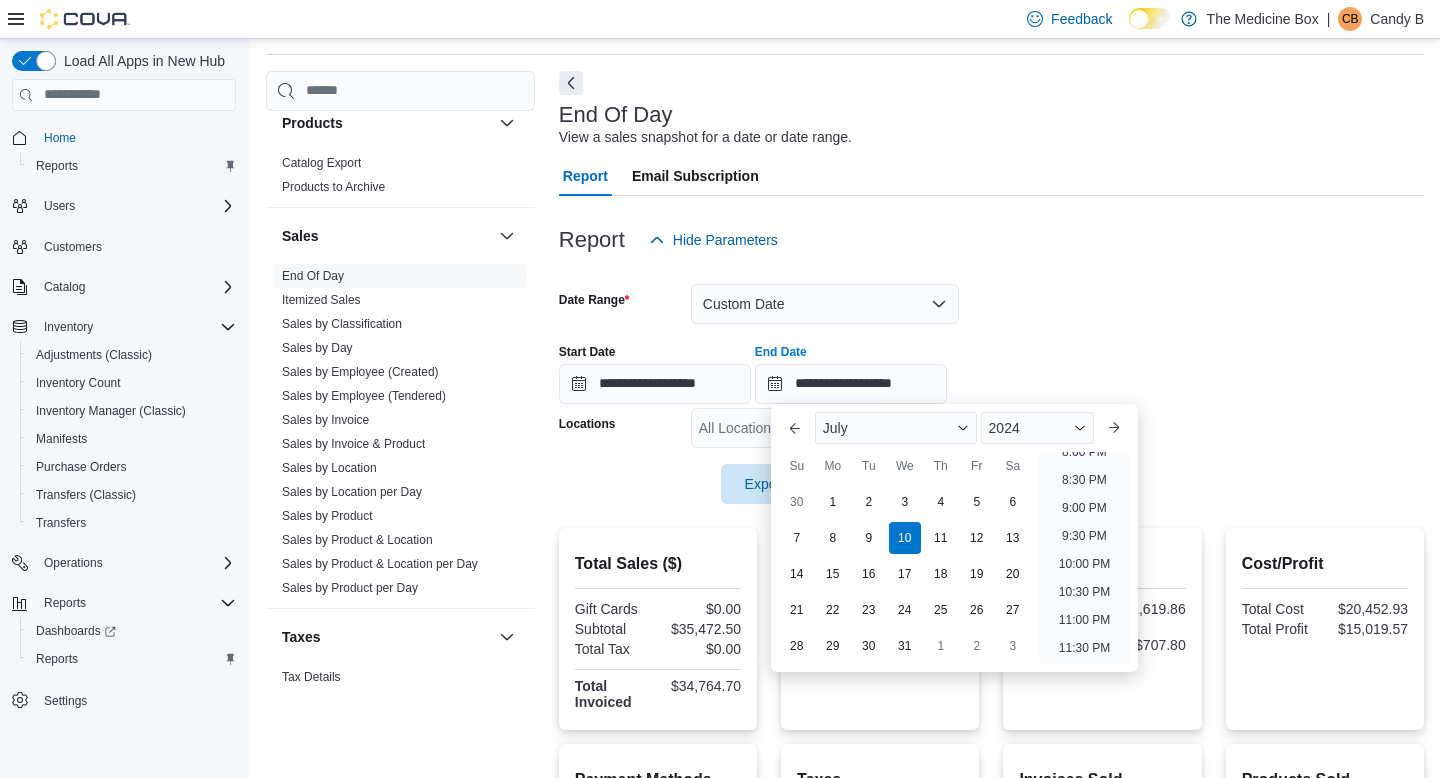 click on "**********" at bounding box center (991, 366) 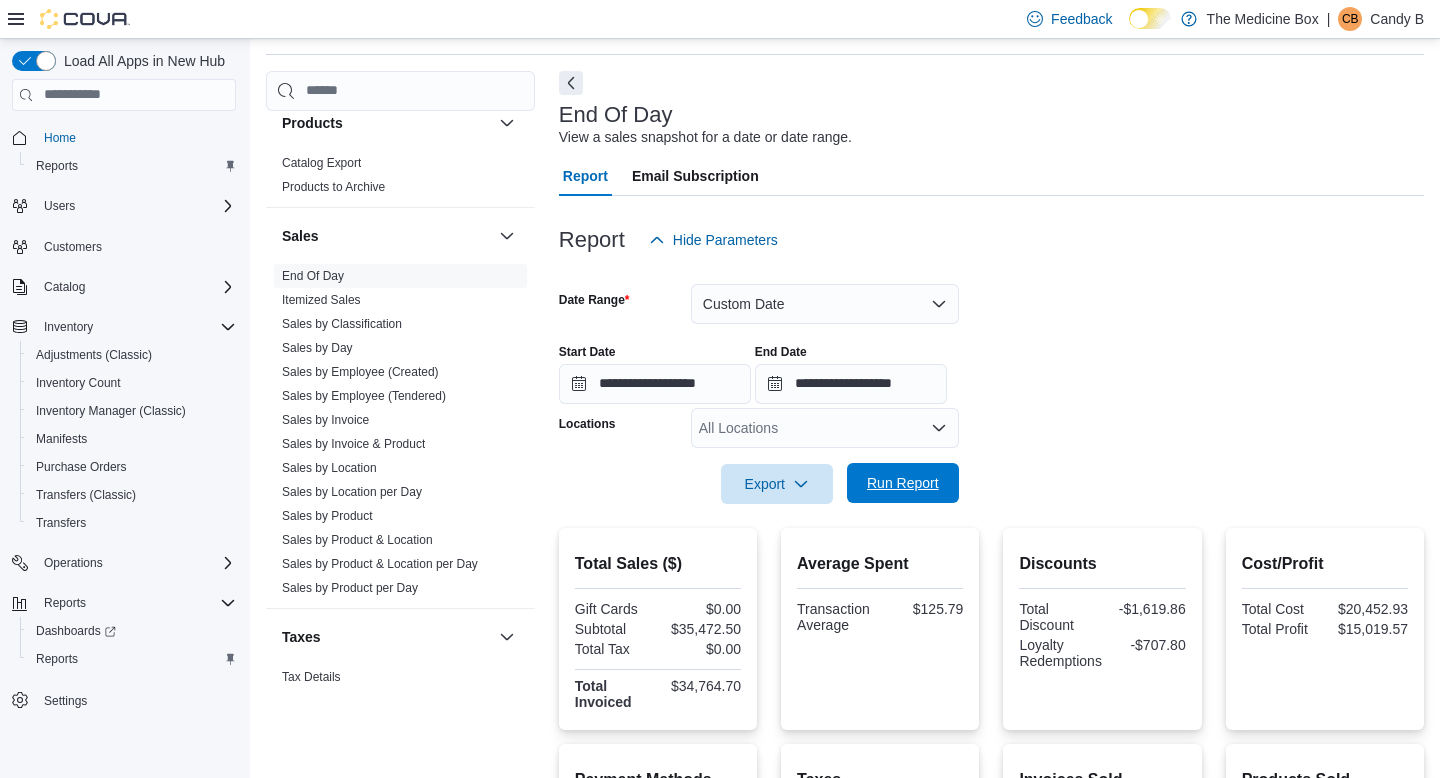 click on "Run Report" at bounding box center [903, 483] 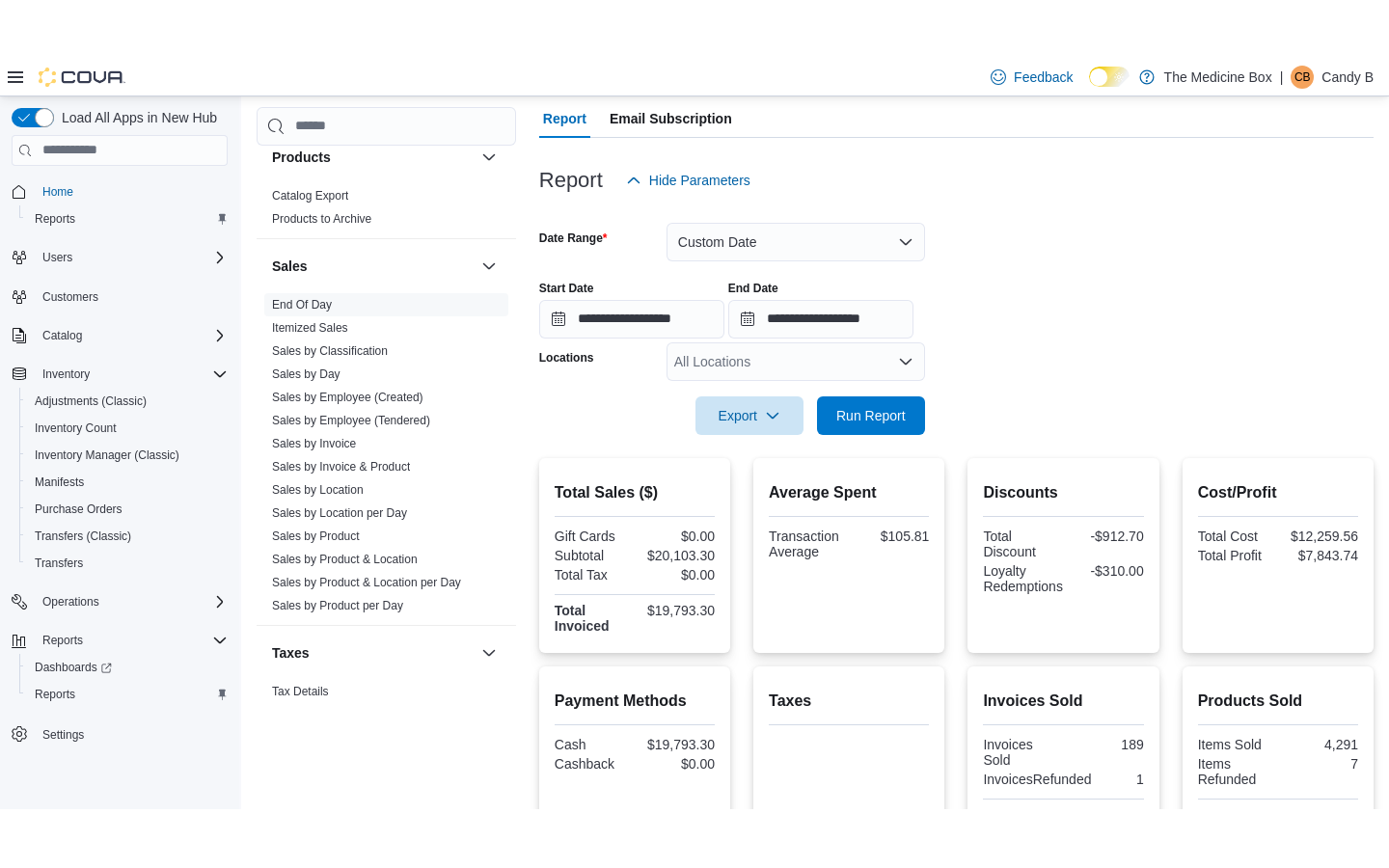 scroll, scrollTop: 176, scrollLeft: 0, axis: vertical 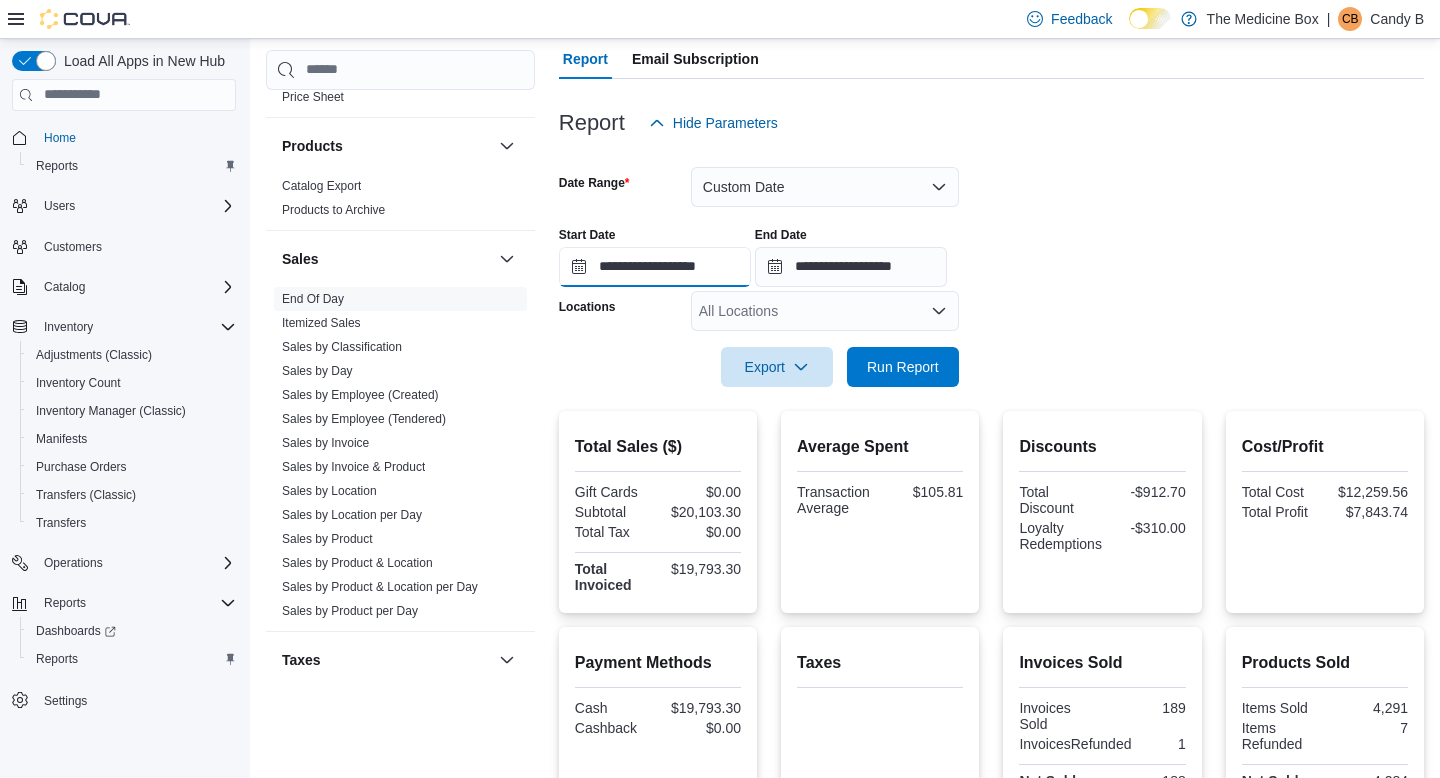 click on "**********" at bounding box center [655, 267] 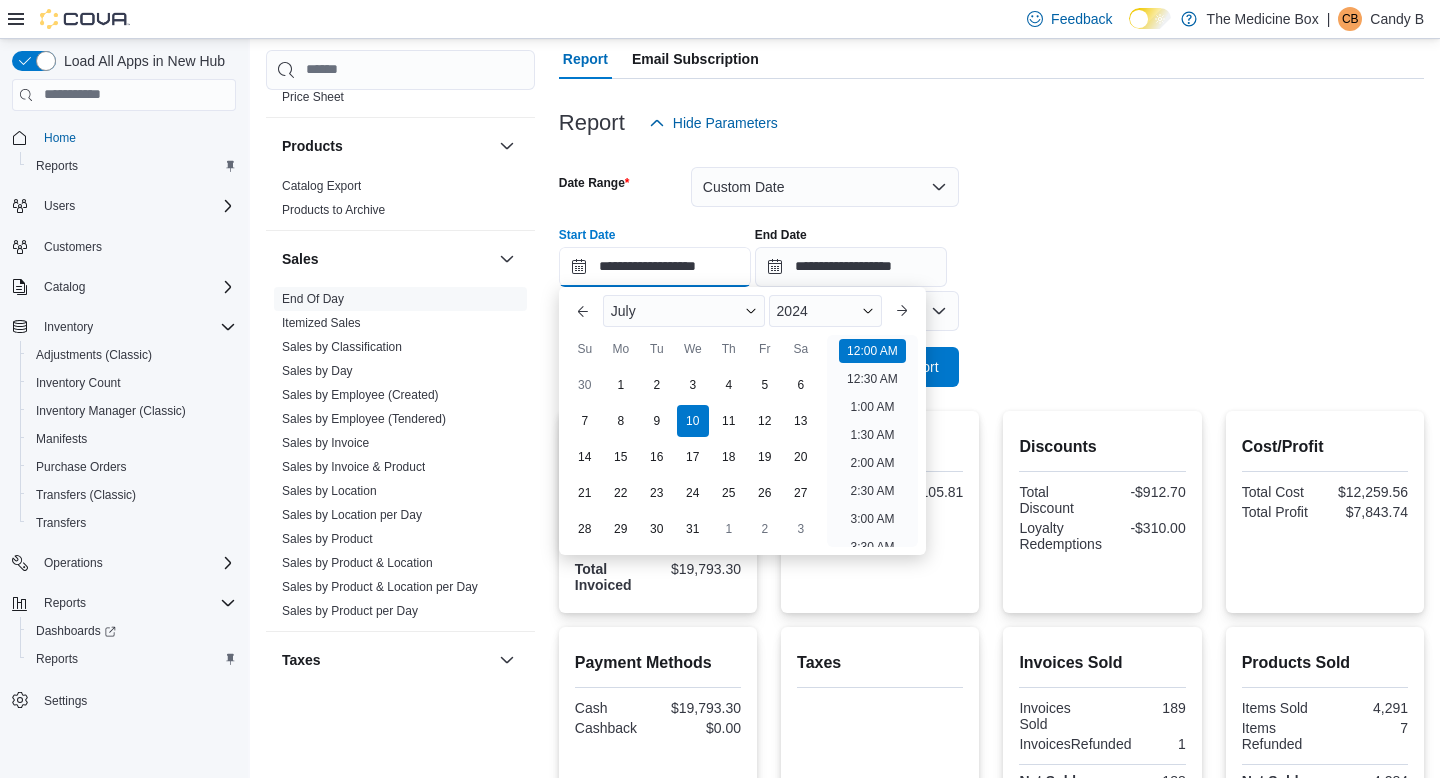 scroll, scrollTop: 62, scrollLeft: 0, axis: vertical 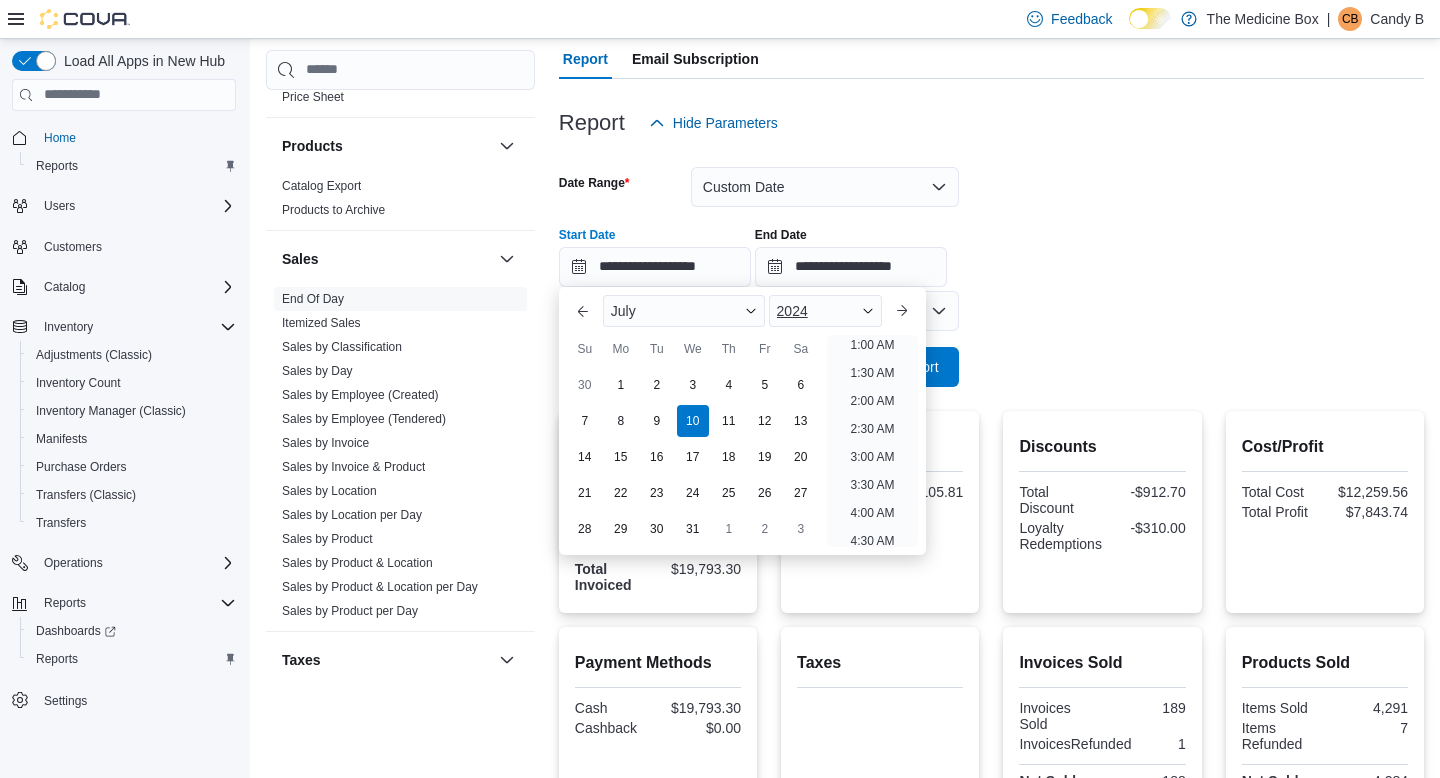 click at bounding box center (868, 311) 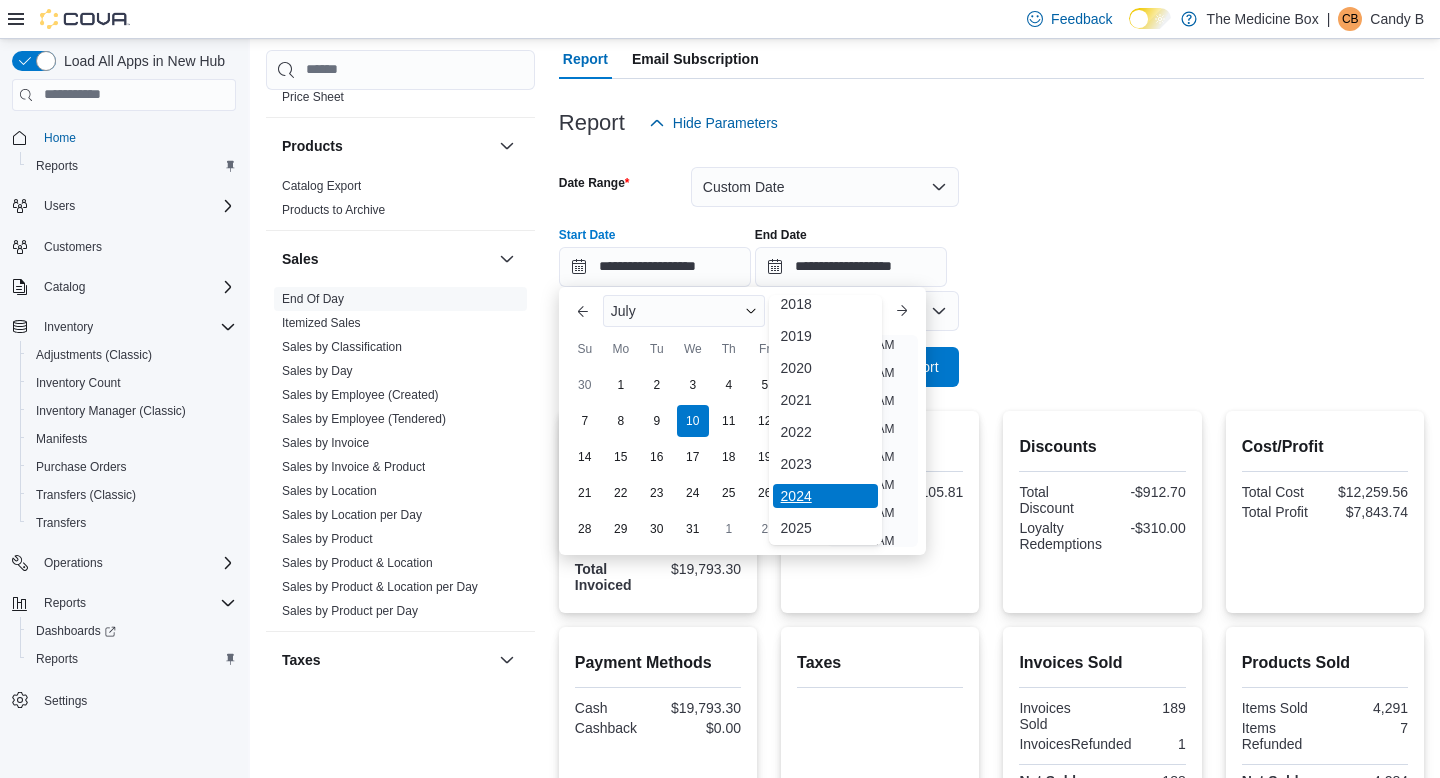 scroll, scrollTop: 50, scrollLeft: 0, axis: vertical 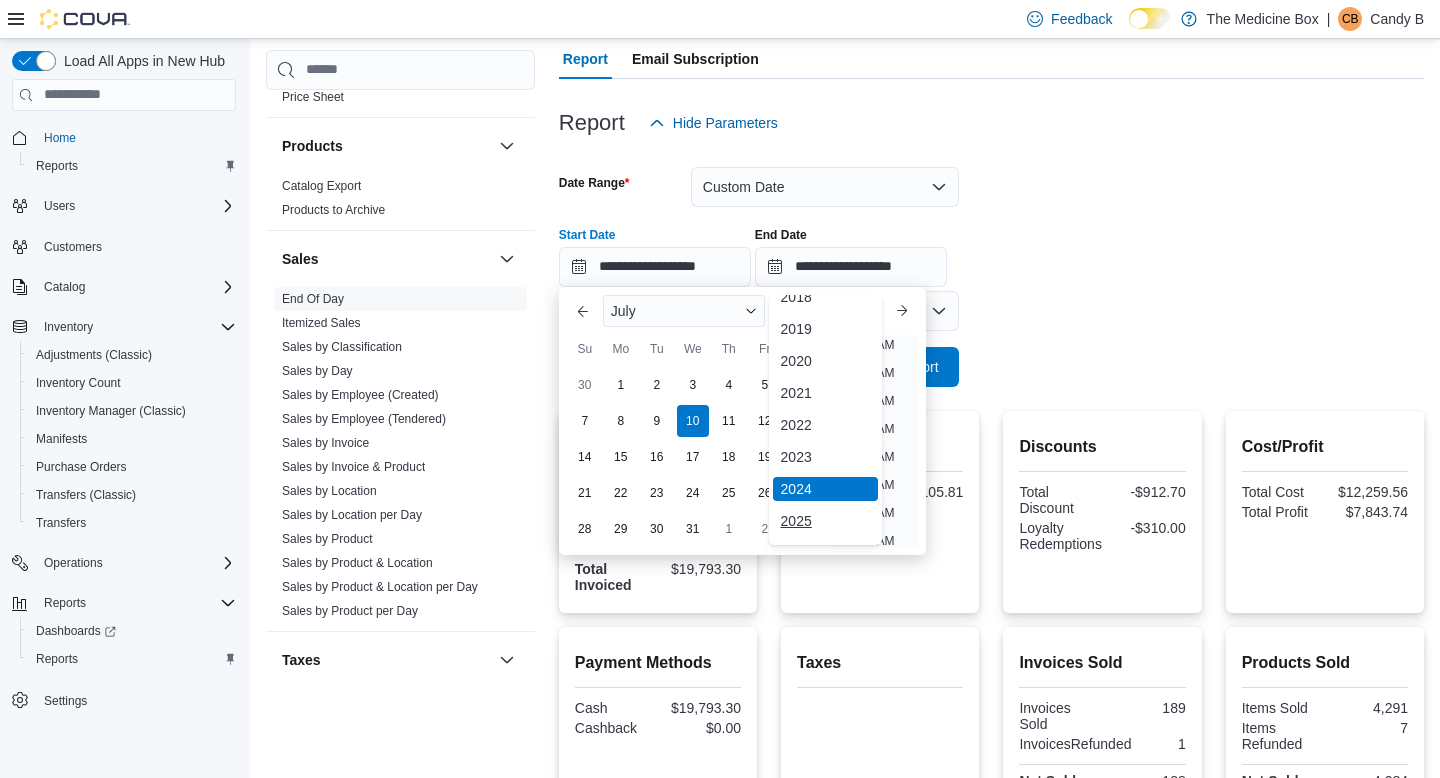 click on "2025" at bounding box center (826, 521) 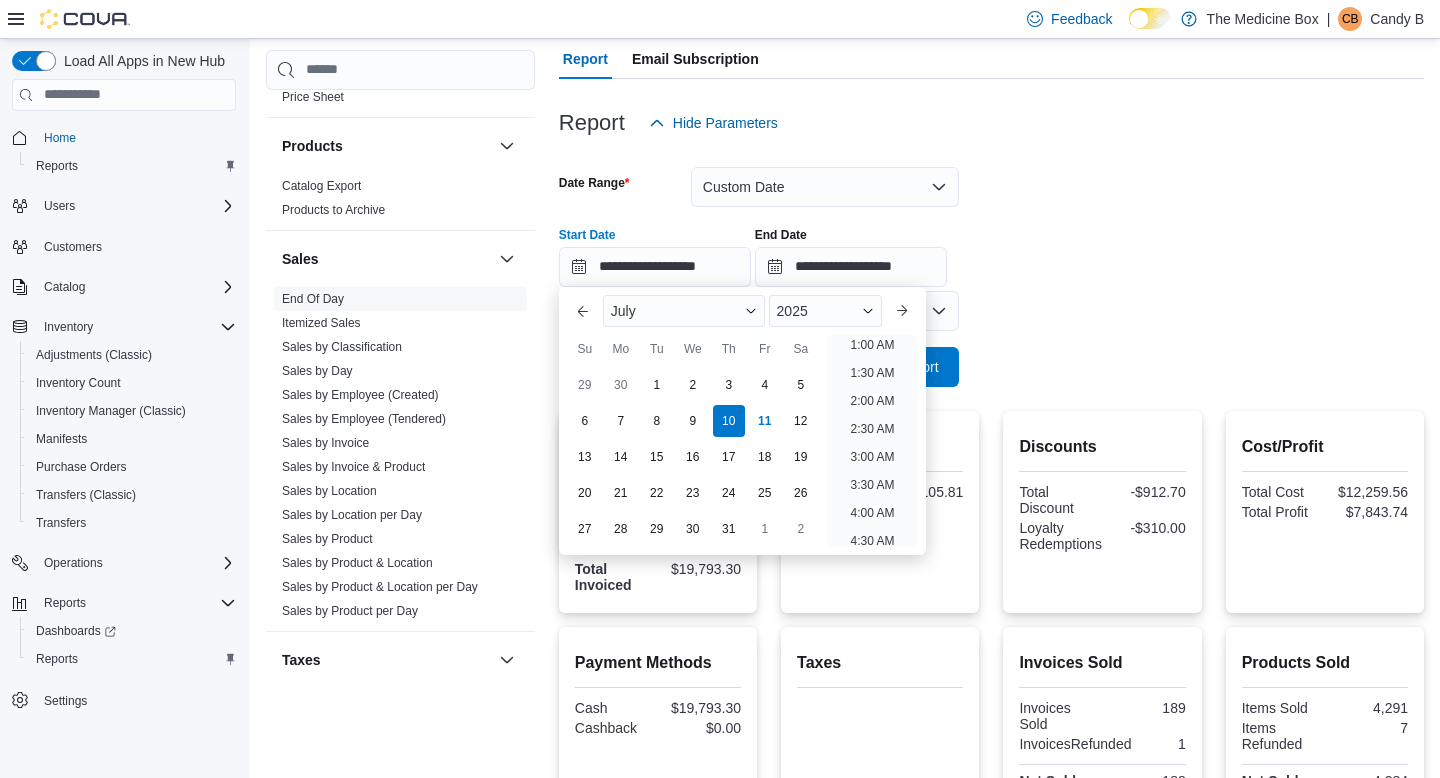 scroll, scrollTop: 4, scrollLeft: 0, axis: vertical 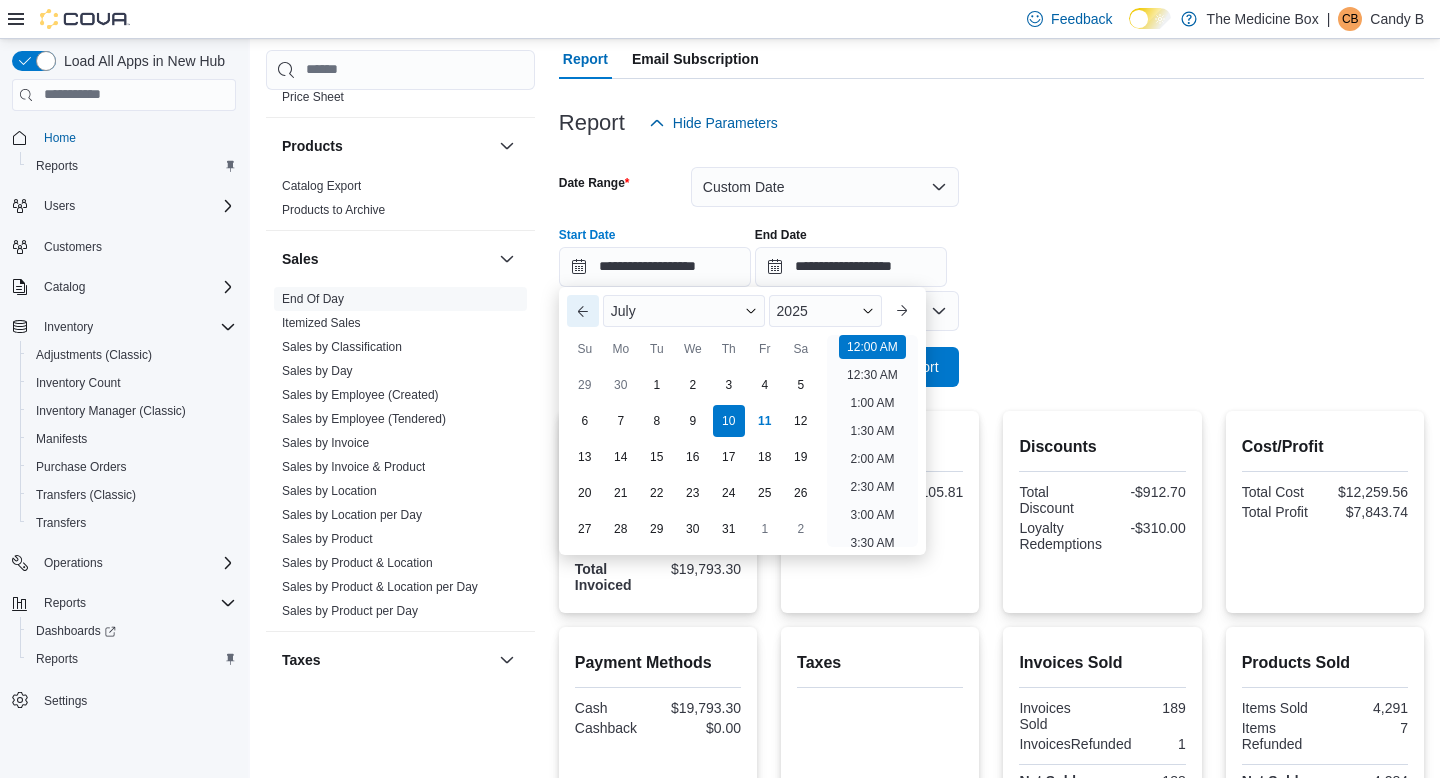click on "Previous Month" at bounding box center [583, 311] 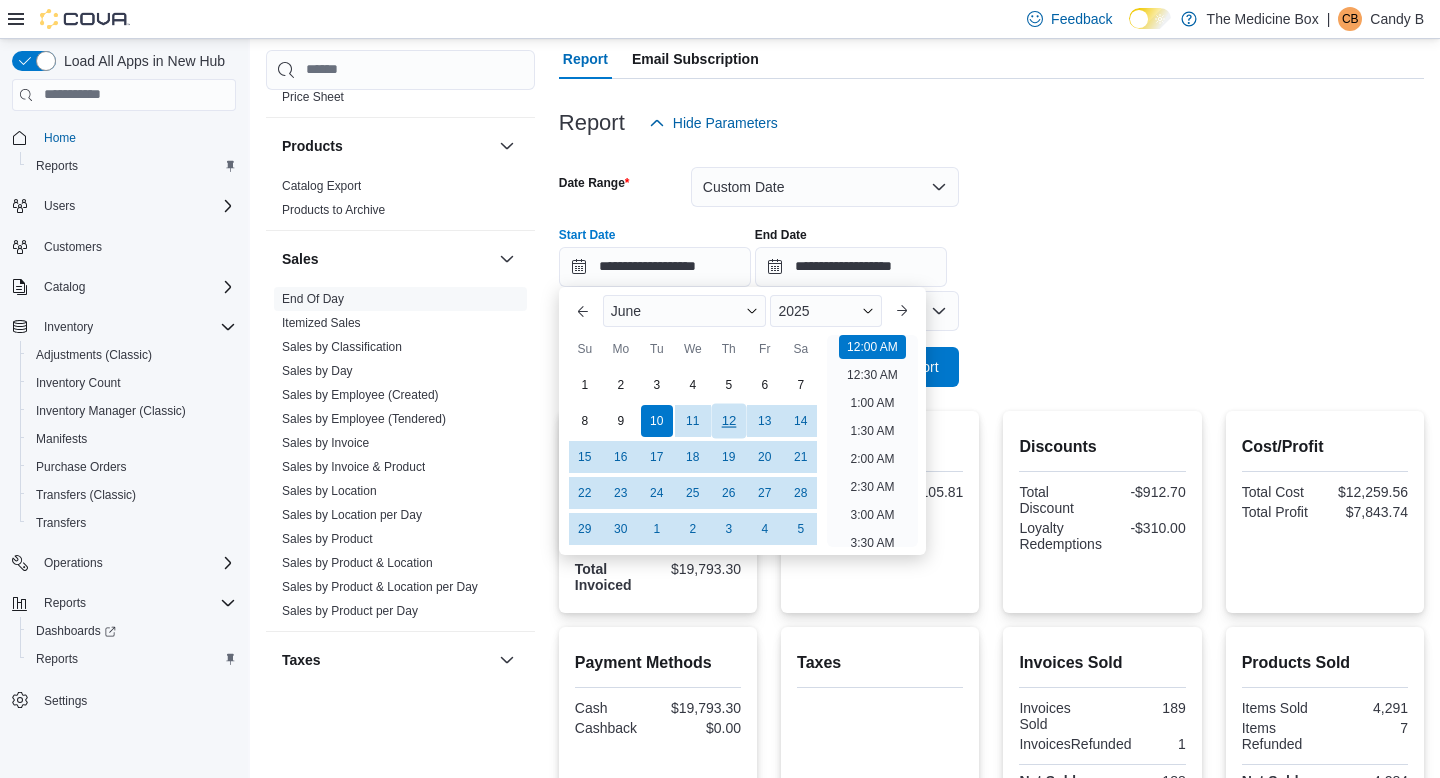 click on "12" at bounding box center [728, 420] 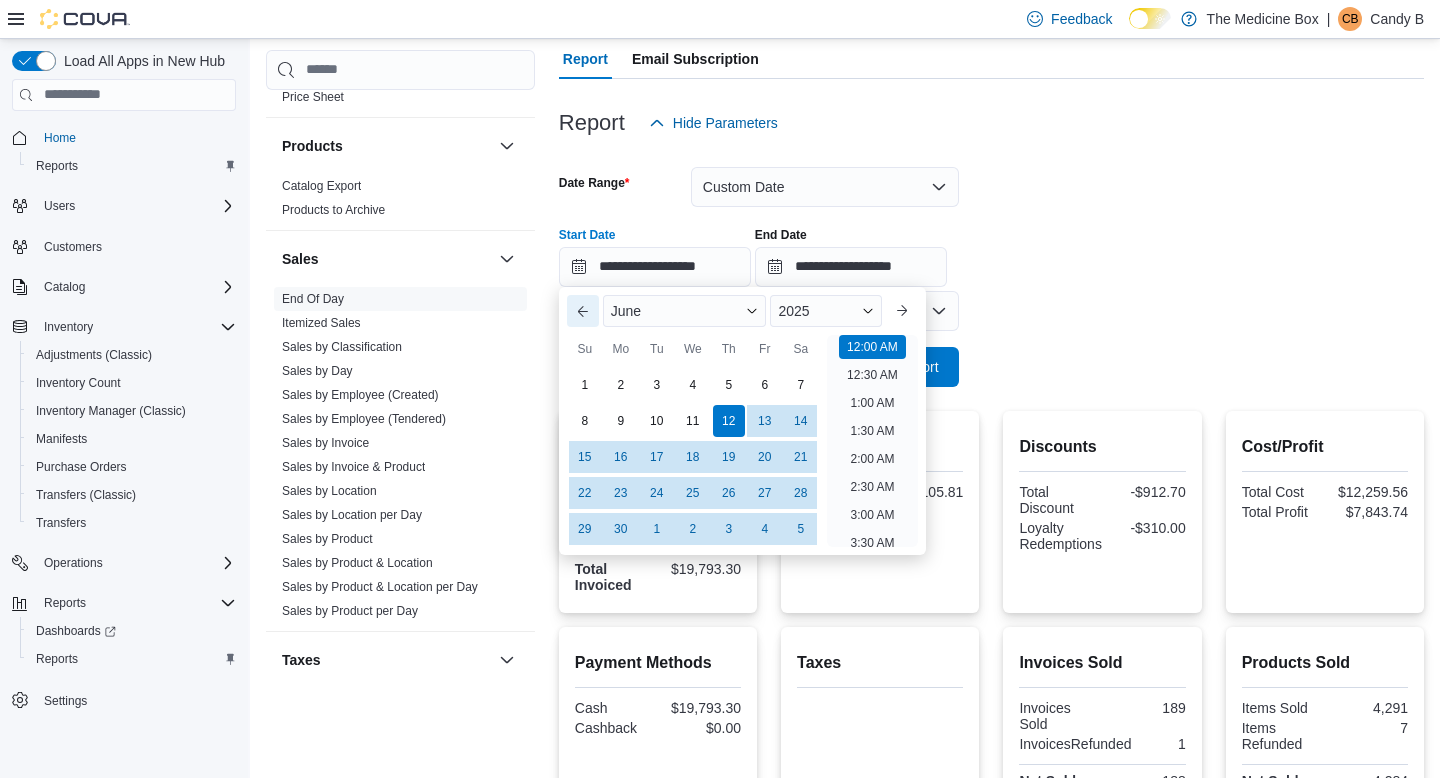 click on "Previous Month" at bounding box center (583, 311) 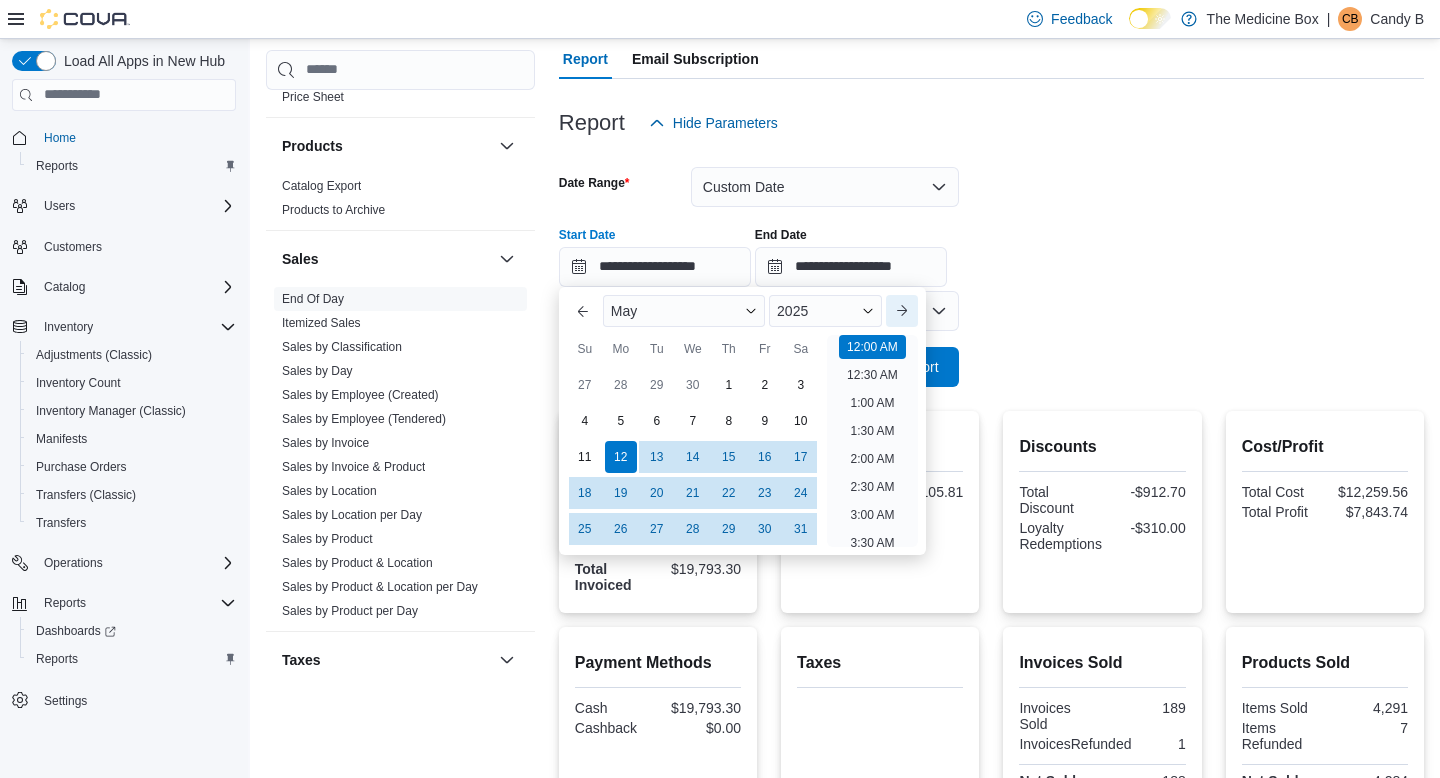 click on "Next month" at bounding box center [902, 311] 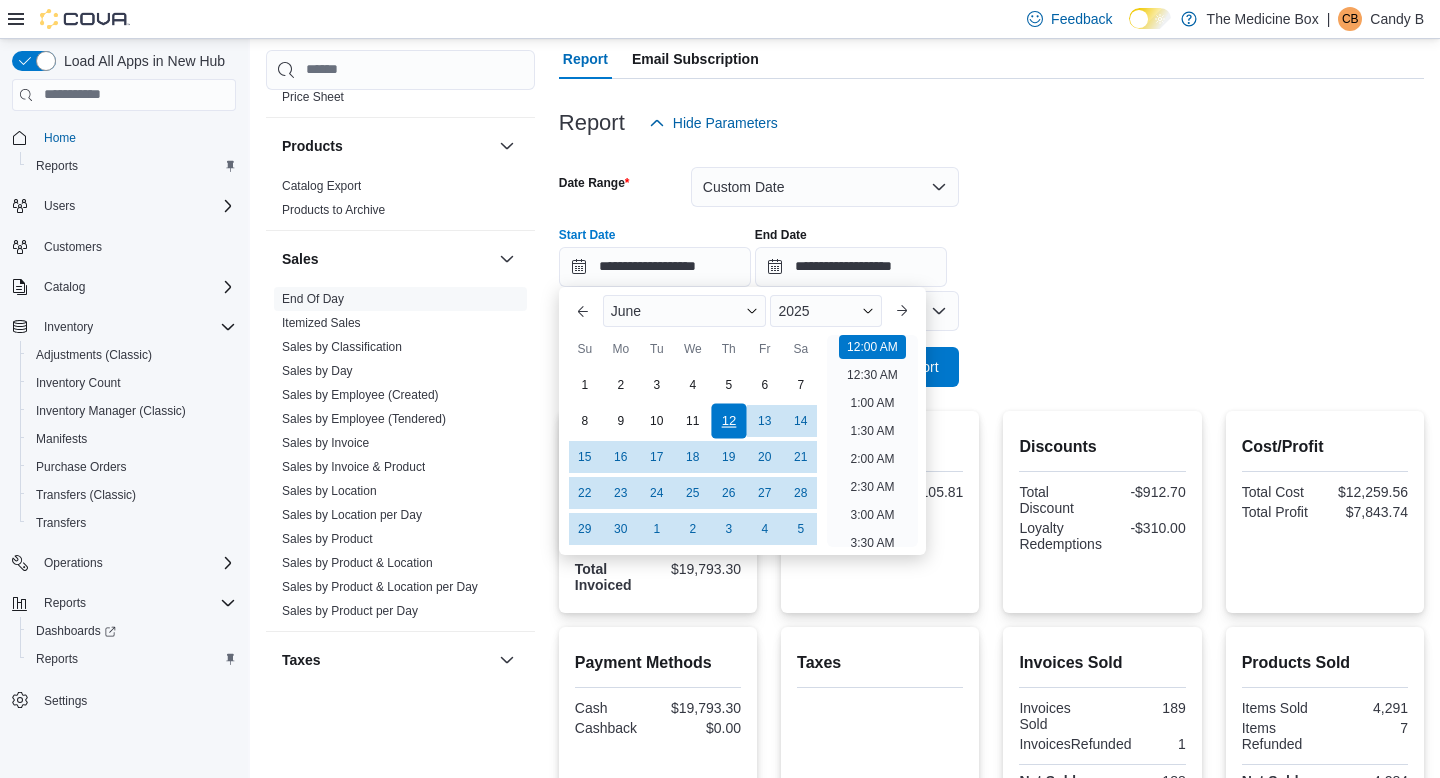 click on "12" at bounding box center [728, 420] 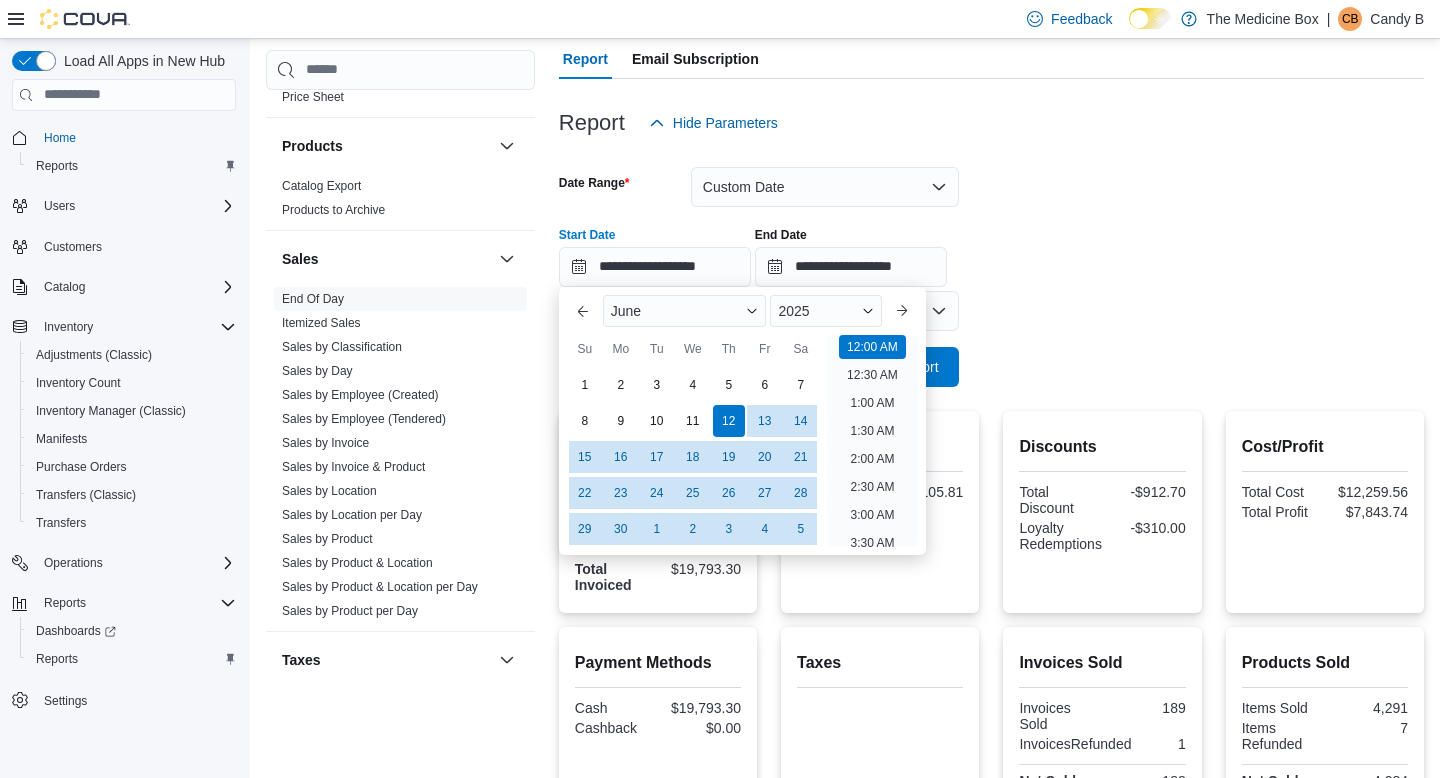 click on "**********" at bounding box center (991, 265) 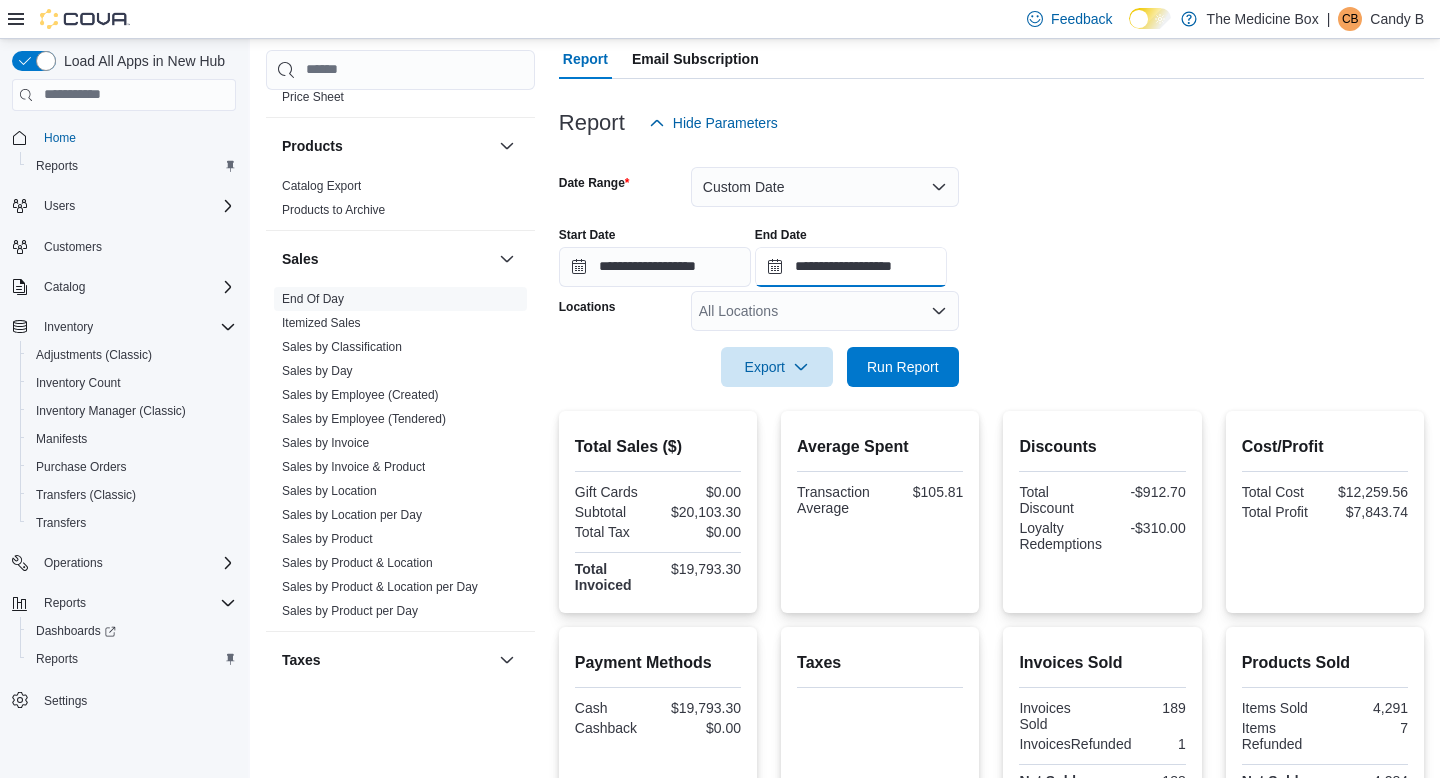click on "**********" at bounding box center (851, 267) 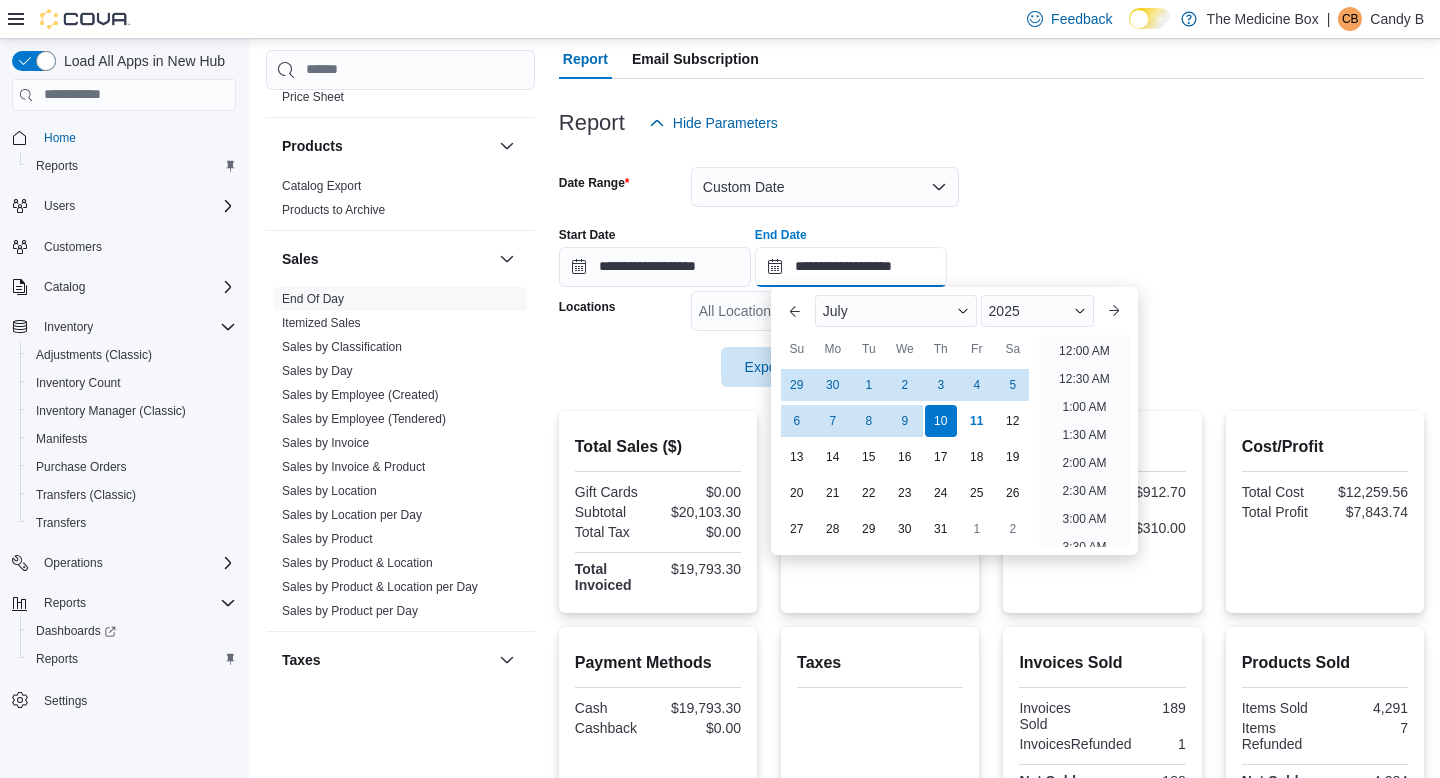 scroll, scrollTop: 1136, scrollLeft: 0, axis: vertical 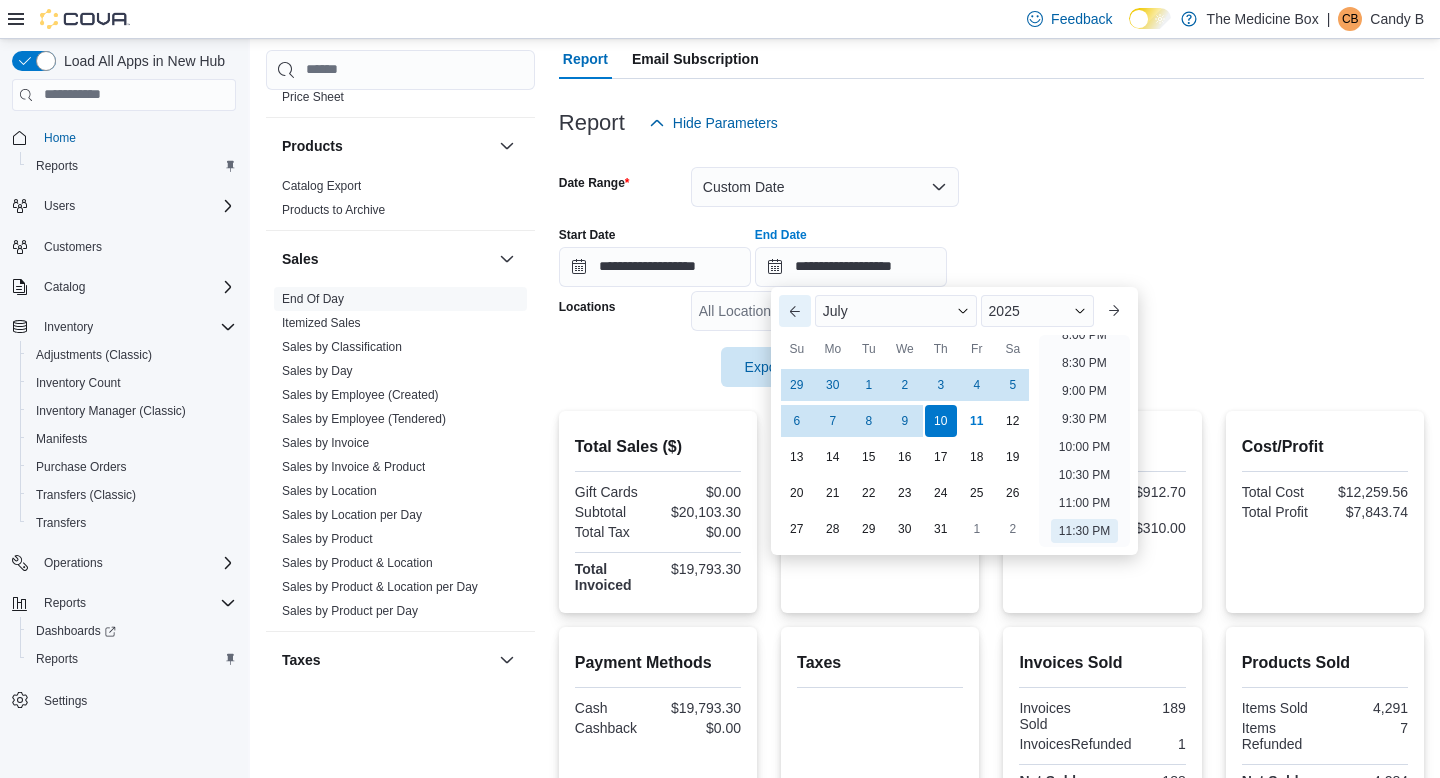 click on "Previous Month" at bounding box center (795, 311) 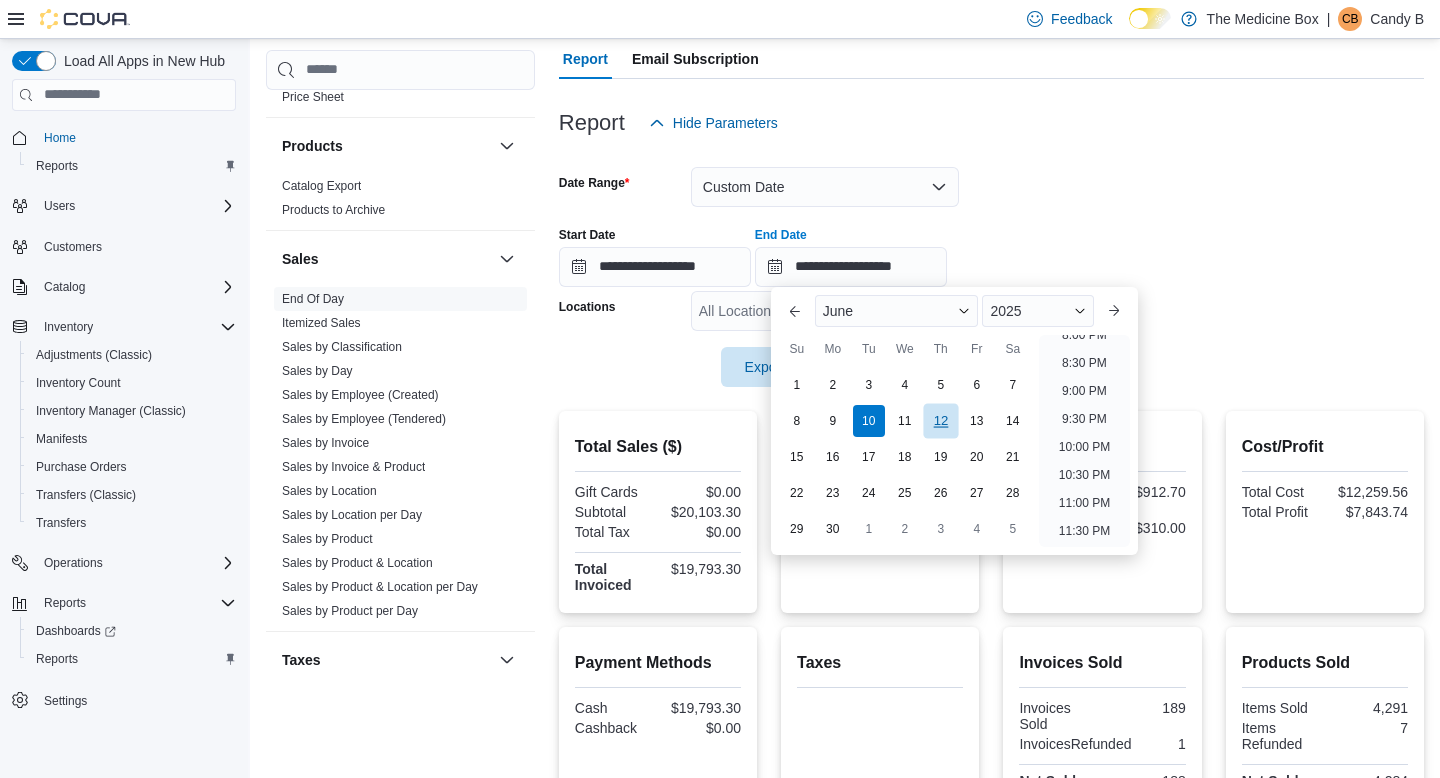click on "12" at bounding box center [940, 420] 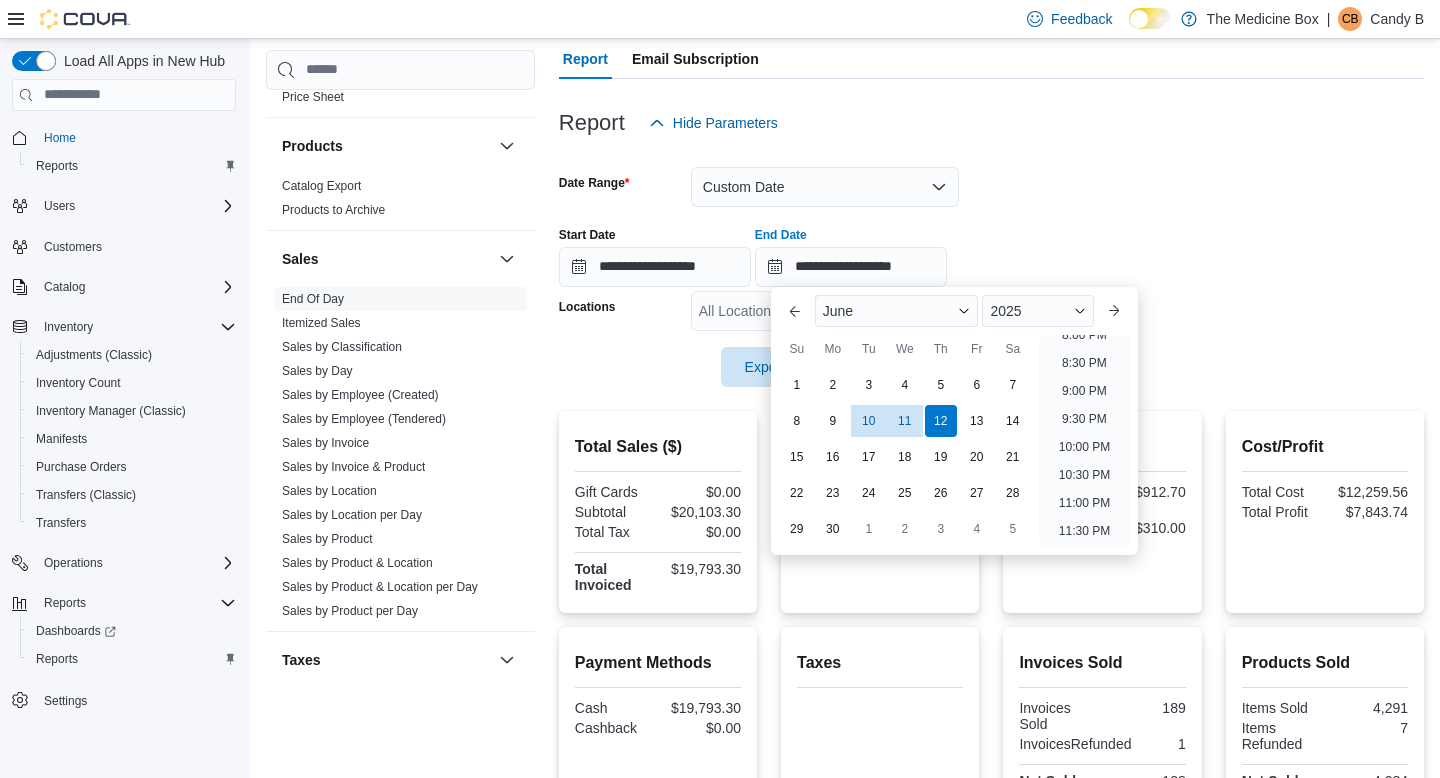 click on "**********" at bounding box center [991, 249] 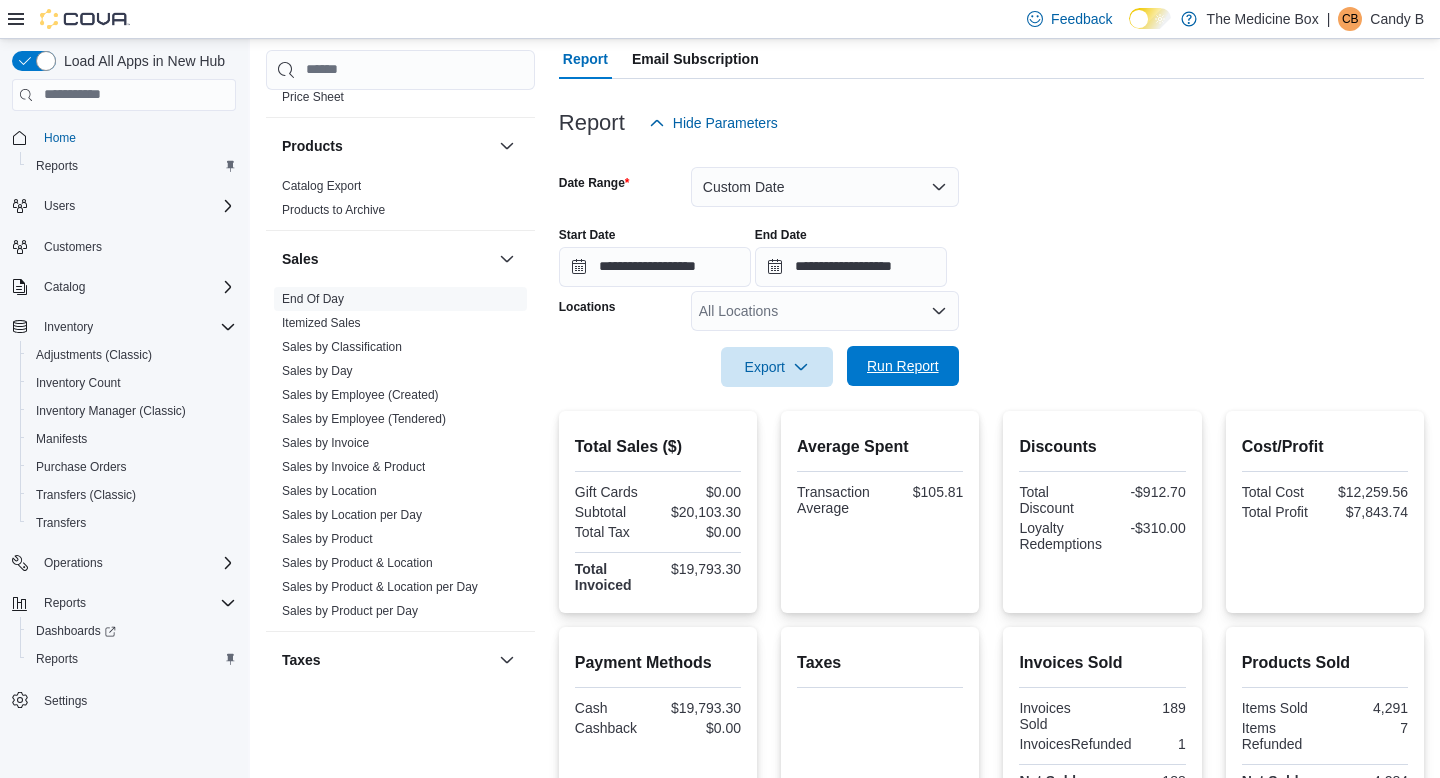 click on "Run Report" at bounding box center [903, 366] 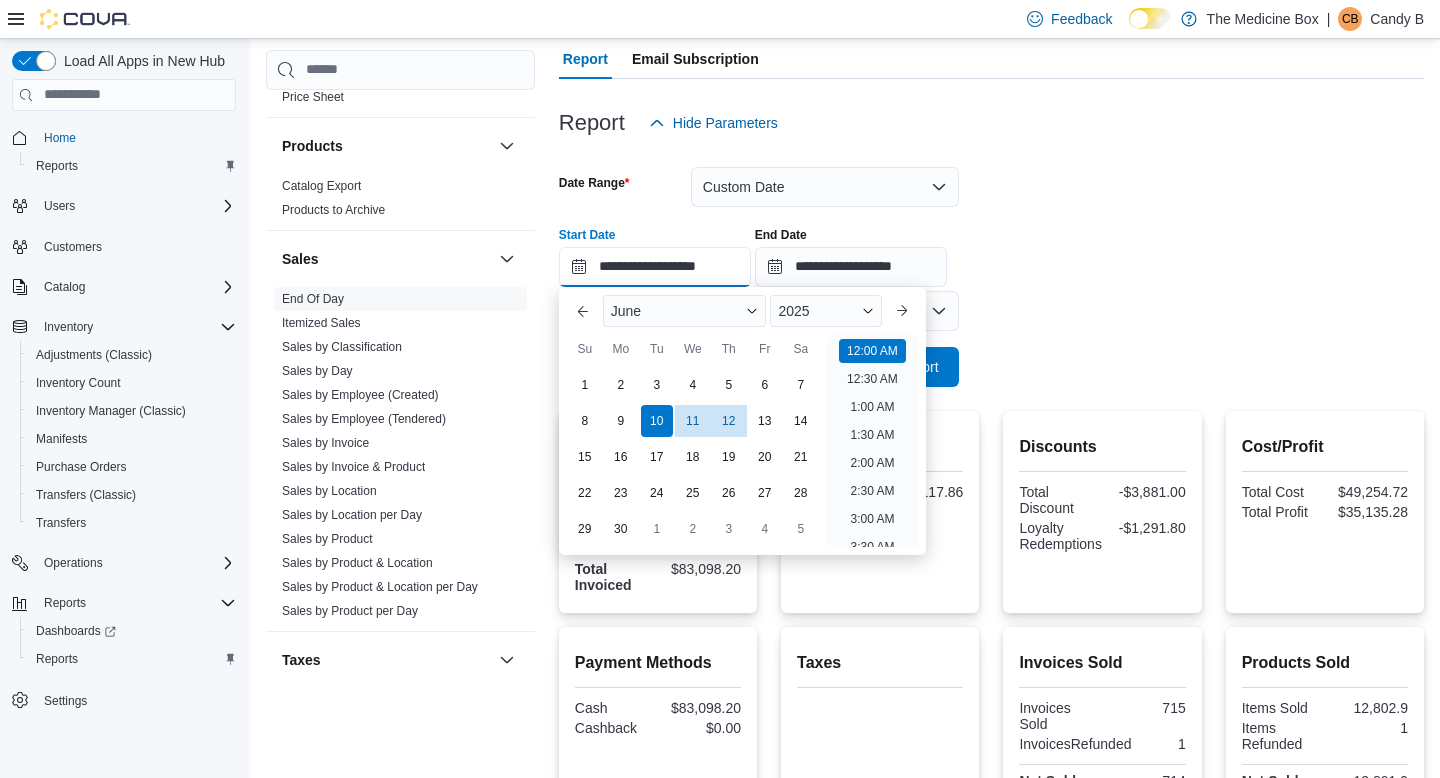 click on "**********" at bounding box center (655, 267) 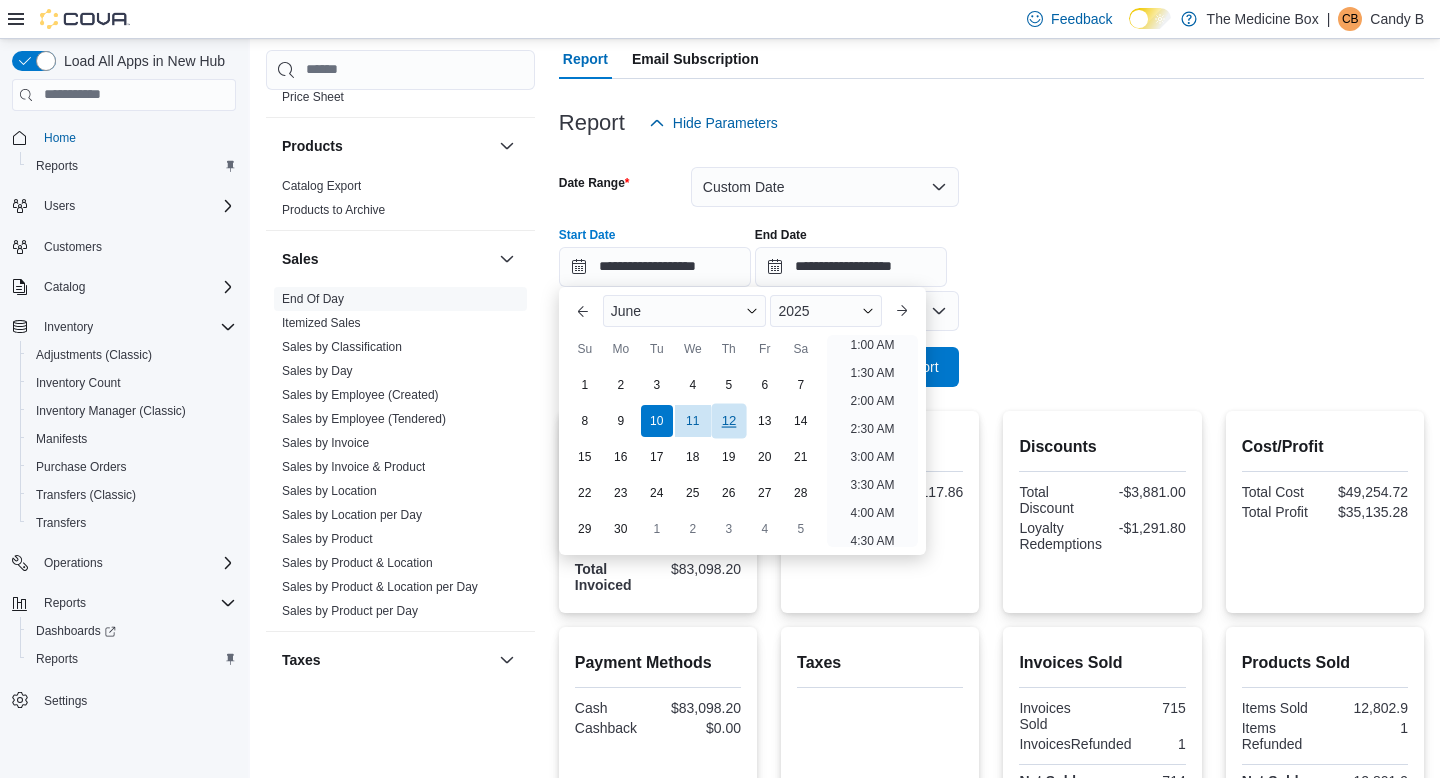 click on "12" at bounding box center [728, 420] 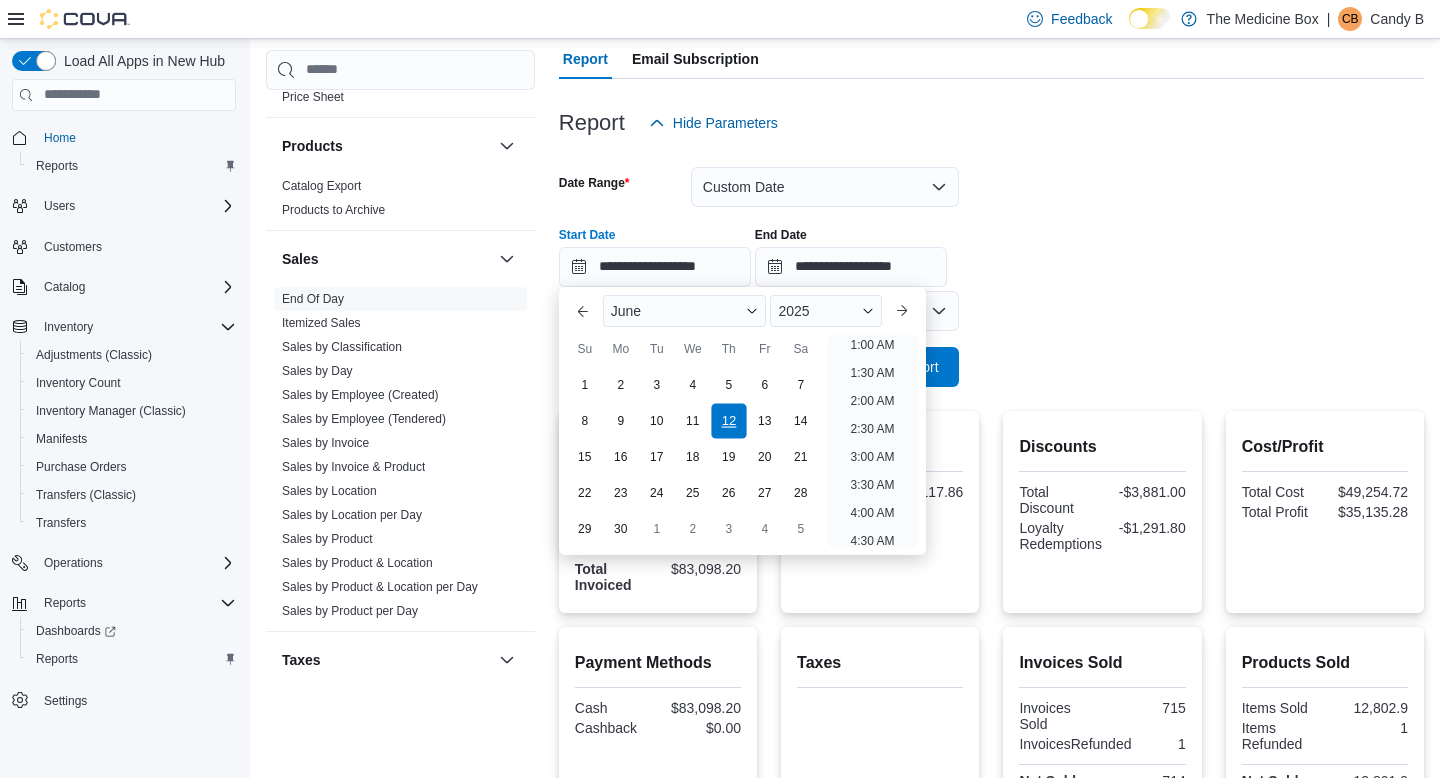 scroll, scrollTop: 4, scrollLeft: 0, axis: vertical 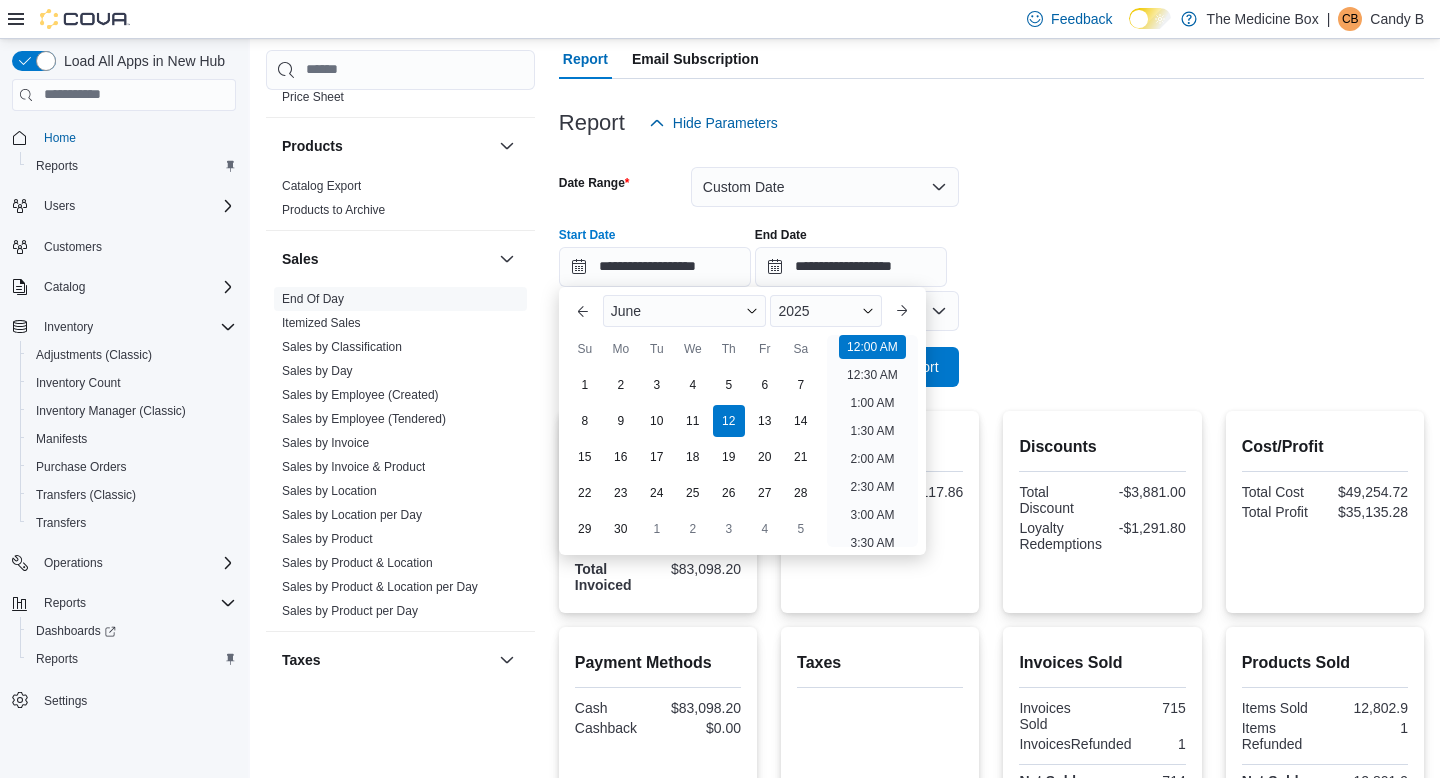 click on "**********" at bounding box center [991, 265] 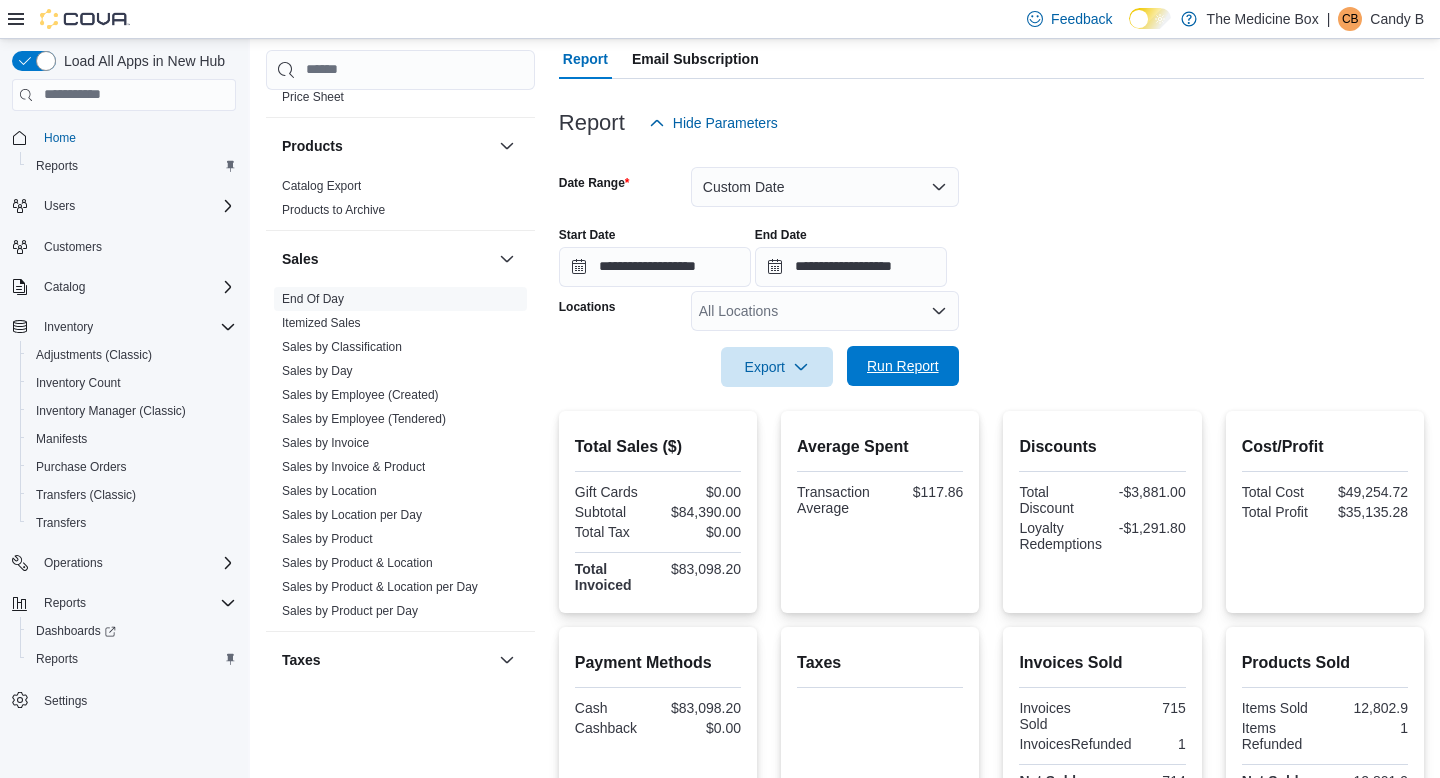 click on "Run Report" at bounding box center [903, 366] 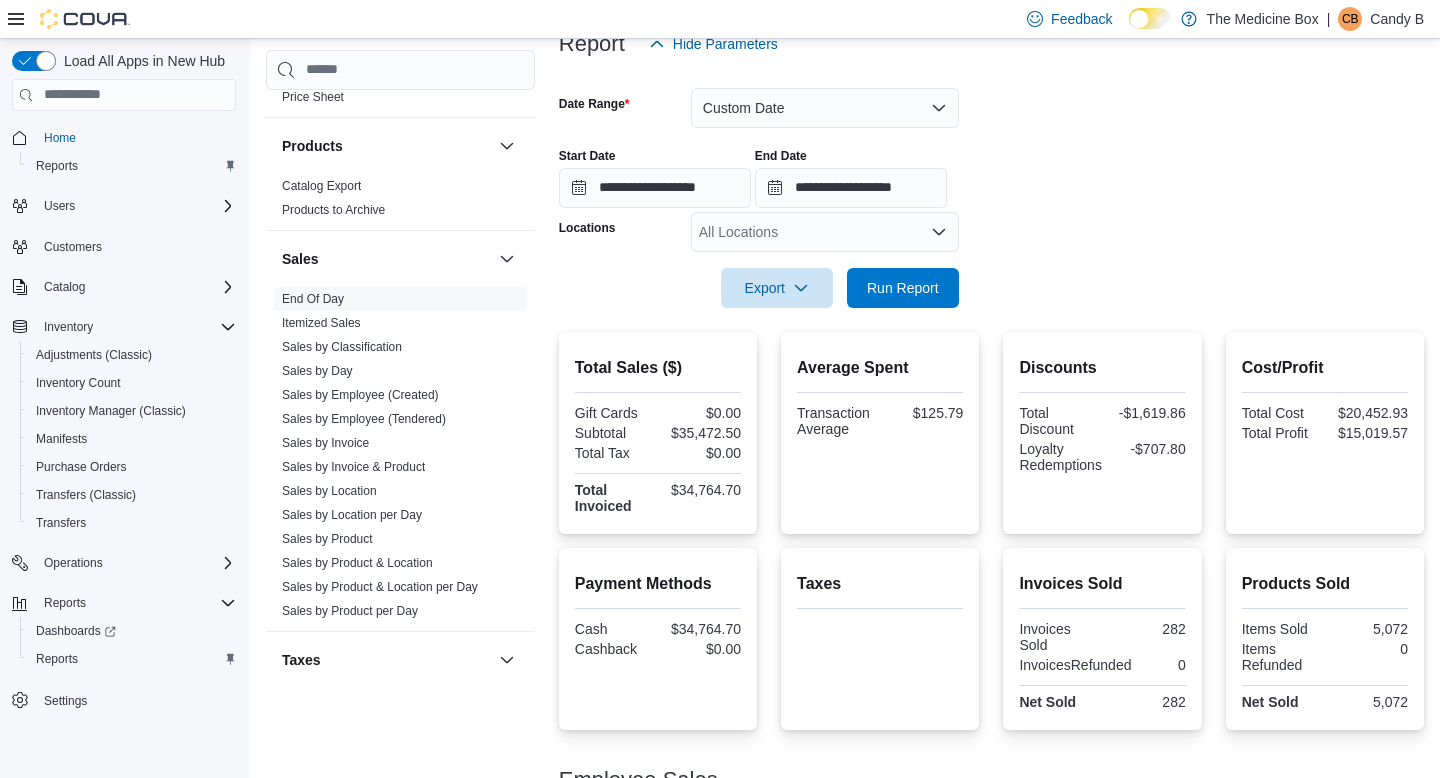 scroll, scrollTop: 212, scrollLeft: 0, axis: vertical 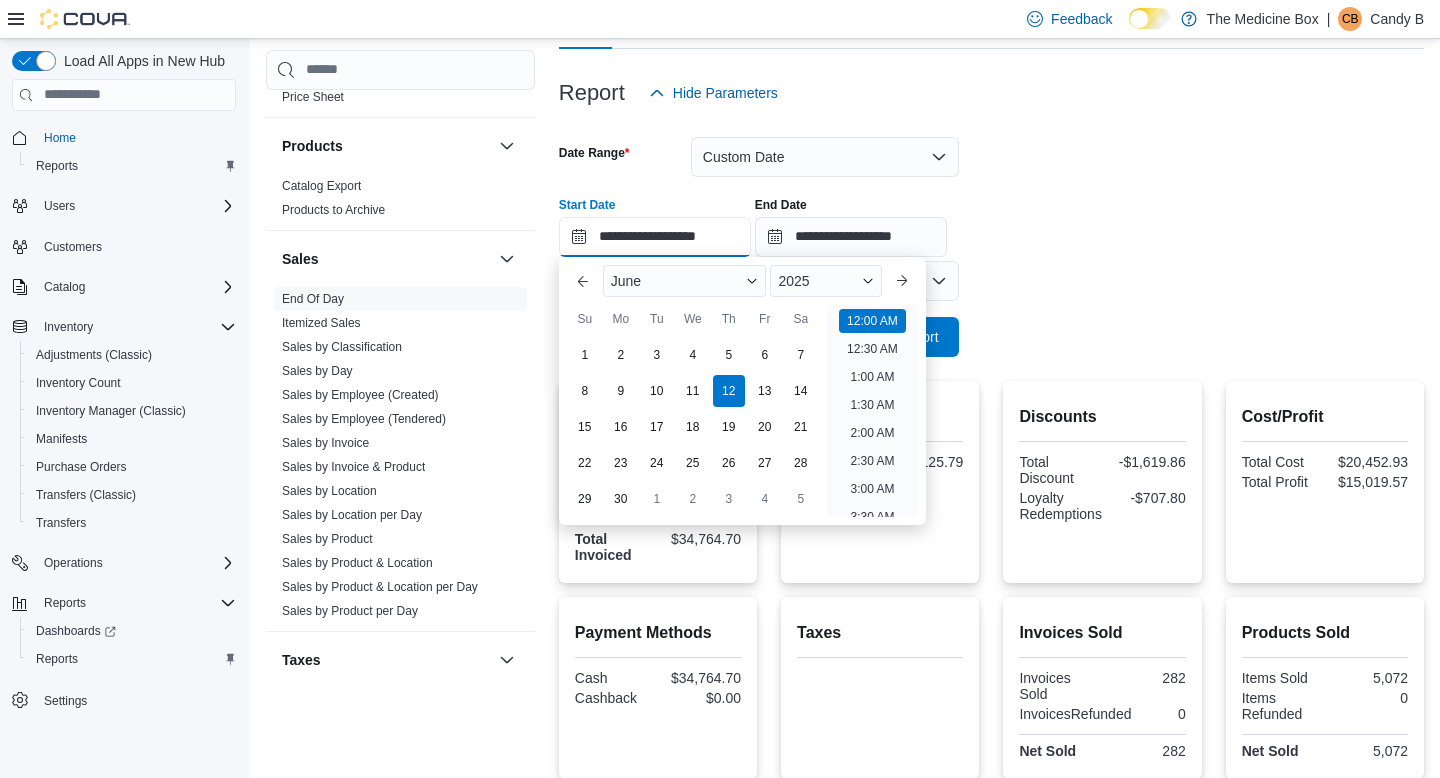 click on "**********" at bounding box center (655, 237) 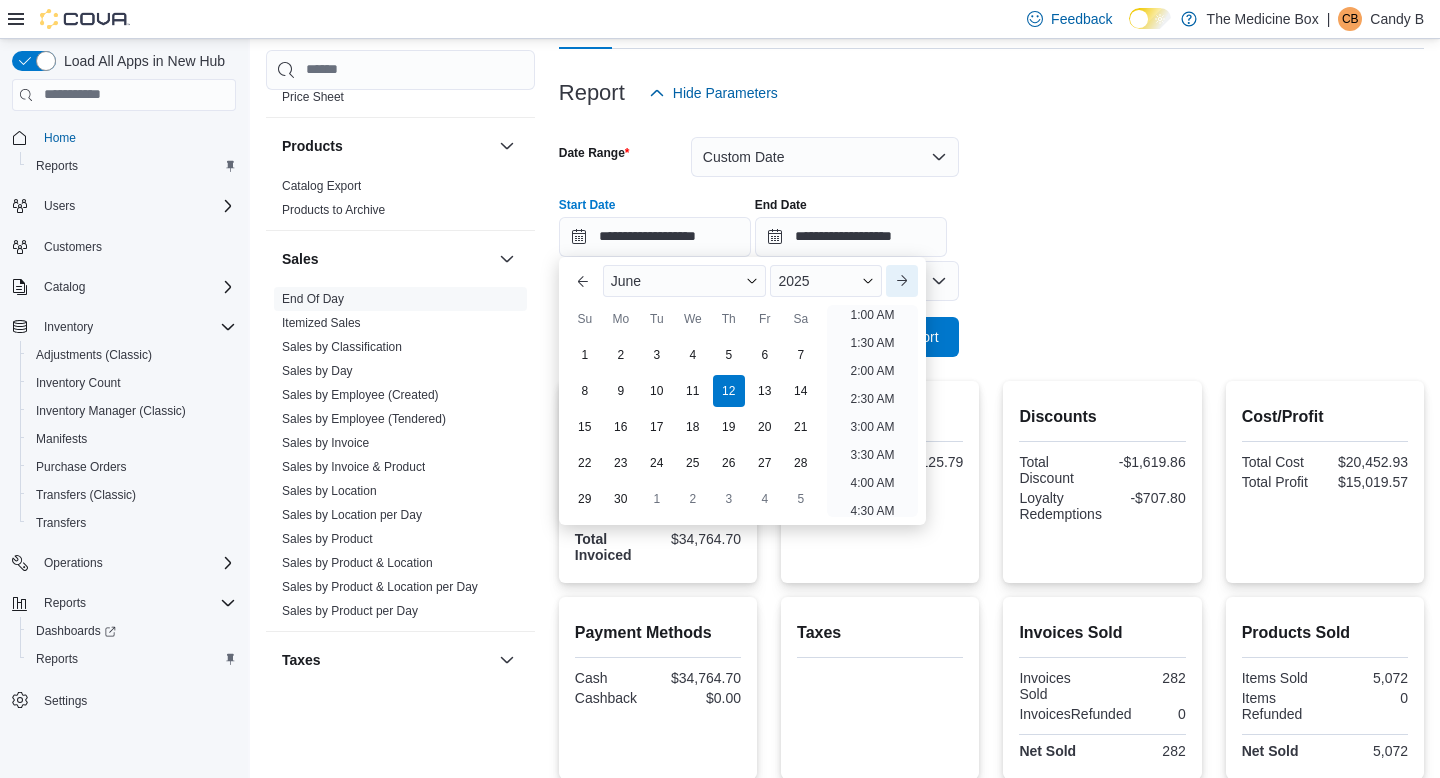click on "Next month" at bounding box center (902, 281) 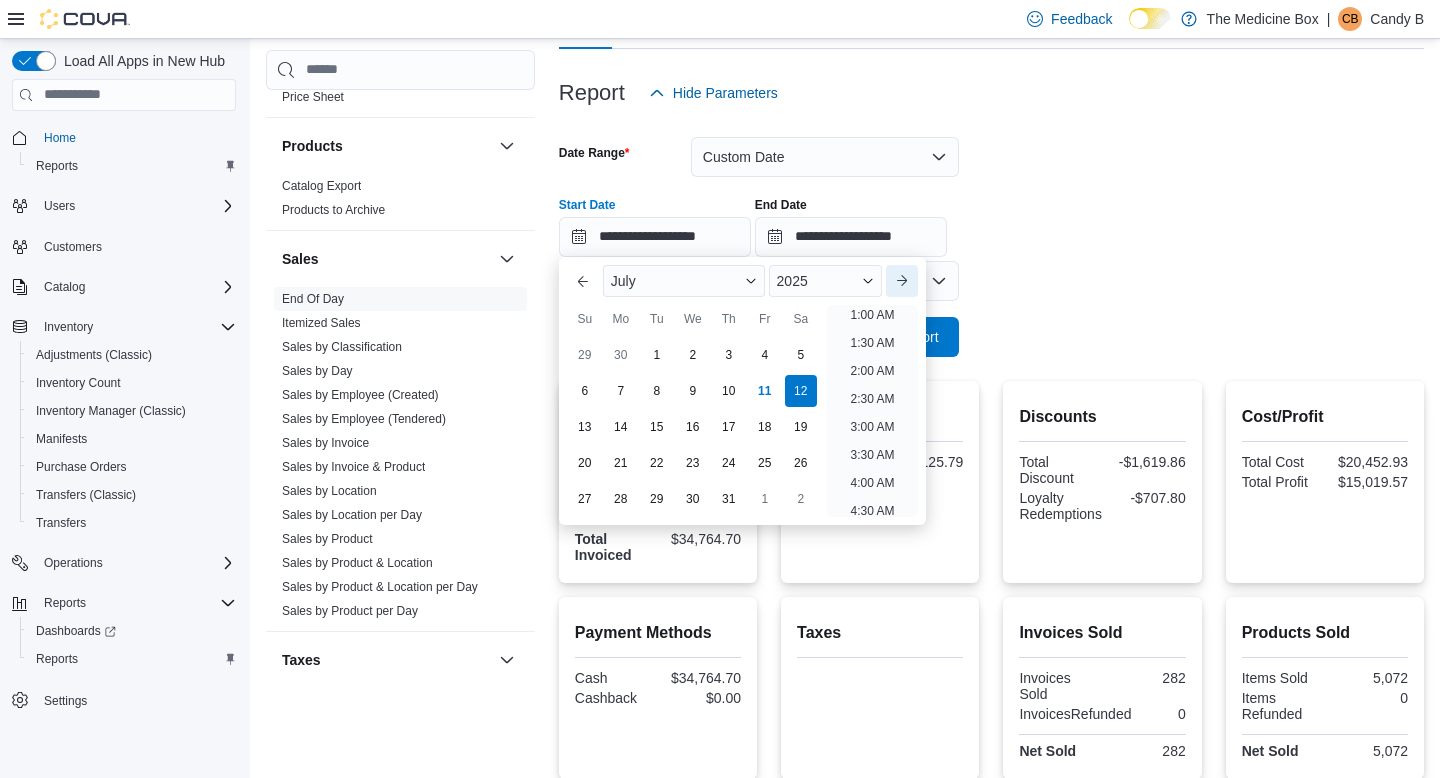 scroll, scrollTop: 4, scrollLeft: 0, axis: vertical 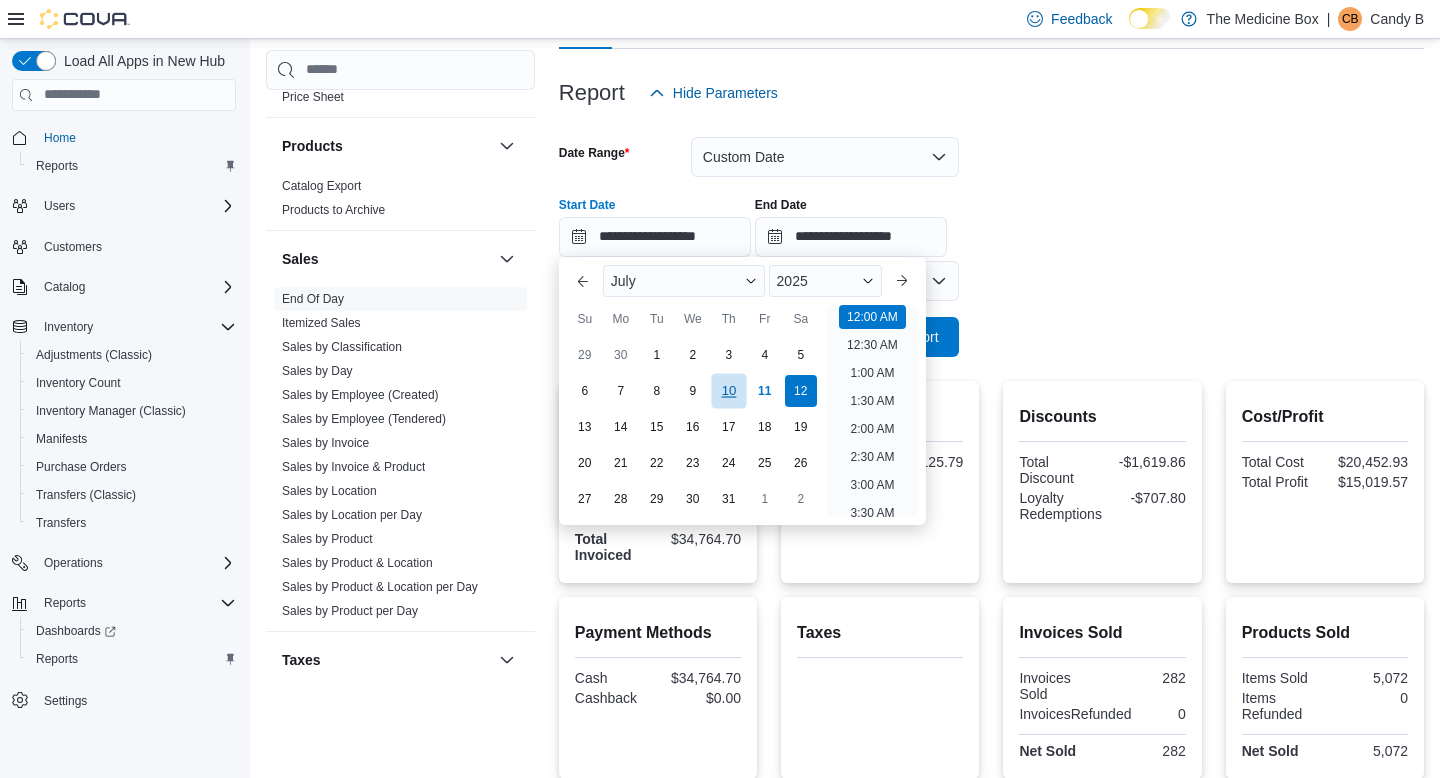 click on "10" at bounding box center (728, 390) 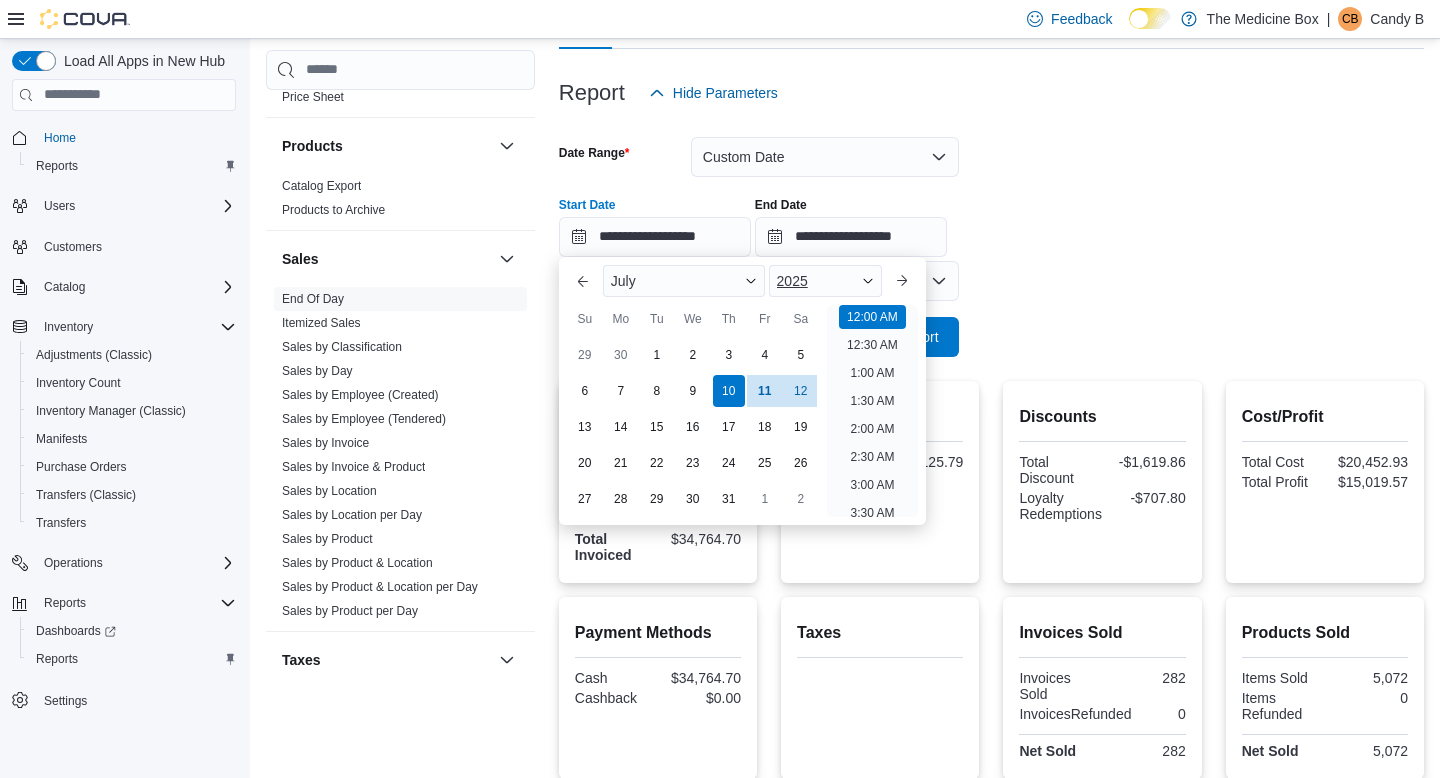 click at bounding box center [868, 281] 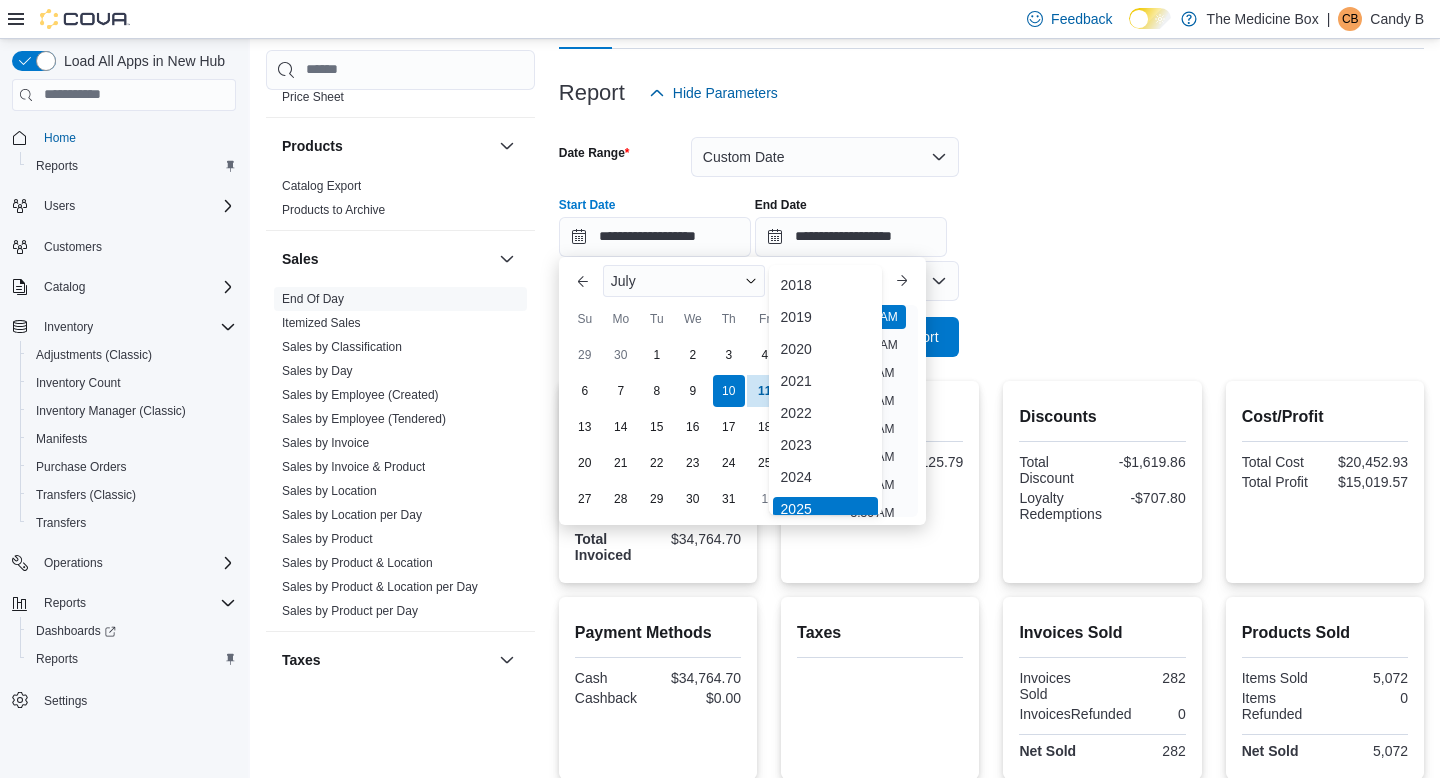 scroll, scrollTop: 6, scrollLeft: 0, axis: vertical 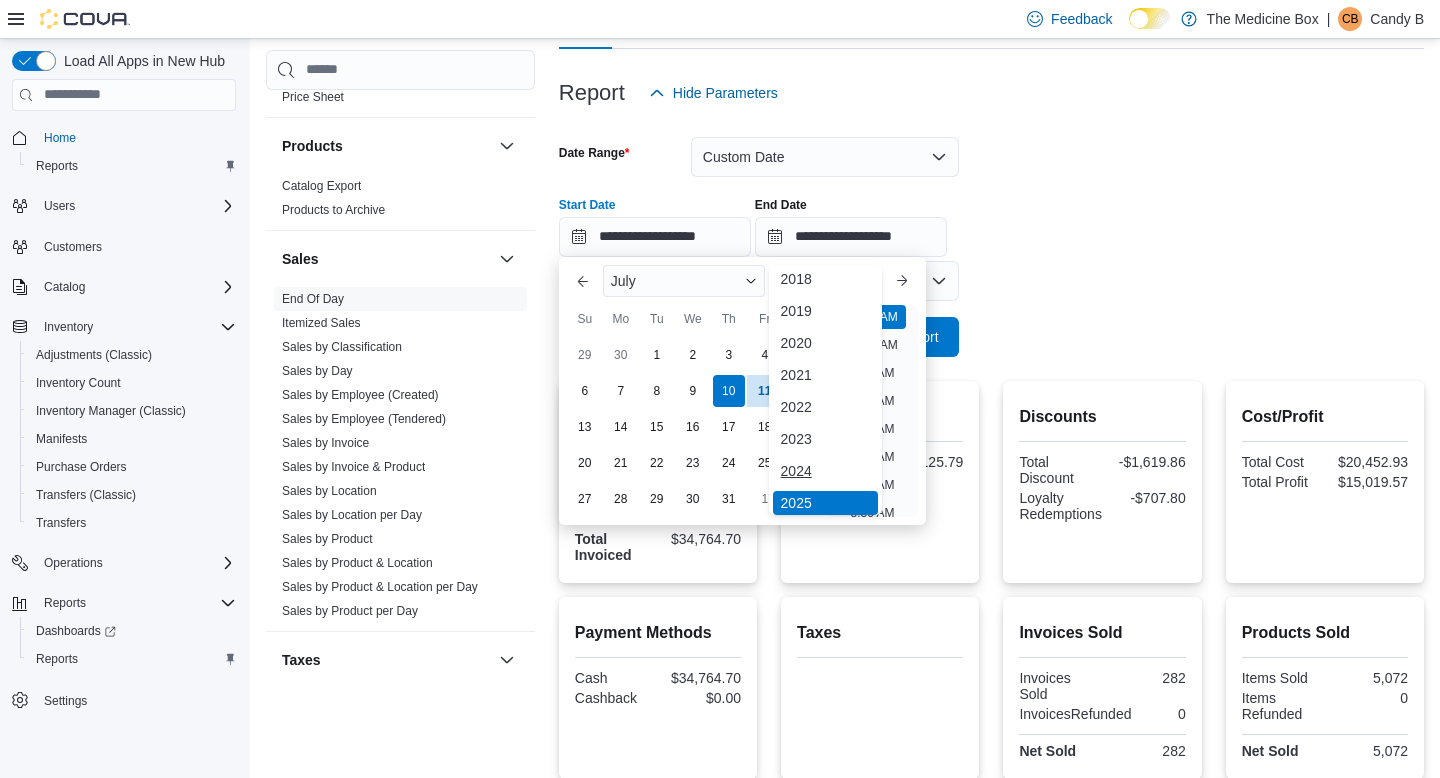 click on "2024" at bounding box center (826, 471) 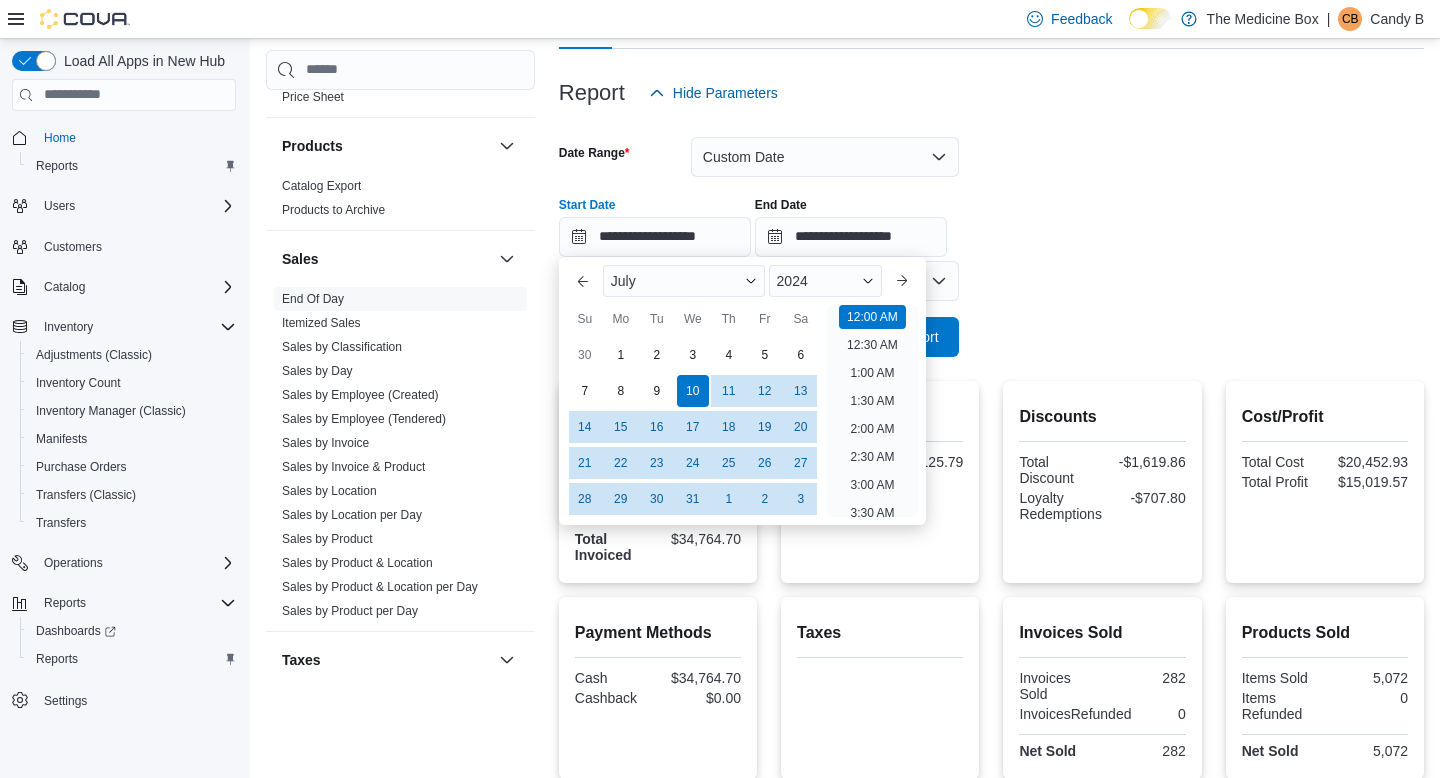 click on "**********" at bounding box center (991, 219) 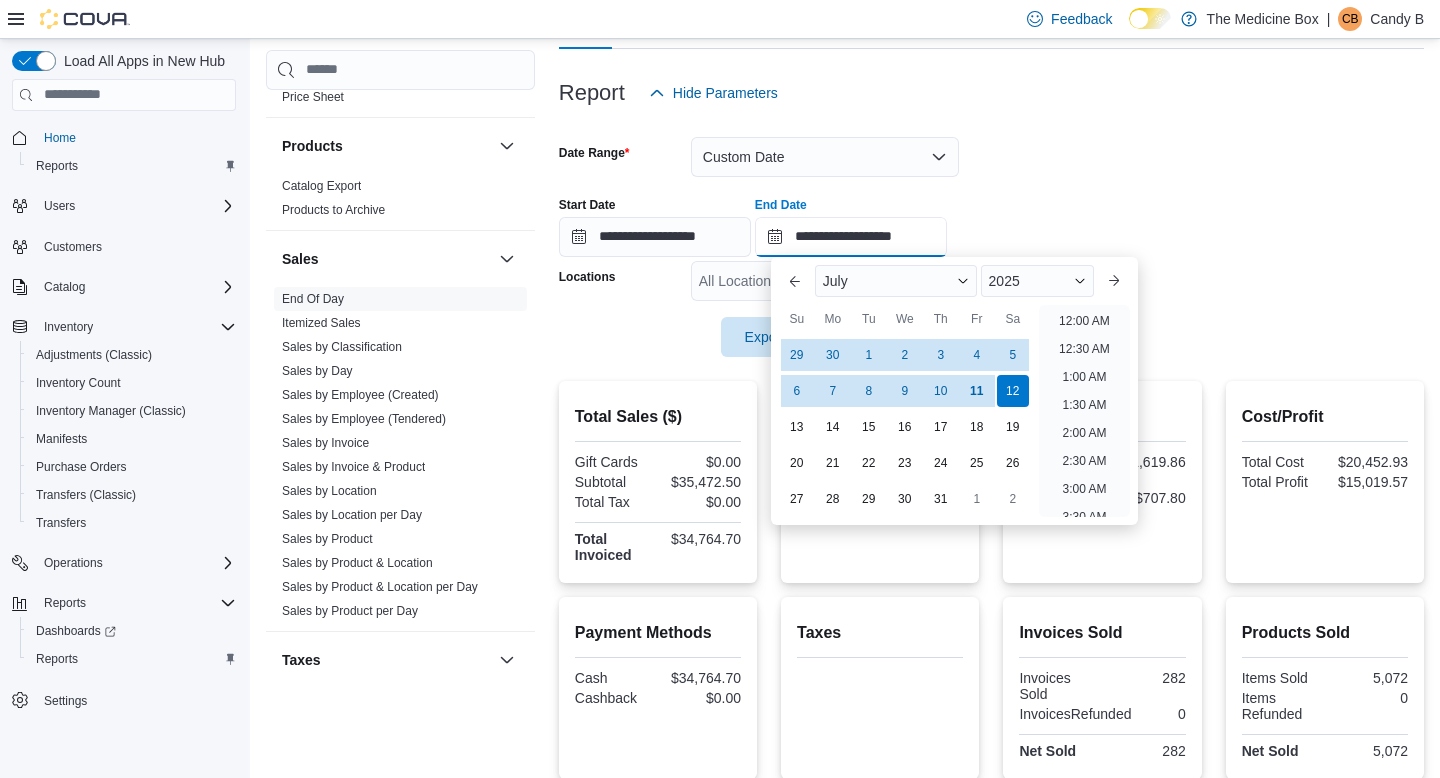 click on "**********" at bounding box center [851, 237] 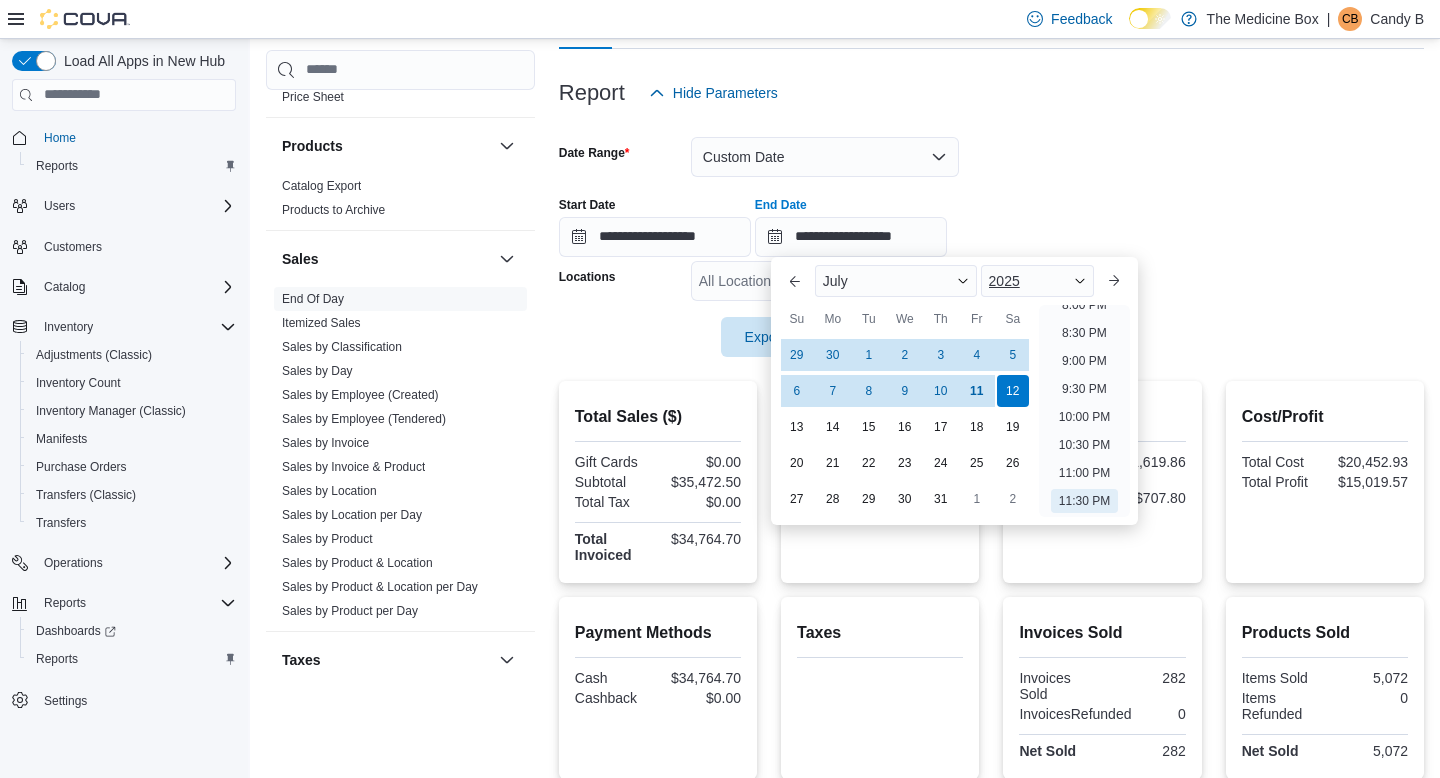 click on "2025" at bounding box center [1038, 281] 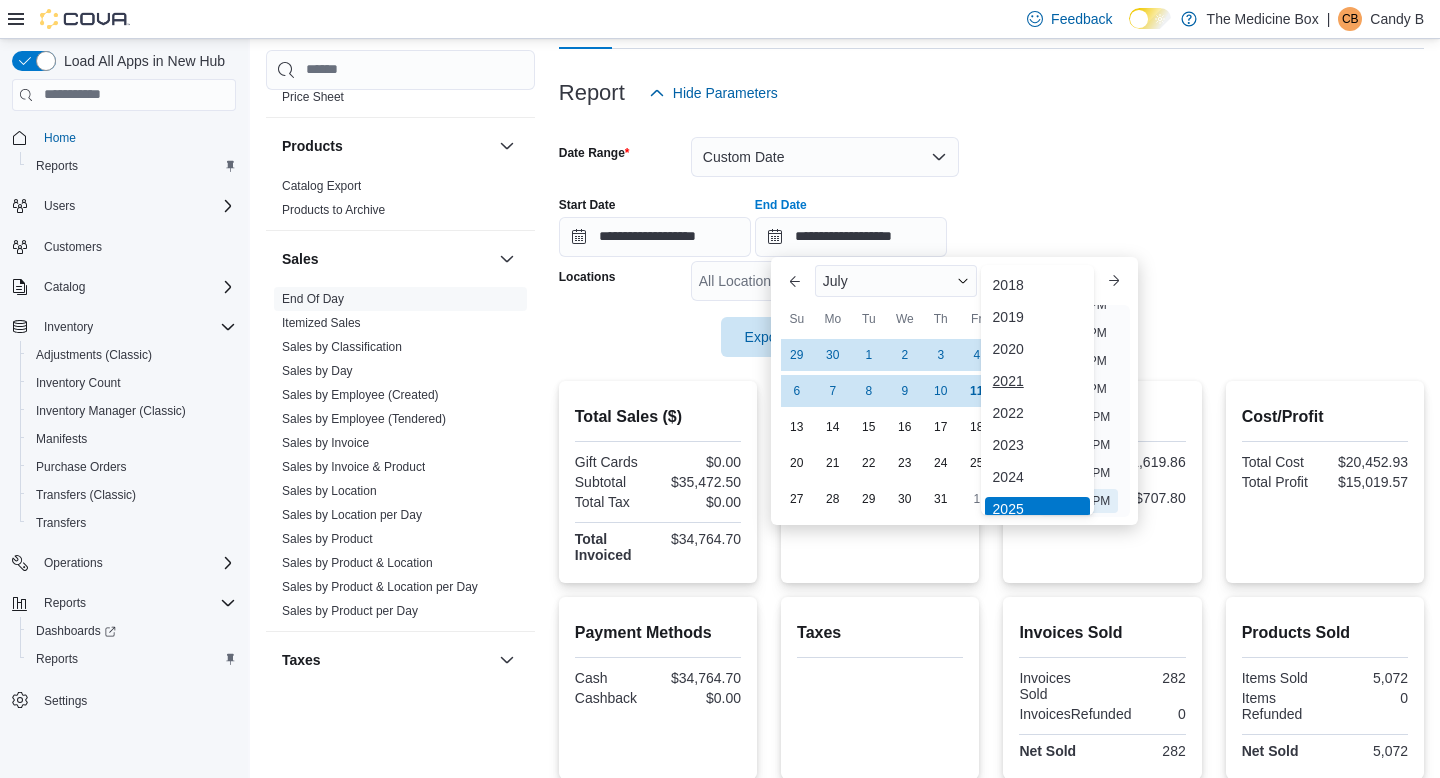 scroll, scrollTop: 6, scrollLeft: 0, axis: vertical 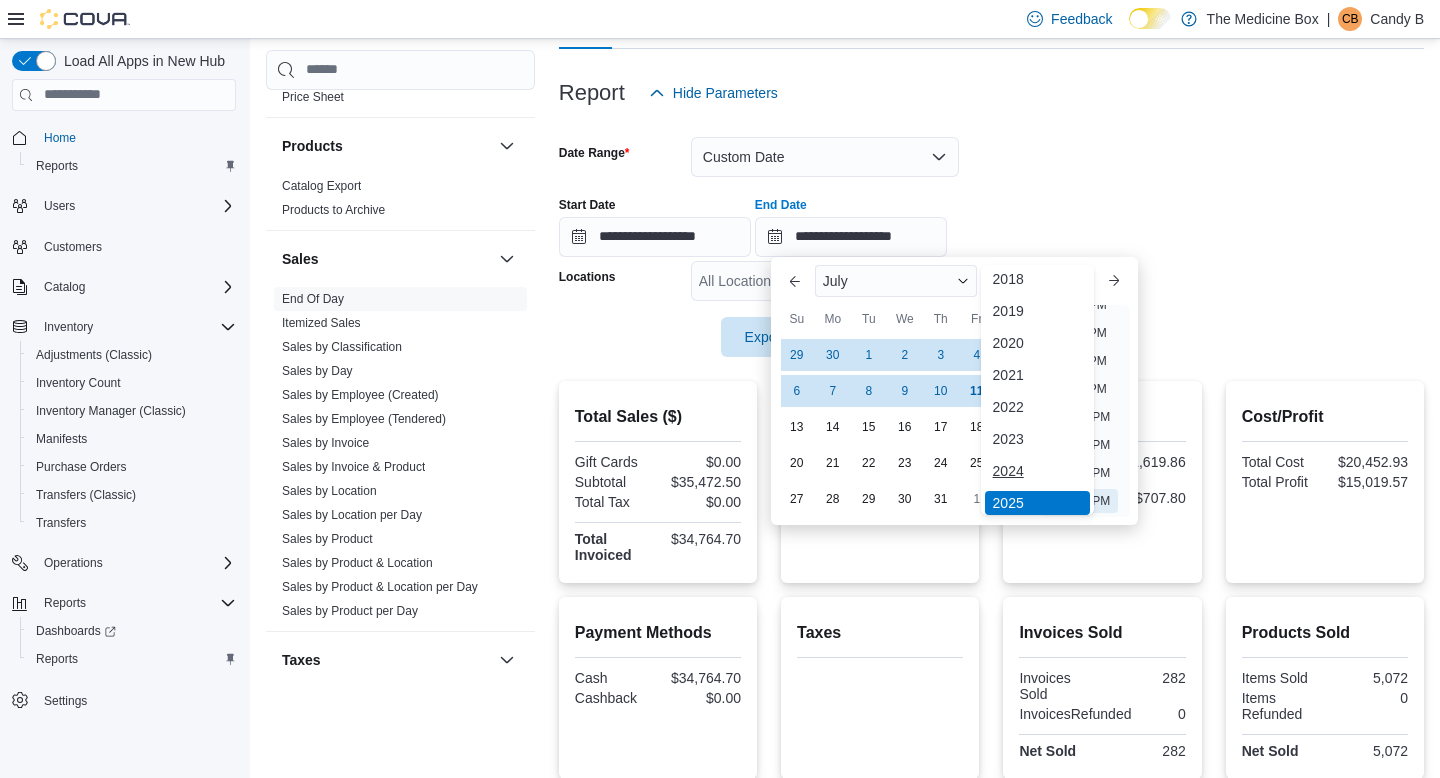 click on "2024" at bounding box center [1038, 471] 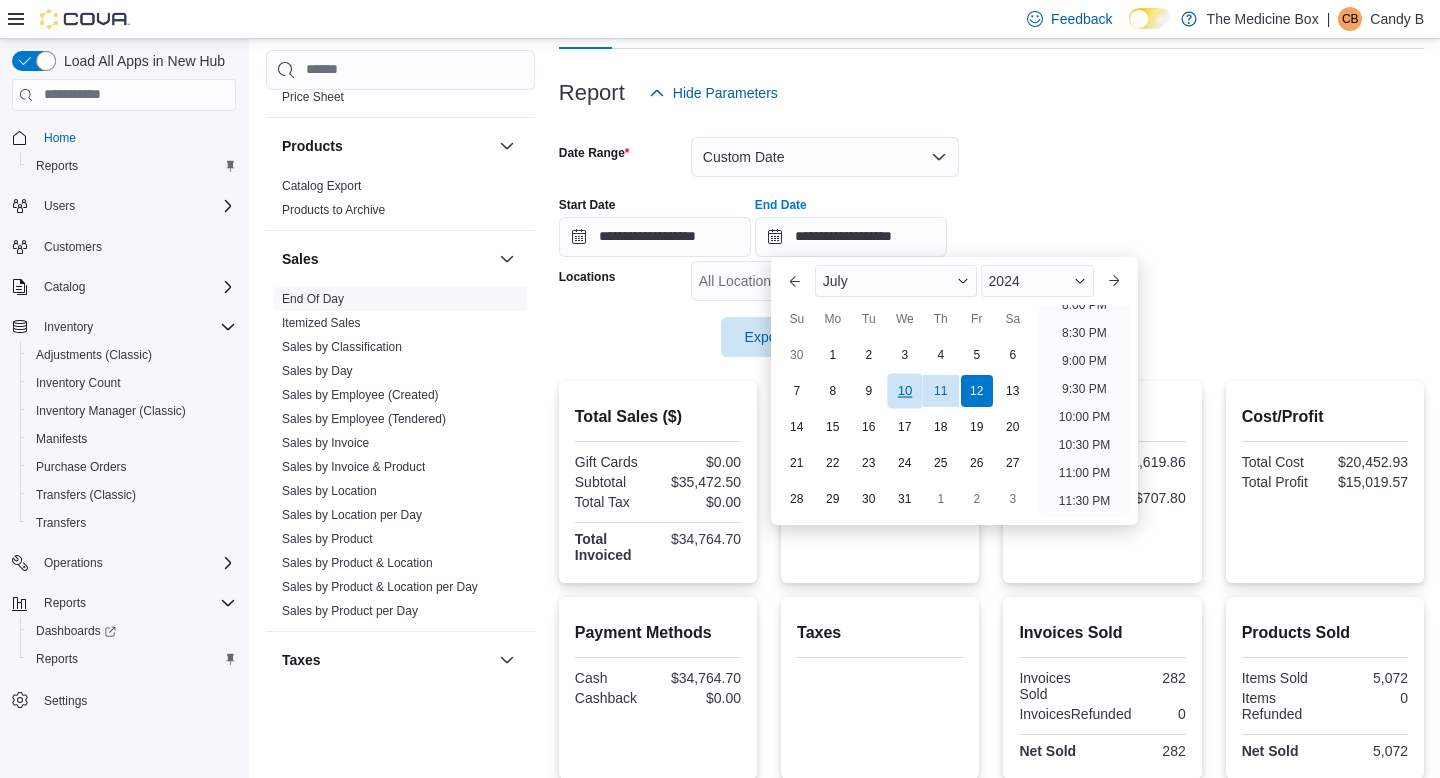 click on "10" at bounding box center (904, 390) 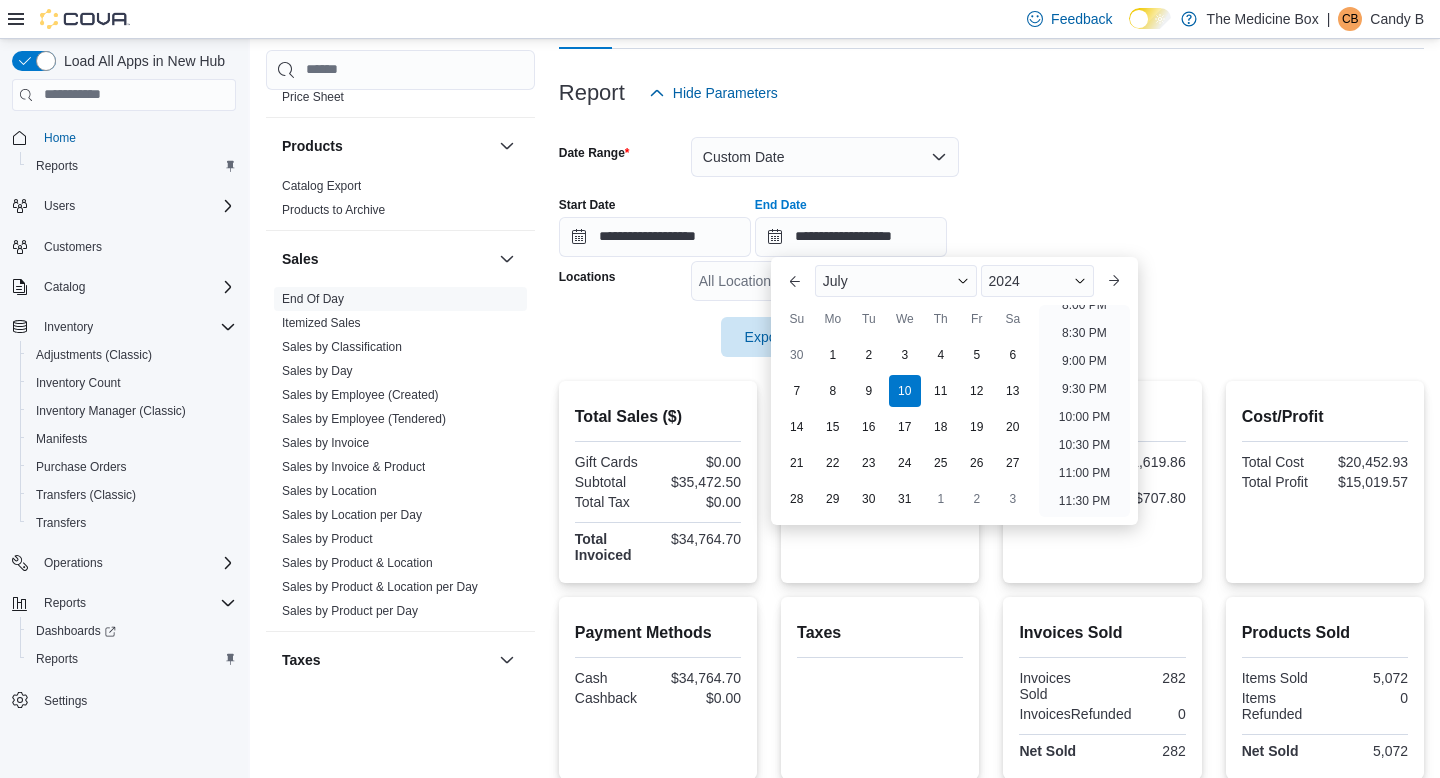 click on "**********" at bounding box center [991, 235] 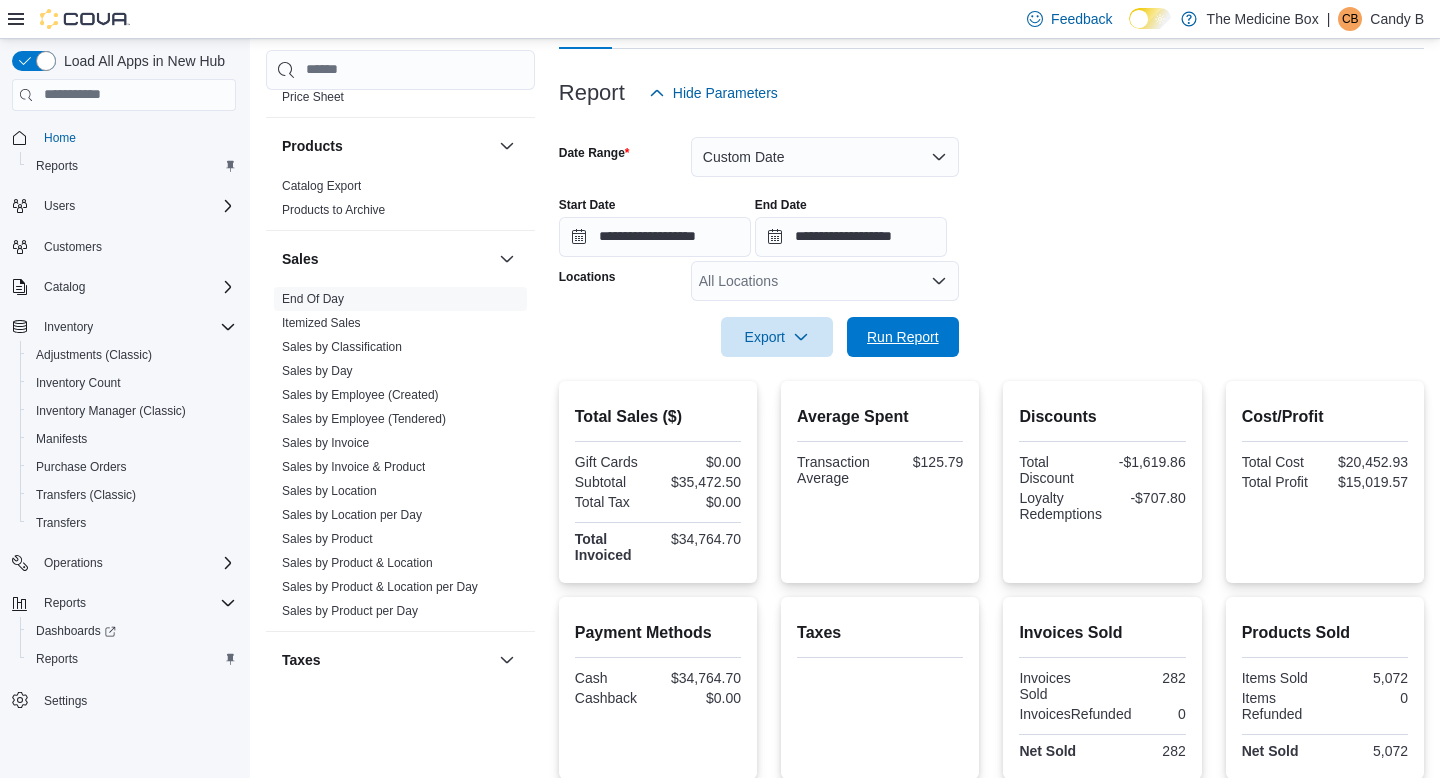 click on "Run Report" at bounding box center [903, 337] 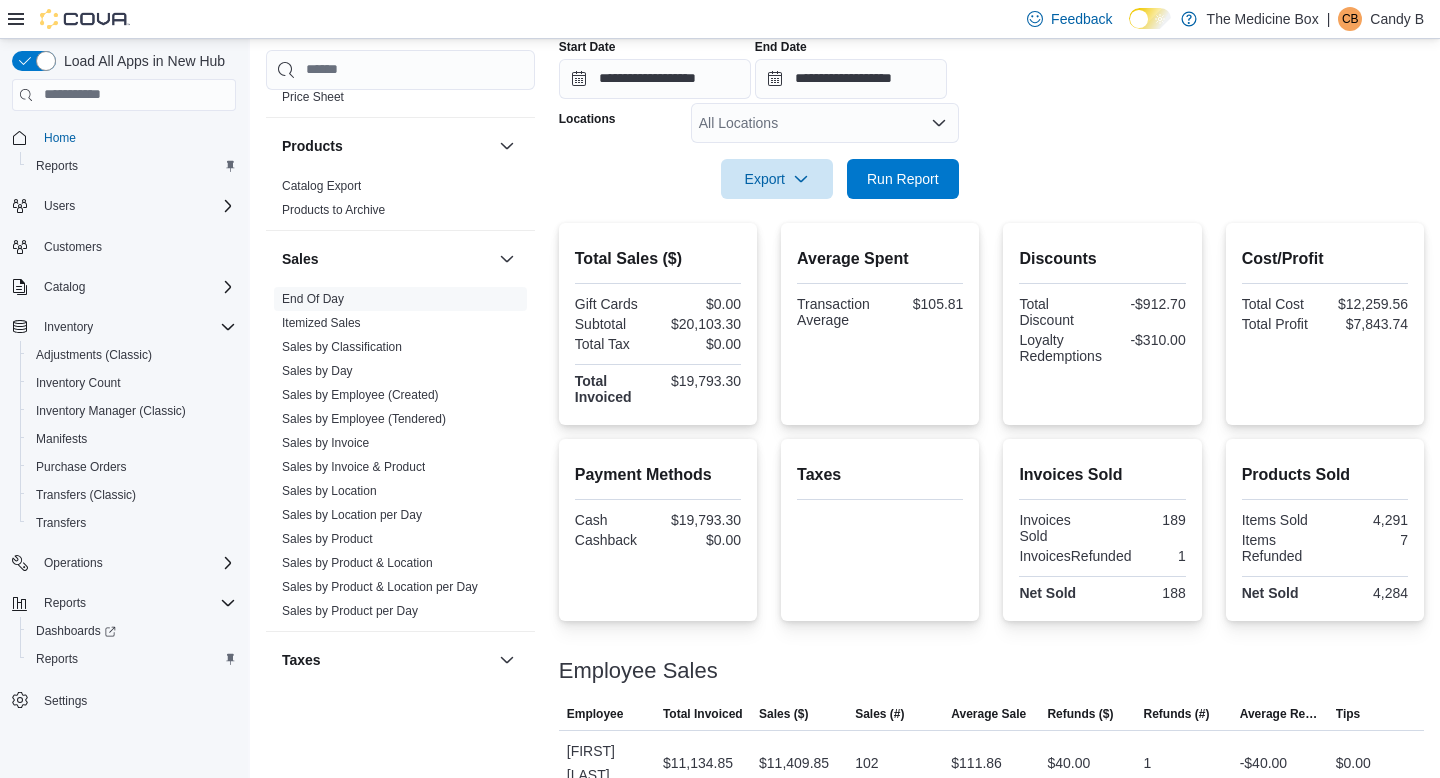 scroll, scrollTop: 376, scrollLeft: 0, axis: vertical 